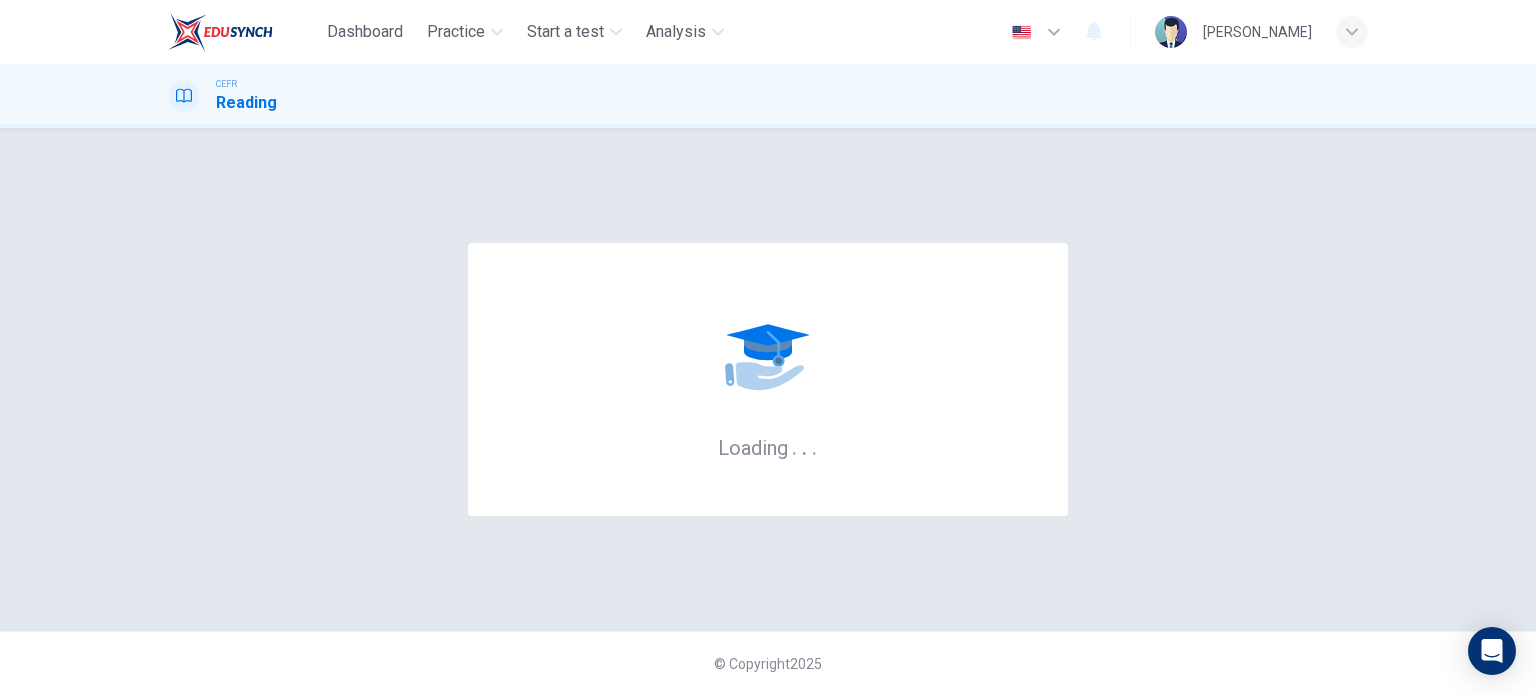scroll, scrollTop: 0, scrollLeft: 0, axis: both 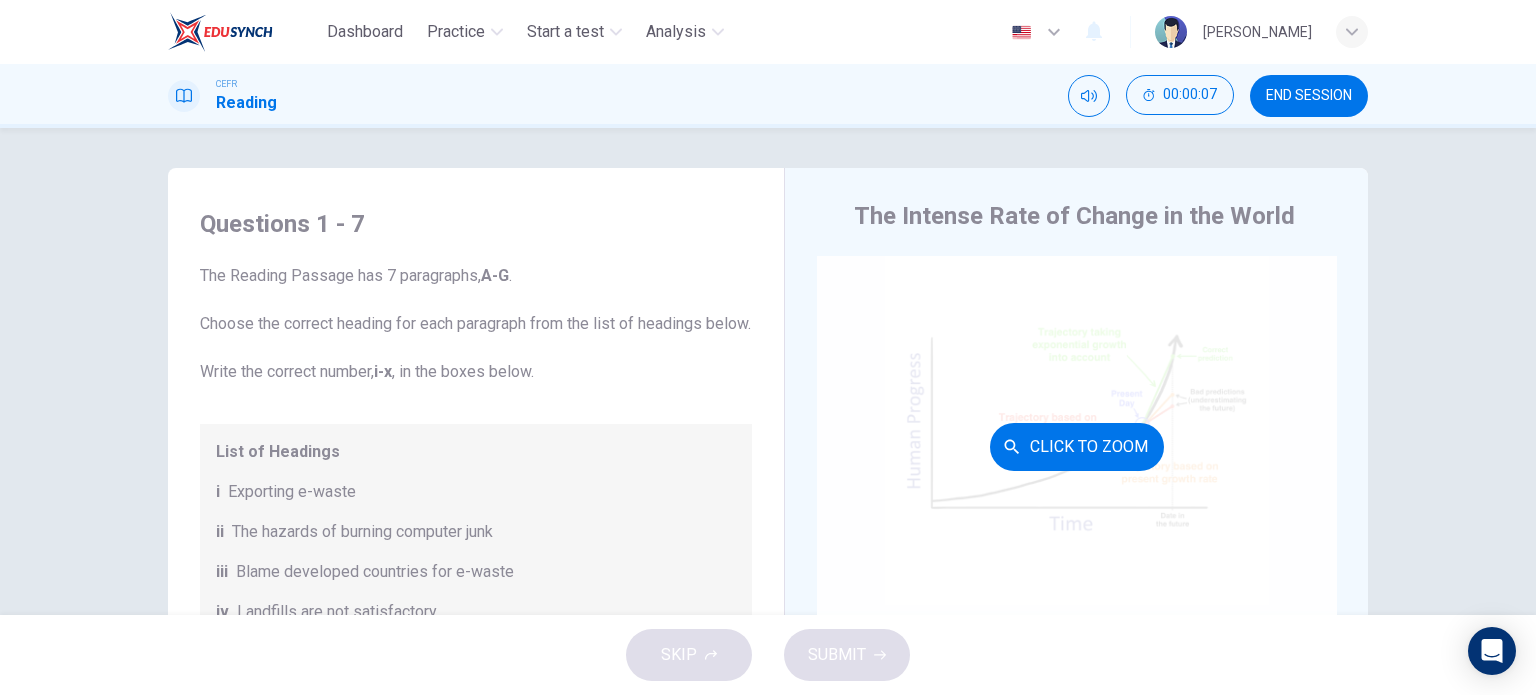 click on "Click to Zoom" at bounding box center (1077, 446) 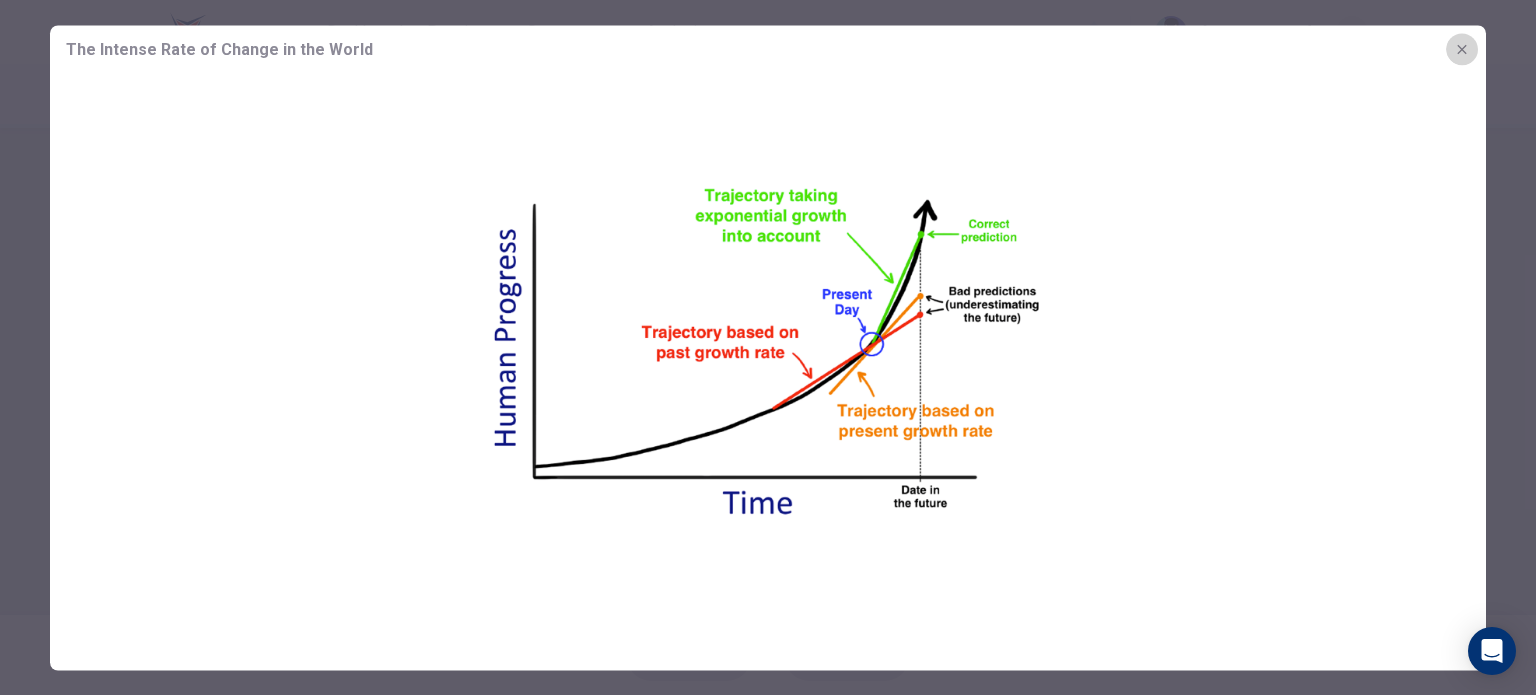 click at bounding box center (1462, 49) 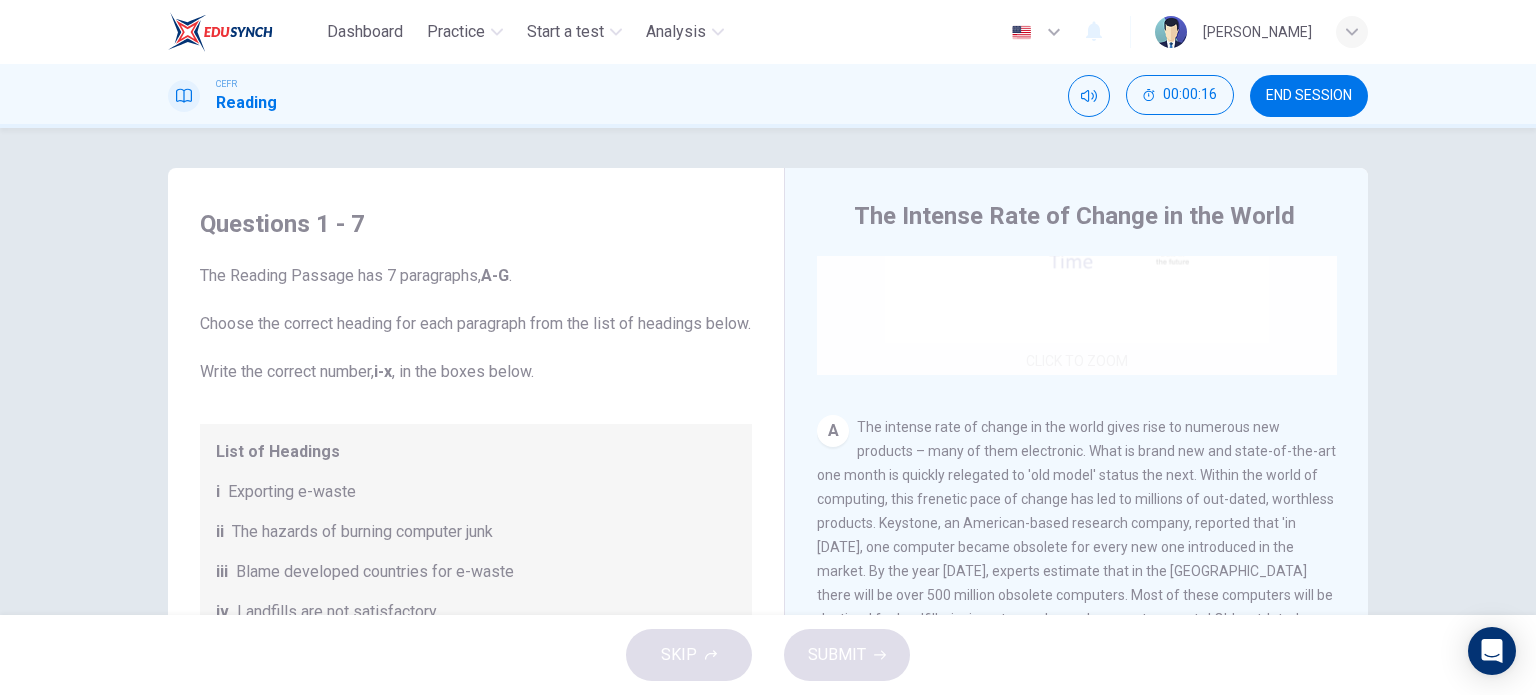 scroll, scrollTop: 407, scrollLeft: 0, axis: vertical 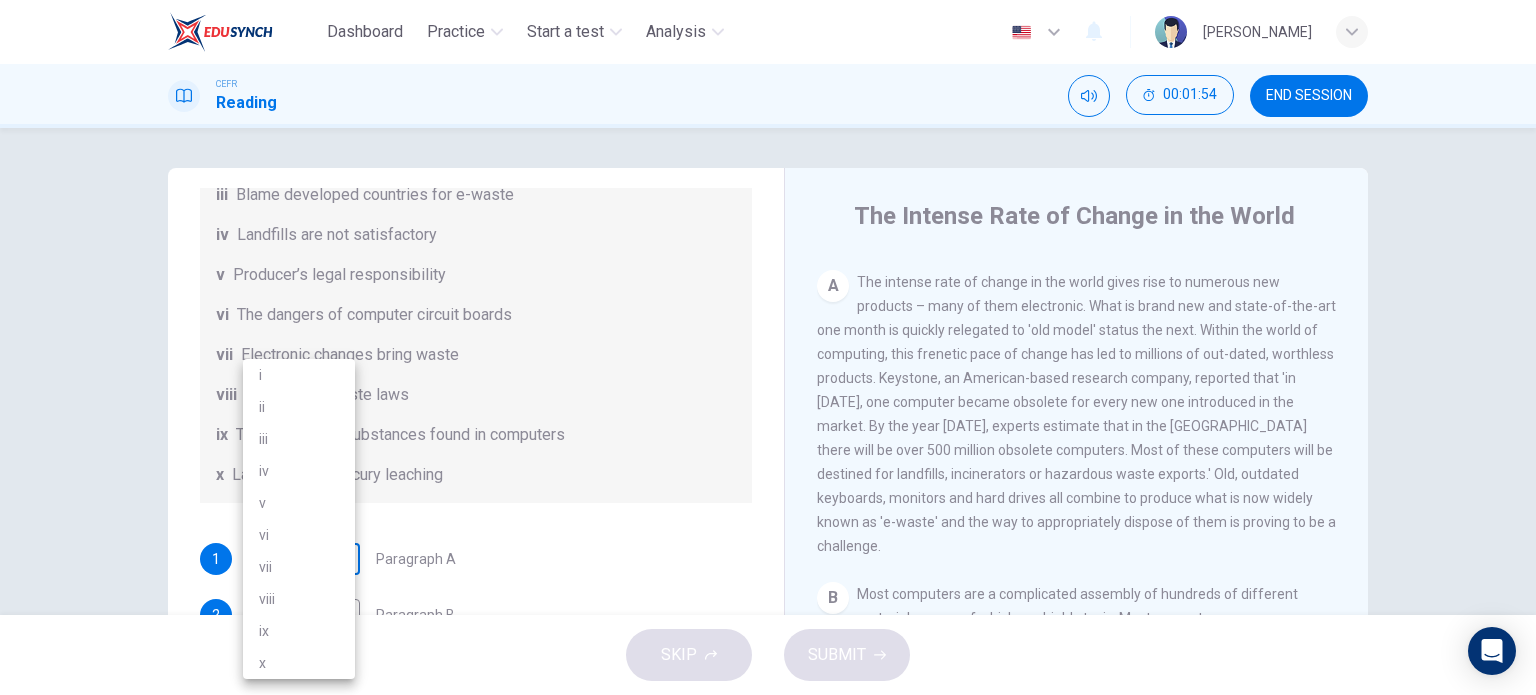 click on "Dashboard Practice Start a test Analysis English en ​ [PERSON_NAME] CEFR Reading 00:01:54 END SESSION Questions 1 - 7 The Reading Passage has 7 paragraphs,  A-G .
Choose the correct heading for each paragraph from the list of headings below.
Write the correct number,  i-x , in the boxes below. List of Headings i Exporting e-waste ii The hazards of burning computer junk iii Blame developed countries for e-waste iv Landfills are not satisfactory v Producer’s legal responsibility vi The dangers of computer circuit boards vii Electronic changes bring waste viii European e-waste laws ix The dangerous substances found in computers x Landfills and mercury leaching 1 ​ ​ Paragraph A 2 ​ ​ Paragraph B 3 ​ ​ Paragraph C 4 ​ ​ Paragraph D 5 ​ ​ Paragraph E 6 ​ ​ Paragraph F 7 ​ ​ Paragraph G The Intense Rate of Change in the World CLICK TO ZOOM Click to Zoom A B C D E F G SKIP SUBMIT EduSynch - Online Language Proficiency Testing
Dashboard Practice Start a test i" at bounding box center [768, 347] 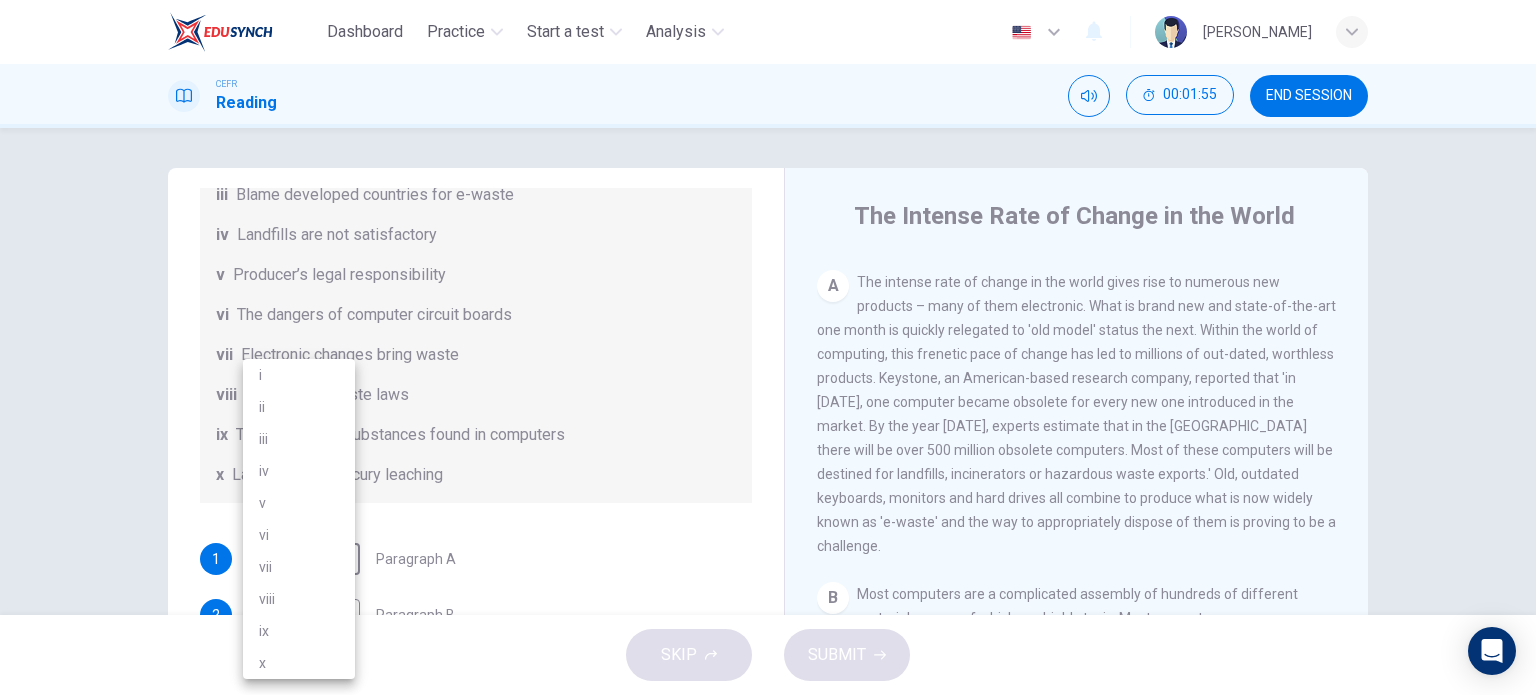 click at bounding box center [768, 347] 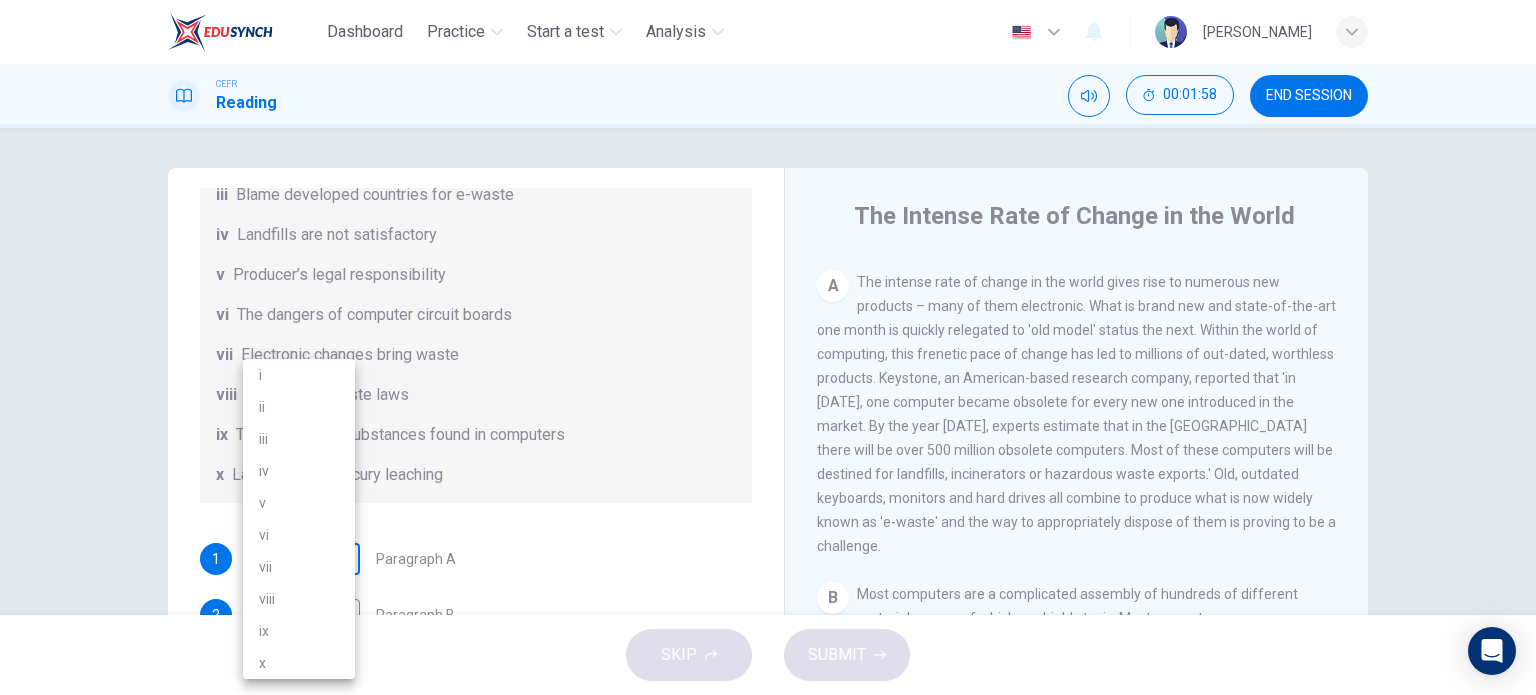 click on "Dashboard Practice Start a test Analysis English en ​ [PERSON_NAME] CEFR Reading 00:01:58 END SESSION Questions 1 - 7 The Reading Passage has 7 paragraphs,  A-G .
Choose the correct heading for each paragraph from the list of headings below.
Write the correct number,  i-x , in the boxes below. List of Headings i Exporting e-waste ii The hazards of burning computer junk iii Blame developed countries for e-waste iv Landfills are not satisfactory v Producer’s legal responsibility vi The dangers of computer circuit boards vii Electronic changes bring waste viii European e-waste laws ix The dangerous substances found in computers x Landfills and mercury leaching 1 ​ ​ Paragraph A 2 ​ ​ Paragraph B 3 ​ ​ Paragraph C 4 ​ ​ Paragraph D 5 ​ ​ Paragraph E 6 ​ ​ Paragraph F 7 ​ ​ Paragraph G The Intense Rate of Change in the World CLICK TO ZOOM Click to Zoom A B C D E F G SKIP SUBMIT EduSynch - Online Language Proficiency Testing
Dashboard Practice Start a test i" at bounding box center [768, 347] 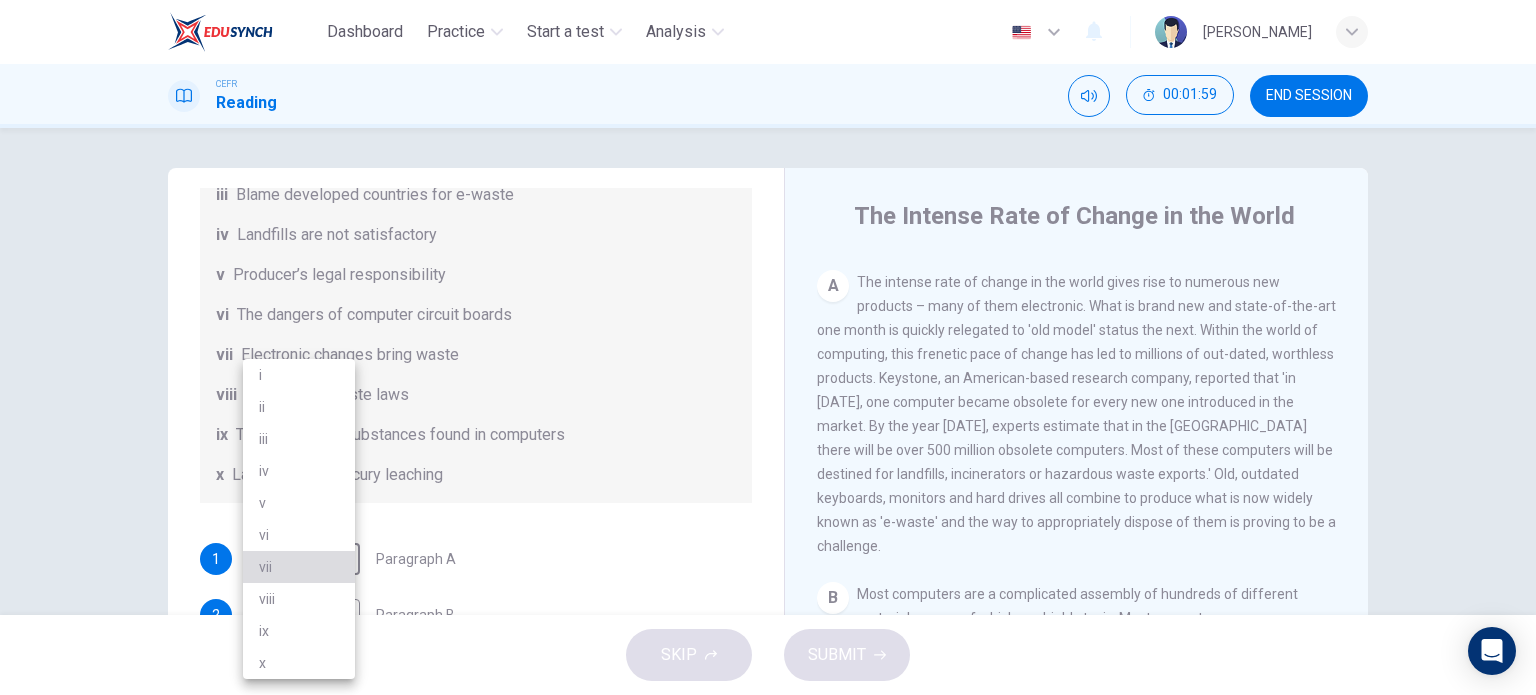 click on "vii" at bounding box center [299, 567] 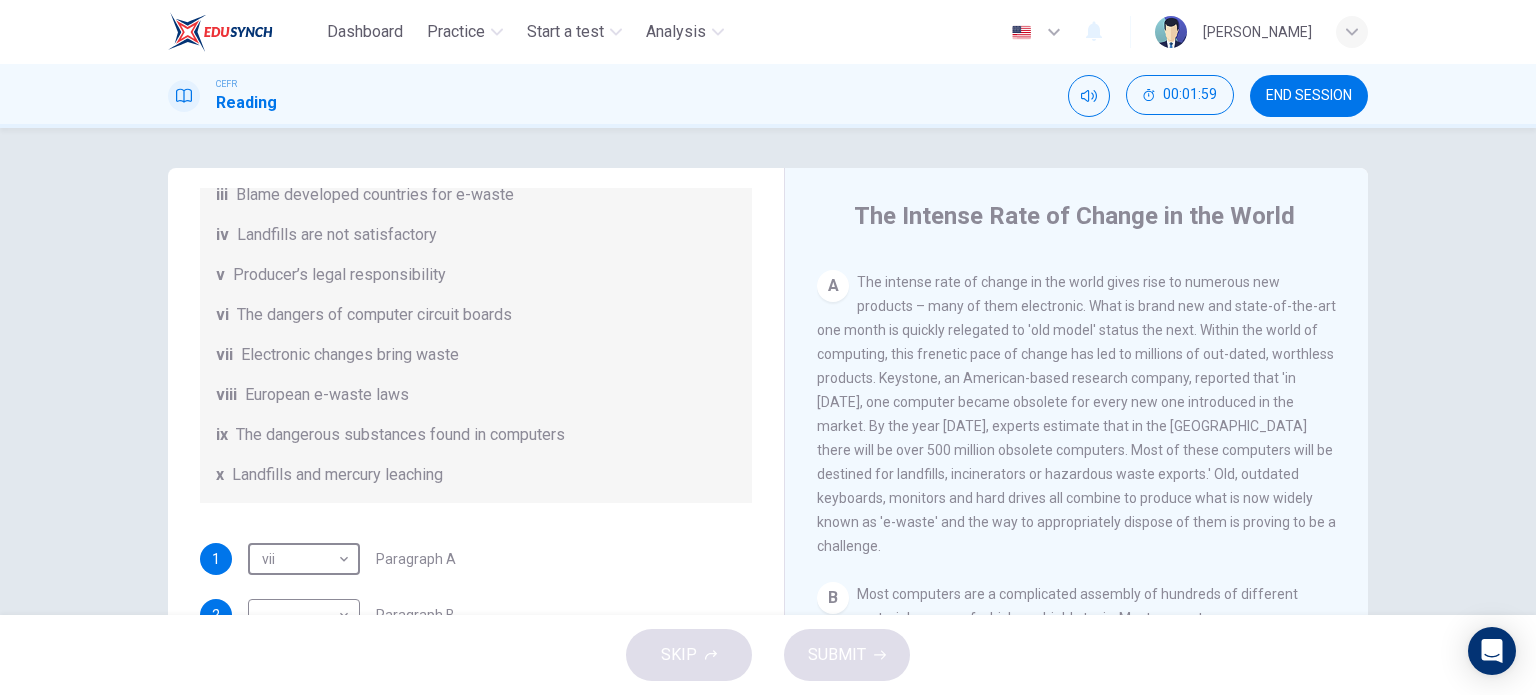 scroll, scrollTop: 488, scrollLeft: 0, axis: vertical 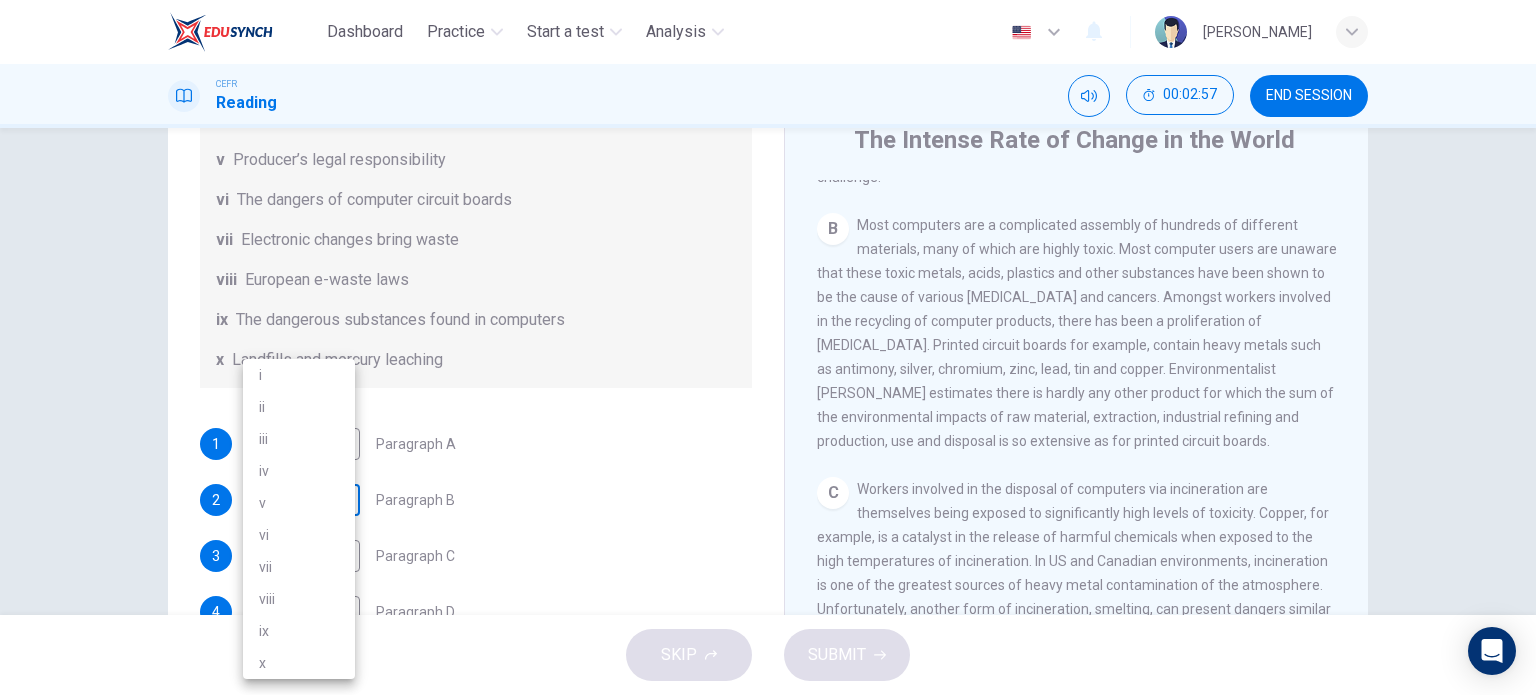 click on "Dashboard Practice Start a test Analysis English en ​ [PERSON_NAME] CEFR Reading 00:02:57 END SESSION Questions 1 - 7 The Reading Passage has 7 paragraphs,  A-G .
Choose the correct heading for each paragraph from the list of headings below.
Write the correct number,  i-x , in the boxes below. List of Headings i Exporting e-waste ii The hazards of burning computer junk iii Blame developed countries for e-waste iv Landfills are not satisfactory v Producer’s legal responsibility vi The dangers of computer circuit boards vii Electronic changes bring waste viii European e-waste laws ix The dangerous substances found in computers x Landfills and mercury leaching 1 vii vii ​ Paragraph A 2 ​ ​ Paragraph B 3 ​ ​ Paragraph C 4 ​ ​ Paragraph D 5 ​ ​ Paragraph E 6 ​ ​ Paragraph F 7 ​ ​ Paragraph G The Intense Rate of Change in the World CLICK TO ZOOM Click to Zoom A B C D E F G SKIP SUBMIT EduSynch - Online Language Proficiency Testing
Dashboard Practice Analysis i" at bounding box center [768, 347] 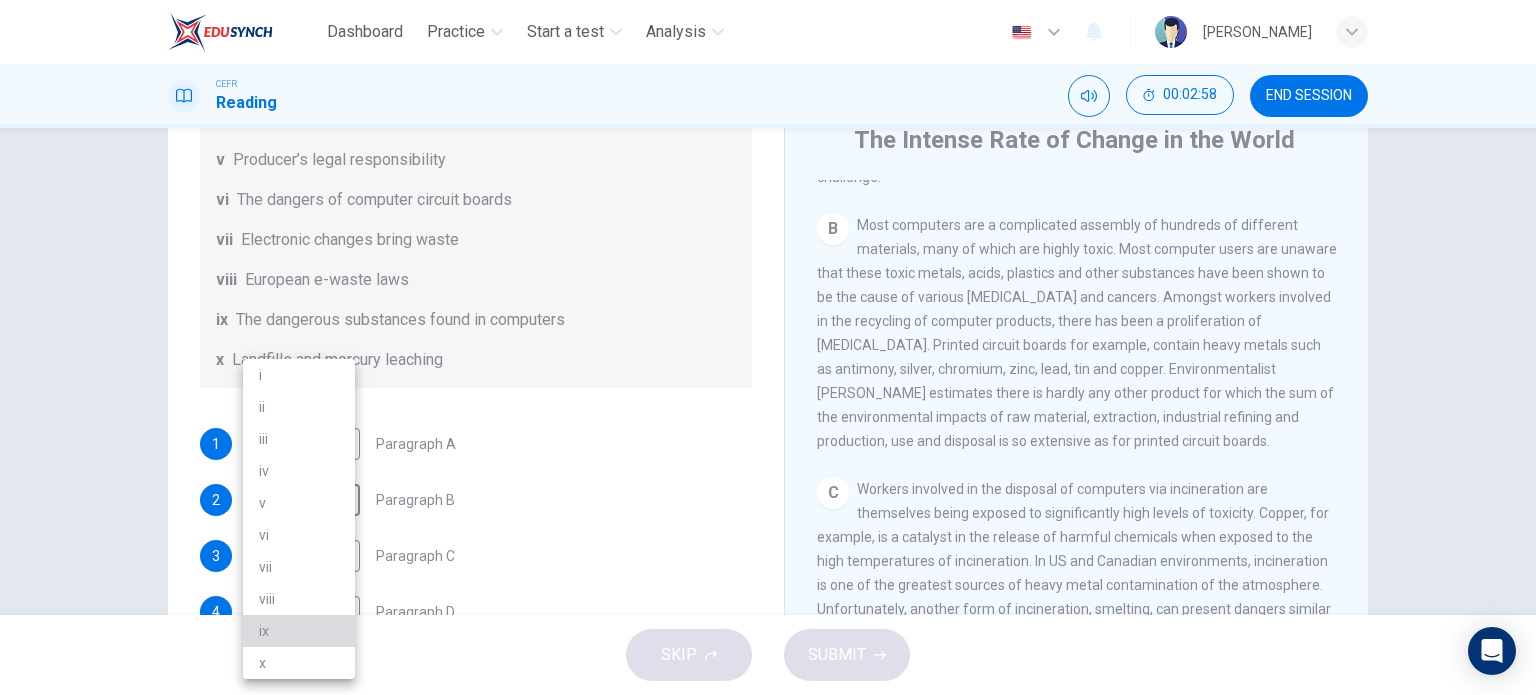 click on "ix" at bounding box center [299, 631] 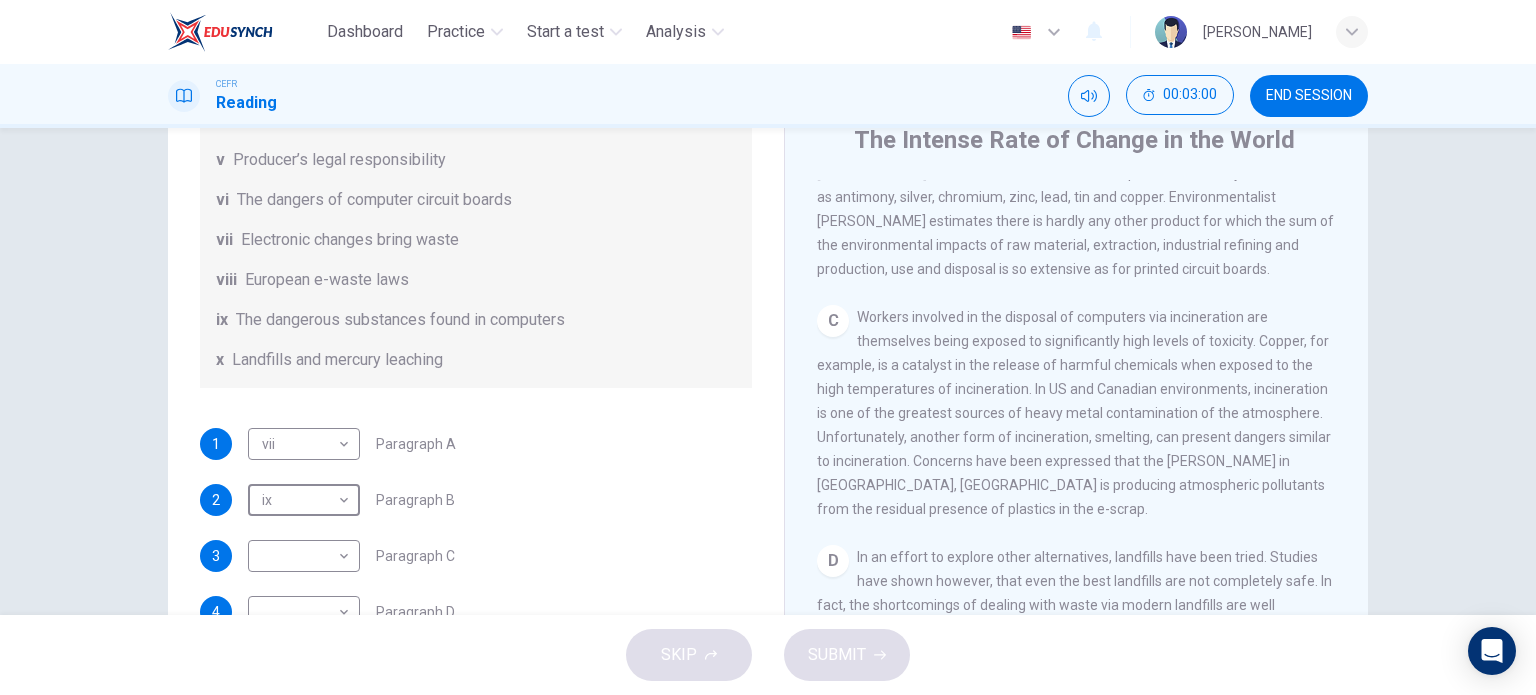 scroll, scrollTop: 880, scrollLeft: 0, axis: vertical 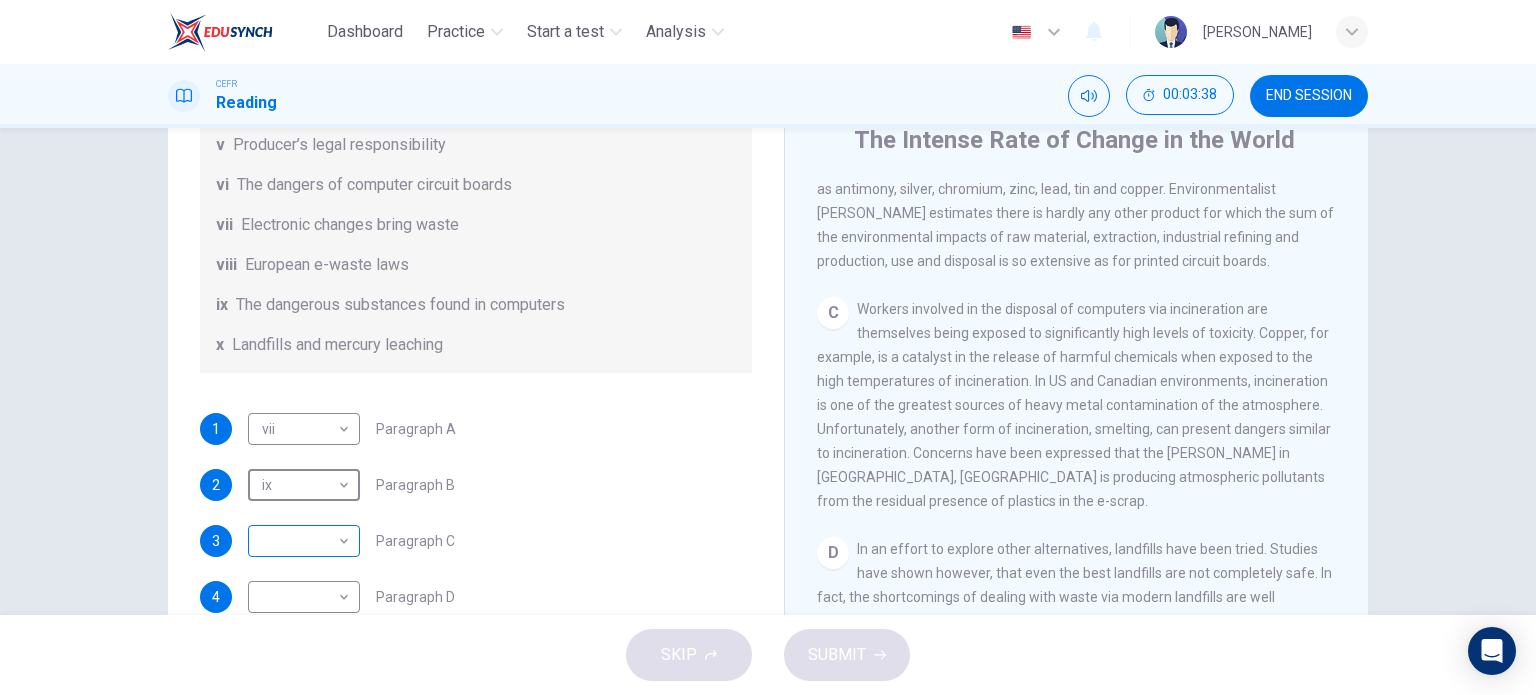 click on "Dashboard Practice Start a test Analysis English en ​ [PERSON_NAME] CEFR Reading 00:03:38 END SESSION Questions 1 - 7 The Reading Passage has 7 paragraphs,  A-G .
Choose the correct heading for each paragraph from the list of headings below.
Write the correct number,  i-x , in the boxes below. List of Headings i Exporting e-waste ii The hazards of burning computer junk iii Blame developed countries for e-waste iv Landfills are not satisfactory v Producer’s legal responsibility vi The dangers of computer circuit boards vii Electronic changes bring waste viii European e-waste laws ix The dangerous substances found in computers x Landfills and mercury leaching 1 vii vii ​ Paragraph A 2 ix ix ​ Paragraph B 3 ​ ​ Paragraph C 4 ​ ​ Paragraph D 5 ​ ​ Paragraph E 6 ​ ​ Paragraph F 7 ​ ​ Paragraph G The Intense Rate of Change in the World CLICK TO ZOOM Click to Zoom A B C D E F G SKIP SUBMIT EduSynch - Online Language Proficiency Testing
Dashboard Practice Analysis" at bounding box center (768, 347) 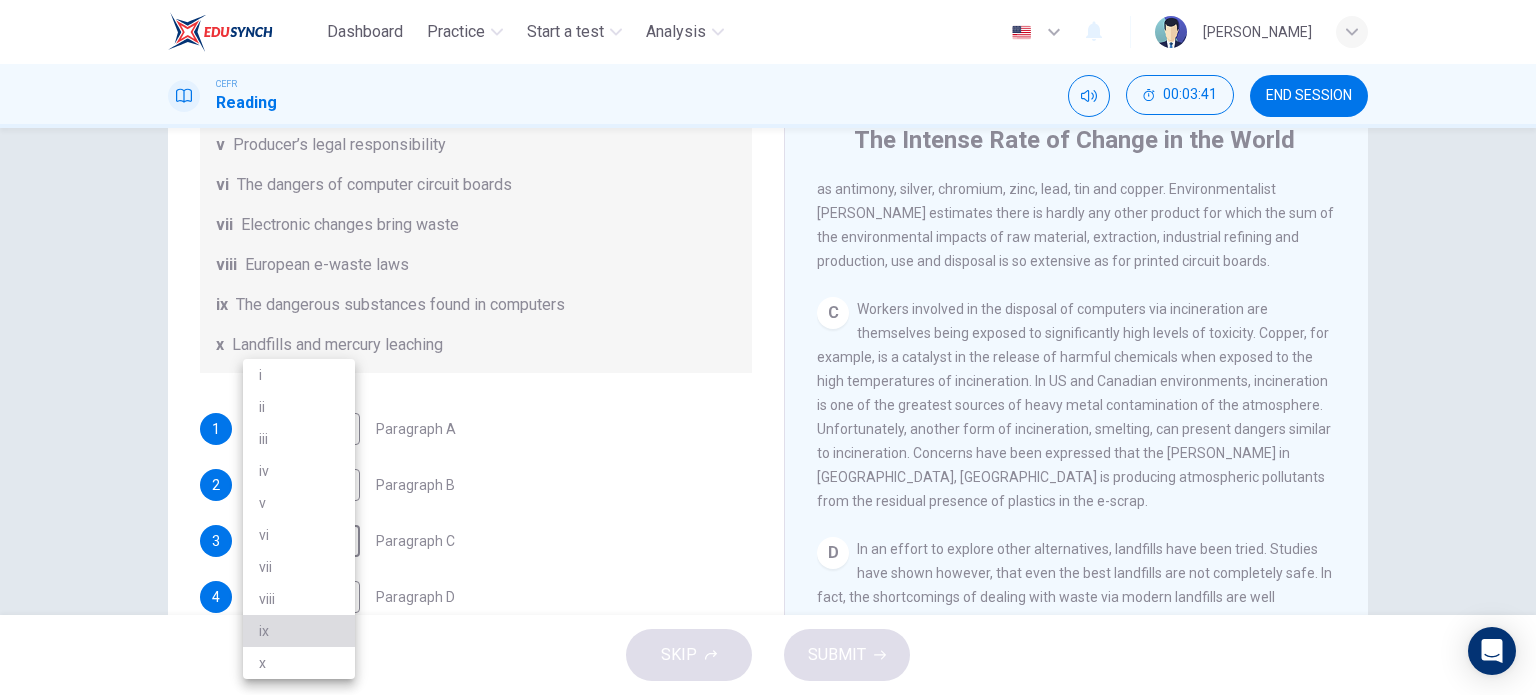 click on "ix" at bounding box center (299, 631) 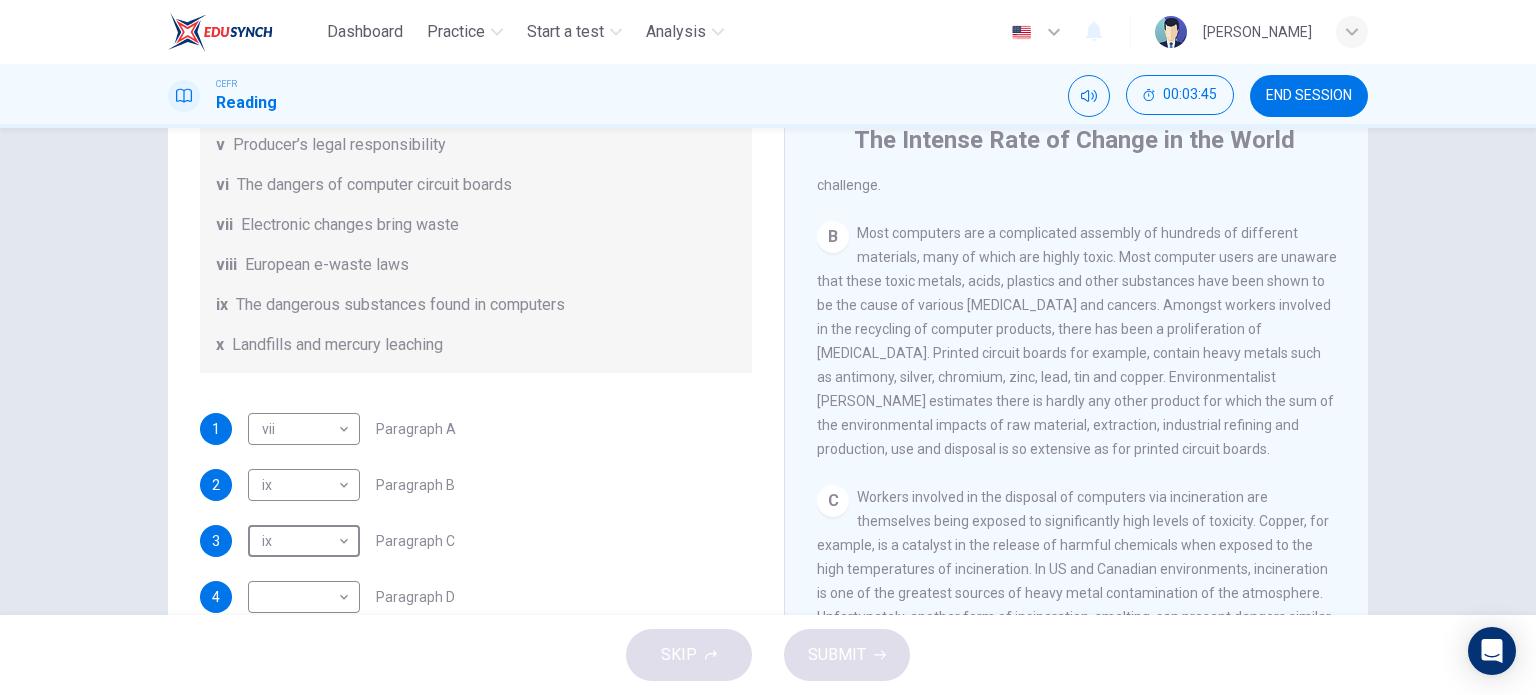 scroll, scrollTop: 691, scrollLeft: 0, axis: vertical 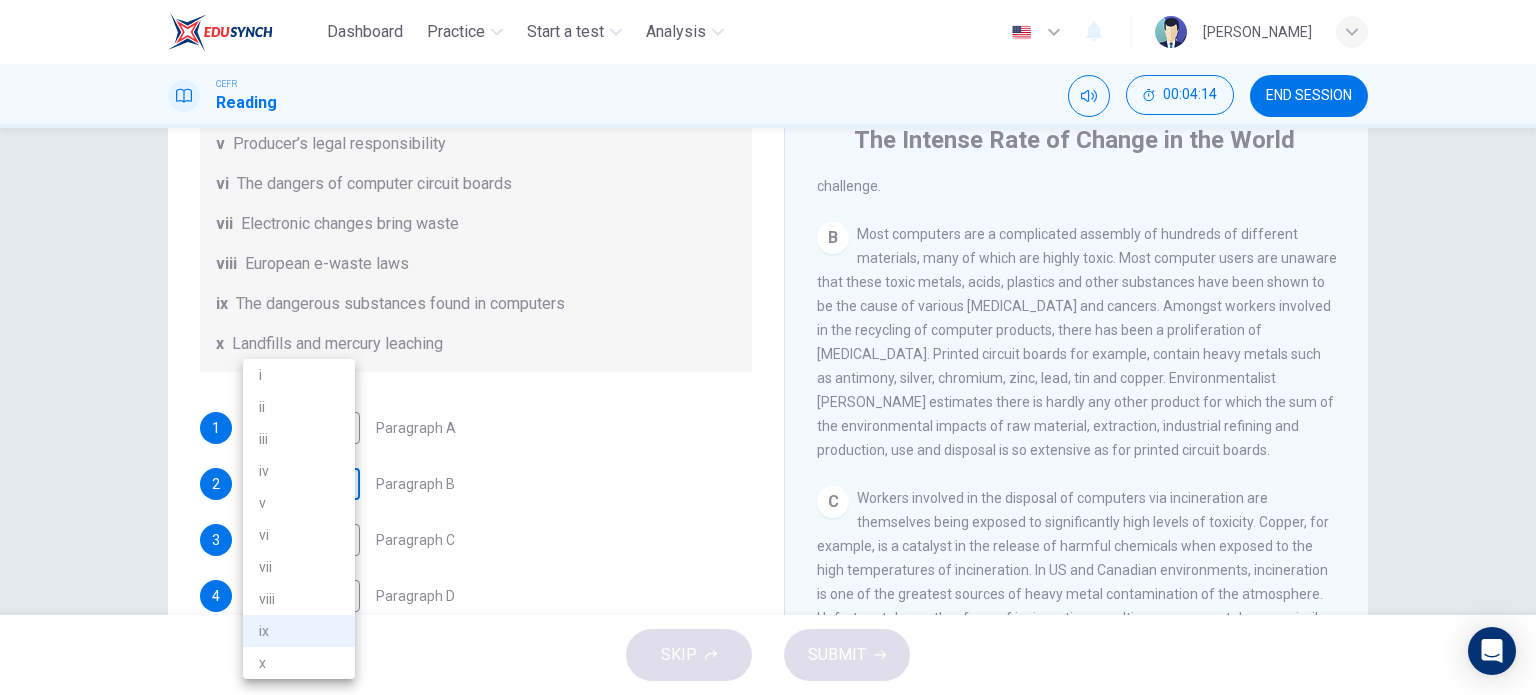 click on "Dashboard Practice Start a test Analysis English en ​ [PERSON_NAME] CEFR Reading 00:04:14 END SESSION Questions 1 - 7 The Reading Passage has 7 paragraphs,  A-G .
Choose the correct heading for each paragraph from the list of headings below.
Write the correct number,  i-x , in the boxes below. List of Headings i Exporting e-waste ii The hazards of burning computer junk iii Blame developed countries for e-waste iv Landfills are not satisfactory v Producer’s legal responsibility vi The dangers of computer circuit boards vii Electronic changes bring waste viii European e-waste laws ix The dangerous substances found in computers x Landfills and mercury leaching 1 vii vii ​ Paragraph A 2 ix ix ​ Paragraph B 3 ix ix ​ Paragraph C 4 ​ ​ Paragraph D 5 ​ ​ Paragraph E 6 ​ ​ Paragraph F 7 ​ ​ Paragraph G The Intense Rate of Change in the World CLICK TO ZOOM Click to Zoom A B C D E F G SKIP SUBMIT EduSynch - Online Language Proficiency Testing
Dashboard Practice 2025 i" at bounding box center [768, 347] 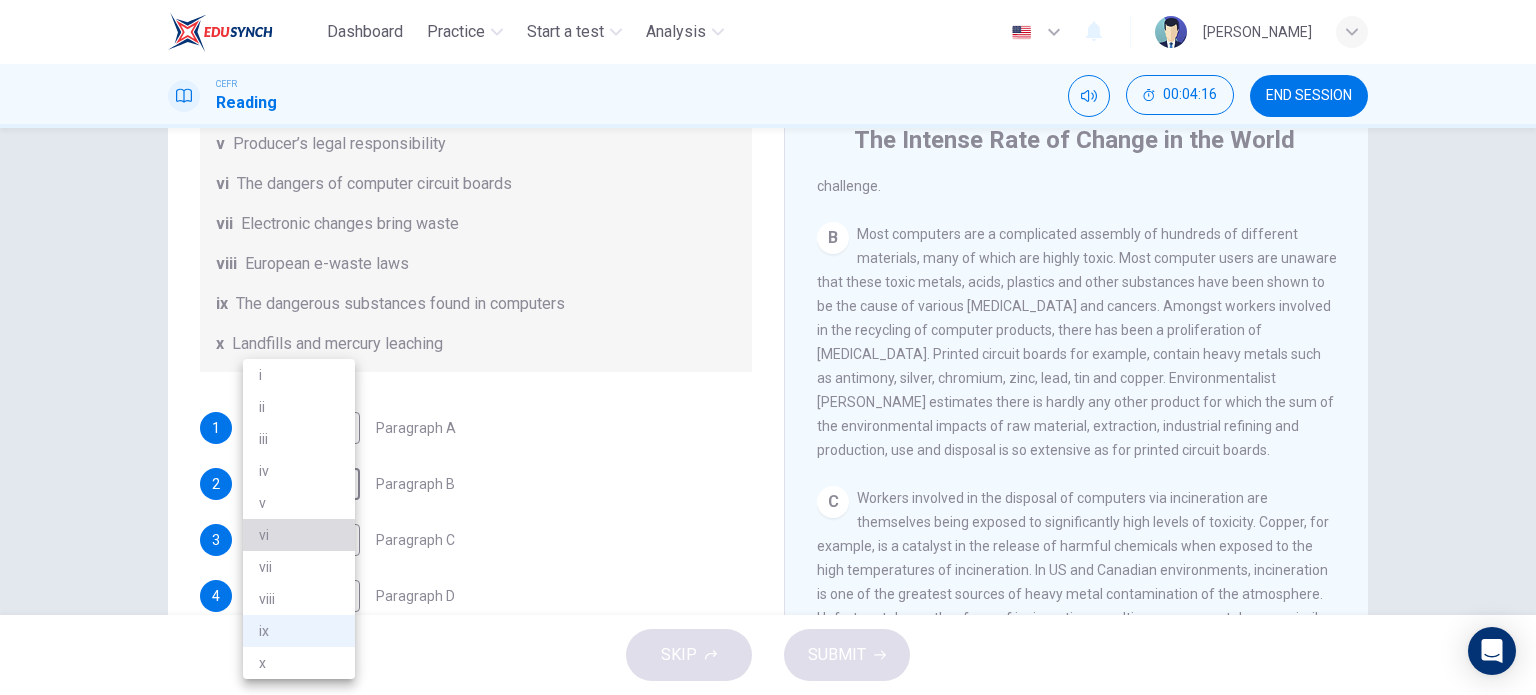 click on "vi" at bounding box center [299, 535] 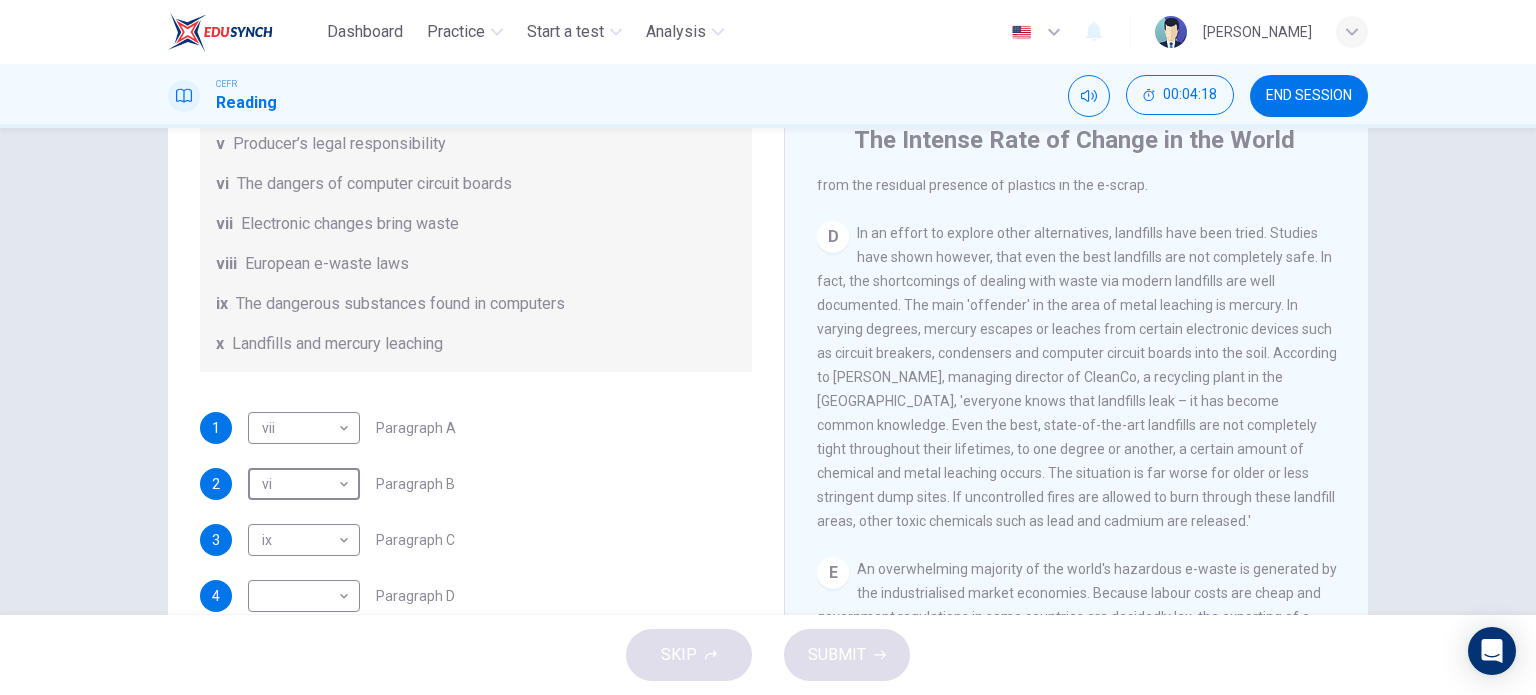 scroll, scrollTop: 1200, scrollLeft: 0, axis: vertical 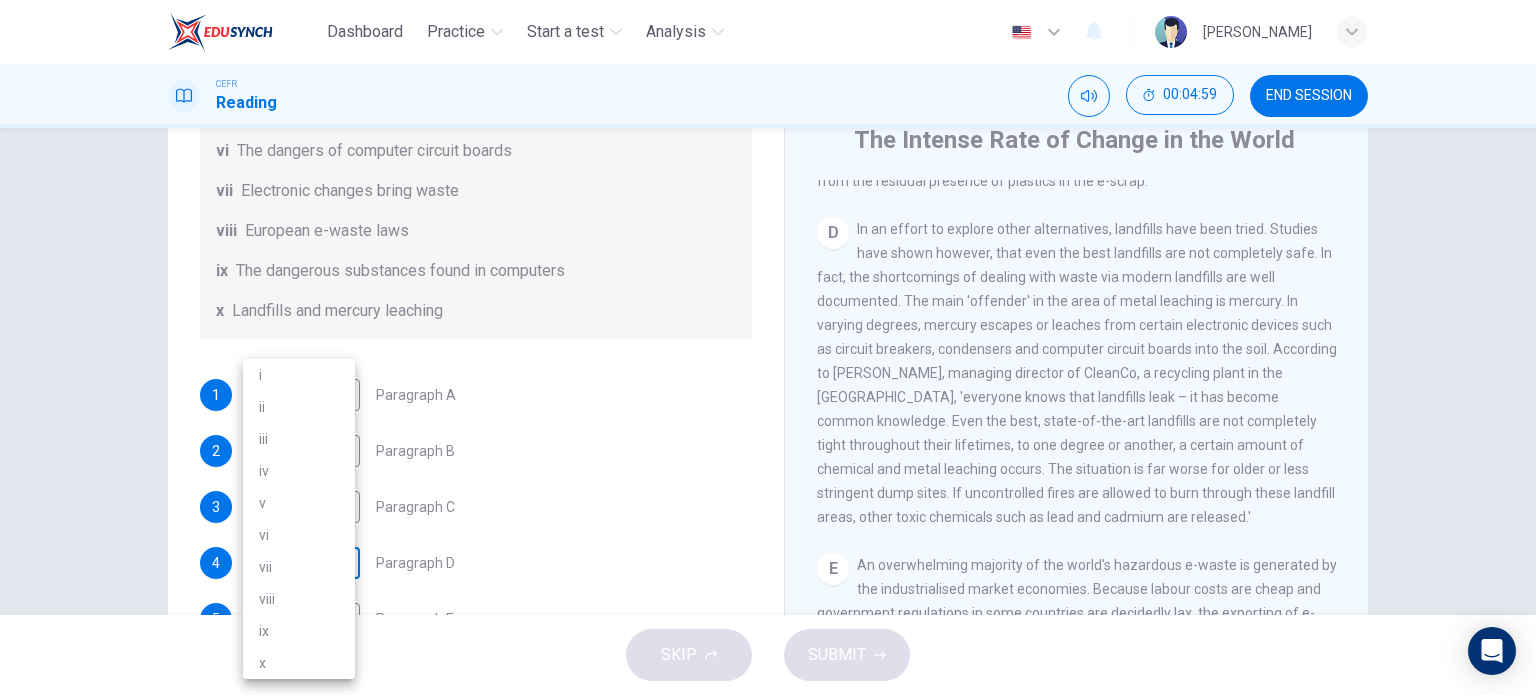 click on "Dashboard Practice Start a test Analysis English en ​ [PERSON_NAME] CEFR Reading 00:04:59 END SESSION Questions 1 - 7 The Reading Passage has 7 paragraphs,  A-G .
Choose the correct heading for each paragraph from the list of headings below.
Write the correct number,  i-x , in the boxes below. List of Headings i Exporting e-waste ii The hazards of burning computer junk iii Blame developed countries for e-waste iv Landfills are not satisfactory v Producer’s legal responsibility vi The dangers of computer circuit boards vii Electronic changes bring waste viii European e-waste laws ix The dangerous substances found in computers x Landfills and mercury leaching 1 vii vii ​ Paragraph A 2 vi vi ​ Paragraph B 3 ix ix ​ Paragraph C 4 ​ ​ Paragraph D 5 ​ ​ Paragraph E 6 ​ ​ Paragraph F 7 ​ ​ Paragraph G The Intense Rate of Change in the World CLICK TO ZOOM Click to Zoom A B C D E F G SKIP SUBMIT EduSynch - Online Language Proficiency Testing
Dashboard Practice 2025 i" at bounding box center (768, 347) 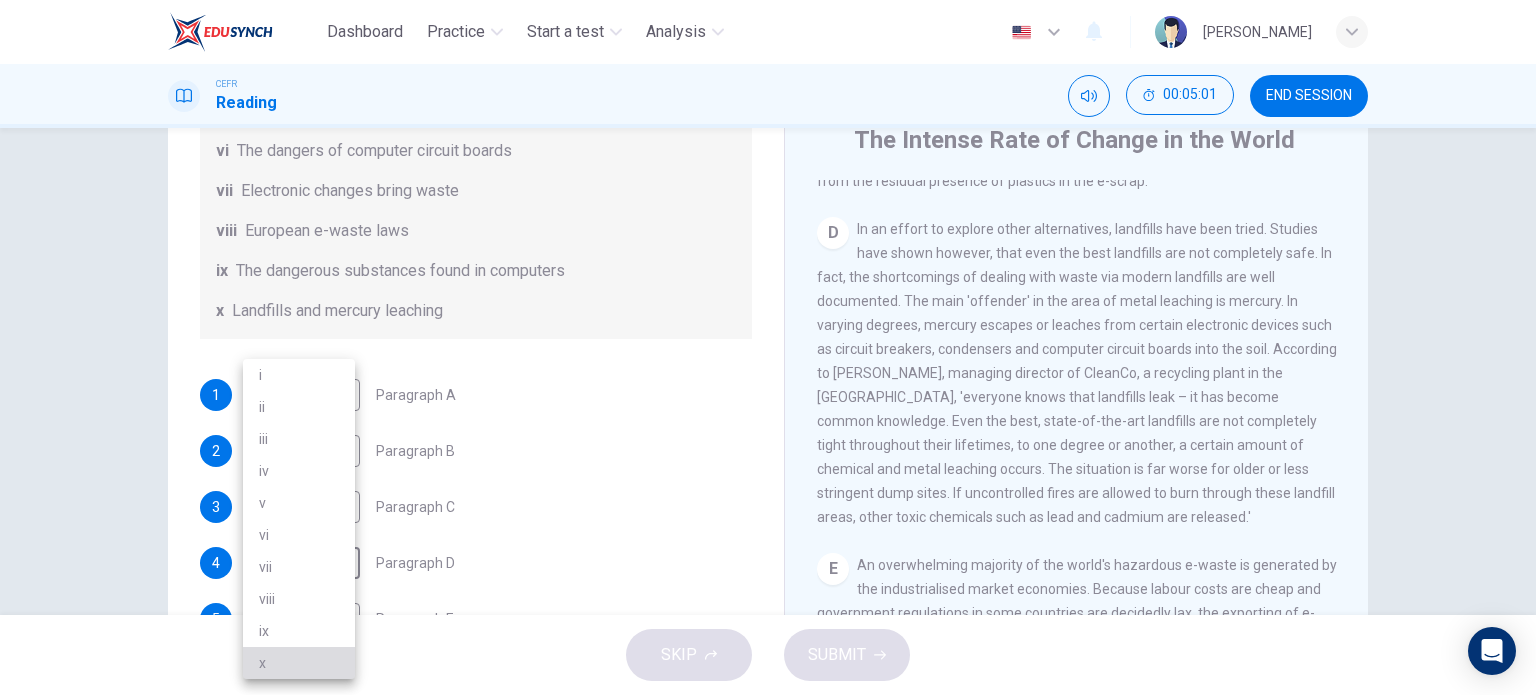 click on "x" at bounding box center (299, 663) 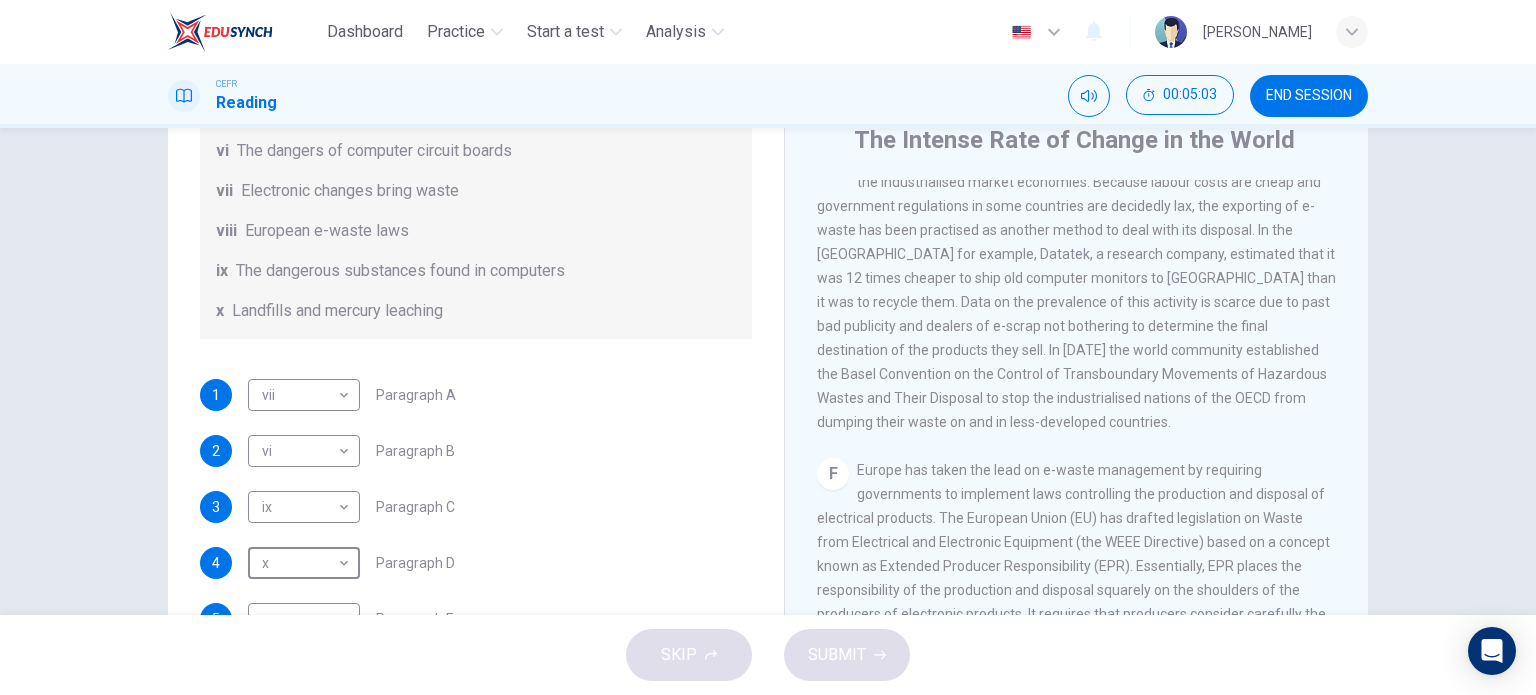 scroll, scrollTop: 1579, scrollLeft: 0, axis: vertical 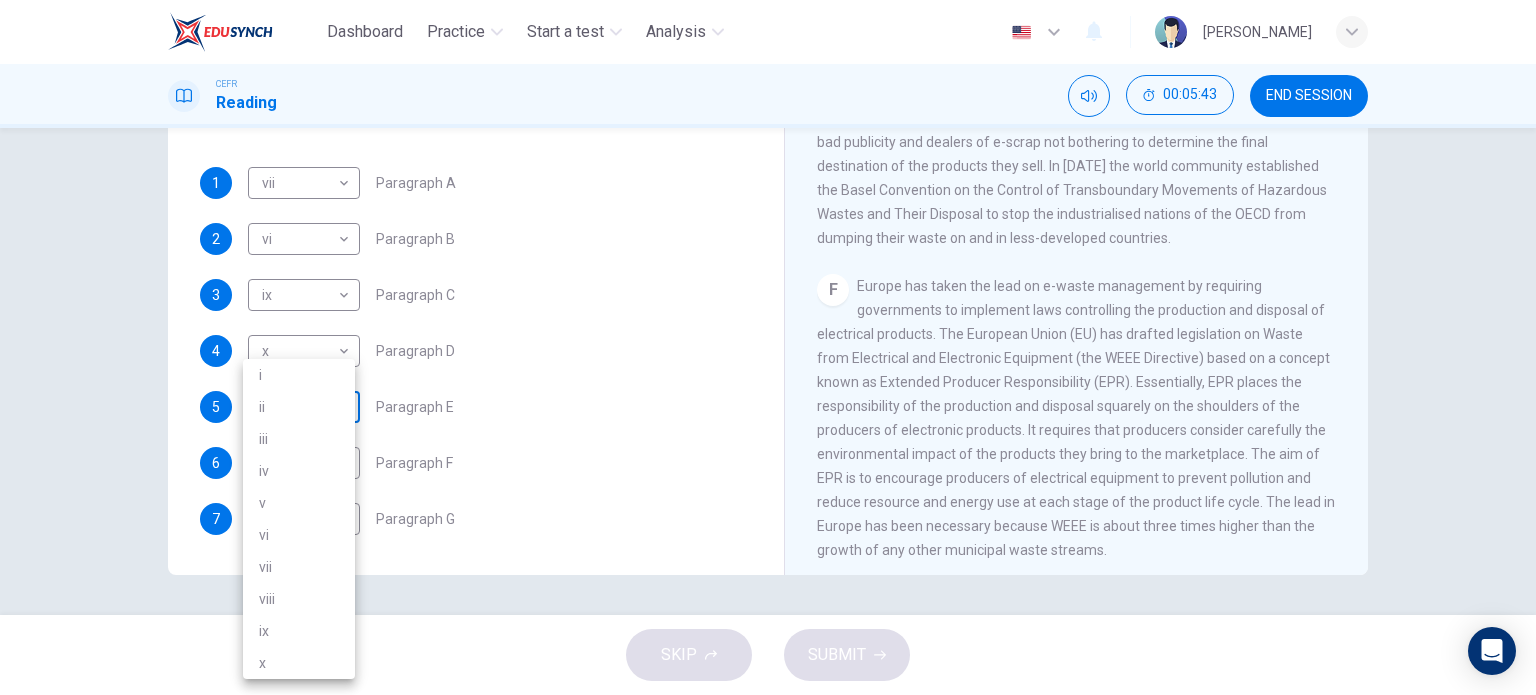 click on "Dashboard Practice Start a test Analysis English en ​ [PERSON_NAME] CEFR Reading 00:05:43 END SESSION Questions 1 - 7 The Reading Passage has 7 paragraphs,  A-G .
Choose the correct heading for each paragraph from the list of headings below.
Write the correct number,  i-x , in the boxes below. List of Headings i Exporting e-waste ii The hazards of burning computer junk iii Blame developed countries for e-waste iv Landfills are not satisfactory v Producer’s legal responsibility vi The dangers of computer circuit boards vii Electronic changes bring waste viii European e-waste laws ix The dangerous substances found in computers x Landfills and mercury leaching 1 vii vii ​ Paragraph A 2 vi vi ​ Paragraph B 3 ix ix ​ Paragraph C 4 x x ​ Paragraph D 5 ​ ​ Paragraph E 6 ​ ​ Paragraph F 7 ​ ​ Paragraph G The Intense Rate of Change in the World CLICK TO ZOOM Click to Zoom A B C D E F G SKIP SUBMIT EduSynch - Online Language Proficiency Testing
Dashboard Practice 2025 i" at bounding box center (768, 347) 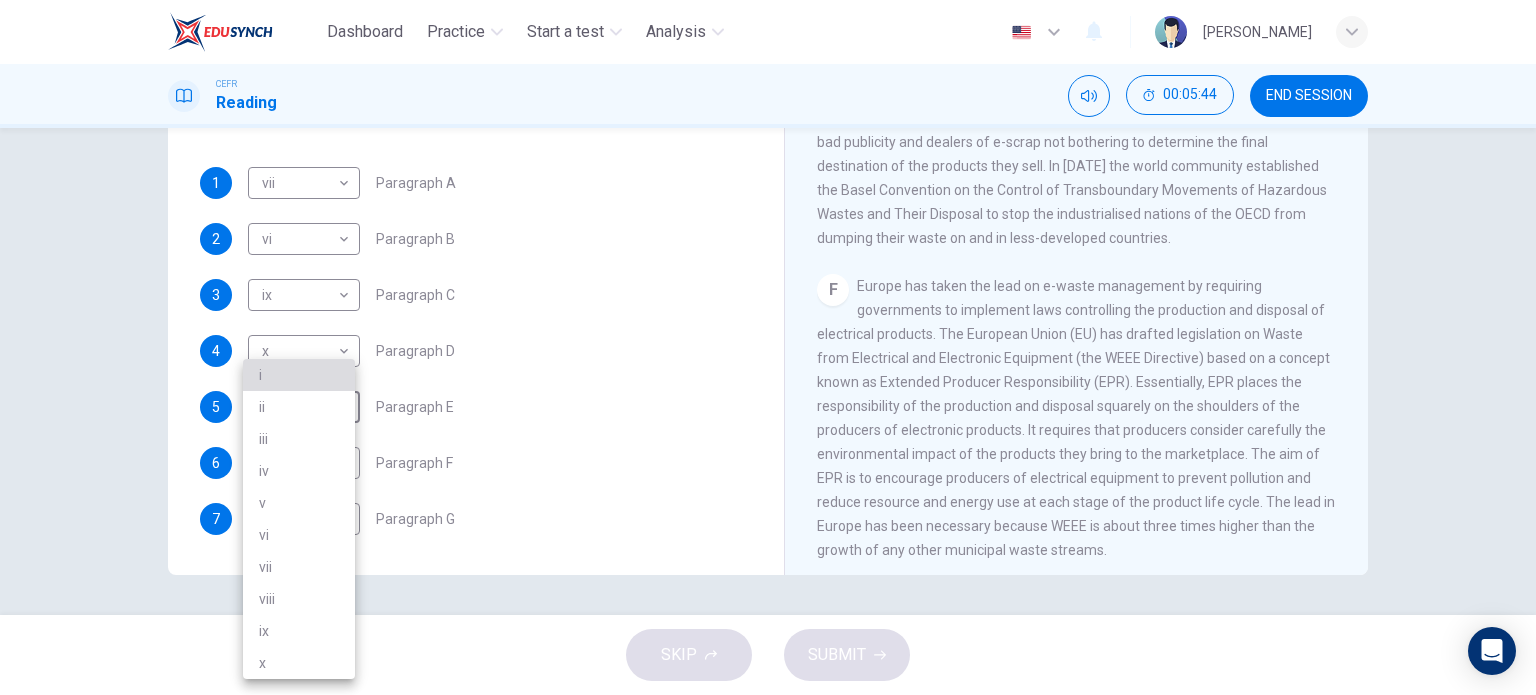 click on "i" at bounding box center (299, 375) 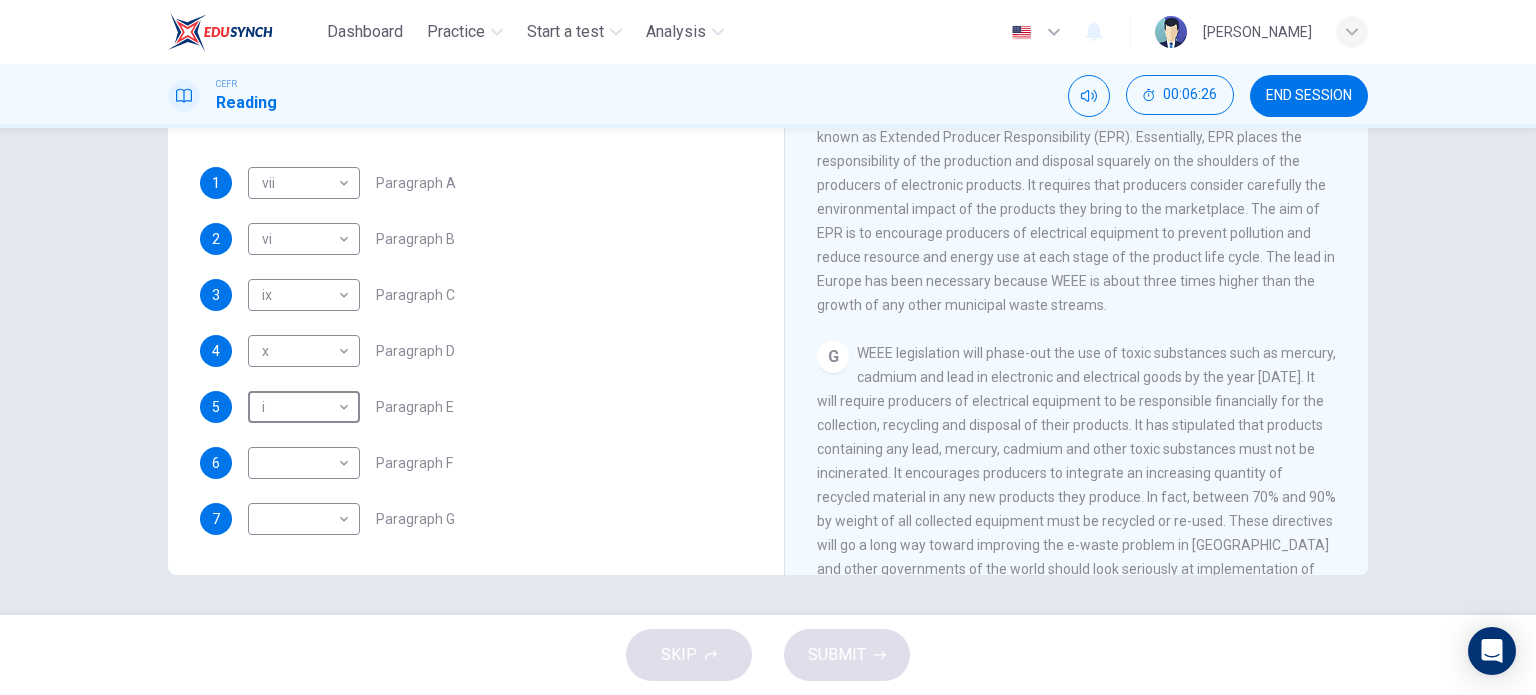 scroll, scrollTop: 1602, scrollLeft: 0, axis: vertical 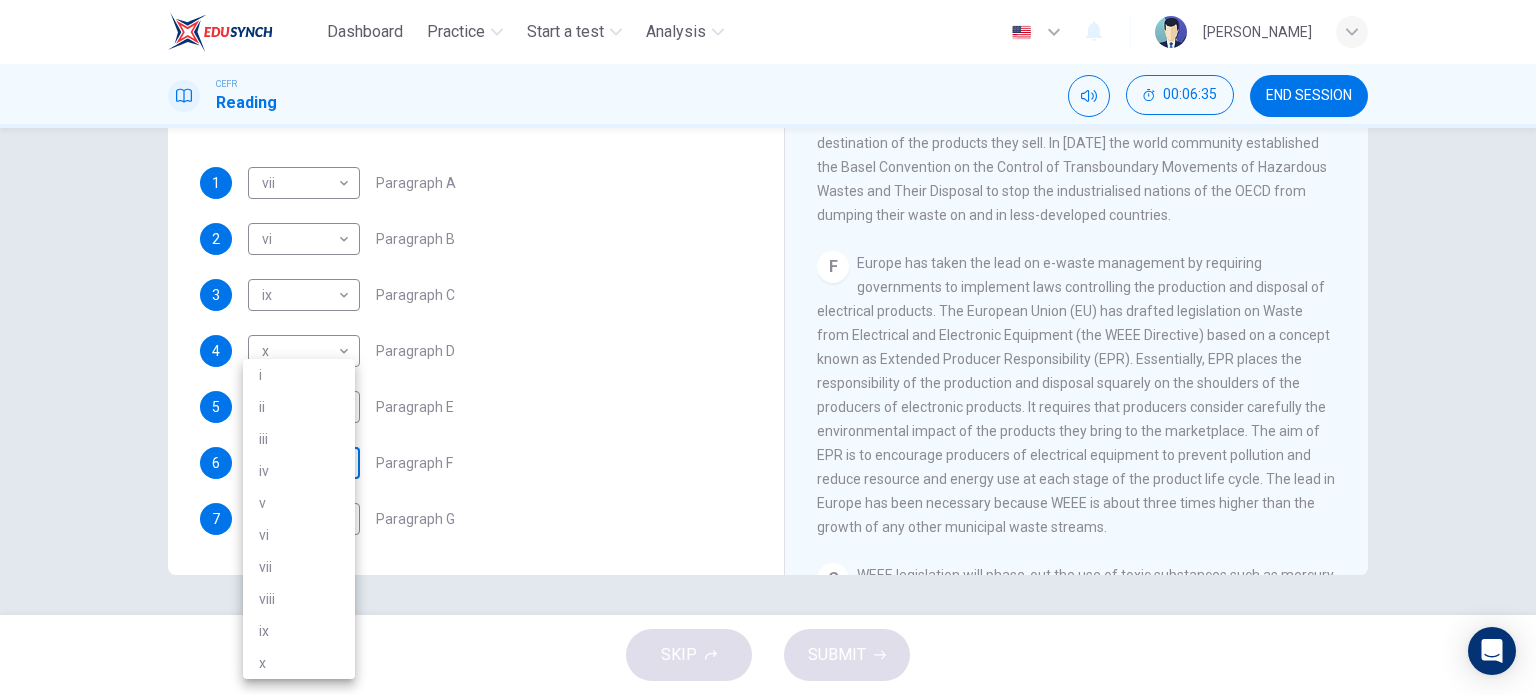 click on "Dashboard Practice Start a test Analysis English en ​ [PERSON_NAME] CEFR Reading 00:06:35 END SESSION Questions 1 - 7 The Reading Passage has 7 paragraphs,  A-G .
Choose the correct heading for each paragraph from the list of headings below.
Write the correct number,  i-x , in the boxes below. List of Headings i Exporting e-waste ii The hazards of burning computer junk iii Blame developed countries for e-waste iv Landfills are not satisfactory v Producer’s legal responsibility vi The dangers of computer circuit boards vii Electronic changes bring waste viii European e-waste laws ix The dangerous substances found in computers x Landfills and mercury leaching 1 vii vii ​ Paragraph A 2 vi vi ​ Paragraph B 3 ix ix ​ Paragraph C 4 x x ​ Paragraph D 5 i i ​ Paragraph E 6 ​ ​ Paragraph F 7 ​ ​ Paragraph G The Intense Rate of Change in the World CLICK TO ZOOM Click to Zoom A B C D E F G SKIP SUBMIT EduSynch - Online Language Proficiency Testing
Dashboard Practice 2025 i" at bounding box center (768, 347) 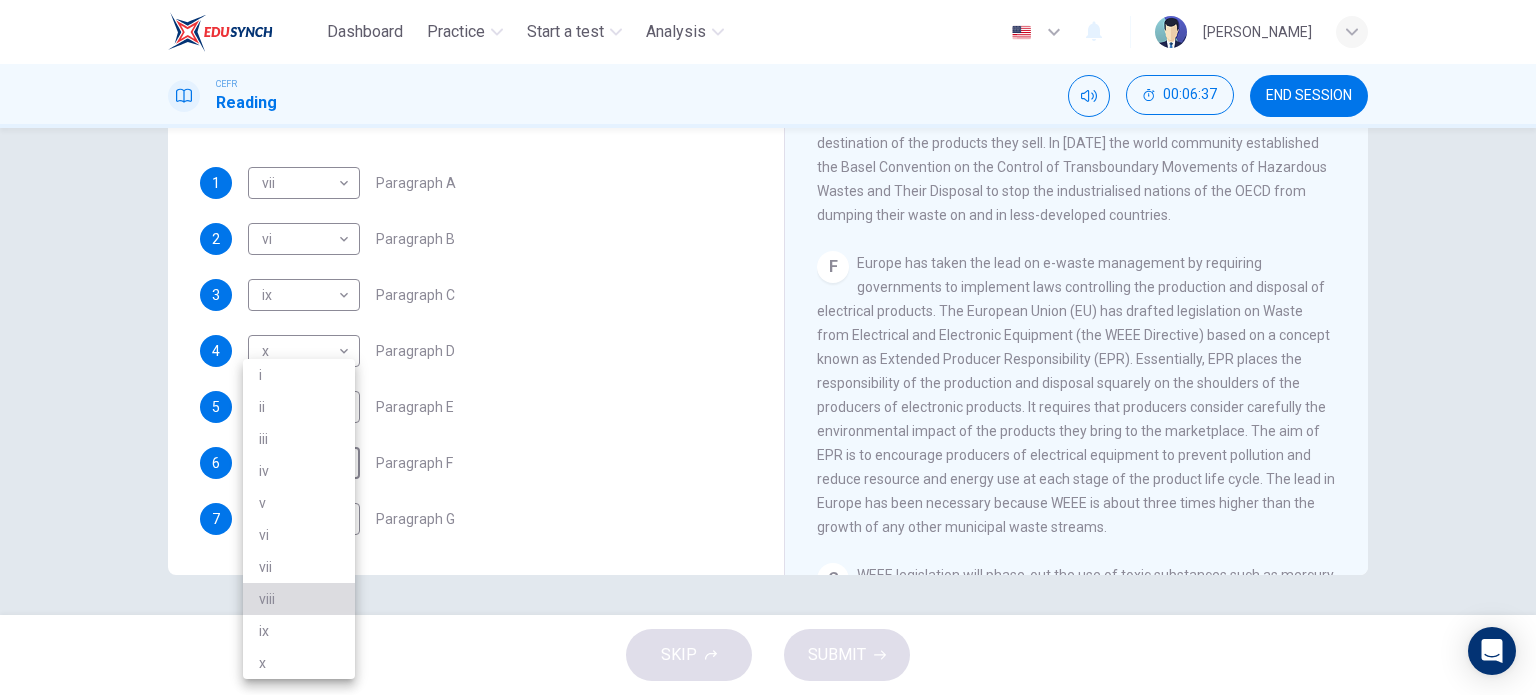 click on "viii" at bounding box center (299, 599) 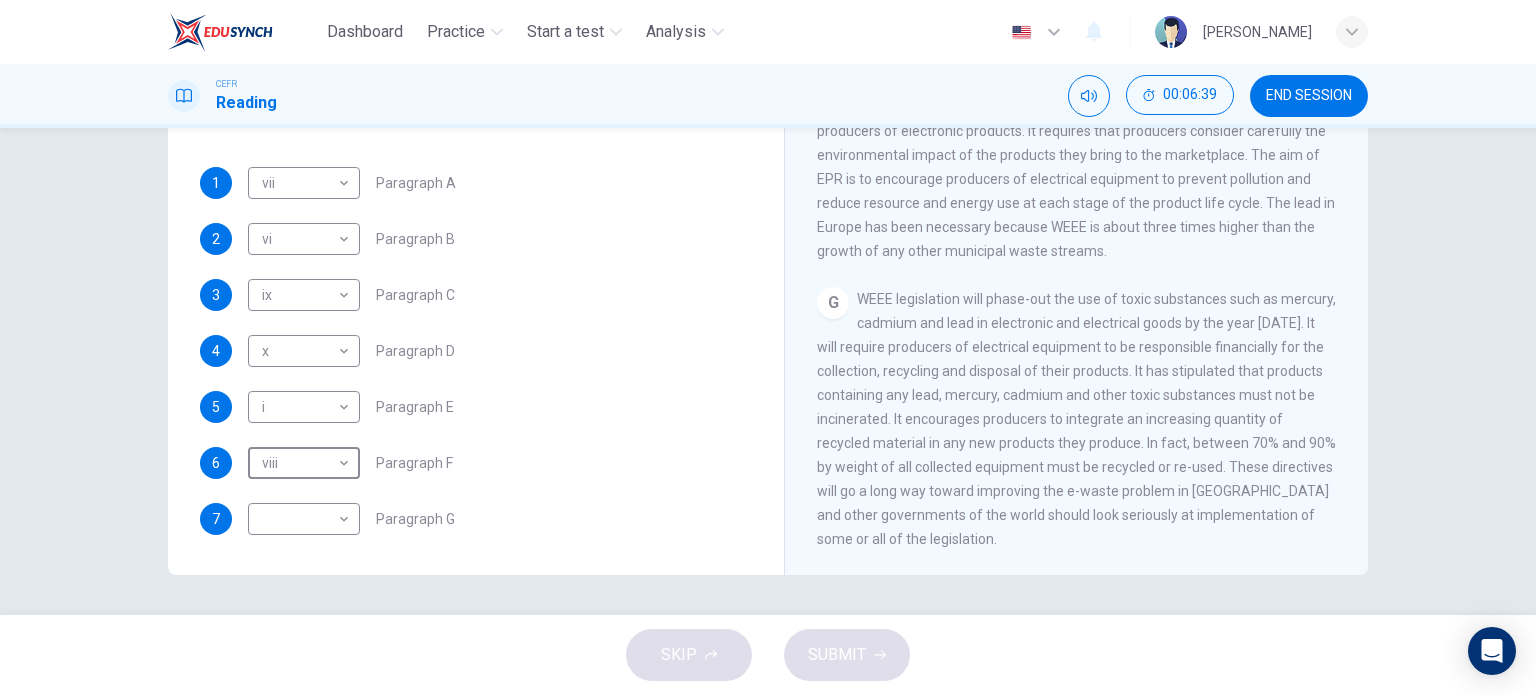 scroll, scrollTop: 1916, scrollLeft: 0, axis: vertical 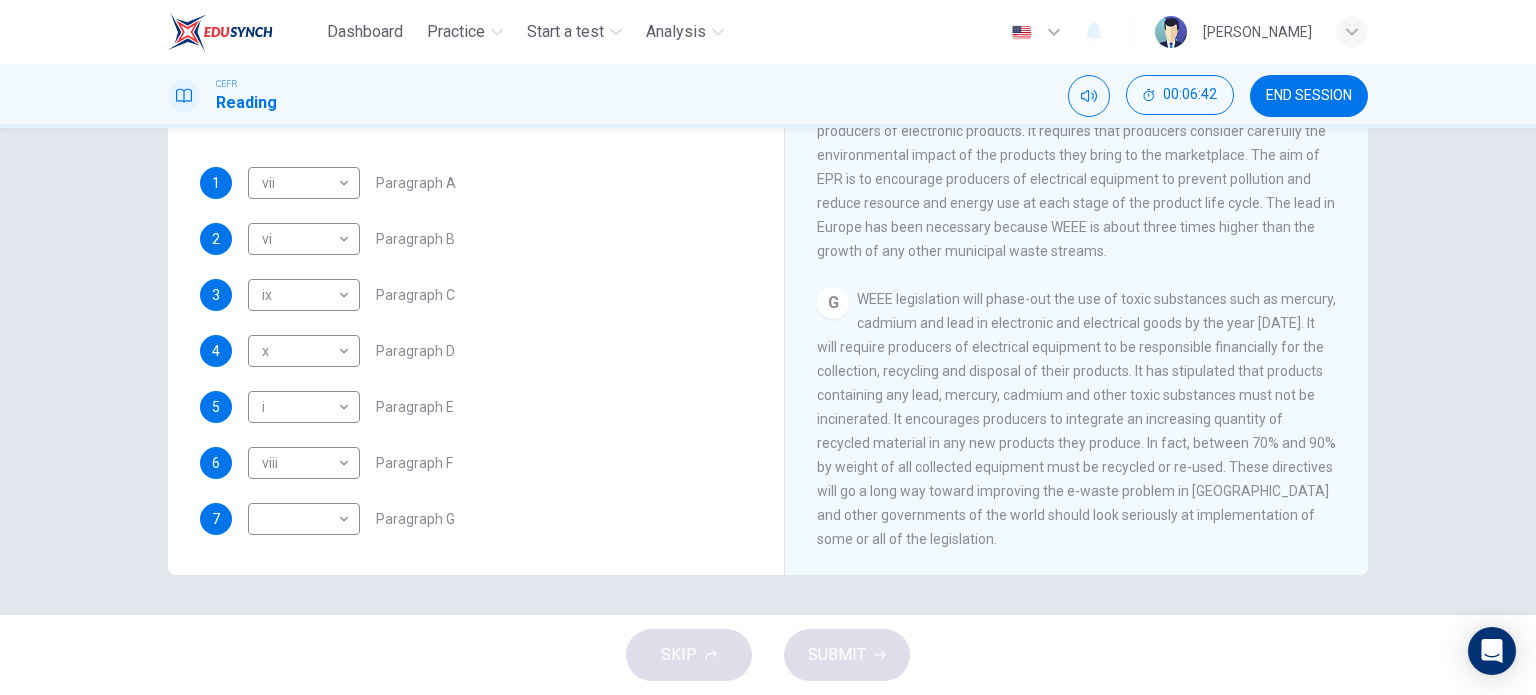 click on "WEEE legislation will phase-out the use of toxic substances such as mercury, cadmium and lead in electronic and electrical goods by the year [DATE]. It will require producers of electrical equipment to be responsible financially for the collection, recycling and disposal of their products. It has stipulated that products containing any lead, mercury, cadmium and other toxic substances must not be incinerated. It encourages producers to integrate an increasing quantity of recycled material in any new products they produce. In fact, between 70% and 90% by weight of all collected equipment must be recycled or re-used. These directives will go a long way toward improving the e-waste problem in [GEOGRAPHIC_DATA] and other governments of the world should look seriously at implementation of some or all of the legislation." at bounding box center (1076, 419) 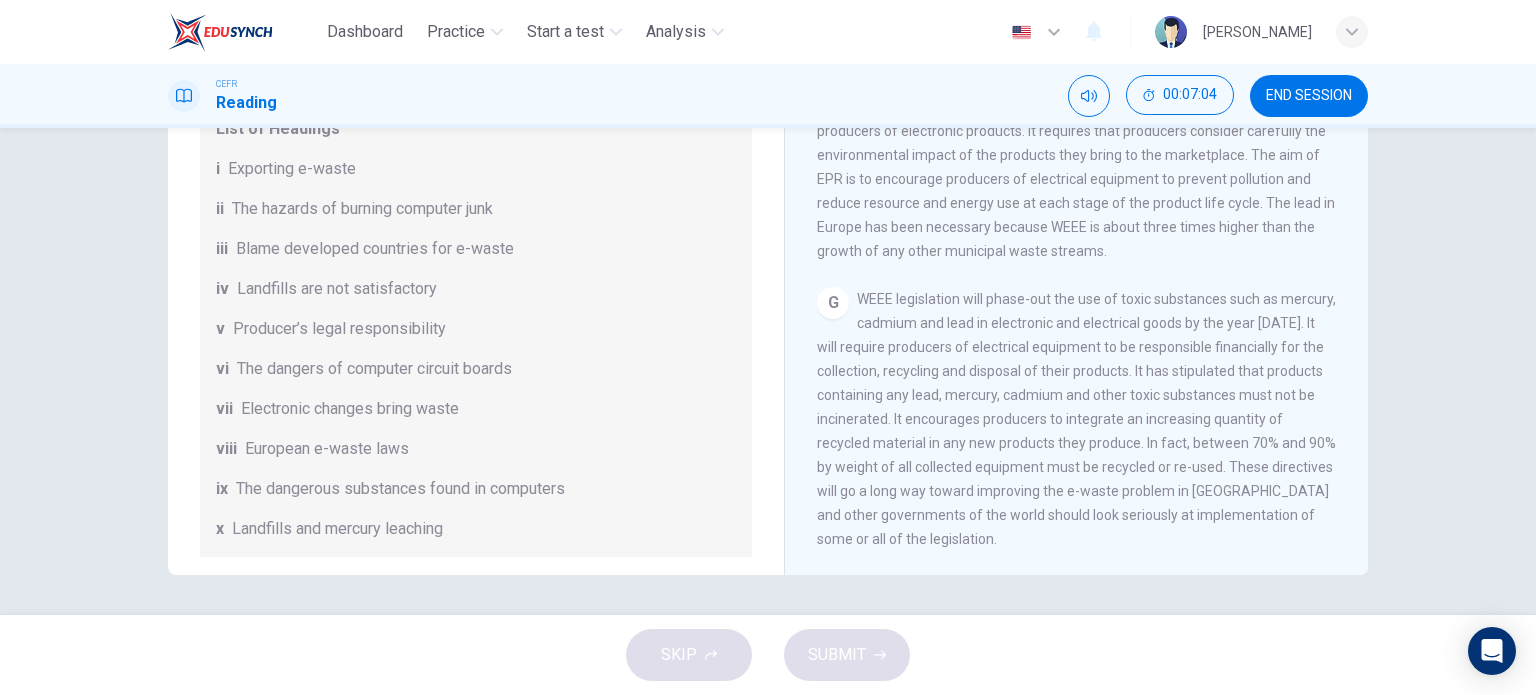 scroll, scrollTop: 488, scrollLeft: 0, axis: vertical 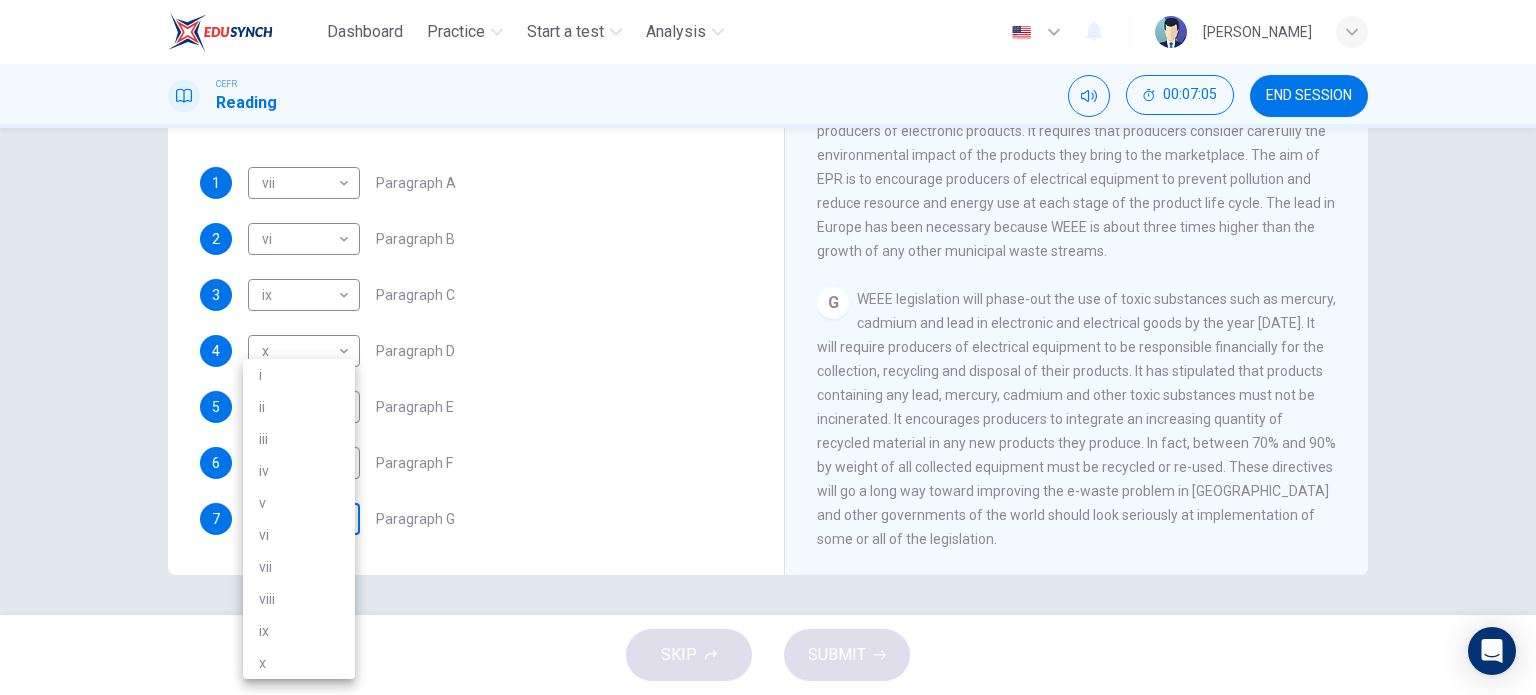 click on "Dashboard Practice Start a test Analysis English en ​ [PERSON_NAME] CEFR Reading 00:07:05 END SESSION Questions 1 - 7 The Reading Passage has 7 paragraphs,  A-G .
Choose the correct heading for each paragraph from the list of headings below.
Write the correct number,  i-x , in the boxes below. List of Headings i Exporting e-waste ii The hazards of burning computer junk iii Blame developed countries for e-waste iv Landfills are not satisfactory v Producer’s legal responsibility vi The dangers of computer circuit boards vii Electronic changes bring waste viii European e-waste laws ix The dangerous substances found in computers x Landfills and mercury leaching 1 vii vii ​ Paragraph A 2 vi vi ​ Paragraph B 3 ix ix ​ Paragraph C 4 x x ​ Paragraph D 5 i i ​ Paragraph E 6 viii viii ​ Paragraph F 7 ​ ​ Paragraph G The Intense Rate of Change in the World CLICK TO ZOOM Click to Zoom A B C D E F G SKIP SUBMIT EduSynch - Online Language Proficiency Testing
Dashboard Practice" at bounding box center (768, 347) 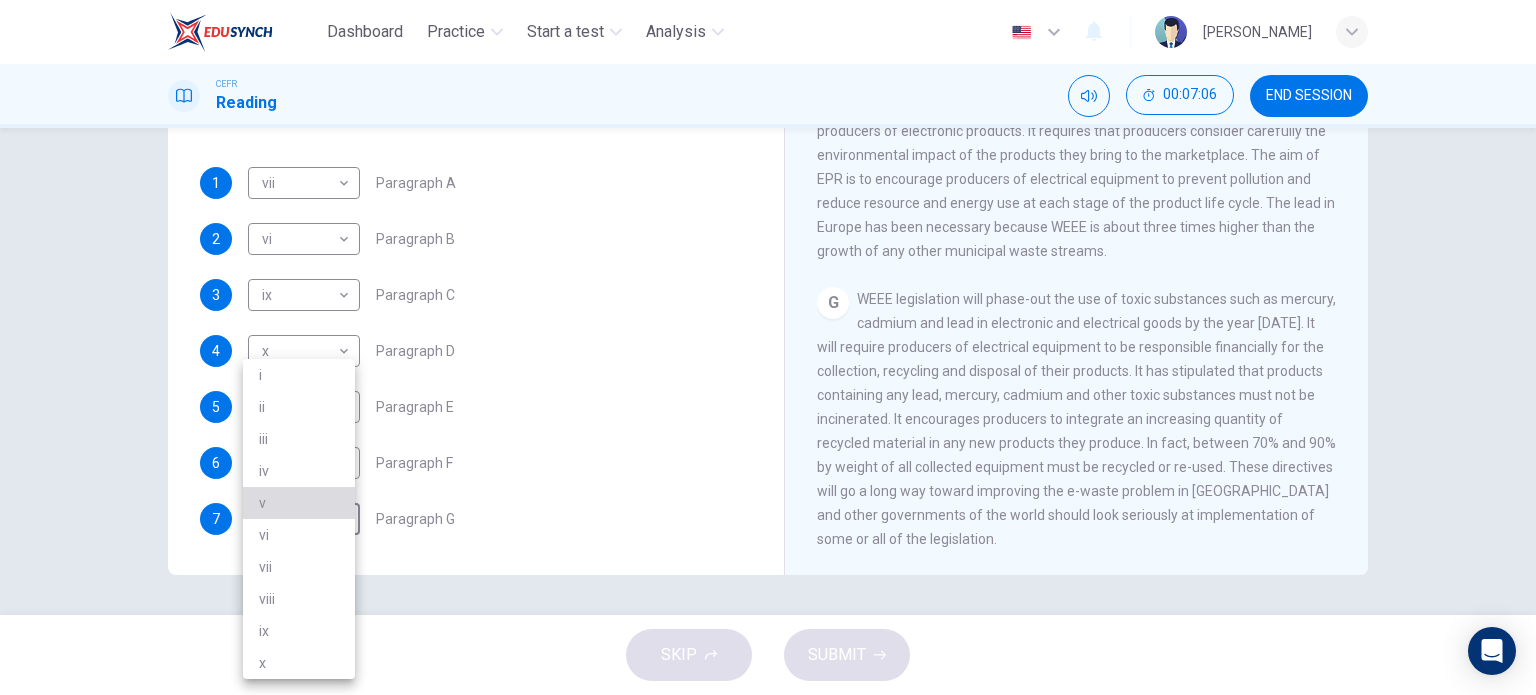 click on "v" at bounding box center [299, 503] 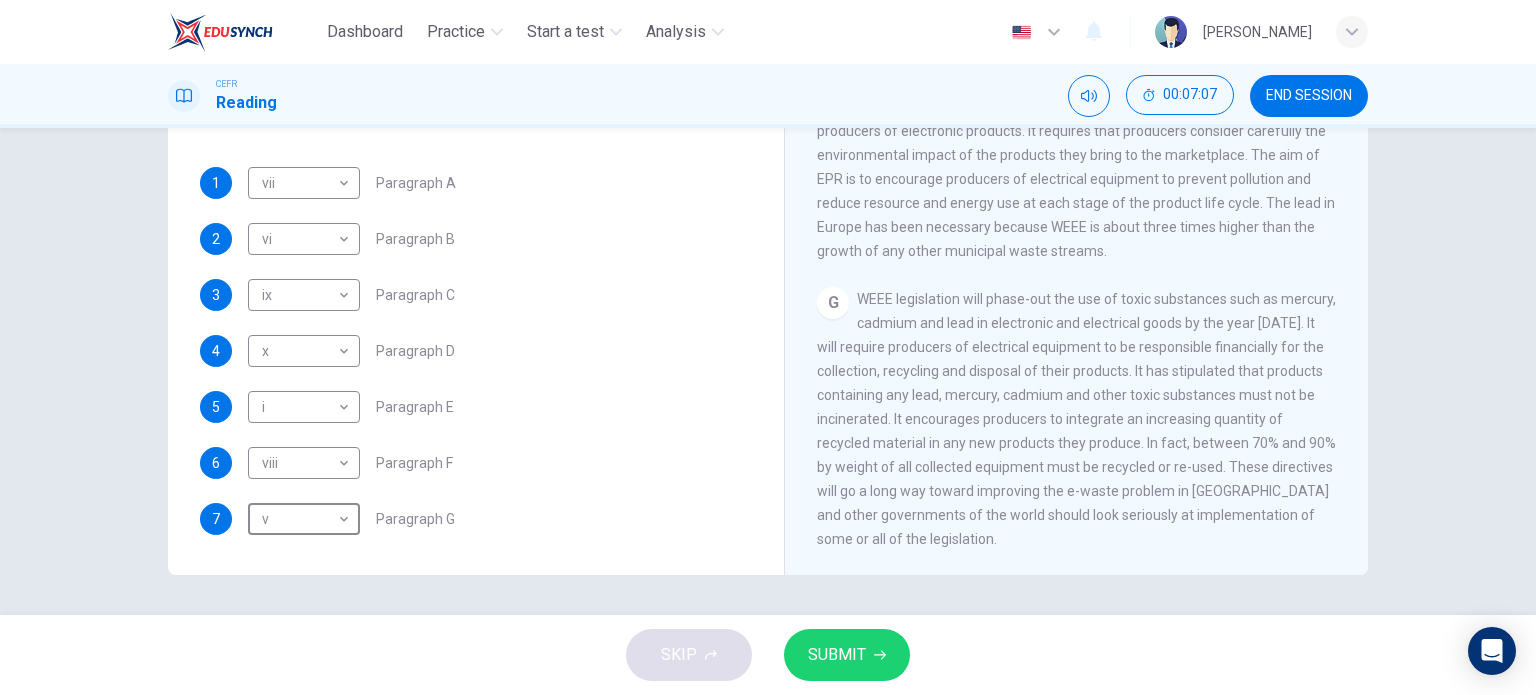 click on "SUBMIT" at bounding box center (837, 655) 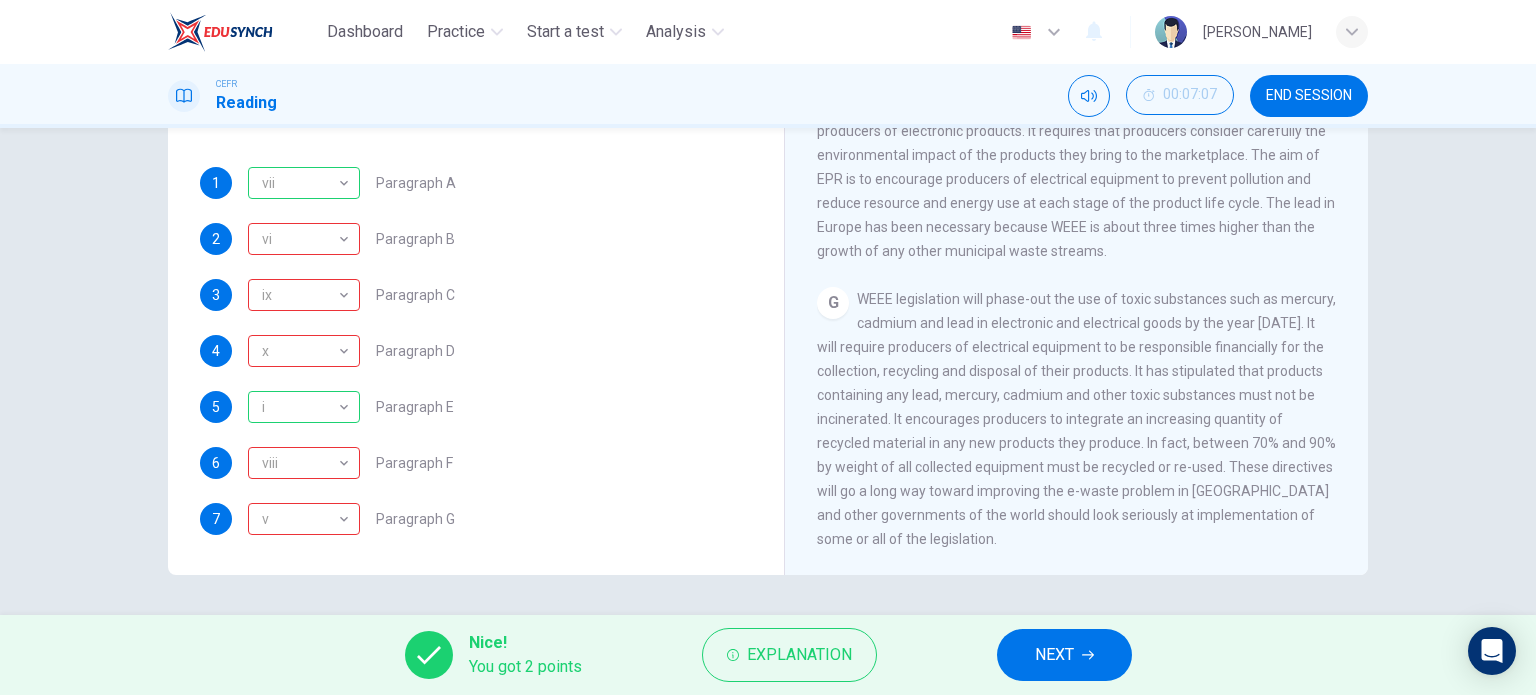 scroll, scrollTop: 448, scrollLeft: 0, axis: vertical 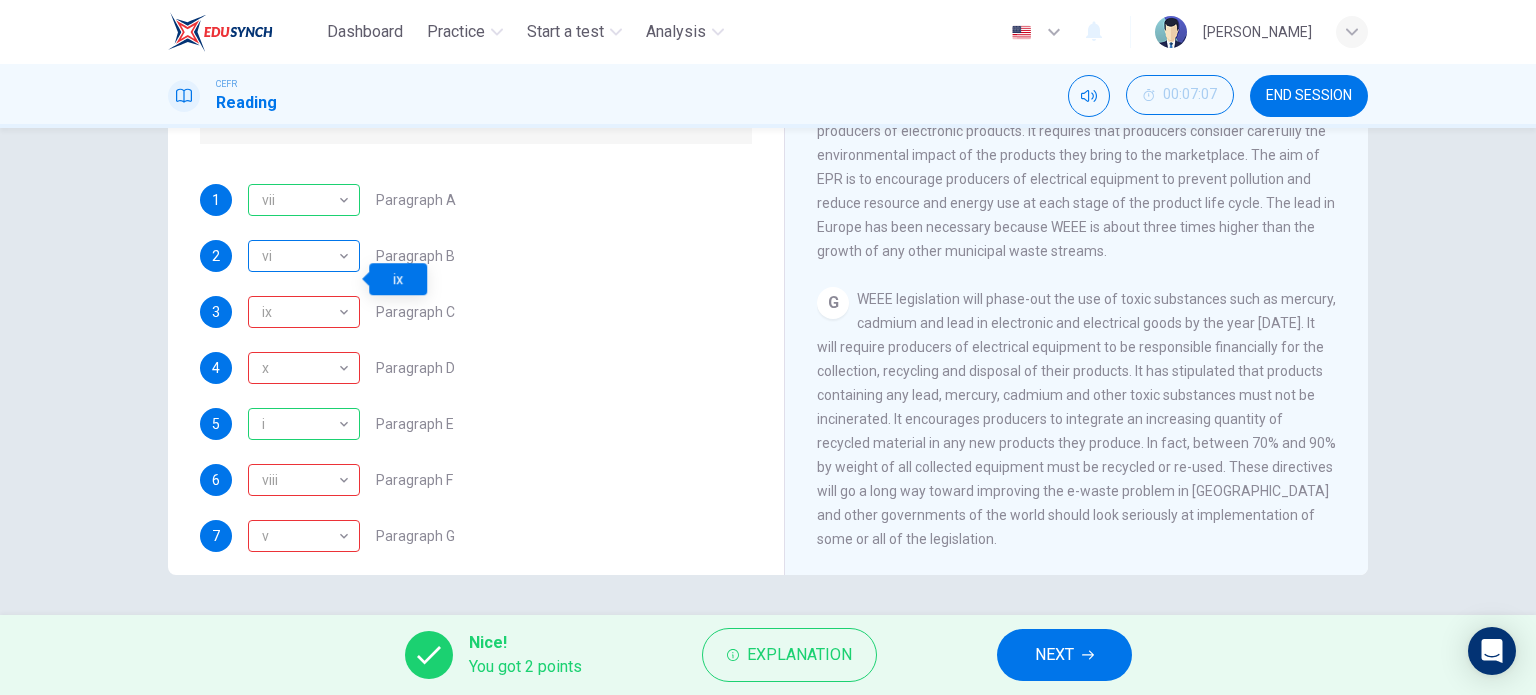click on "vi" at bounding box center (300, 256) 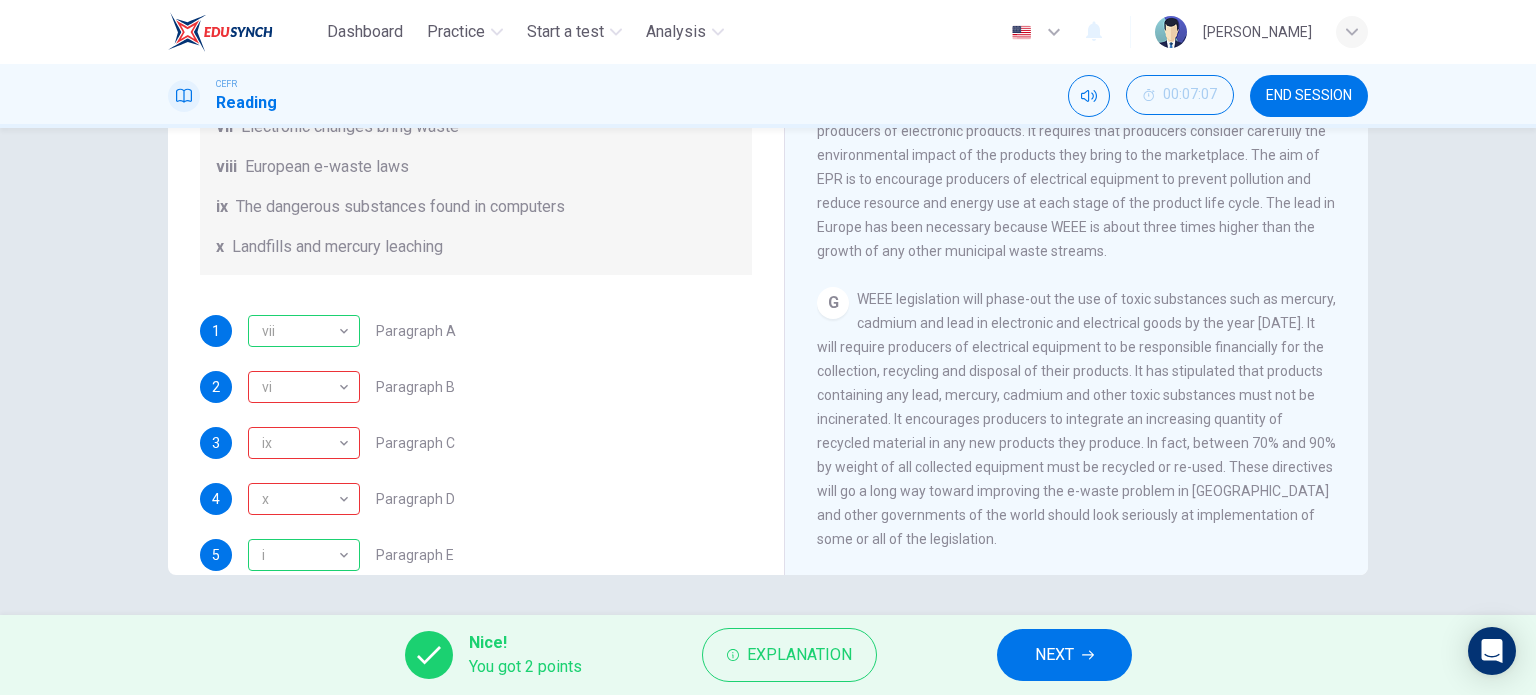 scroll, scrollTop: 268, scrollLeft: 0, axis: vertical 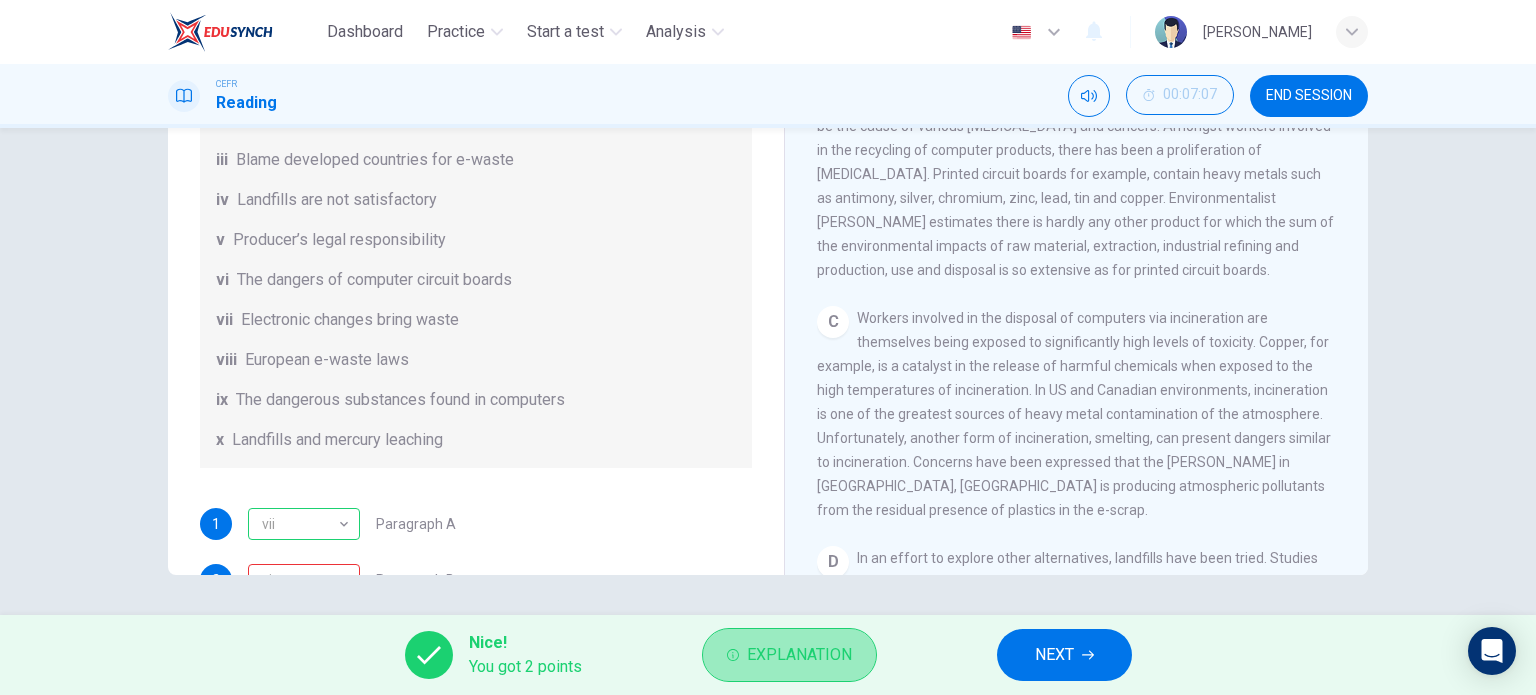 click on "Explanation" at bounding box center (799, 655) 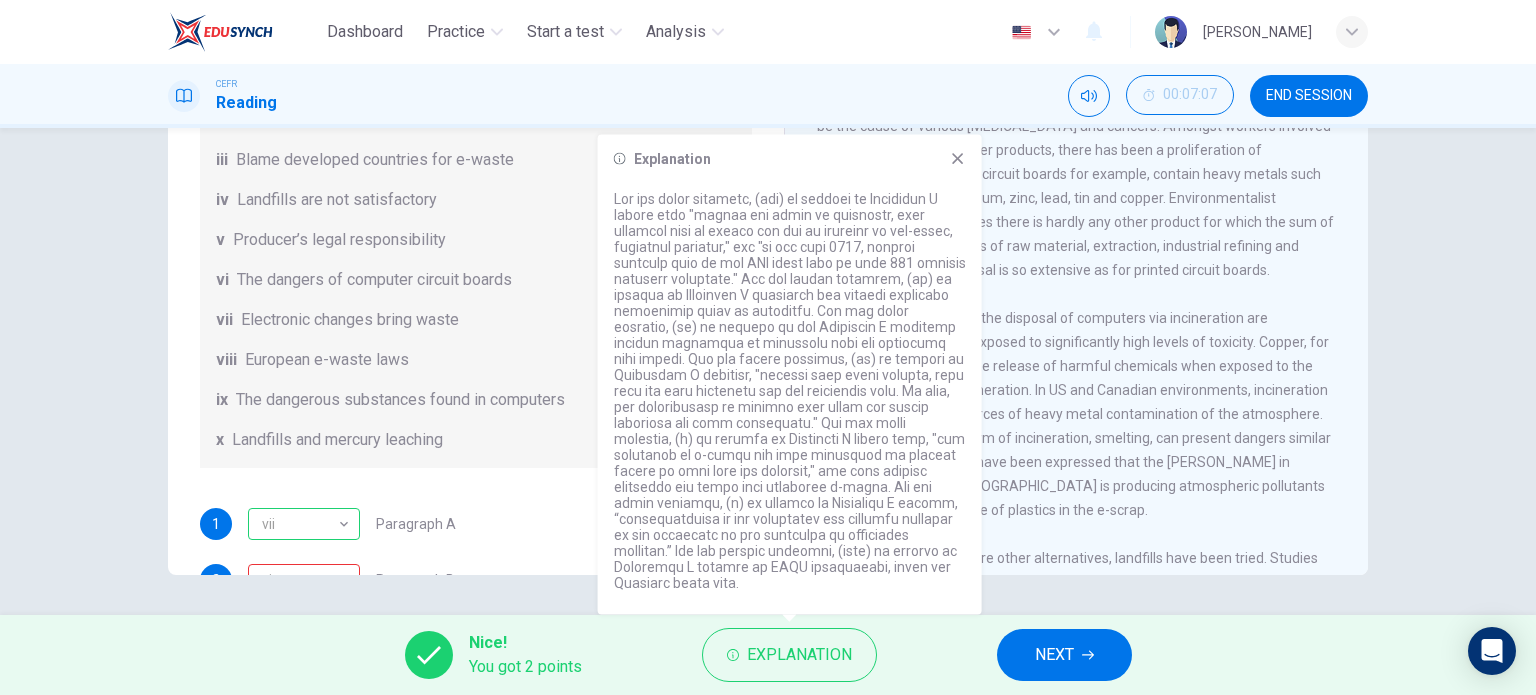 drag, startPoint x: 947, startPoint y: 191, endPoint x: 951, endPoint y: 179, distance: 12.649111 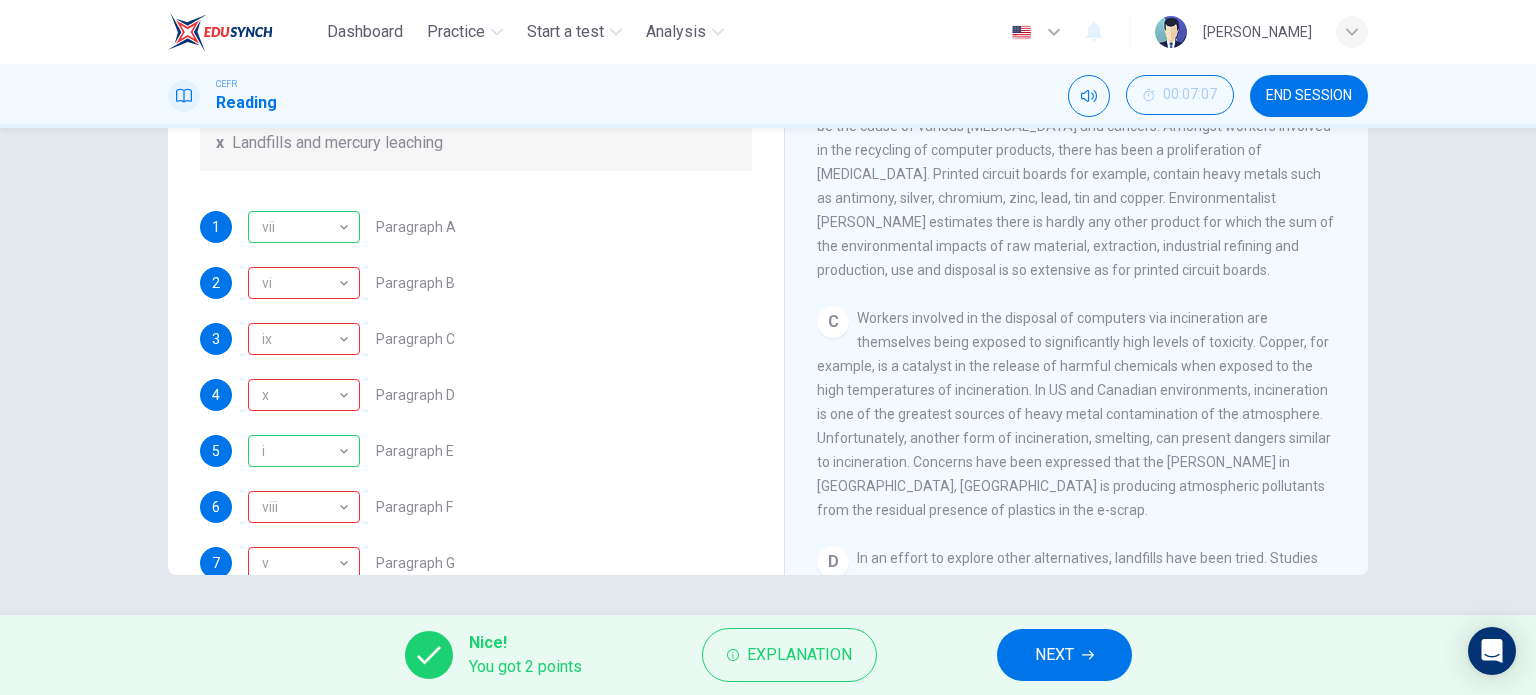 scroll, scrollTop: 423, scrollLeft: 0, axis: vertical 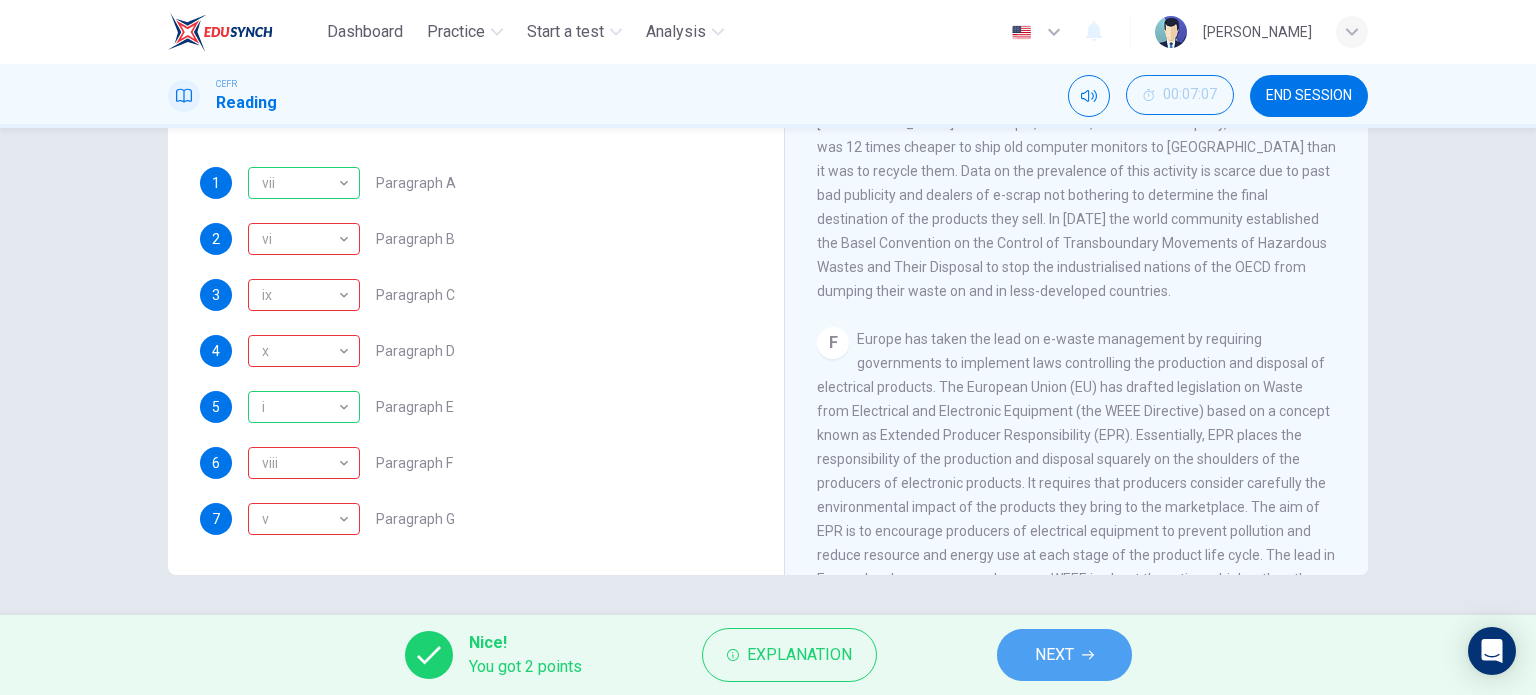 click on "NEXT" at bounding box center [1054, 655] 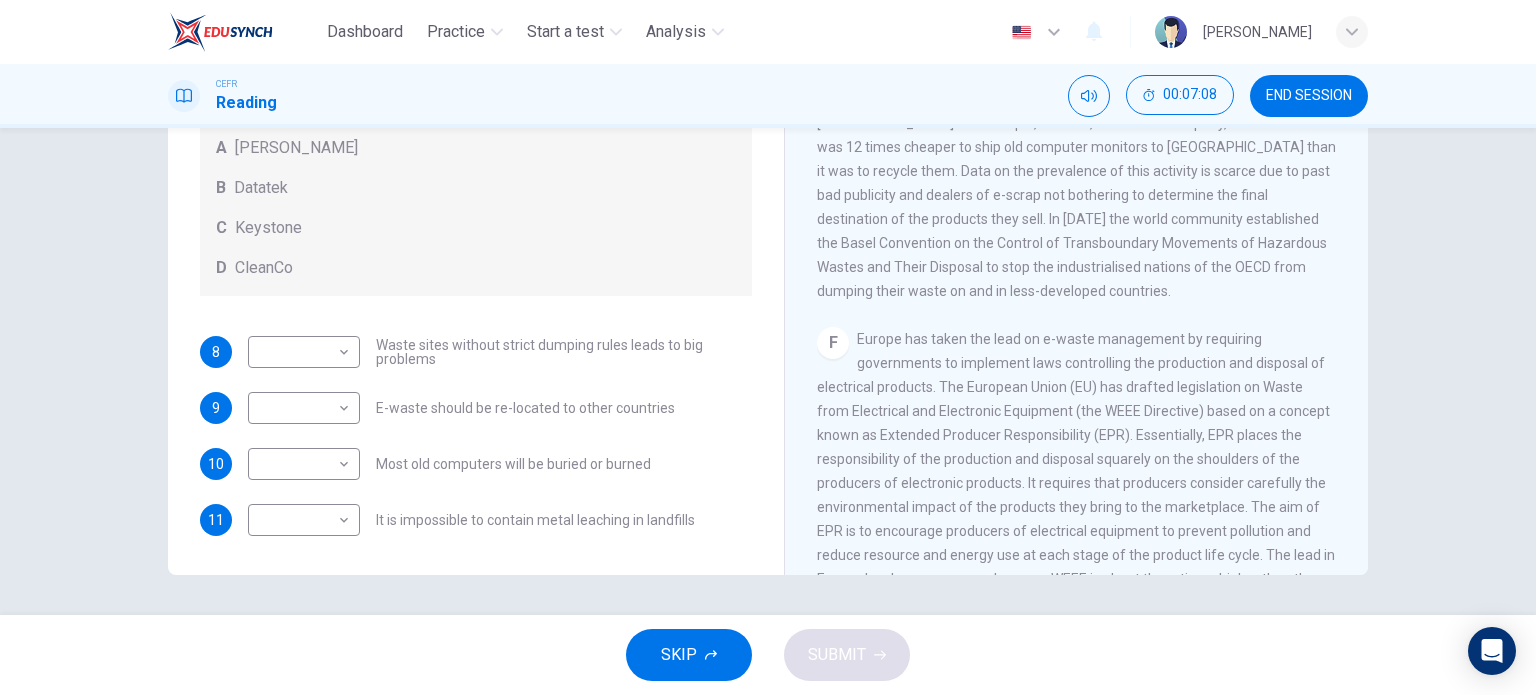 scroll, scrollTop: 0, scrollLeft: 0, axis: both 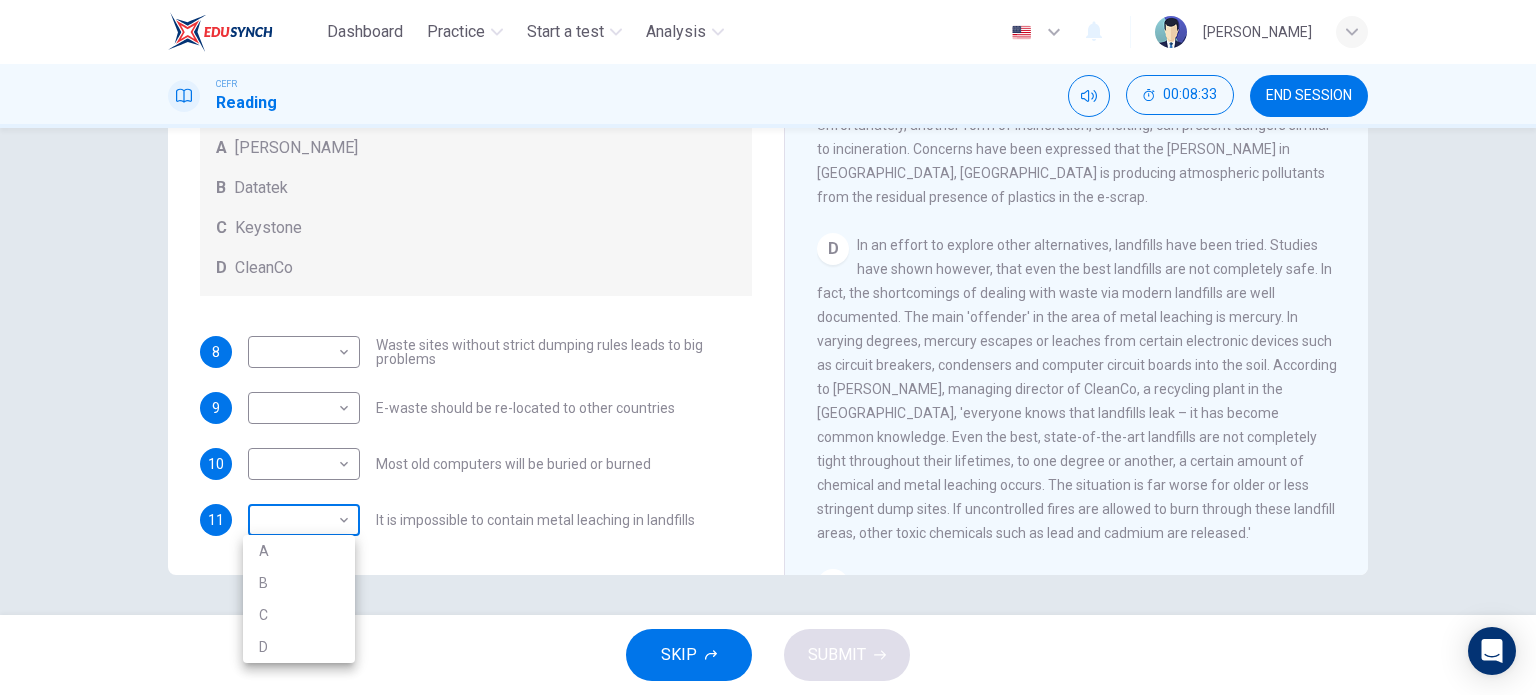 click on "Dashboard Practice Start a test Analysis English en ​ [PERSON_NAME] CEFR Reading 00:08:33 END SESSION Questions 8 - 11 Look at the following list of statements and the list of
companies below.
Match each statement with the correct company. Write the correct letter A-D in the boxes below on your answer sheet.
NB  You may use any letter more than once. List of Companies A Noranda Smelter B Datatek C Keystone D CleanCo 8 ​ ​ Waste sites without strict dumping rules leads to big problems 9 ​ ​ E-waste should be re-located to other countries 10 ​ ​ Most old computers will be buried or burned 11 ​ ​ It is impossible to contain metal leaching in landfills The Intense Rate of Change in the World CLICK TO ZOOM Click to Zoom A B C D E F G SKIP SUBMIT EduSynch - Online Language Proficiency Testing
Dashboard Practice Start a test Analysis Notifications © Copyright  2025 A B C D" at bounding box center (768, 347) 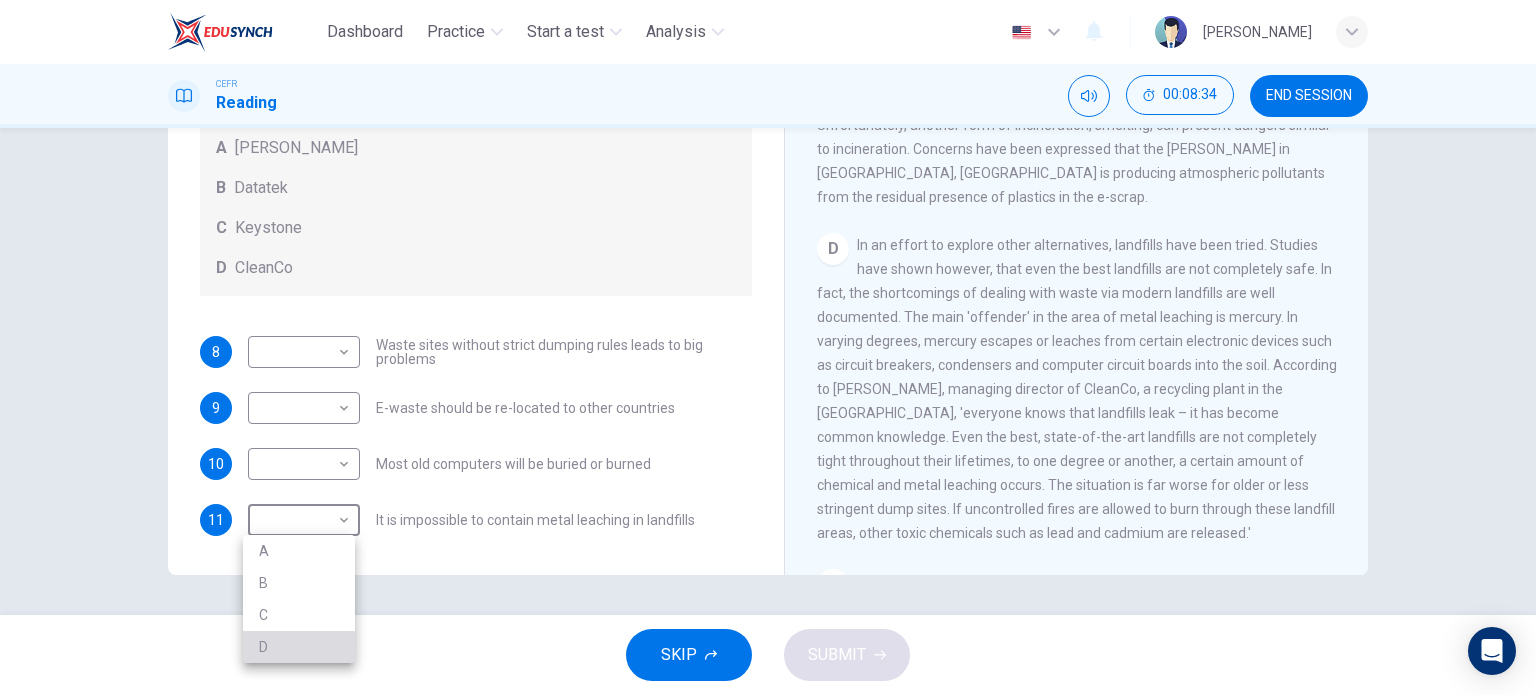 click on "D" at bounding box center (299, 647) 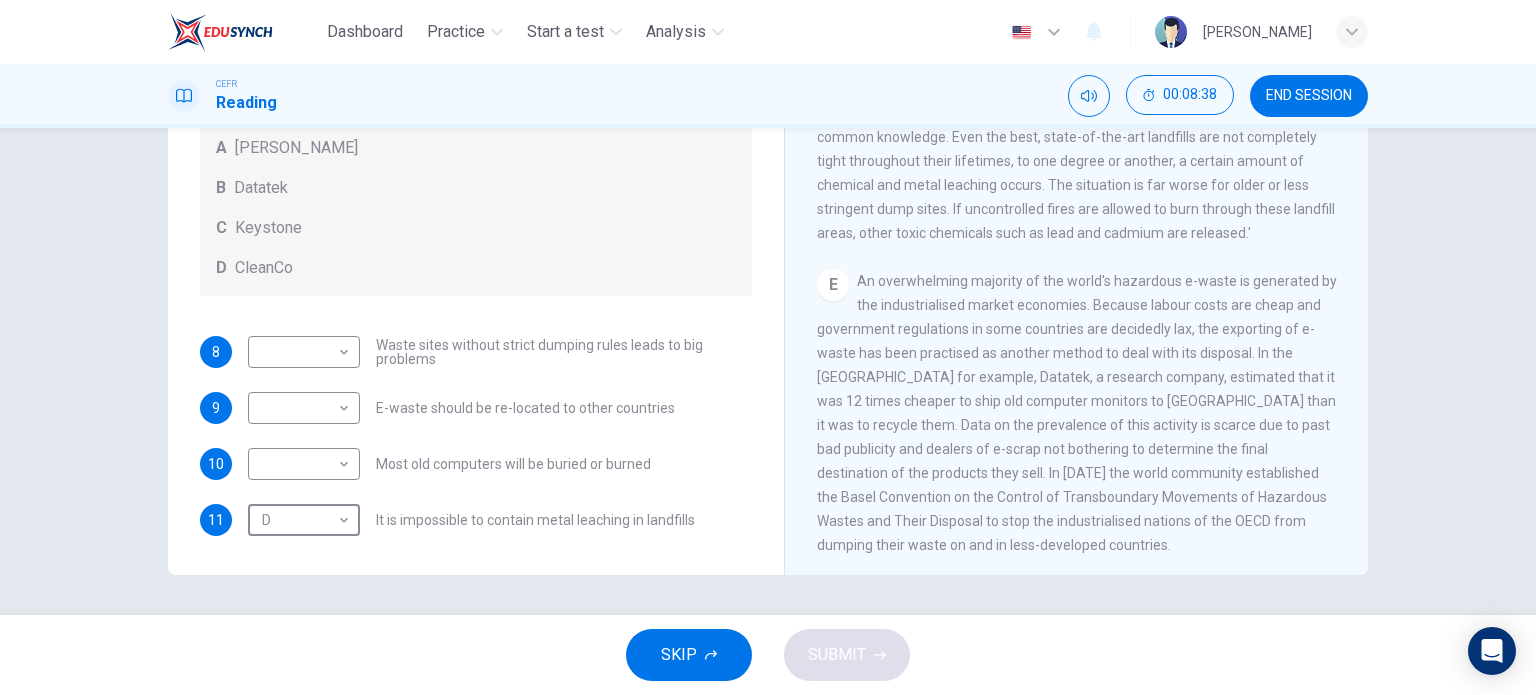 scroll, scrollTop: 1292, scrollLeft: 0, axis: vertical 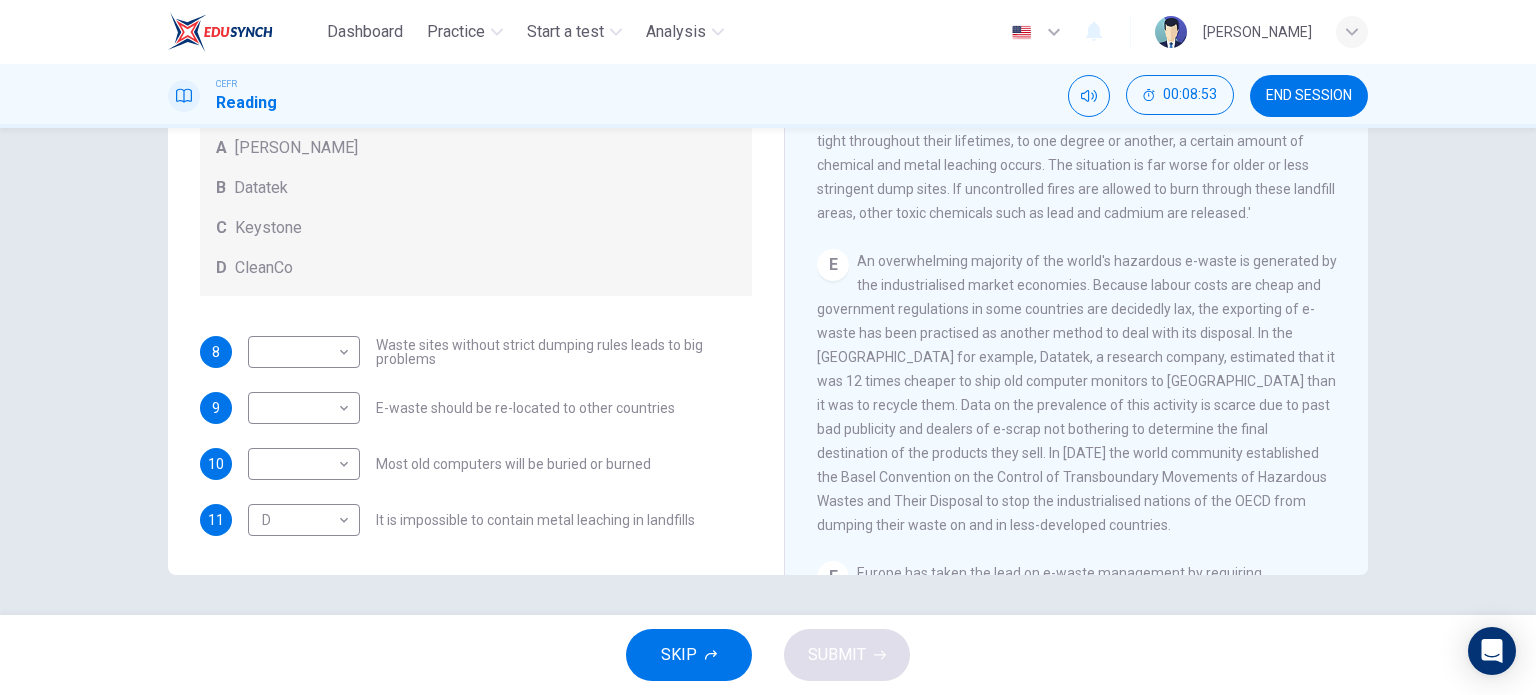 click on "An overwhelming majority of the world's hazardous e-waste is generated by the industrialised market economies. Because labour costs are cheap and government regulations in some countries are decidedly lax, the exporting of e-waste has been practised as another method to deal with its disposal. In the [GEOGRAPHIC_DATA] for example, Datatek, a research company, estimated that it was 12 times cheaper to ship old computer monitors to [GEOGRAPHIC_DATA] than it was to recycle them. Data on the prevalence of this activity is scarce due to past bad publicity and dealers of e-scrap not bothering to determine the final destination of the products they sell. In [DATE] the world community established the Basel Convention on the Control of Transboundary Movements of Hazardous Wastes and Their Disposal to stop the industrialised nations of the OECD from dumping their waste on and in less-developed countries." at bounding box center (1077, 393) 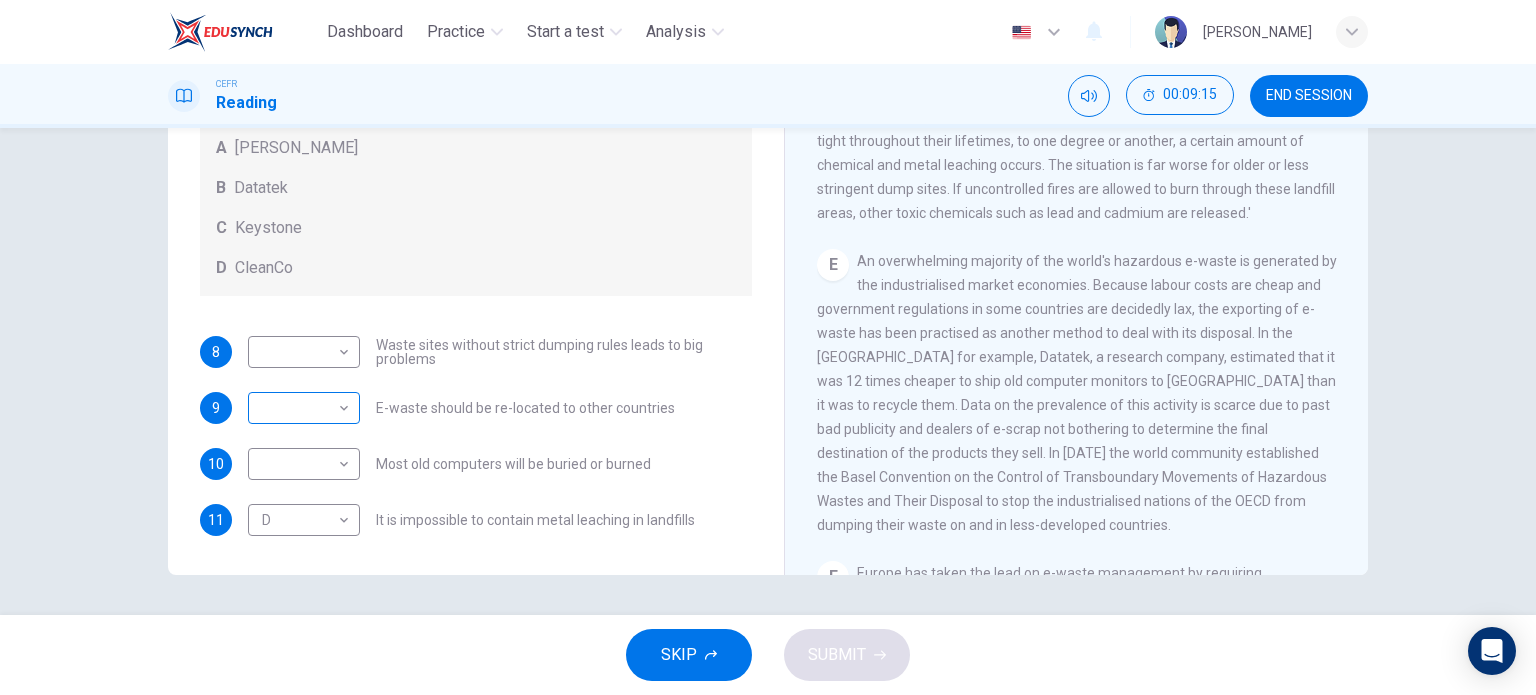 click on "Dashboard Practice Start a test Analysis English en ​ [PERSON_NAME] CEFR Reading 00:09:15 END SESSION Questions 8 - 11 Look at the following list of statements and the list of
companies below.
Match each statement with the correct company. Write the correct letter A-D in the boxes below on your answer sheet.
NB  You may use any letter more than once. List of Companies A Noranda Smelter B Datatek C Keystone D CleanCo 8 ​ ​ Waste sites without strict dumping rules leads to big problems 9 ​ ​ E-waste should be re-located to other countries 10 ​ ​ Most old computers will be buried or burned 11 D D ​ It is impossible to contain metal leaching in landfills The Intense Rate of Change in the World CLICK TO ZOOM Click to Zoom A B C D E F G SKIP SUBMIT EduSynch - Online Language Proficiency Testing
Dashboard Practice Start a test Analysis Notifications © Copyright  2025" at bounding box center (768, 347) 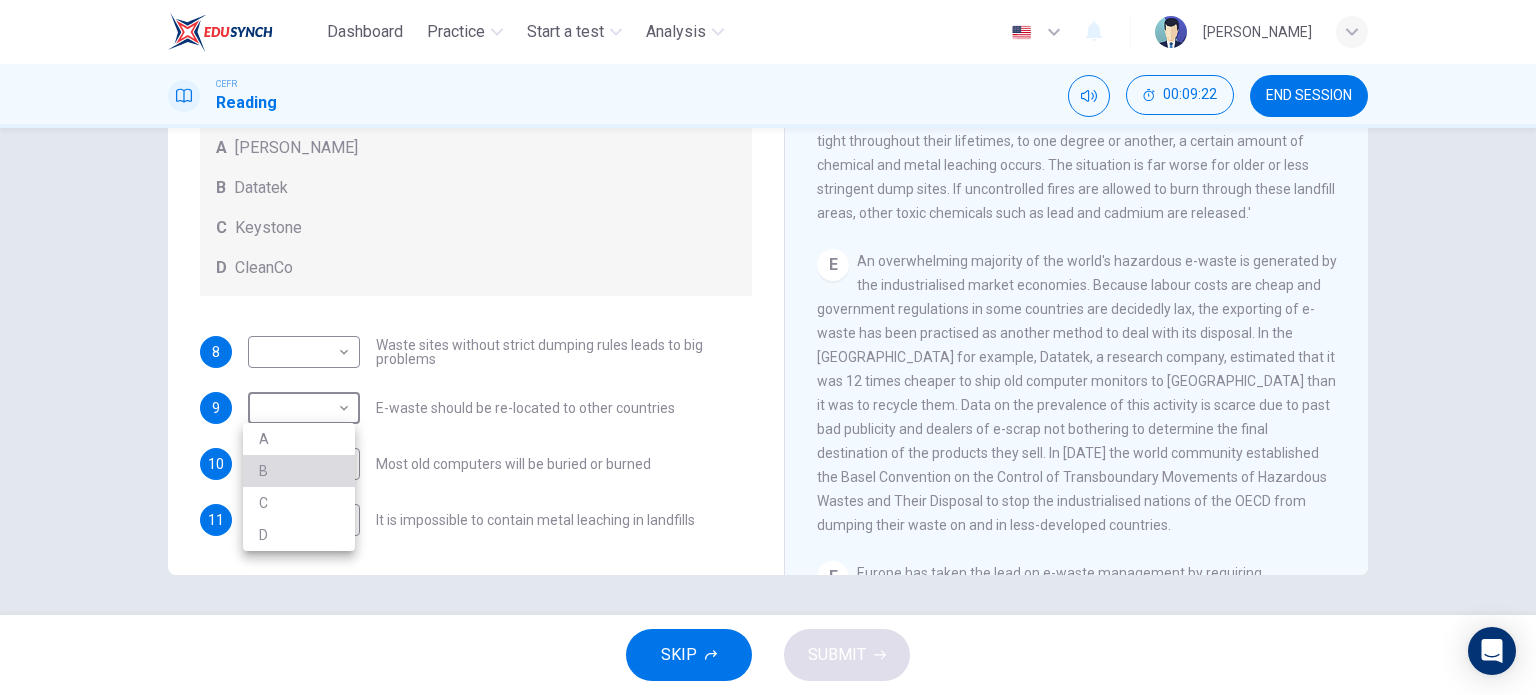 click on "B" at bounding box center (299, 471) 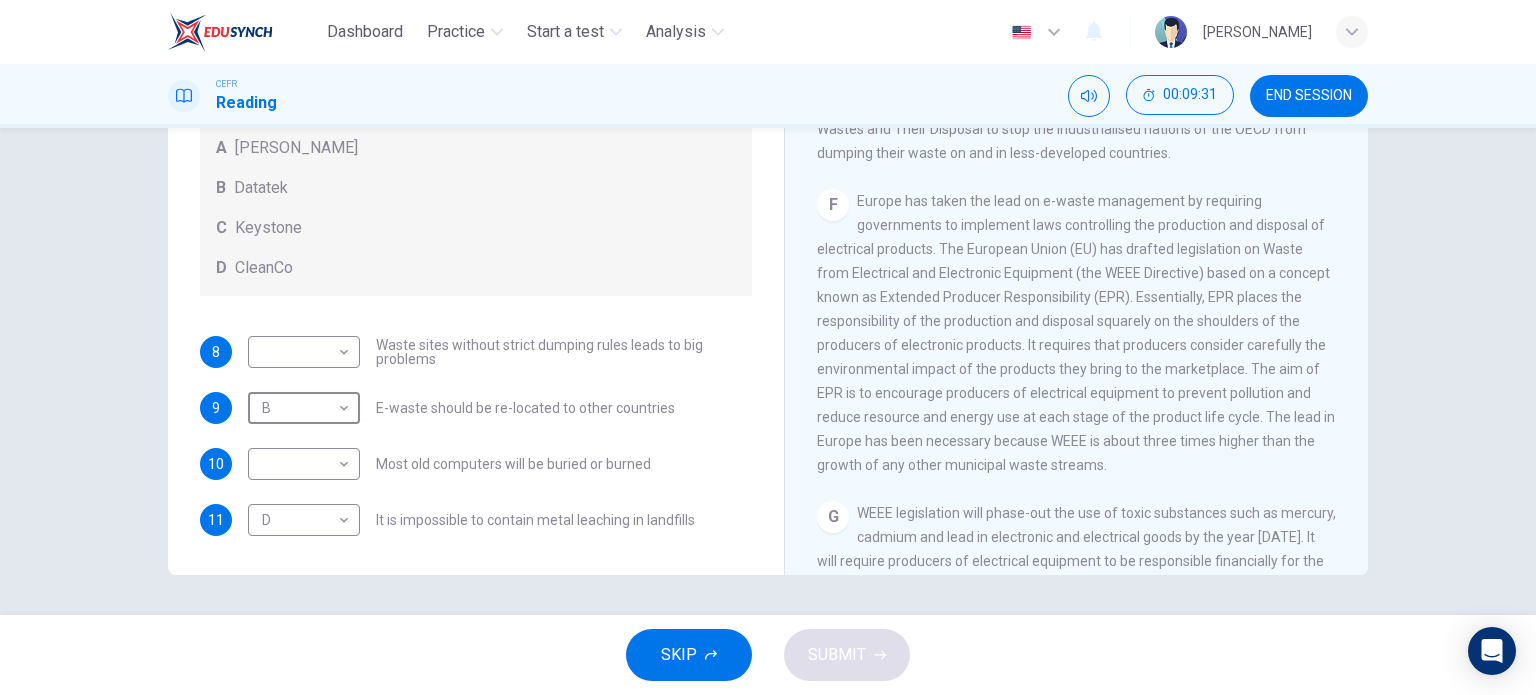 scroll, scrollTop: 1672, scrollLeft: 0, axis: vertical 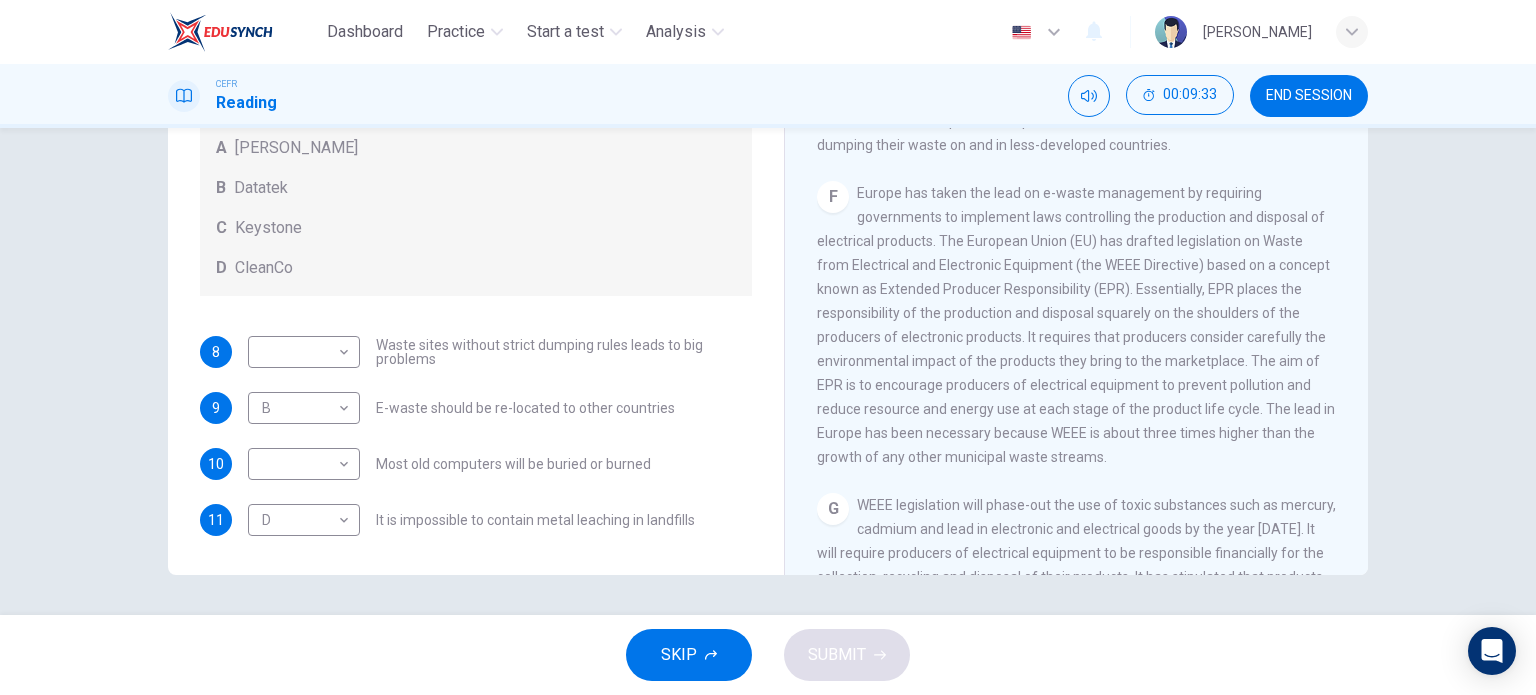 click on "Europe has taken the lead on e-waste management by requiring
governments to implement laws controlling the production and disposal of electrical products. The European Union (EU) has drafted legislation on Waste from Electrical and Electronic Equipment (the WEEE Directive) based on a concept known as Extended Producer Responsibility (EPR). Essentially, EPR places the responsibility of the production and disposal squarely on the shoulders of the producers of electronic products. It requires that producers consider carefully the environmental impact of the products they bring to the marketplace. The aim of EPR is to encourage producers of electrical equipment to prevent pollution and reduce resource and energy use at each stage of the product life cycle. The lead in Europe has been necessary because WEEE is about three times higher than the growth of any other municipal waste streams." at bounding box center (1076, 325) 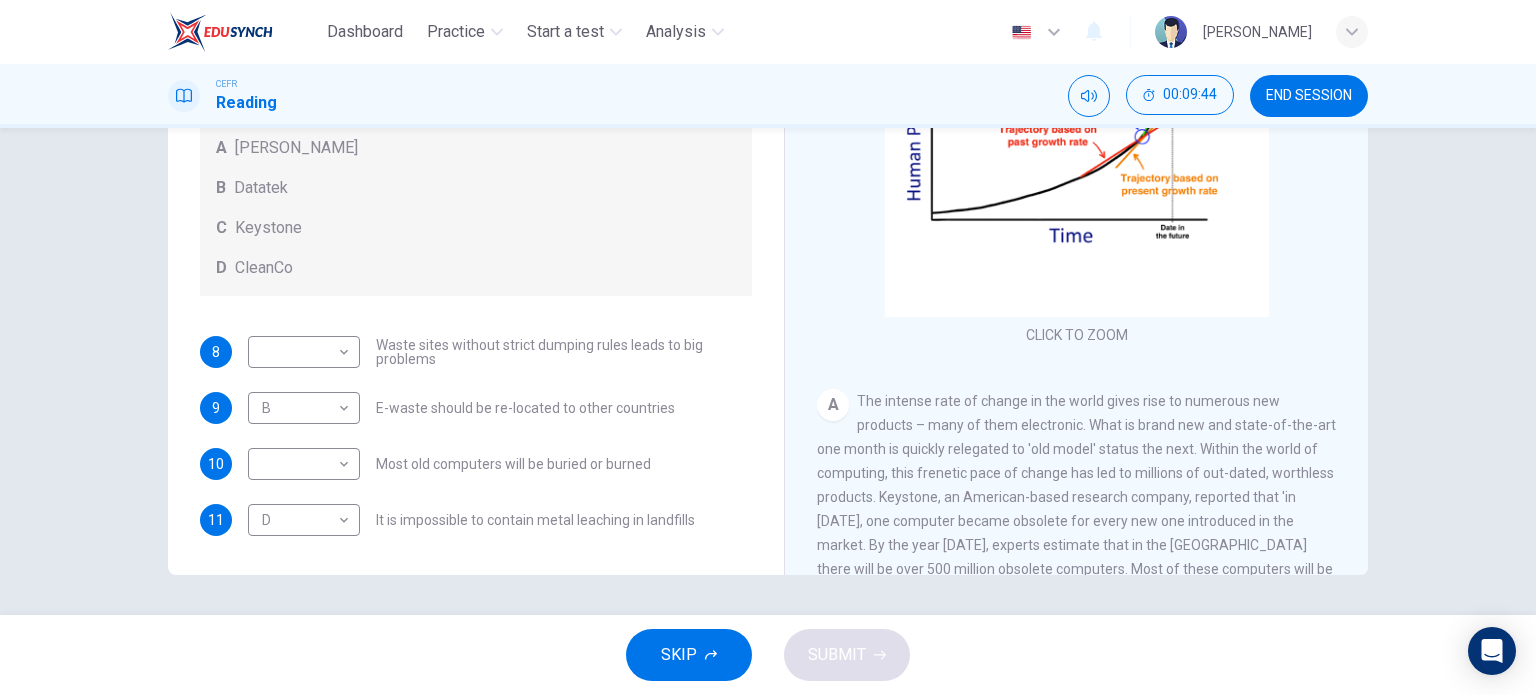 scroll, scrollTop: 116, scrollLeft: 0, axis: vertical 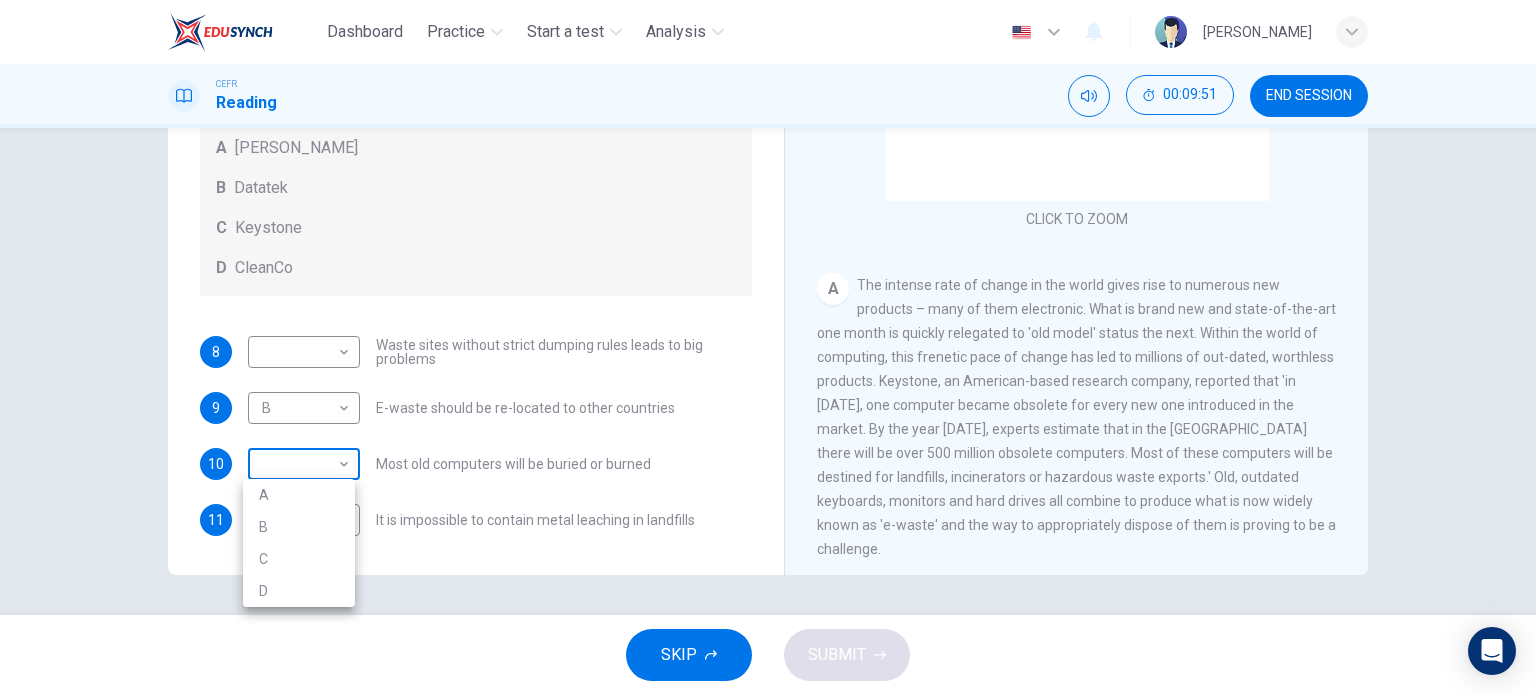 click on "Dashboard Practice Start a test Analysis English en ​ [PERSON_NAME] CEFR Reading 00:09:51 END SESSION Questions 8 - 11 Look at the following list of statements and the list of
companies below.
Match each statement with the correct company. Write the correct letter A-D in the boxes below on your answer sheet.
NB  You may use any letter more than once. List of Companies A Noranda Smelter B Datatek C Keystone D CleanCo 8 ​ ​ Waste sites without strict dumping rules leads to big problems 9 B B ​ E-waste should be re-located to other countries 10 ​ ​ Most old computers will be buried or burned 11 D D ​ It is impossible to contain metal leaching in landfills The Intense Rate of Change in the World CLICK TO ZOOM Click to Zoom A B C D E F G SKIP SUBMIT EduSynch - Online Language Proficiency Testing
Dashboard Practice Start a test Analysis Notifications © Copyright  2025 A B C D" at bounding box center [768, 347] 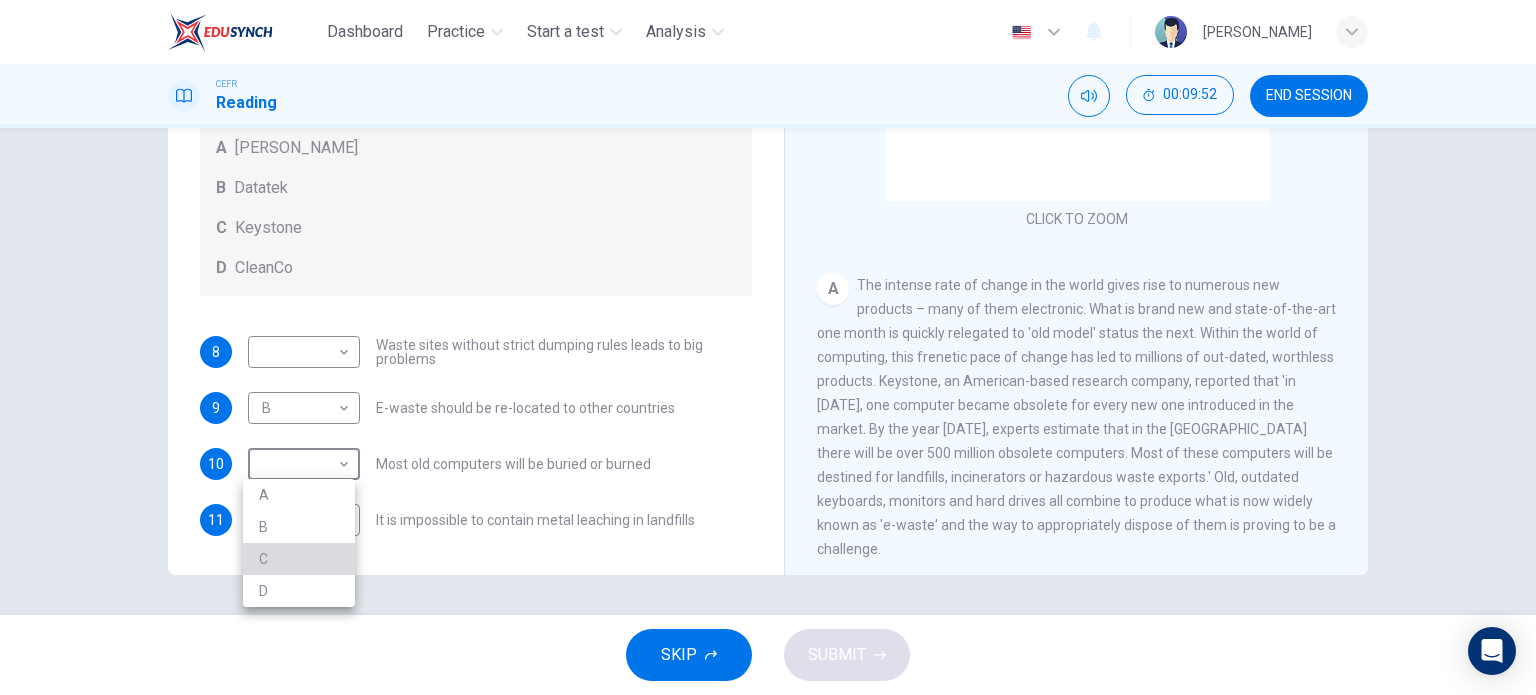 click on "C" at bounding box center (299, 559) 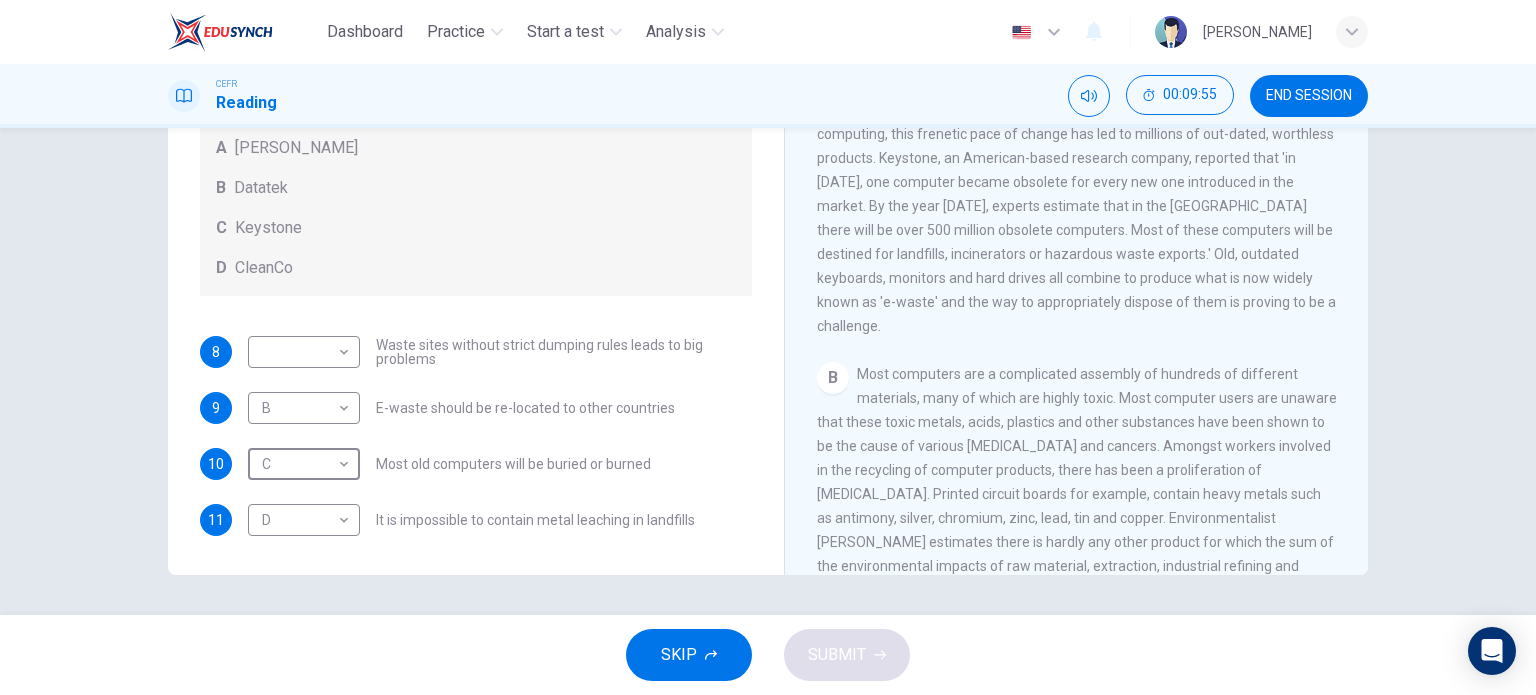scroll, scrollTop: 355, scrollLeft: 0, axis: vertical 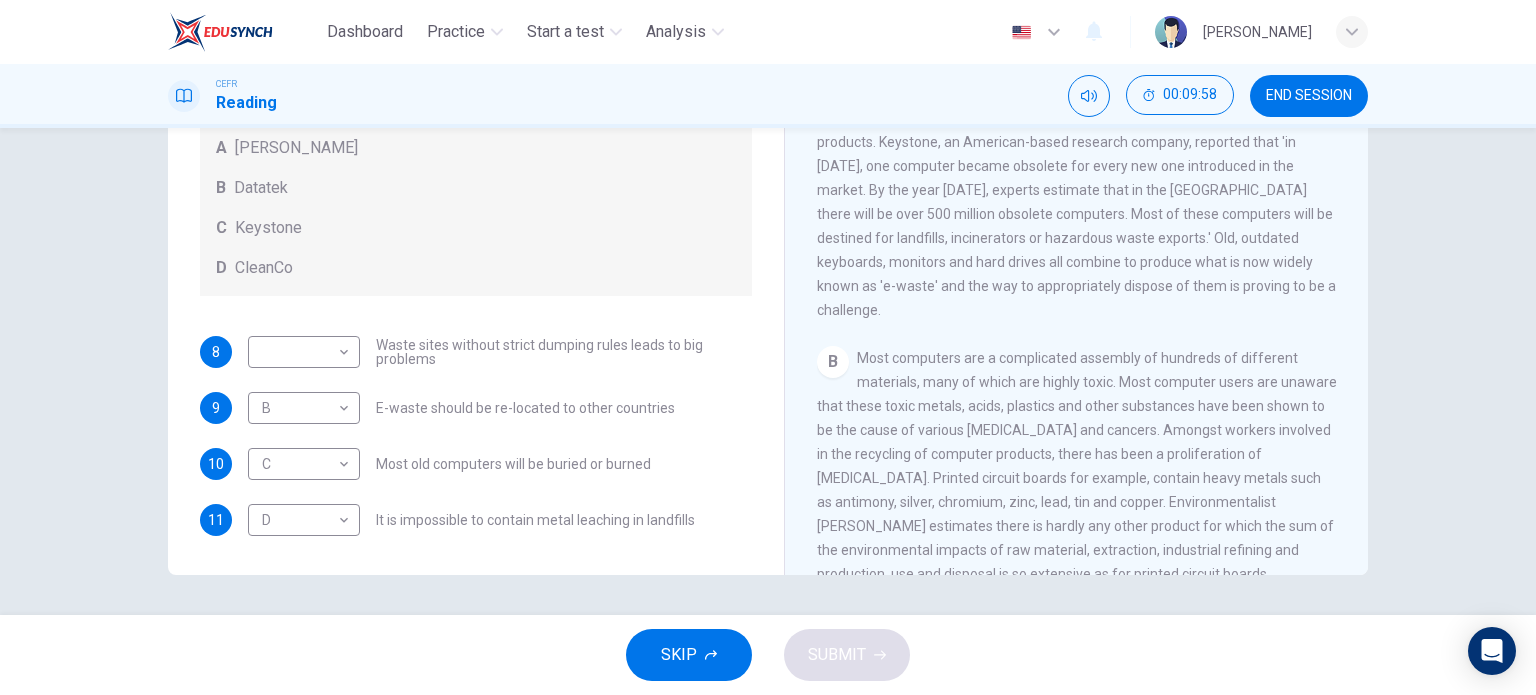 click on "Most computers are a complicated assembly of hundreds of different materials, many of which are highly toxic. Most computer users are unaware that these toxic metals, acids, plastics and other substances have been shown to be the cause of various [MEDICAL_DATA] and cancers. Amongst workers involved in the recycling of computer products, there has been a proliferation of [MEDICAL_DATA]. Printed circuit boards for example, contain heavy metals such as antimony, silver, chromium, zinc, lead, tin and copper. Environmentalist [PERSON_NAME] estimates there is hardly any other product for which the sum of the environmental impacts of raw material, extraction, industrial refining and production, use and disposal is so extensive as for printed circuit boards." at bounding box center (1077, 466) 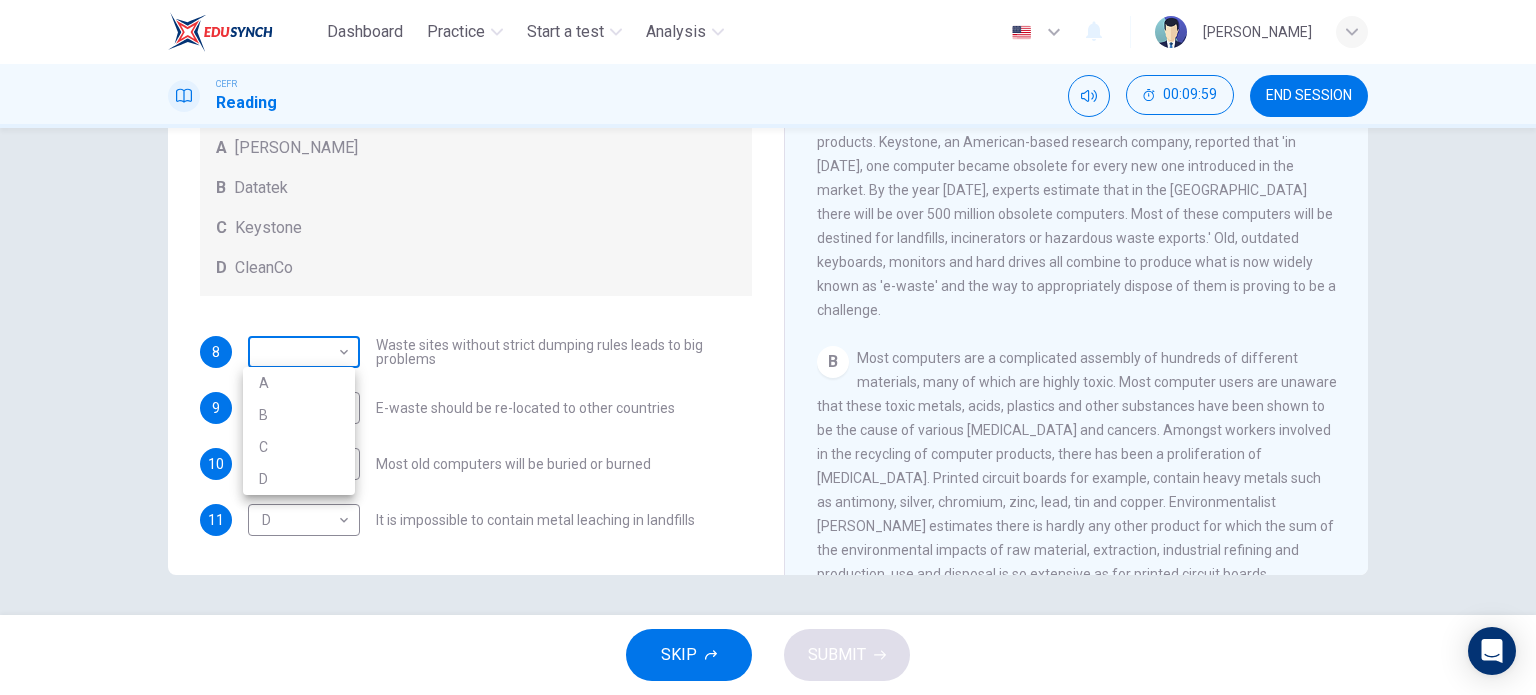 click on "Dashboard Practice Start a test Analysis English en ​ [PERSON_NAME] CEFR Reading 00:09:59 END SESSION Questions 8 - 11 Look at the following list of statements and the list of
companies below.
Match each statement with the correct company. Write the correct letter A-D in the boxes below on your answer sheet.
NB  You may use any letter more than once. List of Companies A [PERSON_NAME] B Datatek C Keystone D CleanCo 8 ​ ​ Waste sites without strict dumping rules leads to big problems 9 B B ​ E-waste should be re-located to other countries 10 C C ​ Most old computers will be buried or burned 11 D D ​ It is impossible to contain metal leaching in landfills The Intense Rate of Change in the World CLICK TO ZOOM Click to Zoom A B C D E F G SKIP SUBMIT EduSynch - Online Language Proficiency Testing
Dashboard Practice Start a test Analysis Notifications © Copyright  2025 A B C D" at bounding box center (768, 347) 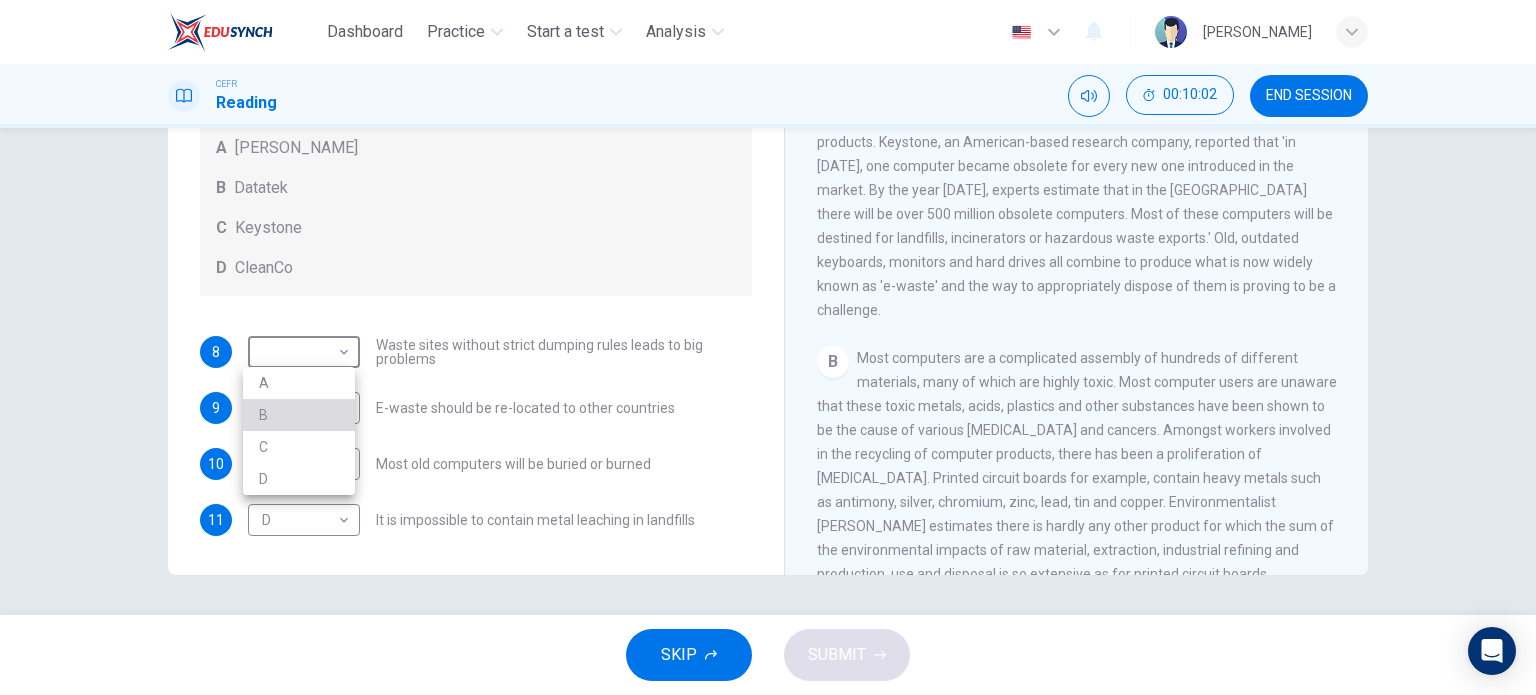 click on "B" at bounding box center [299, 415] 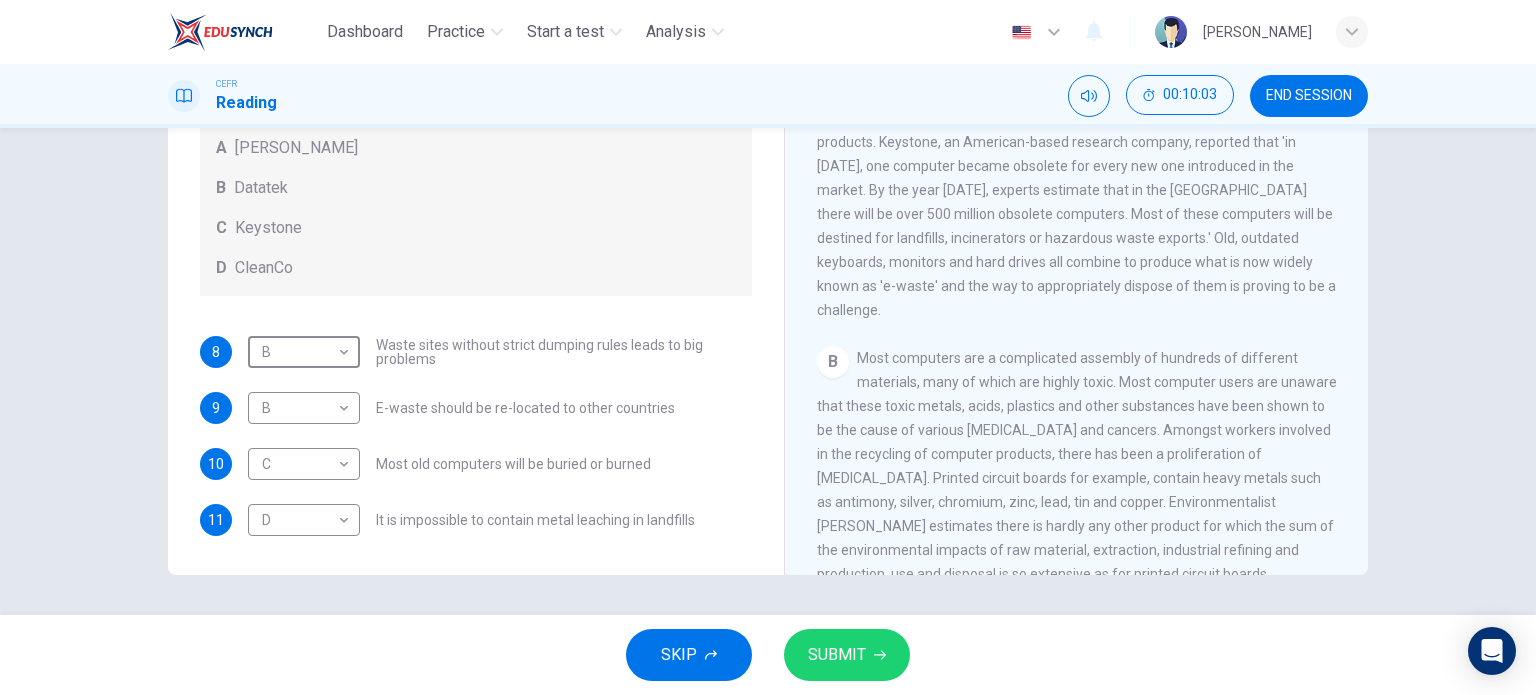 click on "SUBMIT" at bounding box center [847, 655] 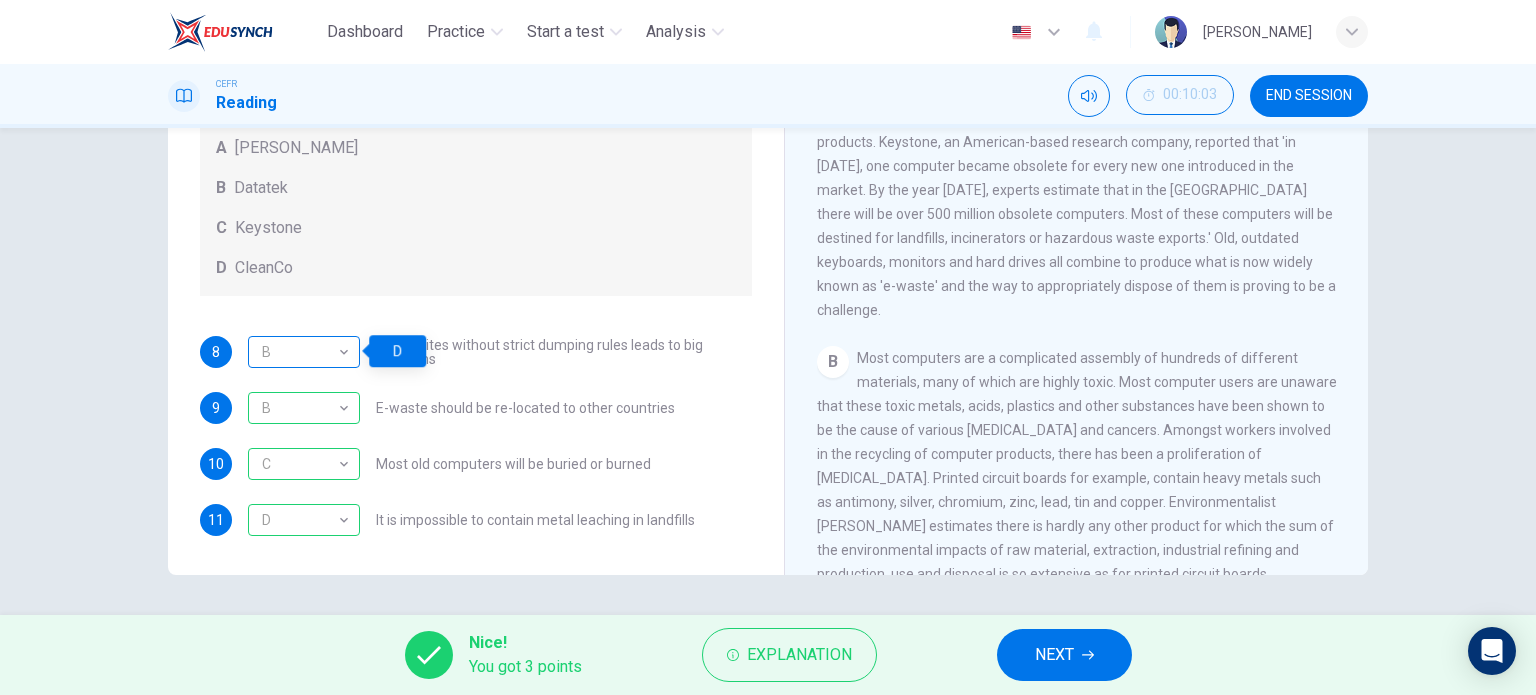 click on "B" at bounding box center (300, 352) 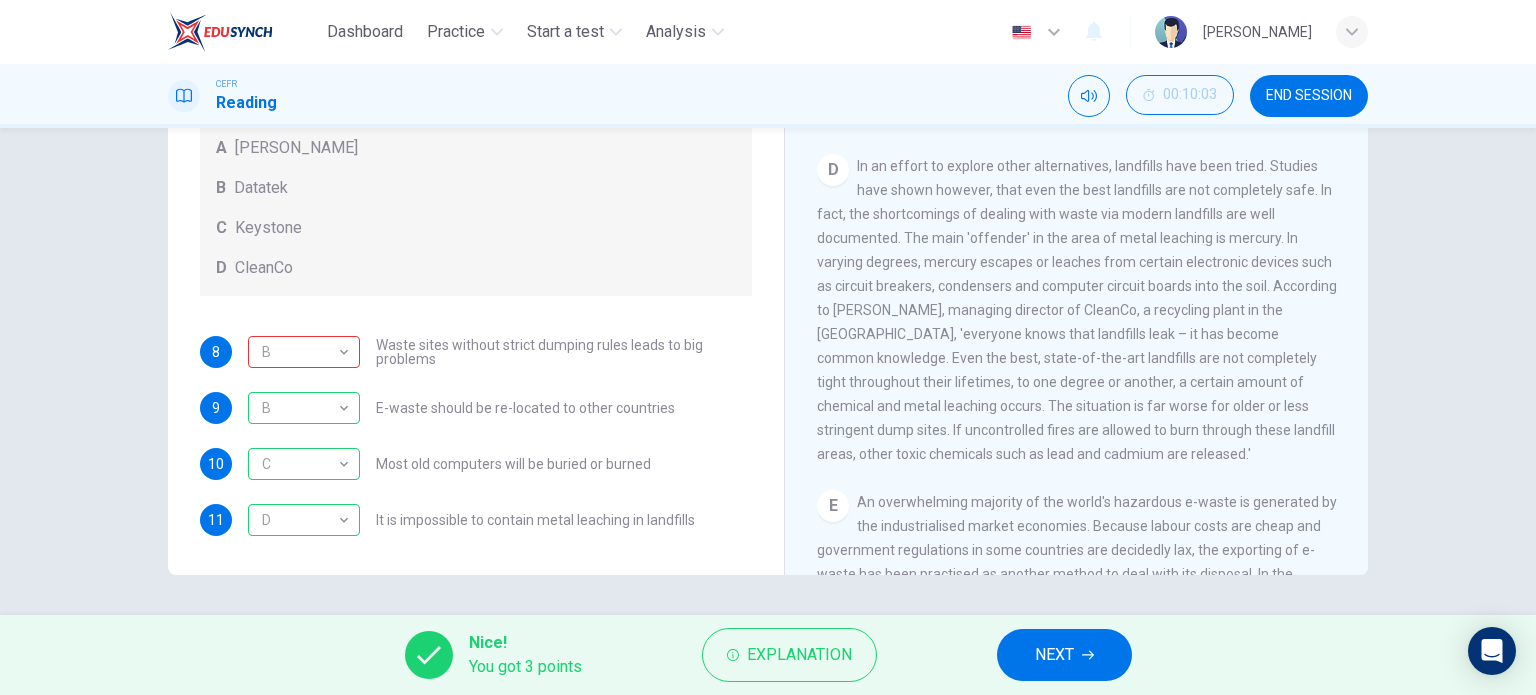 scroll, scrollTop: 1060, scrollLeft: 0, axis: vertical 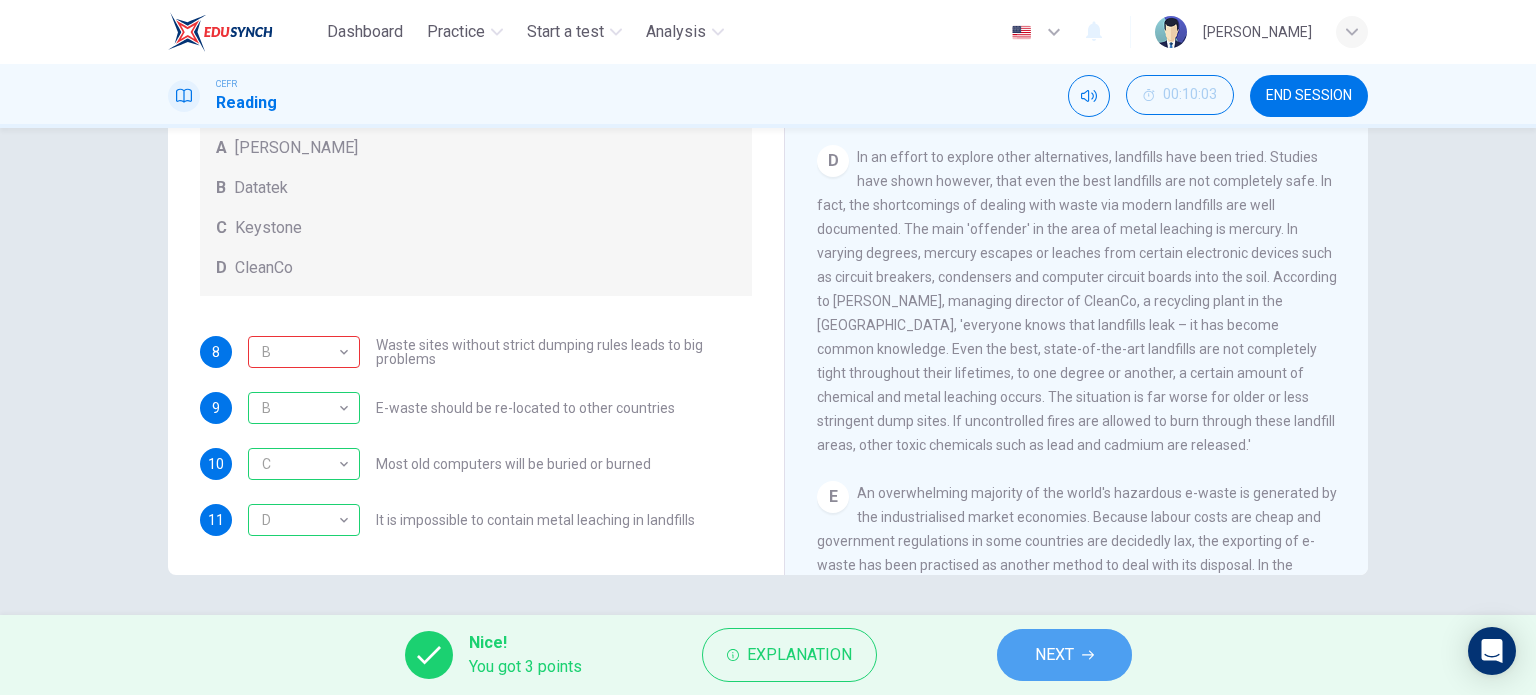 click on "NEXT" at bounding box center [1064, 655] 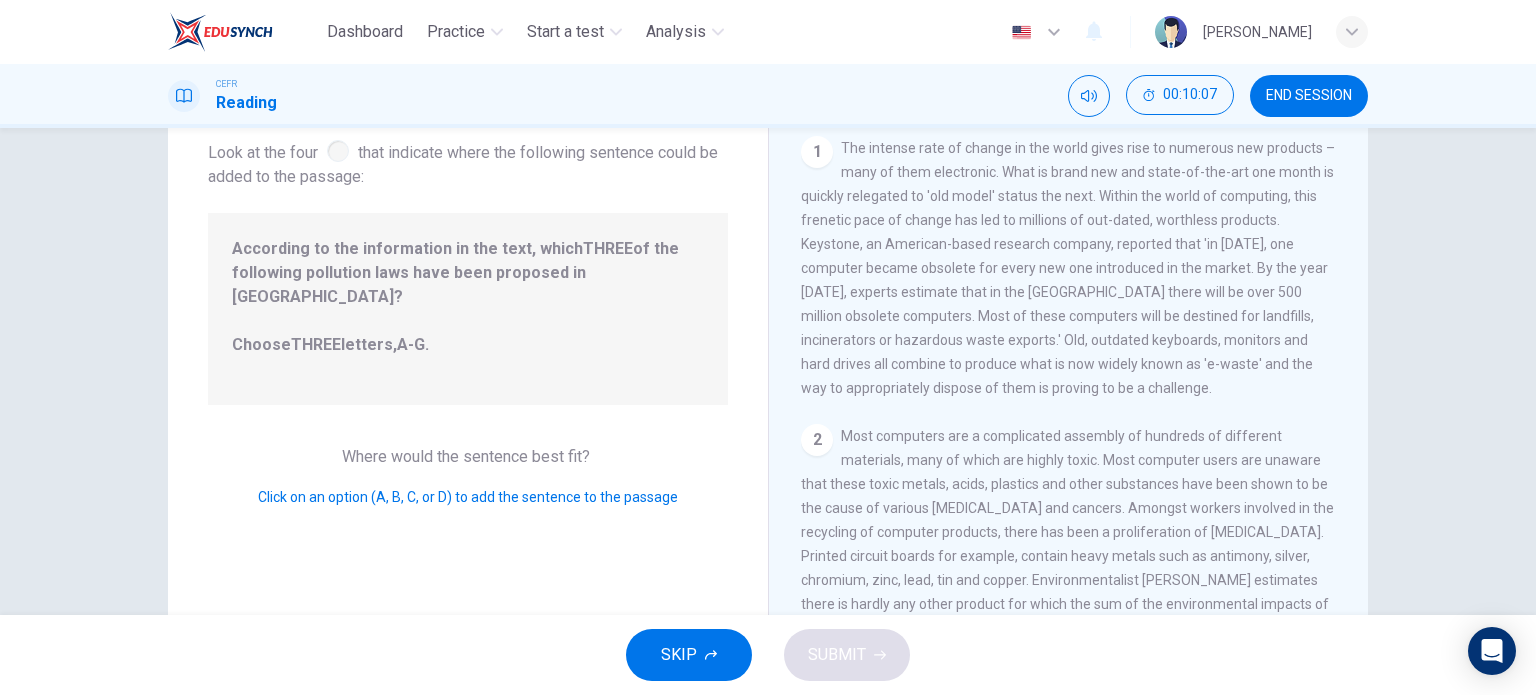 scroll, scrollTop: 104, scrollLeft: 0, axis: vertical 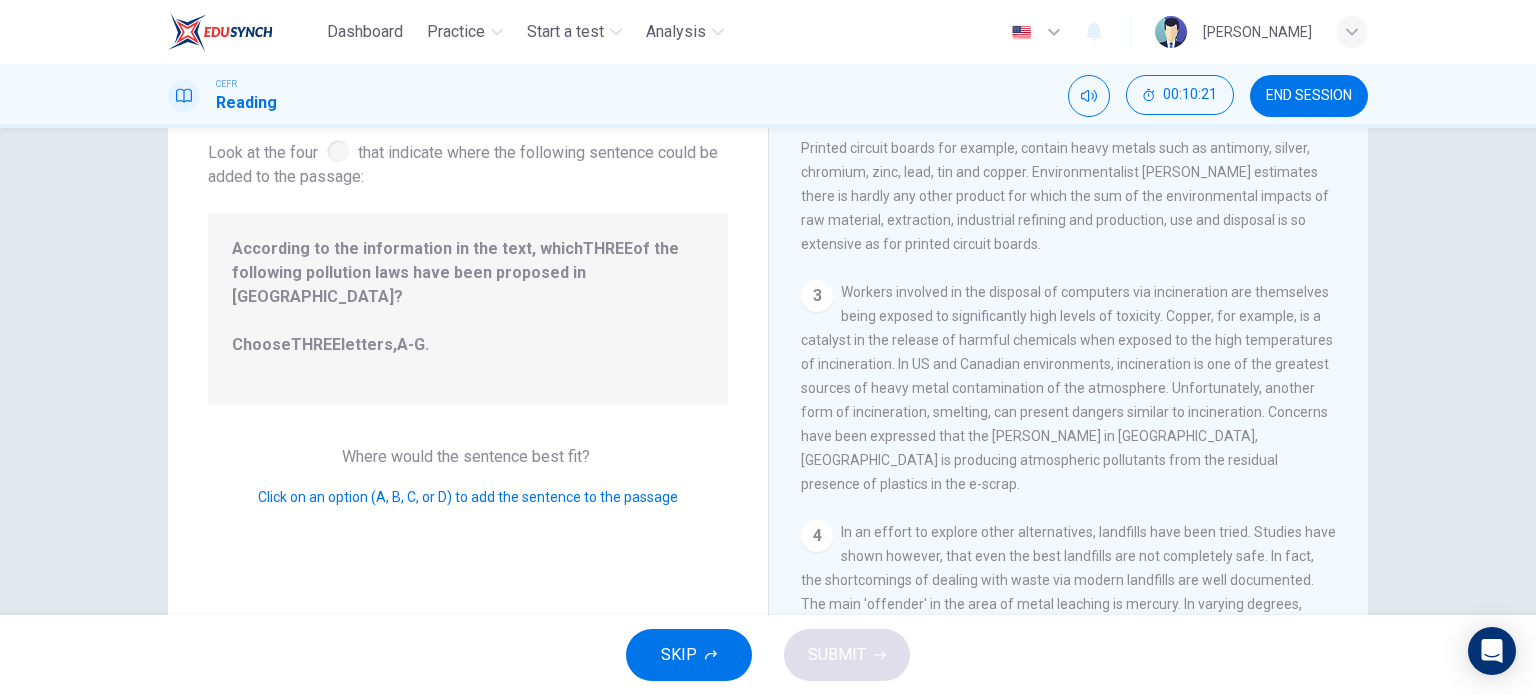 click on "According to the information in the text, which  THREE  of the following pollution laws have been proposed in [GEOGRAPHIC_DATA]? Choose  THREE  letters,  A-G ." at bounding box center [468, 309] 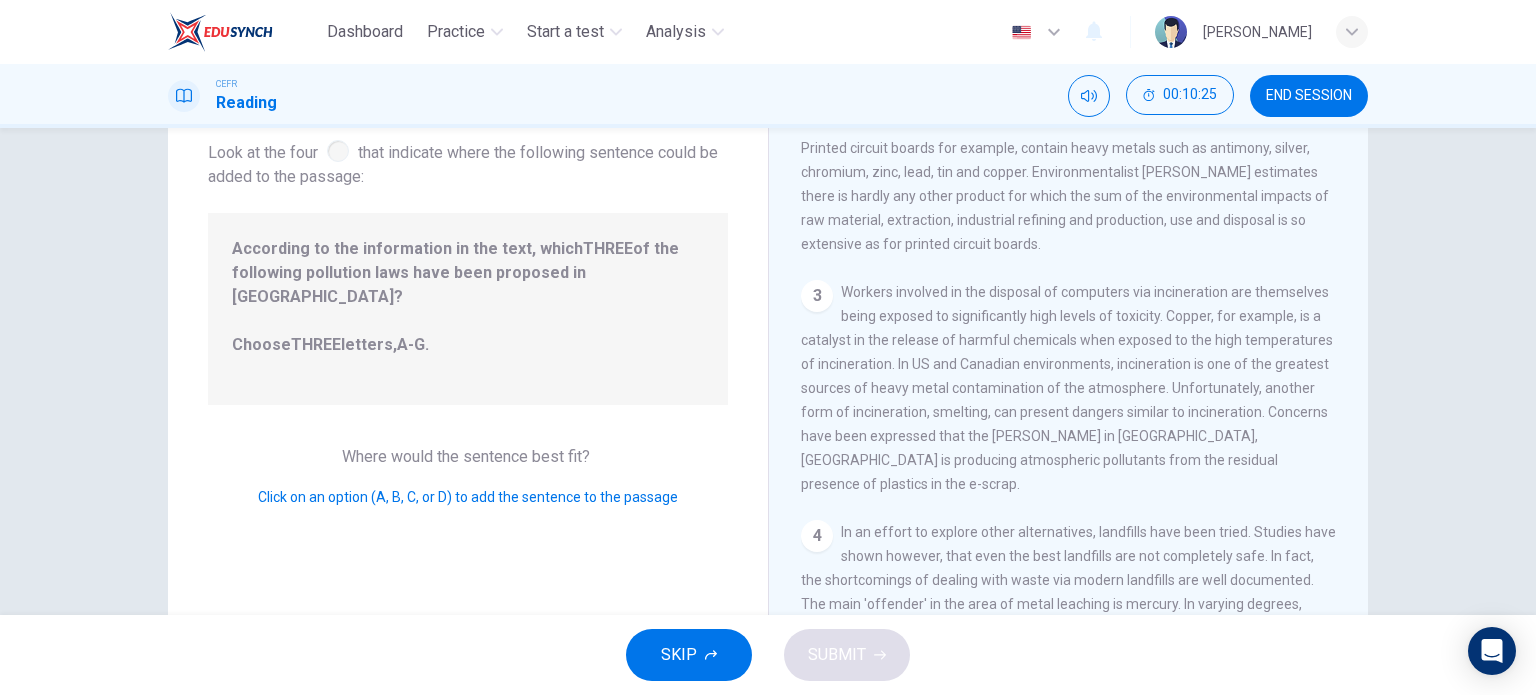 click on "3" at bounding box center (817, 296) 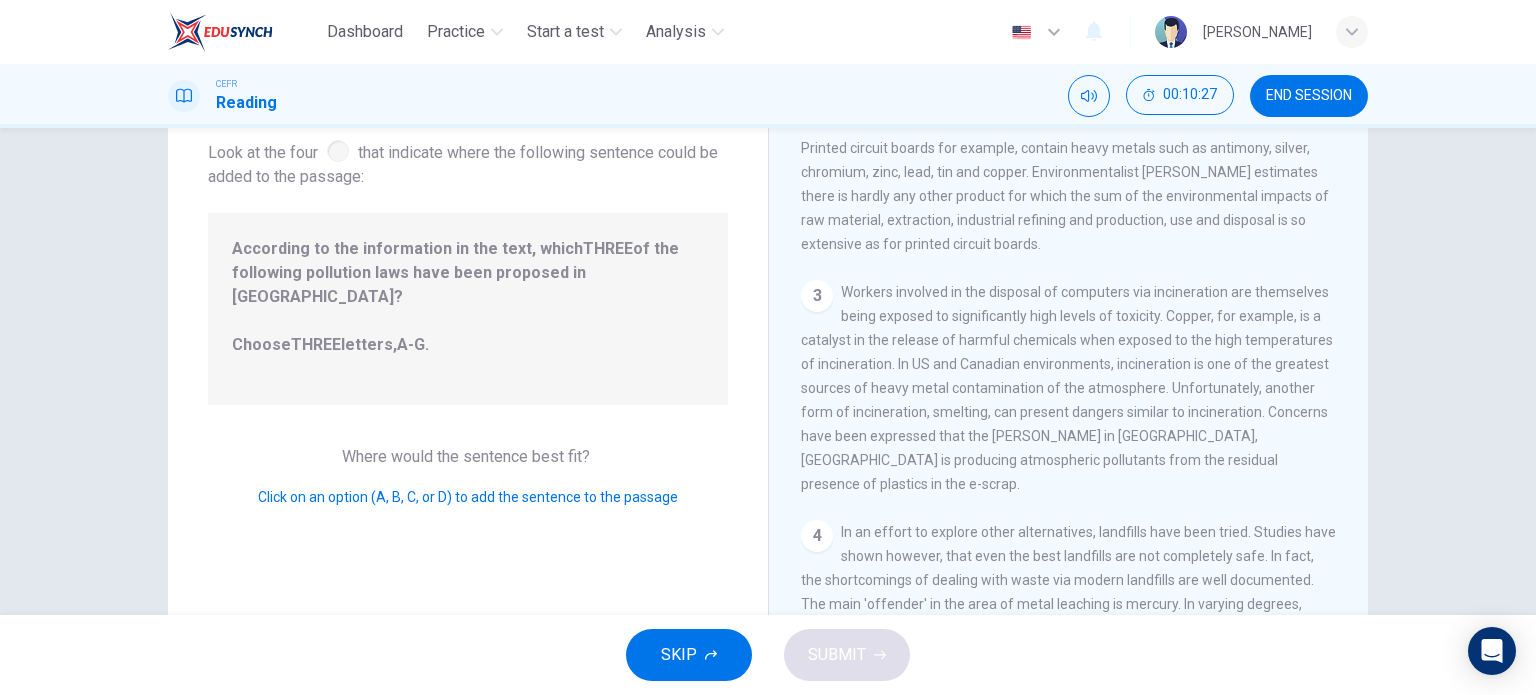 click on "Where would the sentence best fit?" at bounding box center (468, 456) 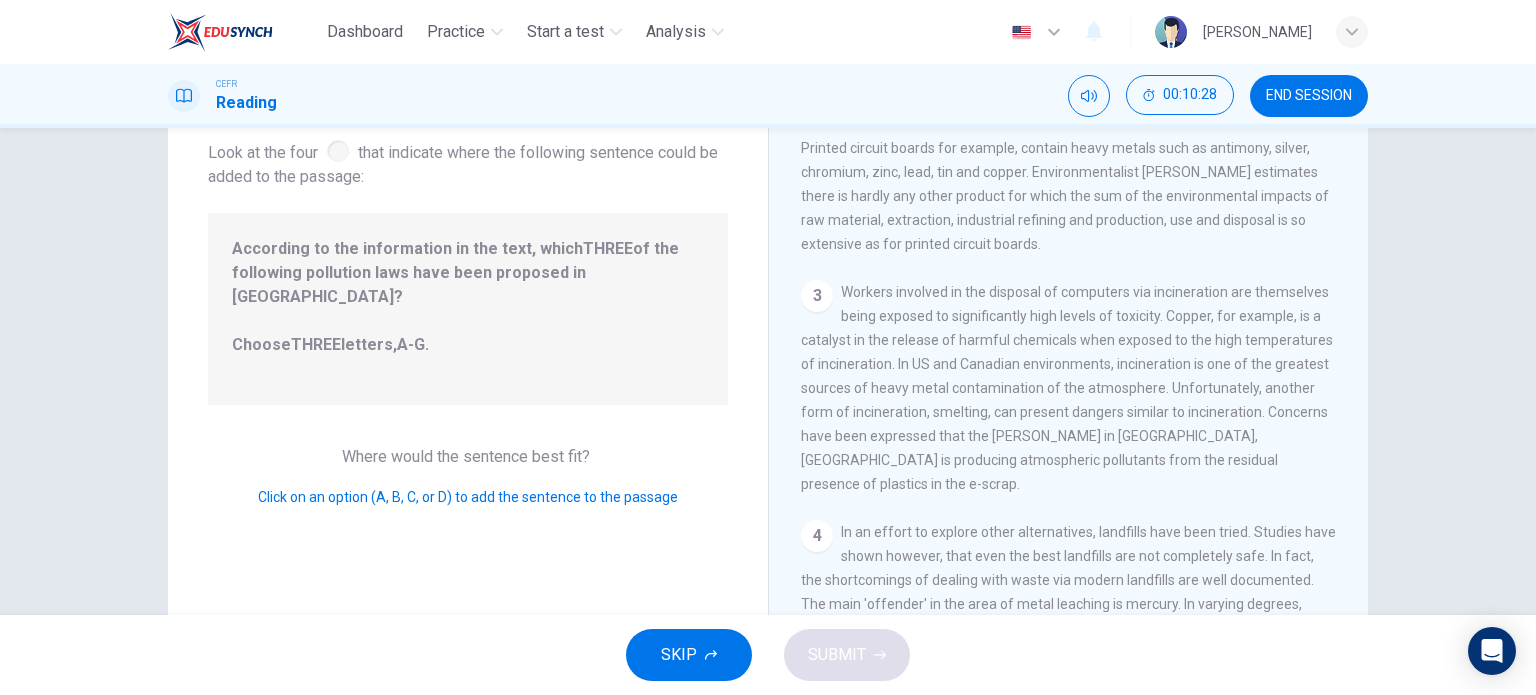 scroll, scrollTop: 0, scrollLeft: 0, axis: both 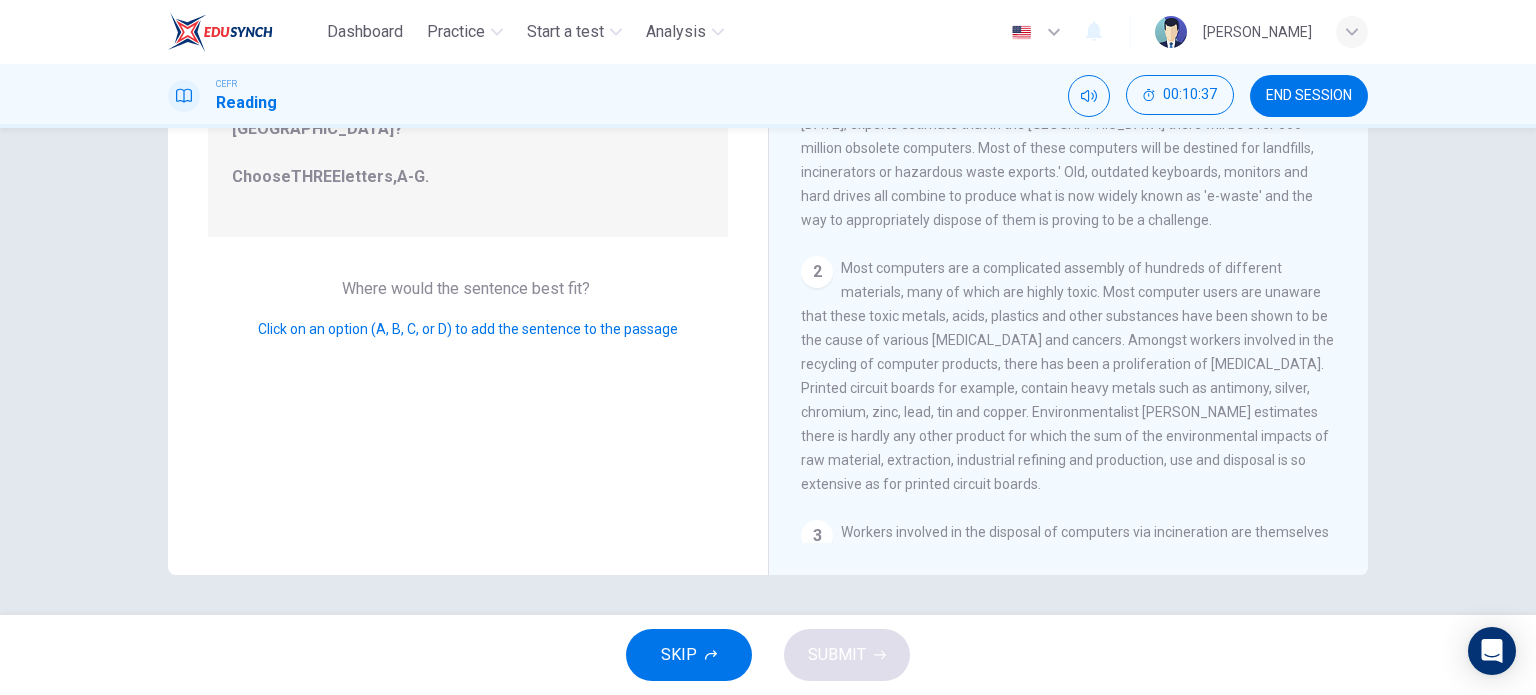 click on "Click on an option (A, B, C, or D) to add the sentence to the passage" at bounding box center (468, 329) 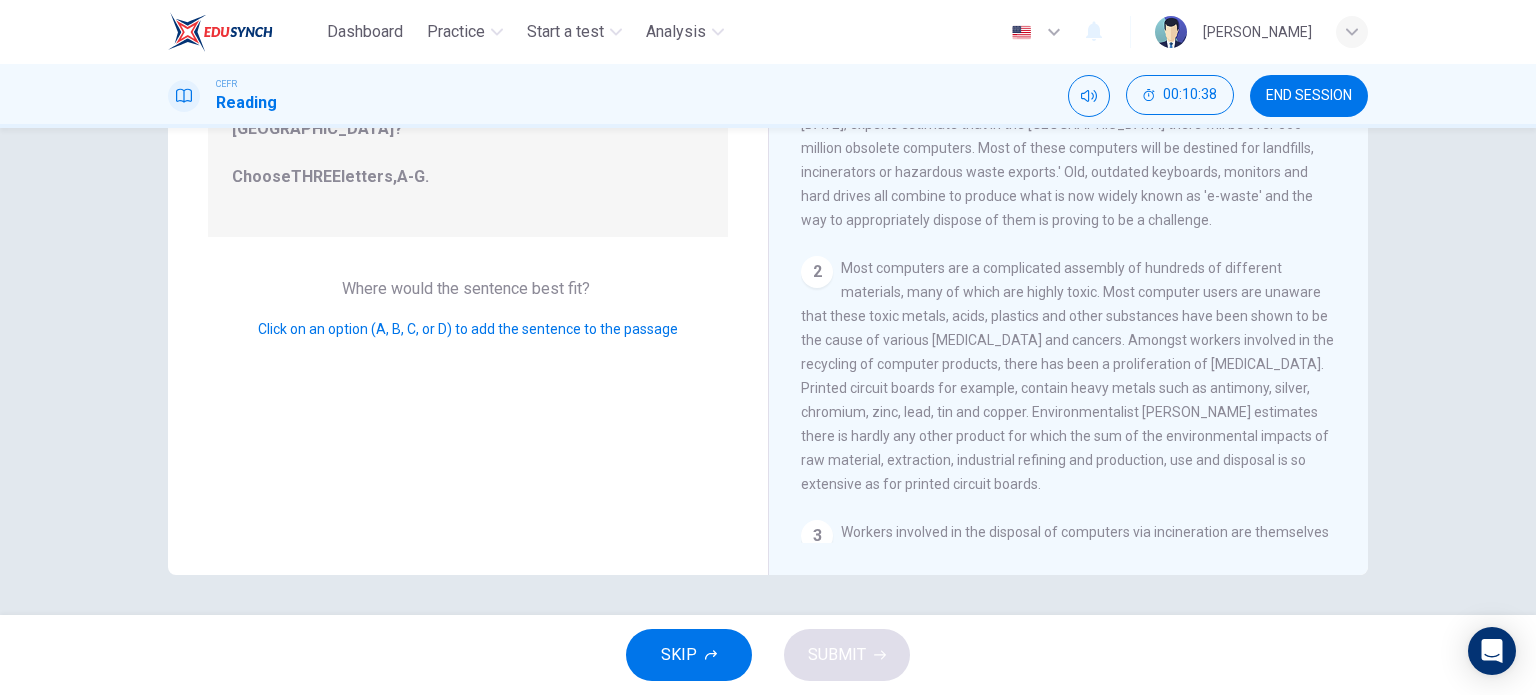 click on "Question 12 Look at the four     that indicate where the following sentence could be added to the passage: According to the information in the text, which  THREE  of the following pollution laws have been proposed in [GEOGRAPHIC_DATA]? Choose  THREE  letters,  A-G . Where would the sentence best fit?   Click on an option (A, B, C, or D) to add the sentence to the passage" at bounding box center (468, 227) 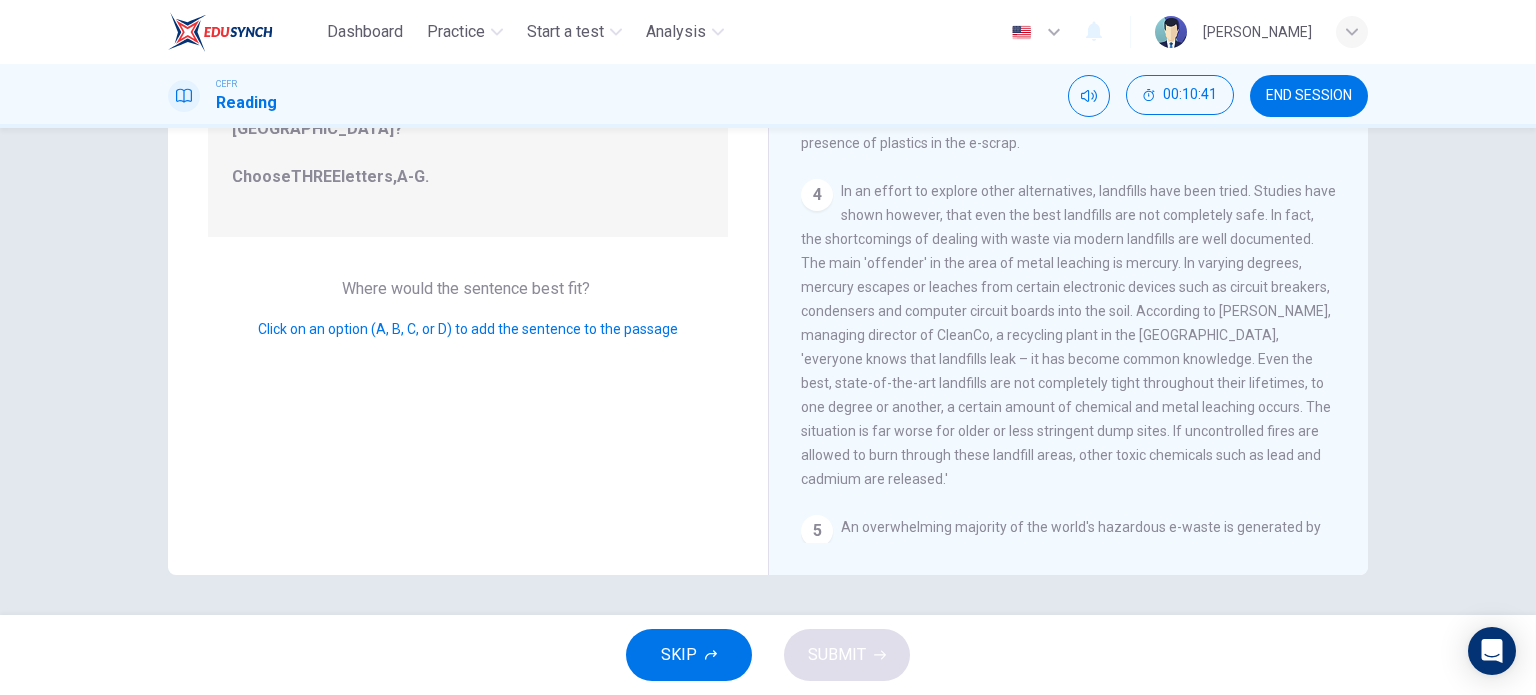 scroll, scrollTop: 0, scrollLeft: 0, axis: both 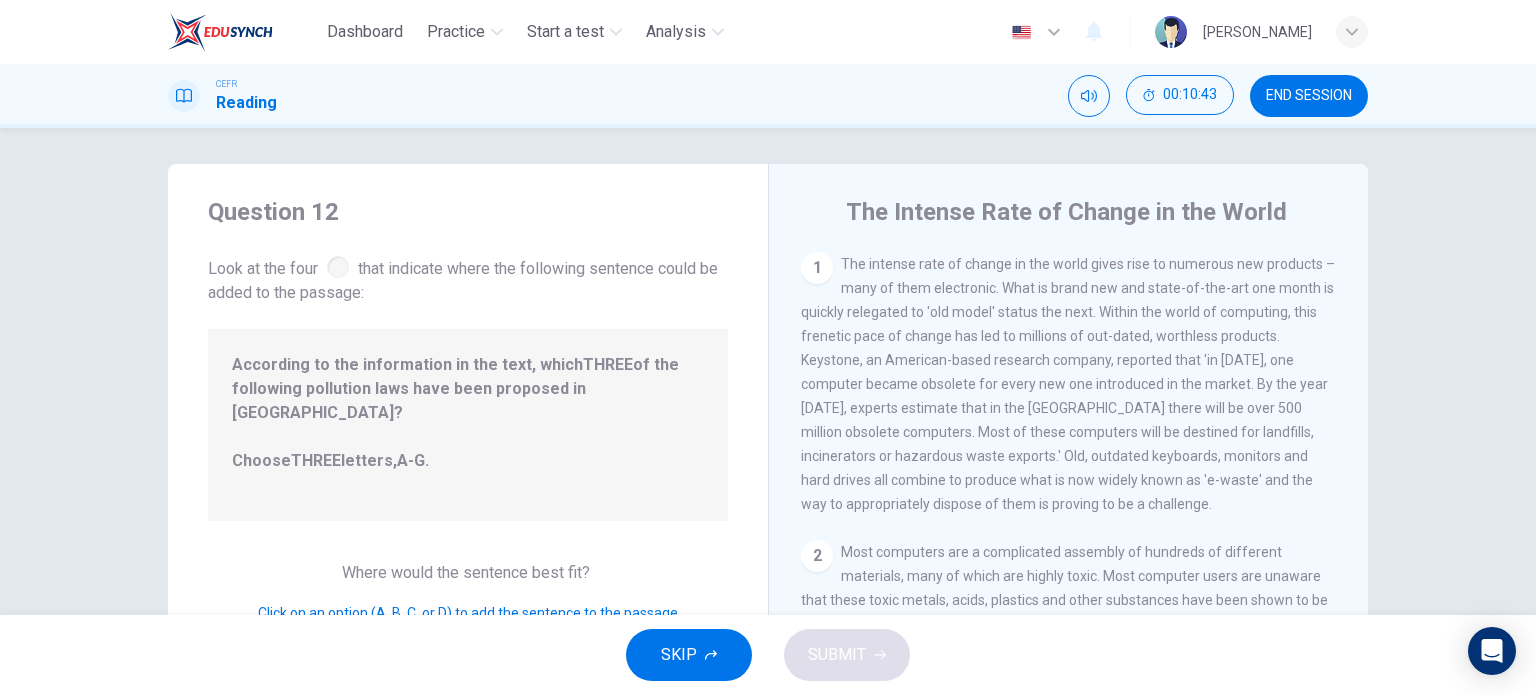 click on "According to the information in the text, which  THREE  of the following pollution laws have been proposed in [GEOGRAPHIC_DATA]? Choose  THREE  letters,  A-G ." at bounding box center [468, 425] 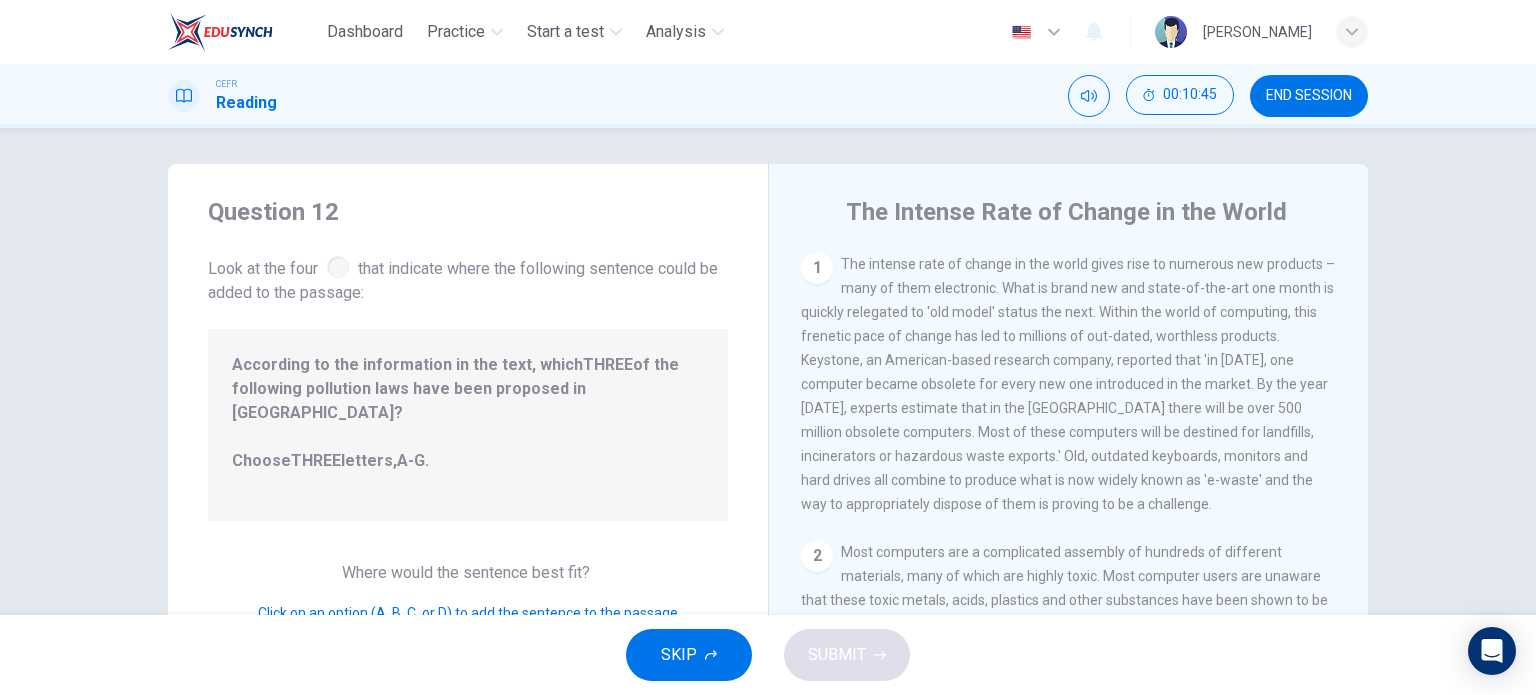 drag, startPoint x: 802, startPoint y: 281, endPoint x: 431, endPoint y: 584, distance: 479.0094 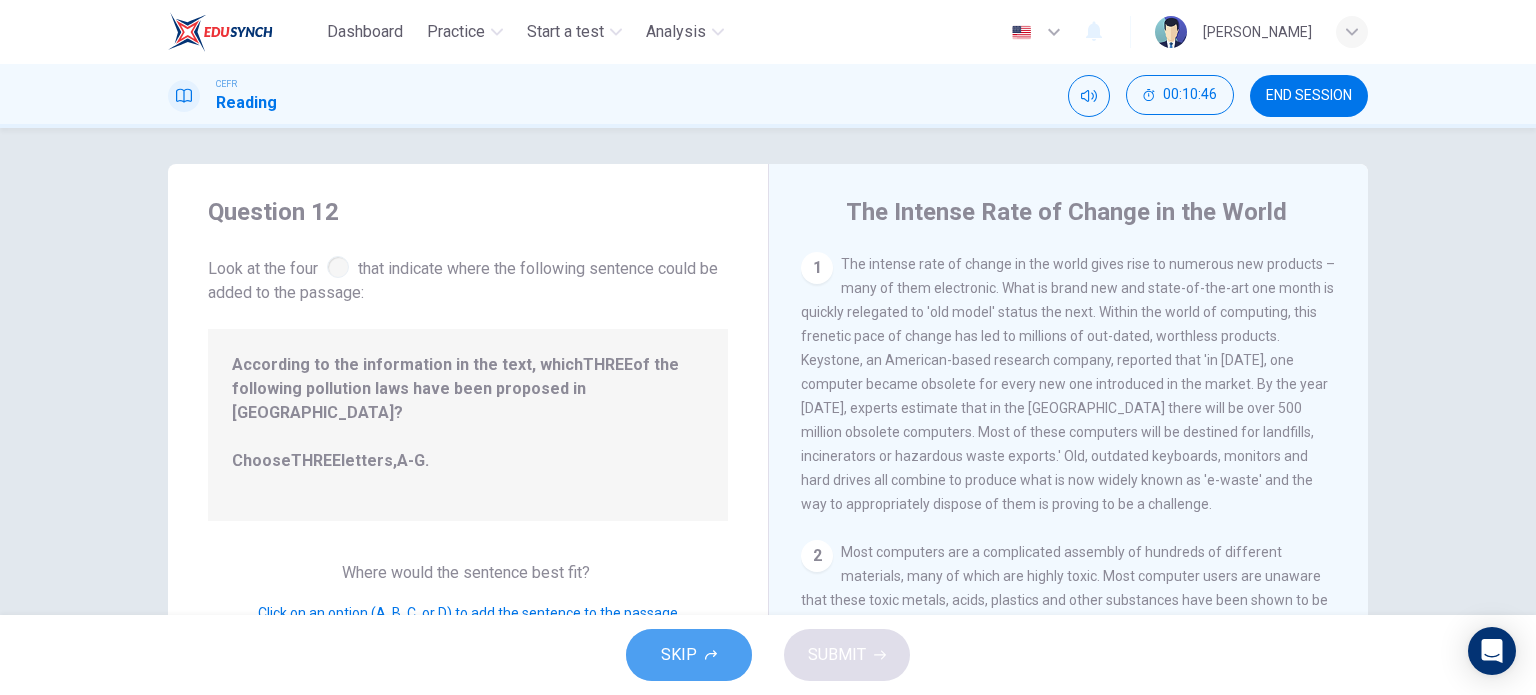 click on "SKIP" at bounding box center [679, 655] 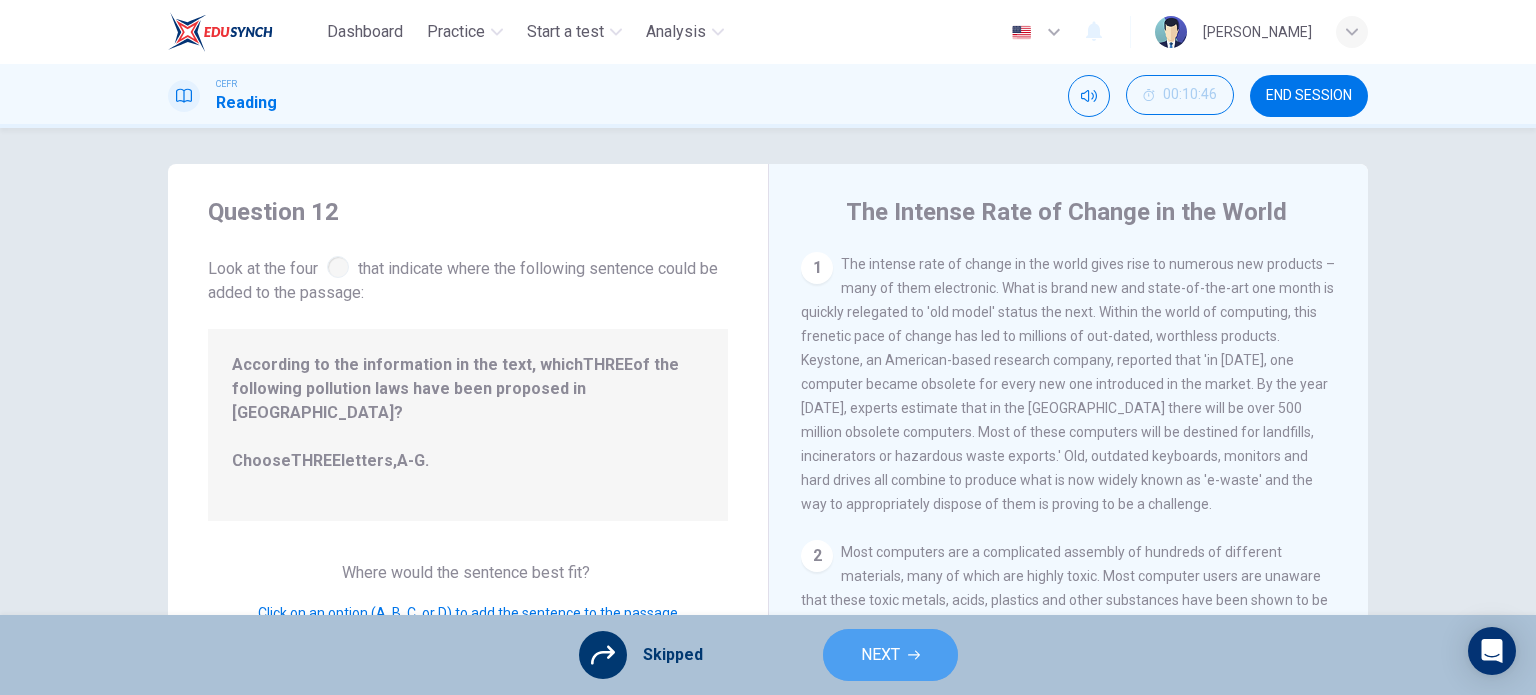 click on "NEXT" at bounding box center [890, 655] 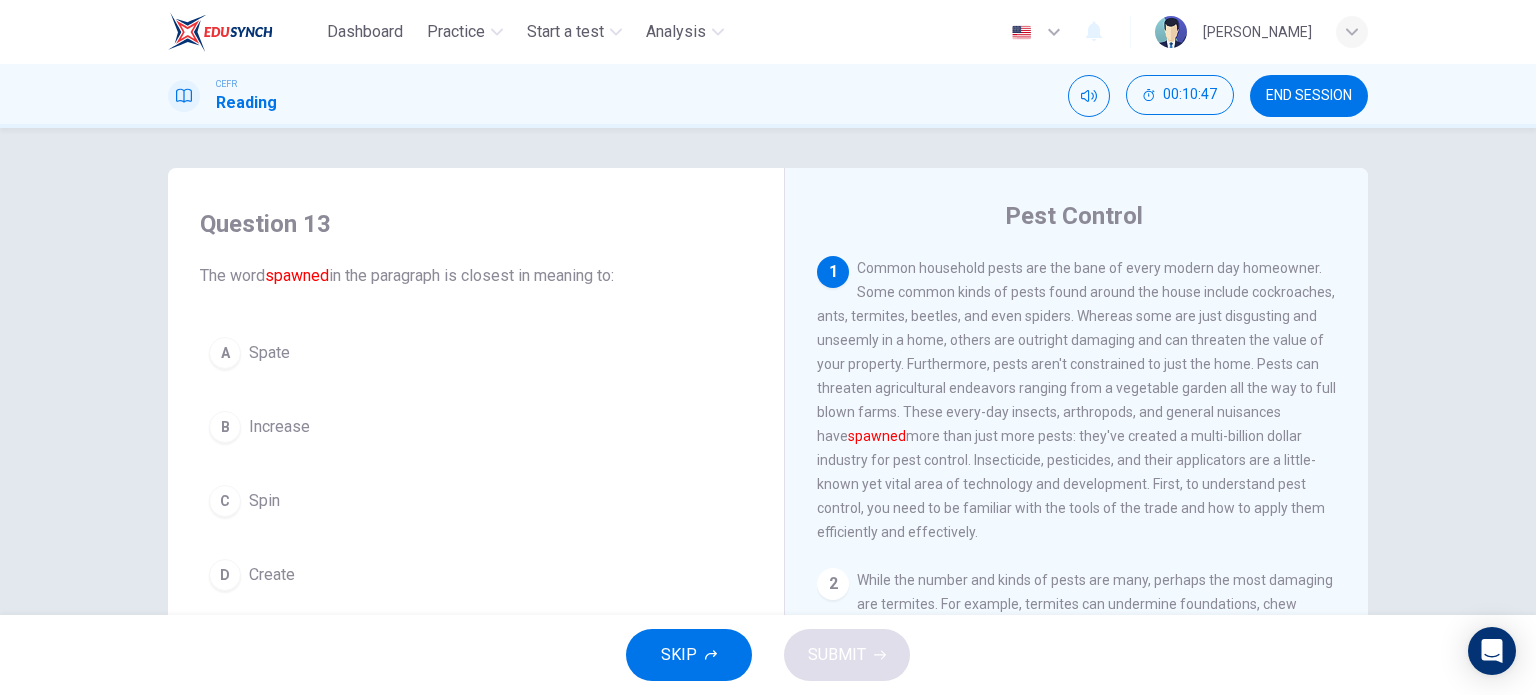 scroll, scrollTop: 82, scrollLeft: 0, axis: vertical 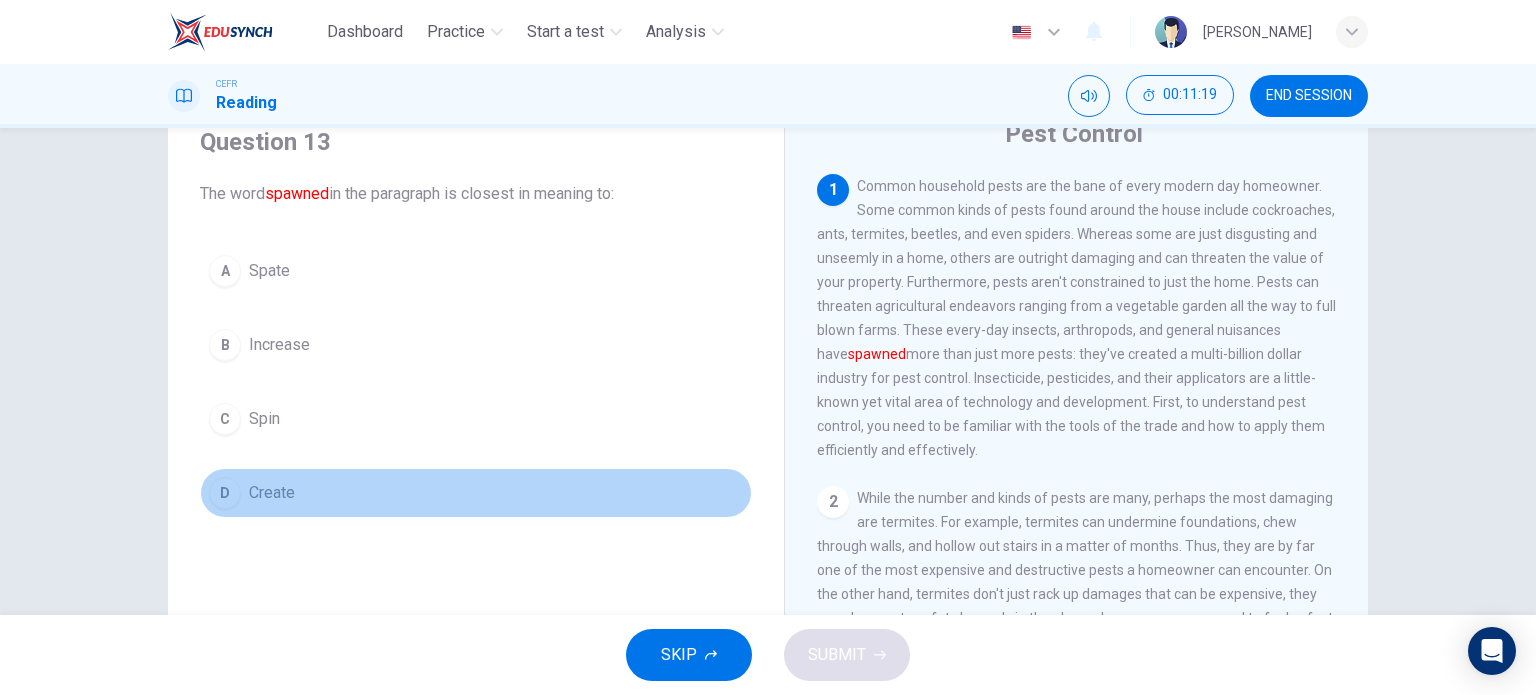 click on "D Create" at bounding box center [476, 493] 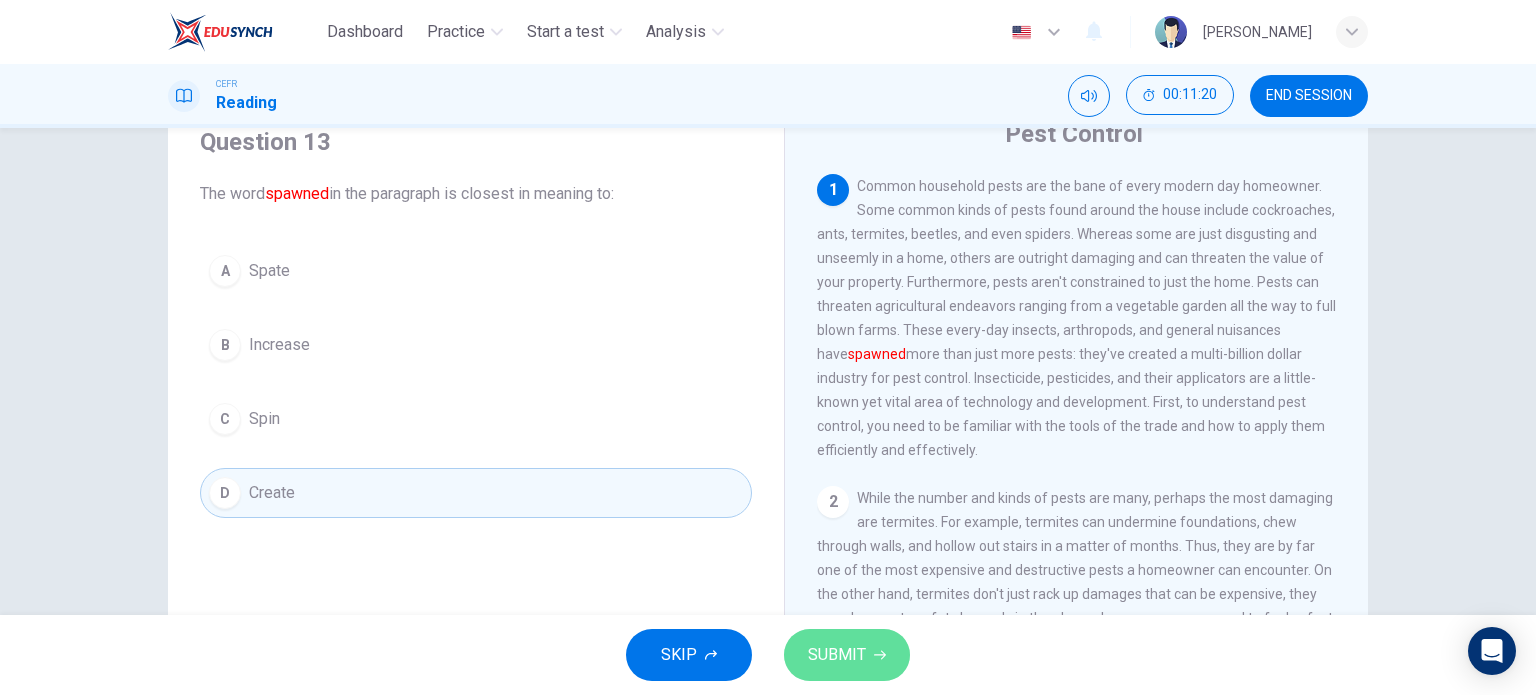 click on "SUBMIT" at bounding box center [837, 655] 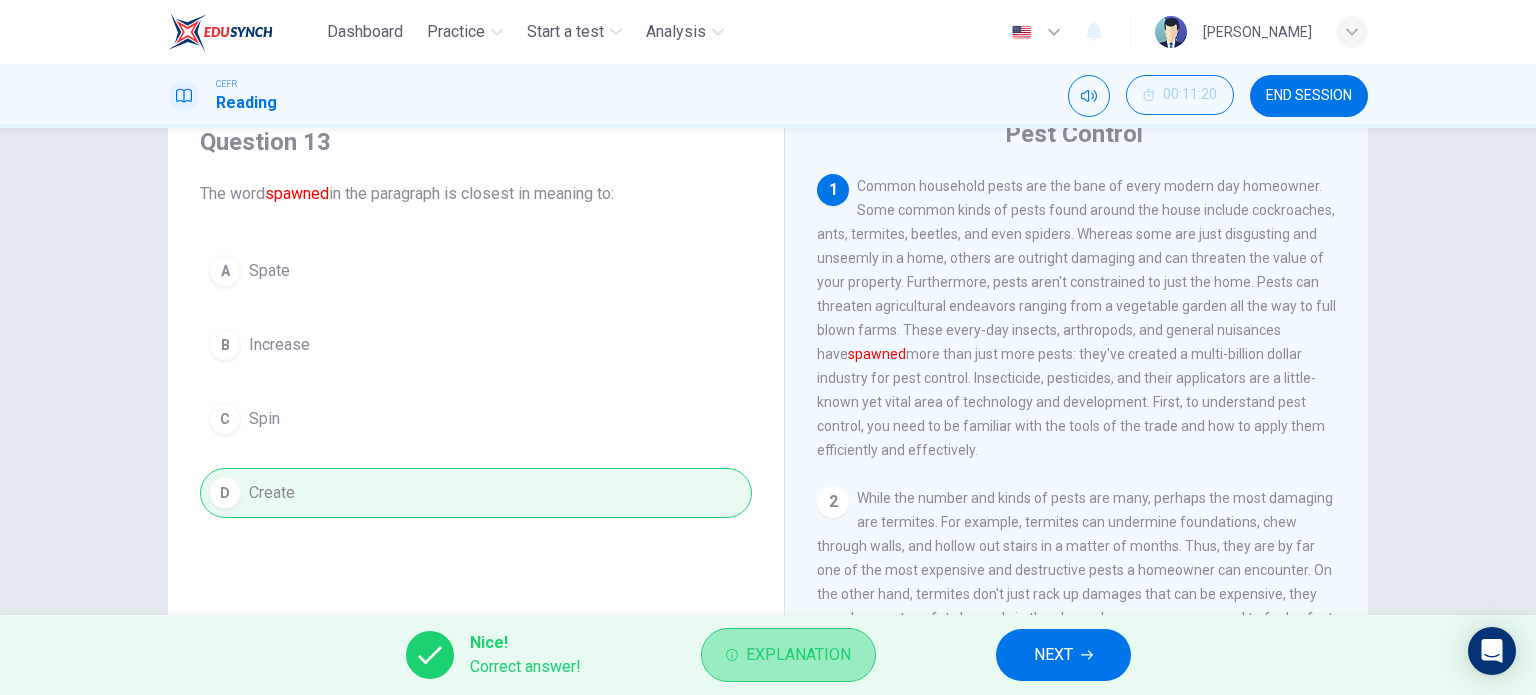 click on "Explanation" at bounding box center (798, 655) 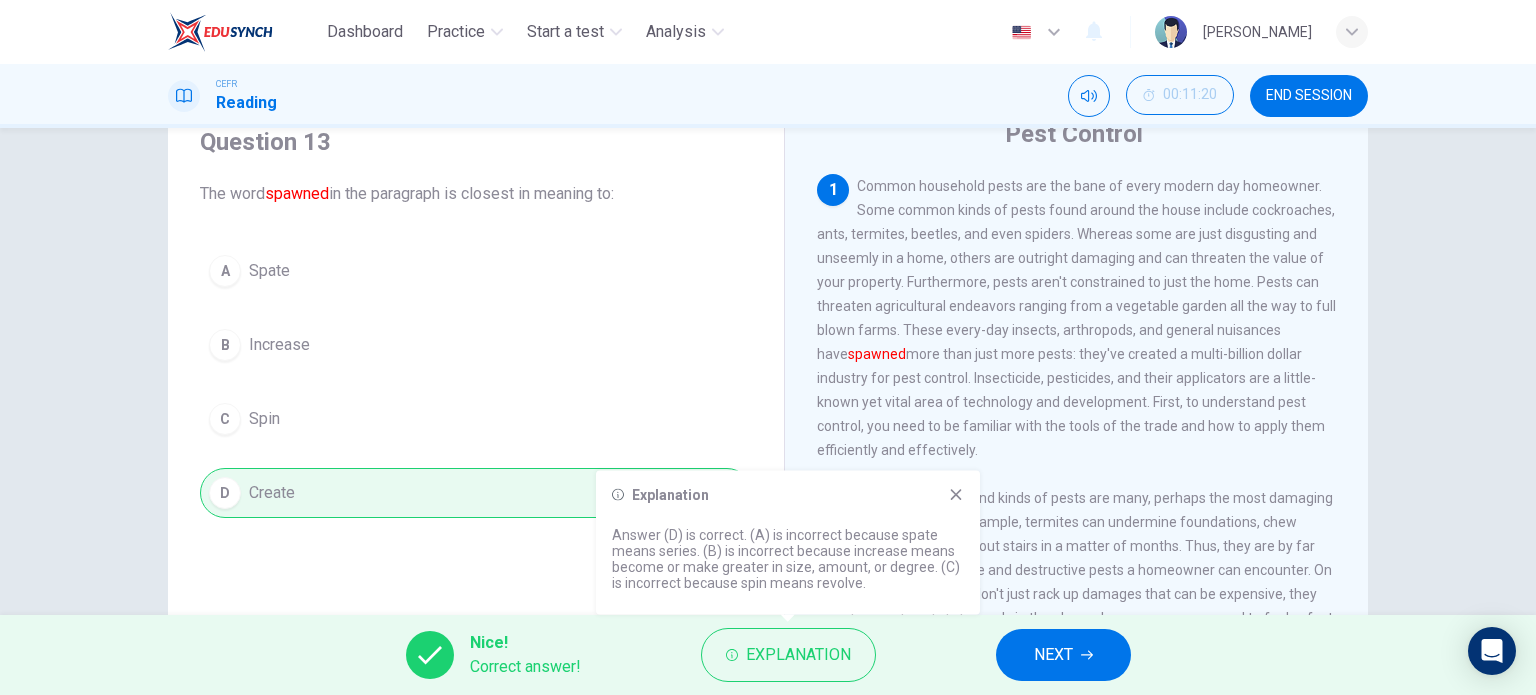 click 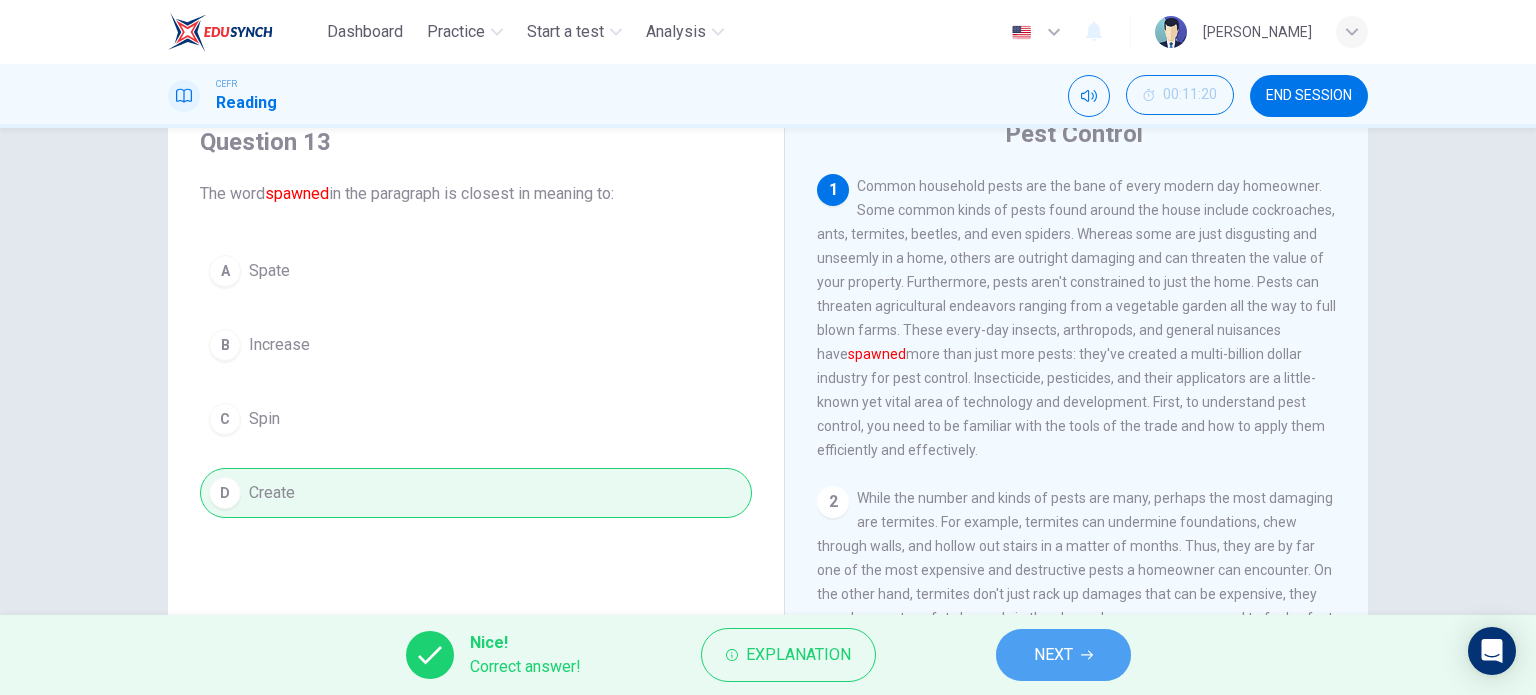 click on "NEXT" at bounding box center [1063, 655] 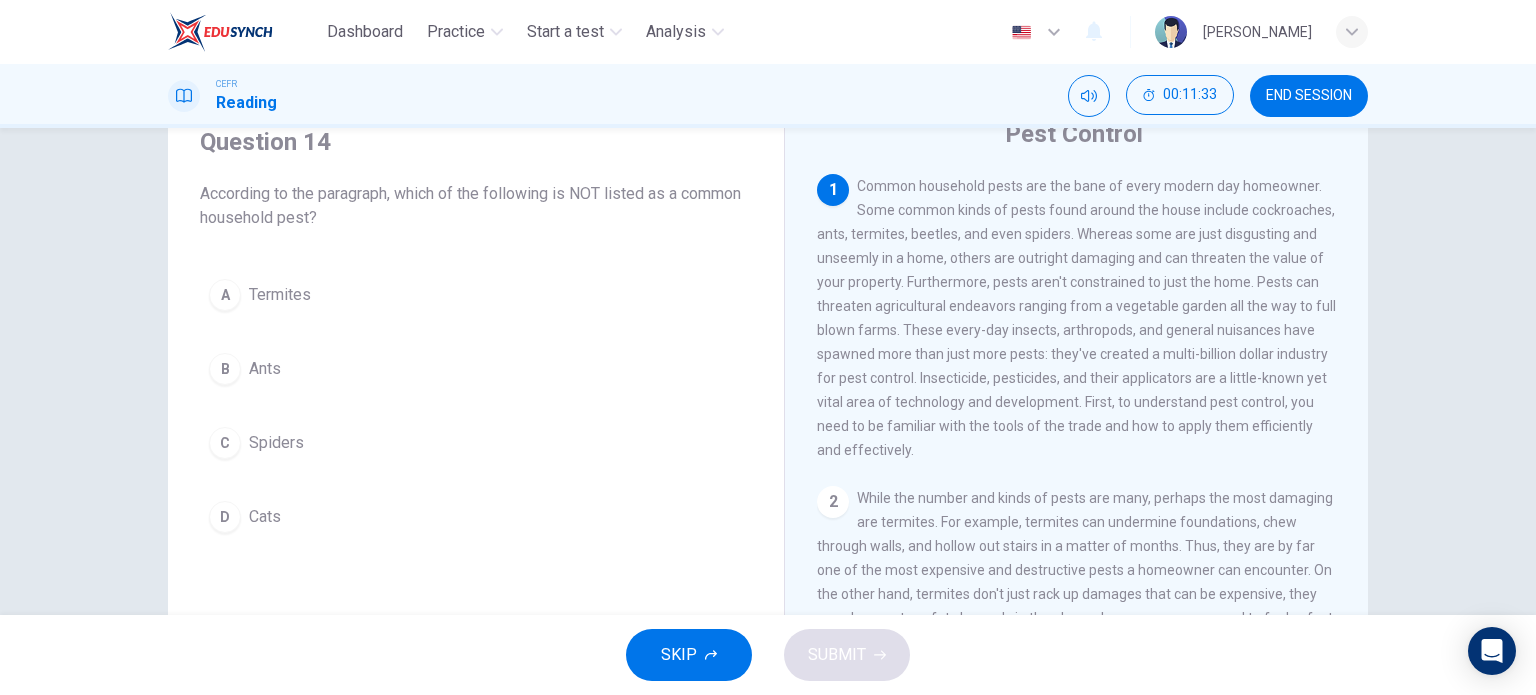 click on "Question 14 According to the paragraph, which of the following is NOT listed as a common household pest? A Termites B Ants C Spiders D Cats" at bounding box center [476, 334] 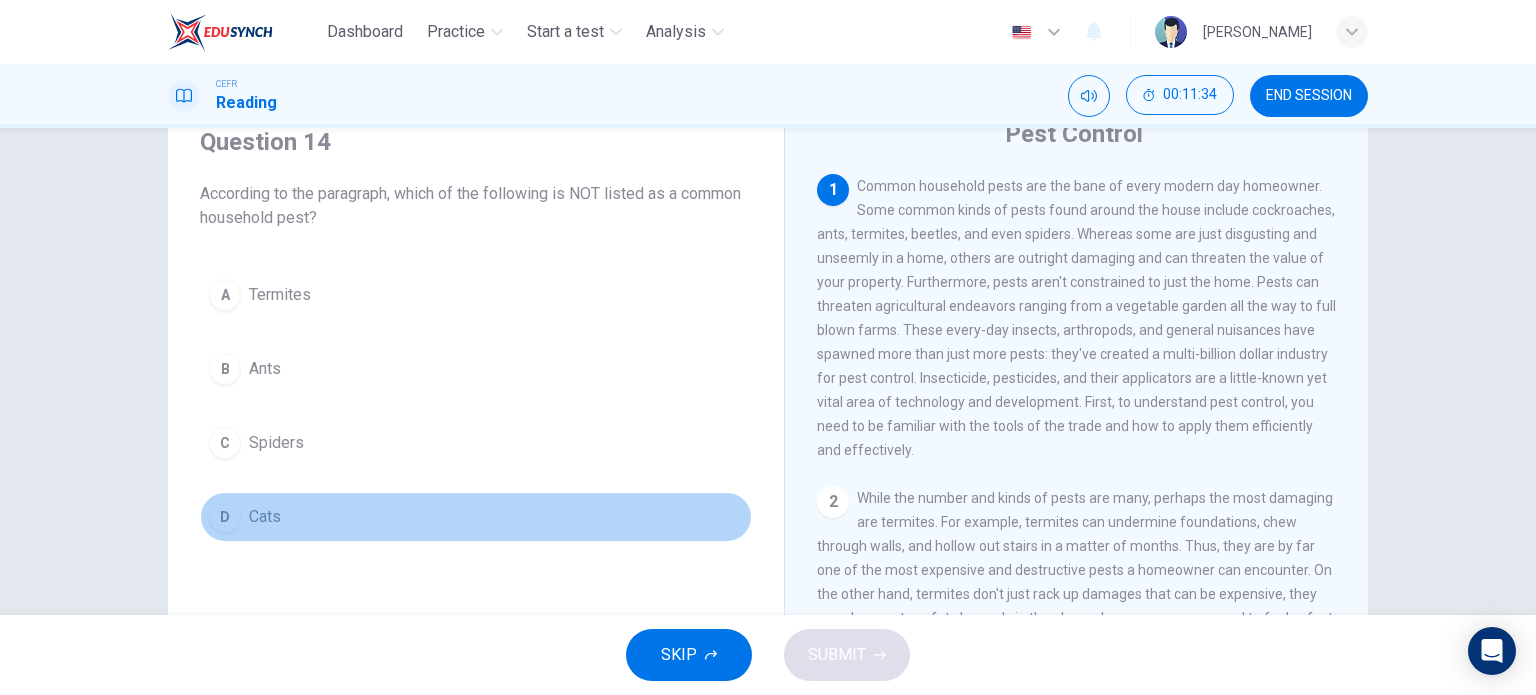 click on "D Cats" at bounding box center (476, 517) 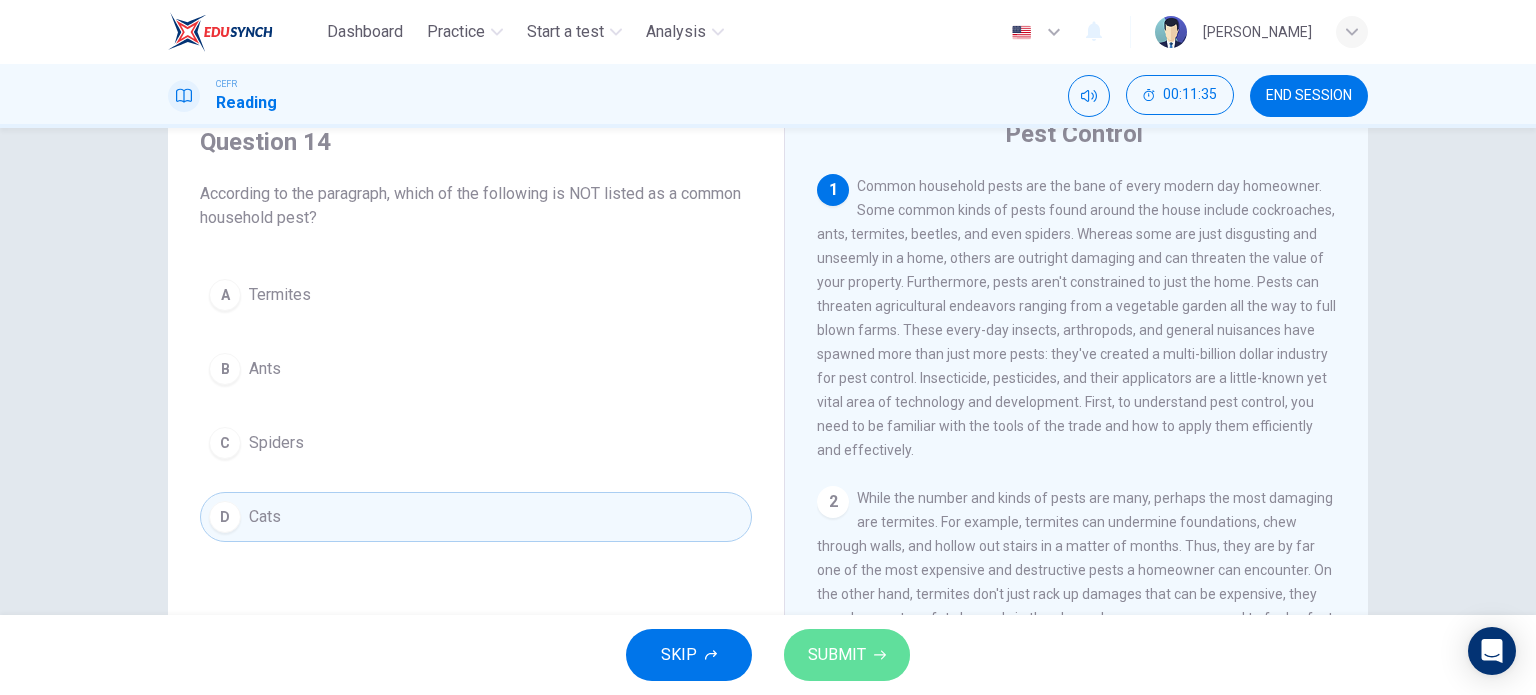 click on "SUBMIT" at bounding box center (837, 655) 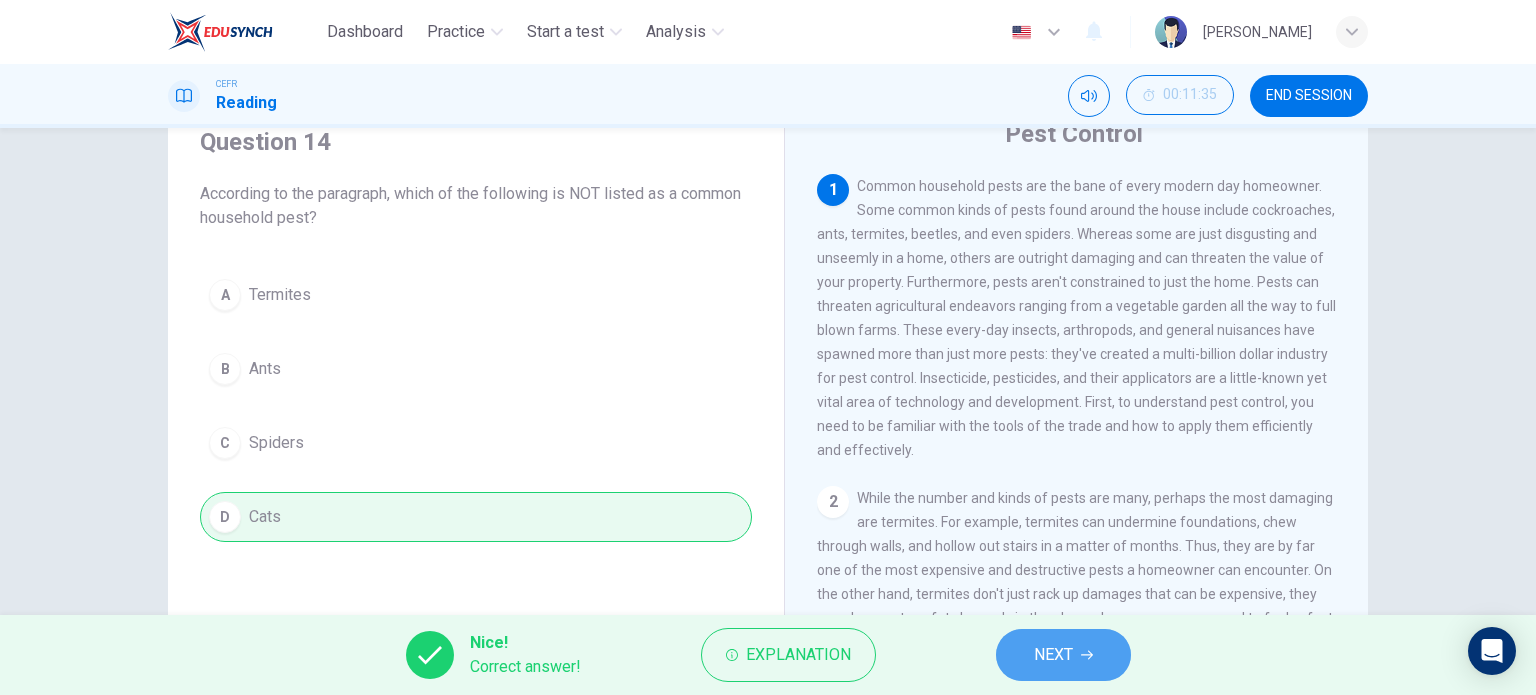 click on "NEXT" at bounding box center (1063, 655) 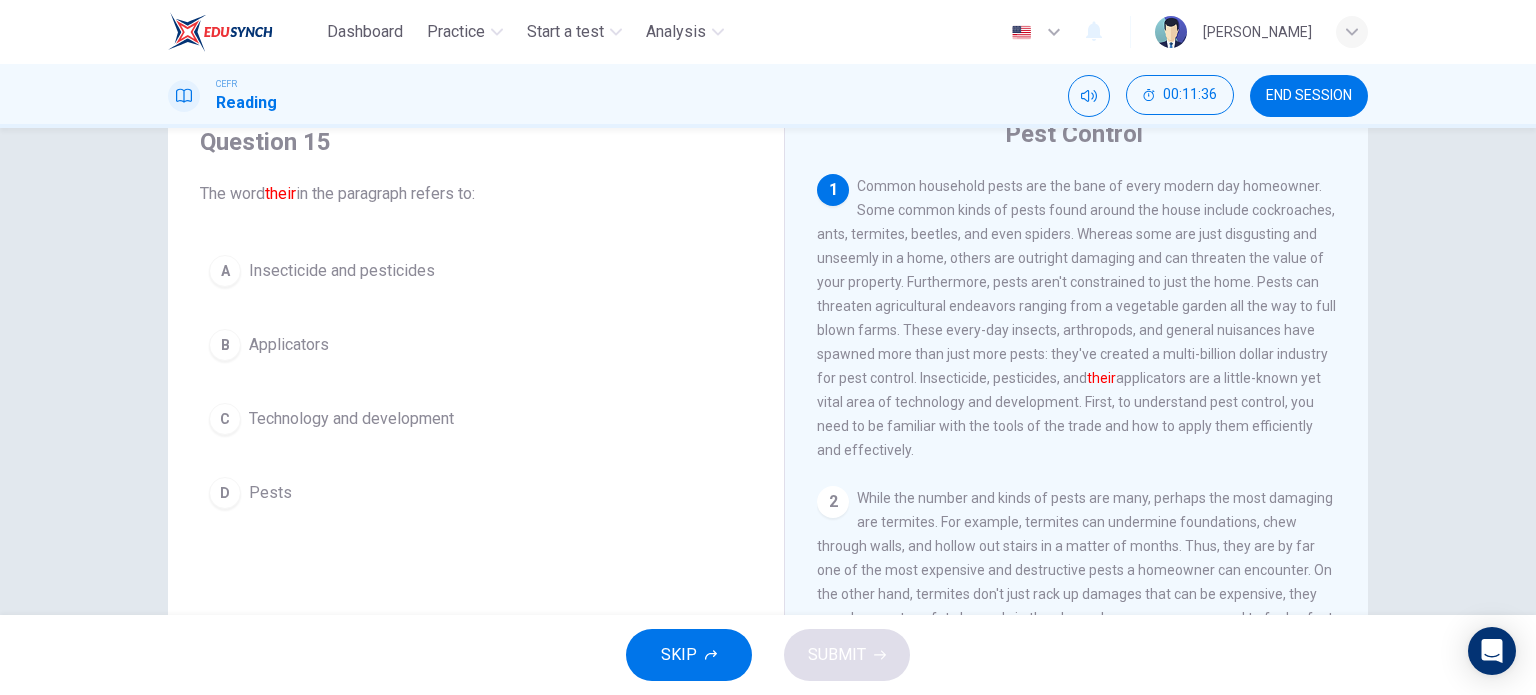 scroll, scrollTop: 0, scrollLeft: 0, axis: both 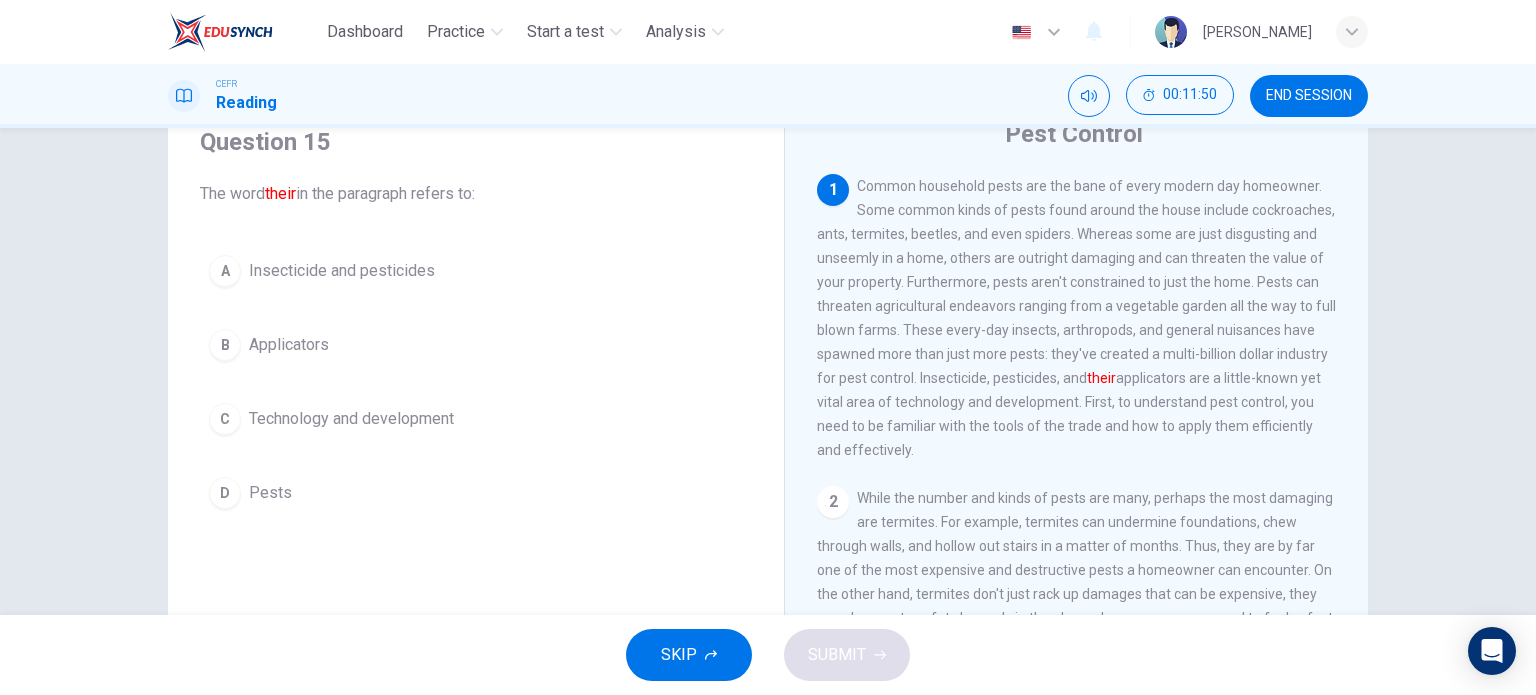 click on "Technology and development" at bounding box center (351, 419) 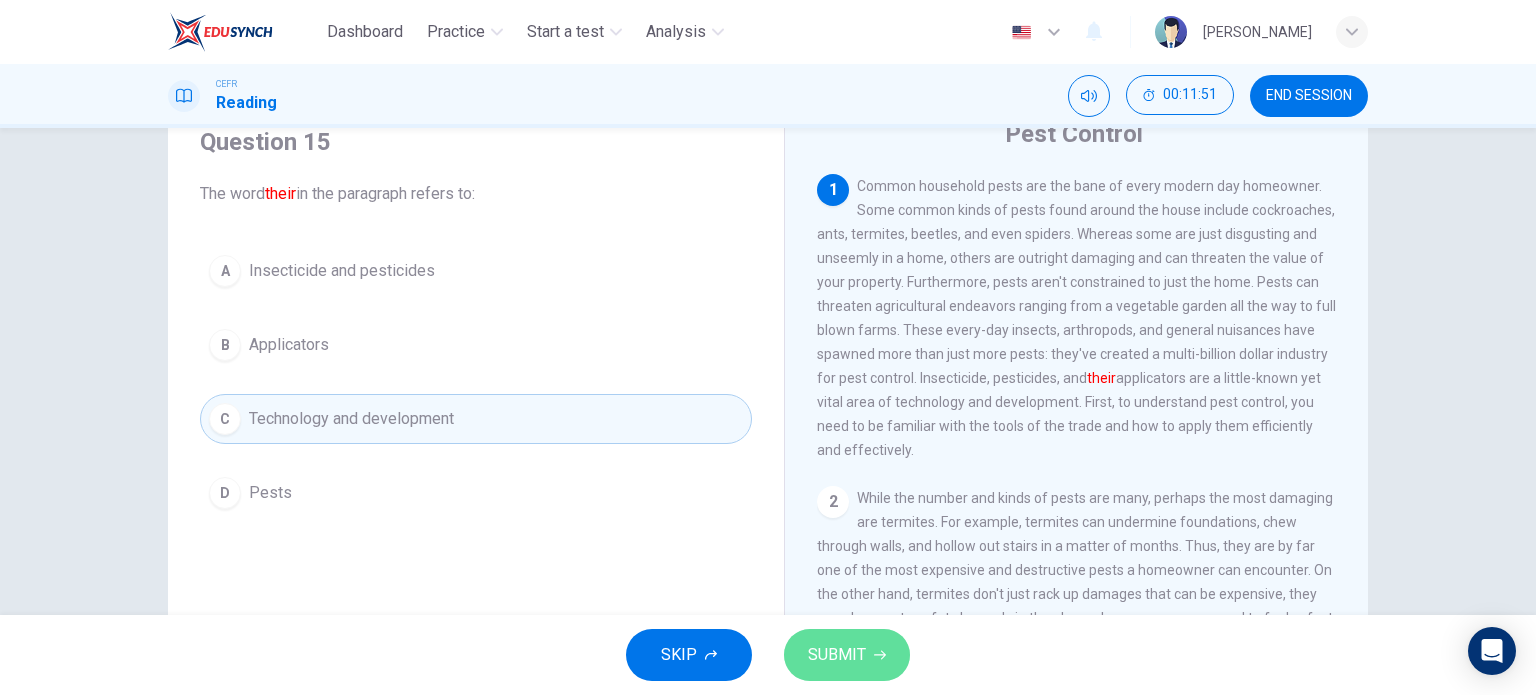 click on "SUBMIT" at bounding box center [837, 655] 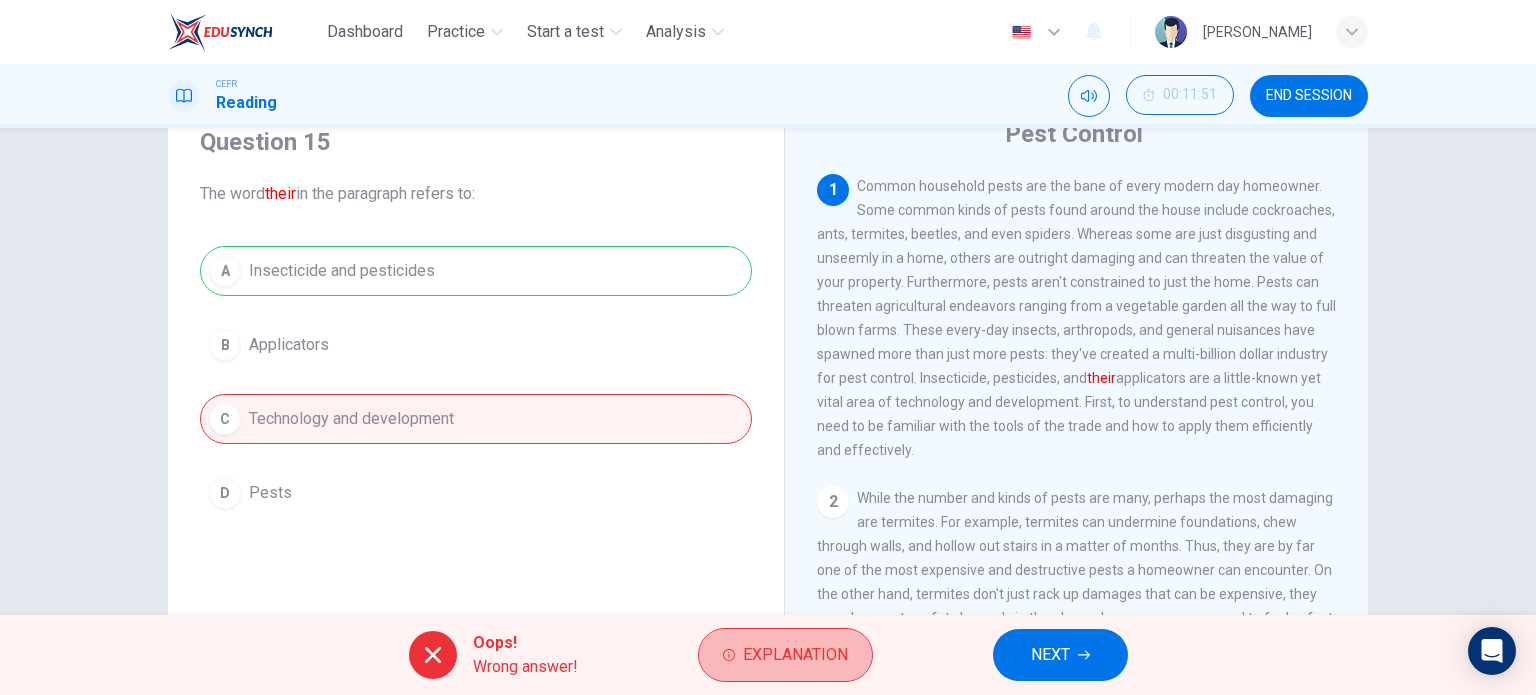click on "Explanation" at bounding box center [785, 655] 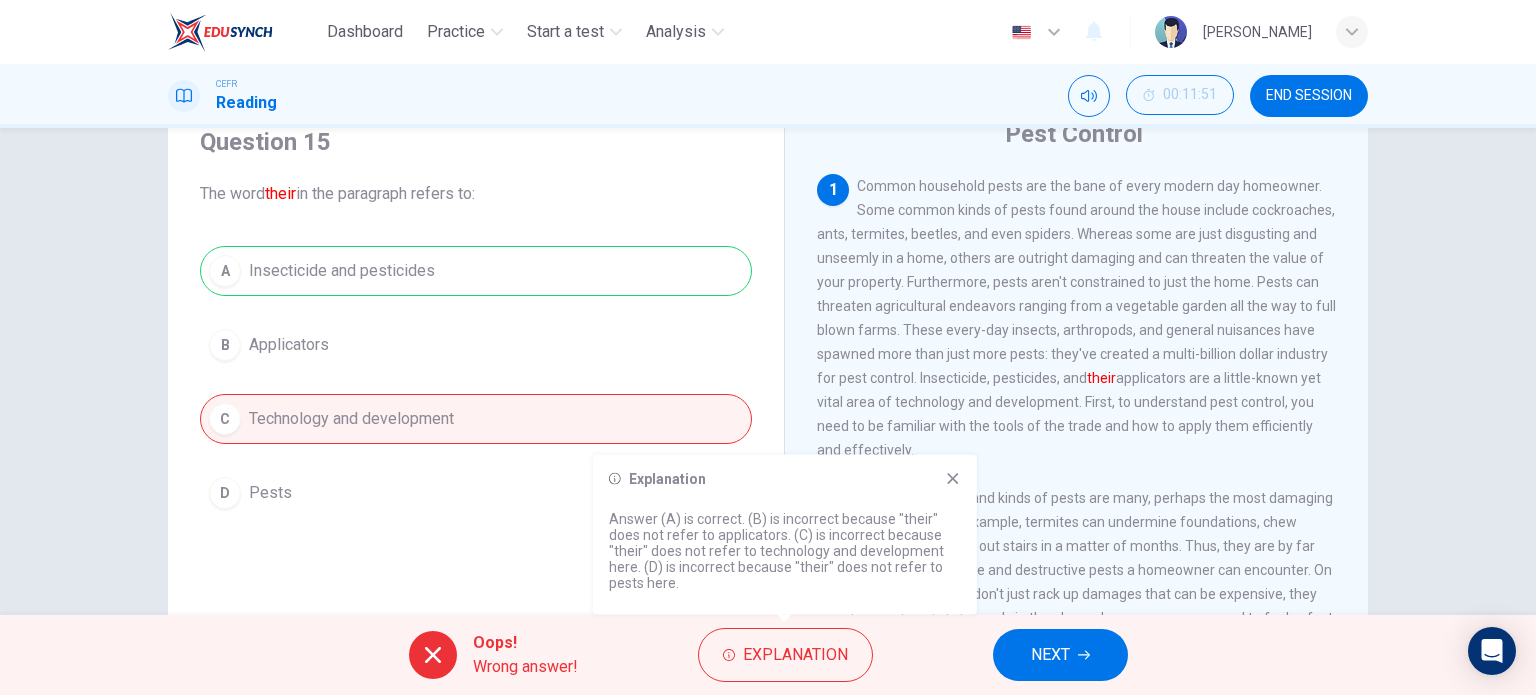 drag, startPoint x: 952, startPoint y: 473, endPoint x: 1039, endPoint y: 632, distance: 181.2457 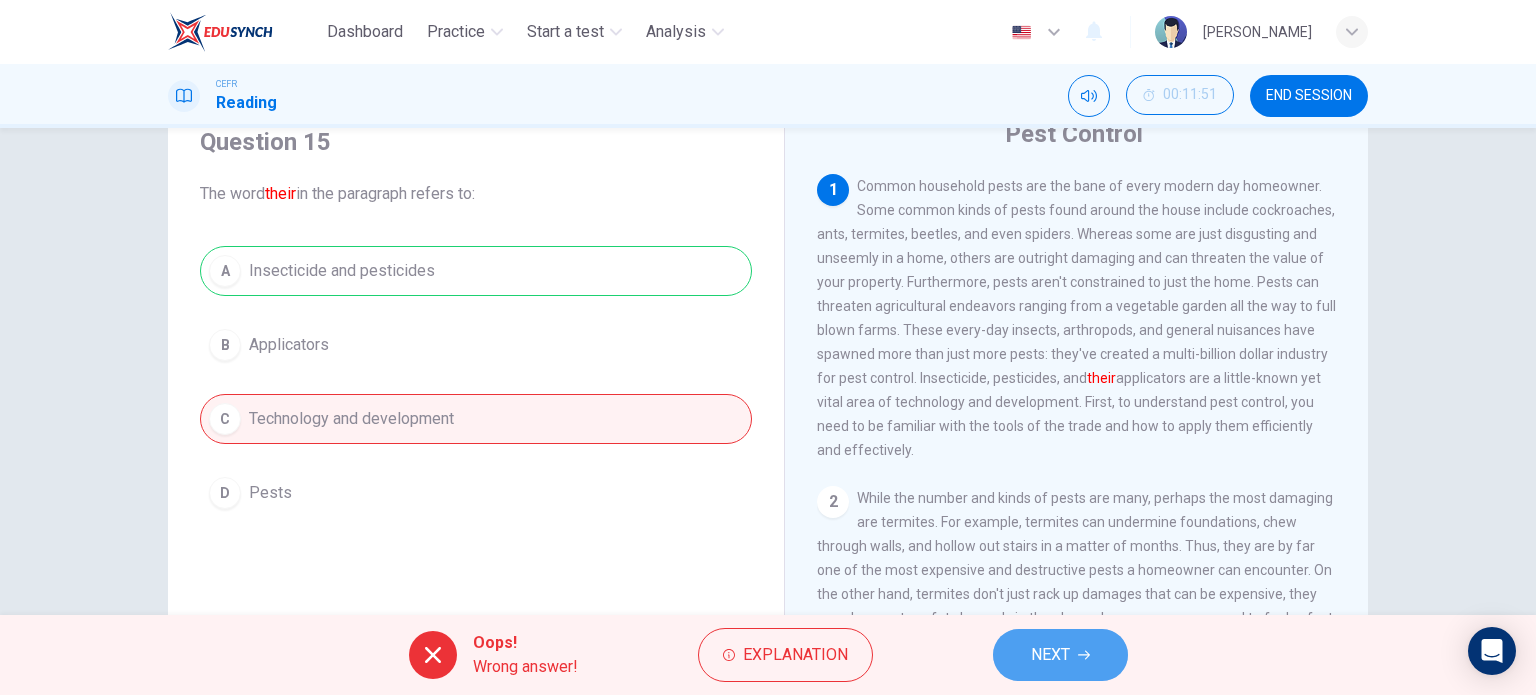 click on "NEXT" at bounding box center (1060, 655) 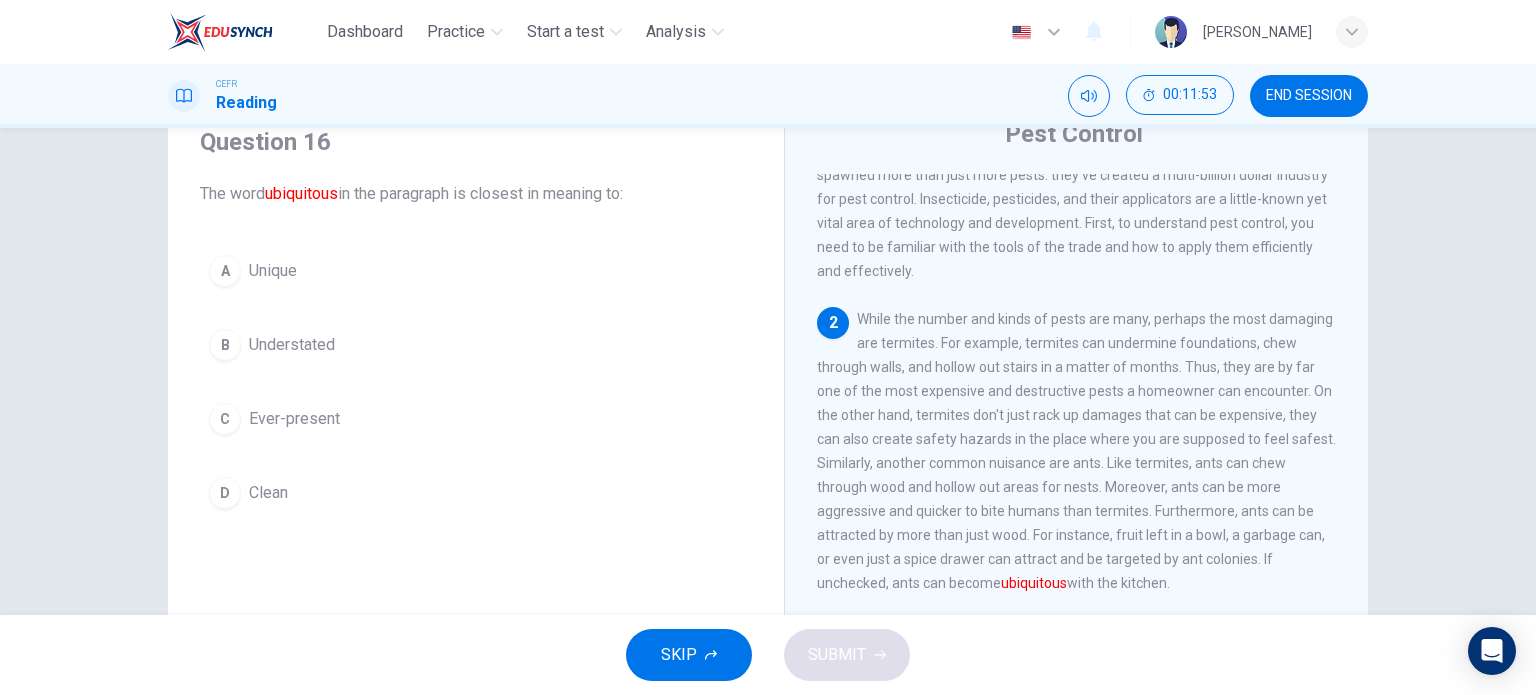 scroll, scrollTop: 228, scrollLeft: 0, axis: vertical 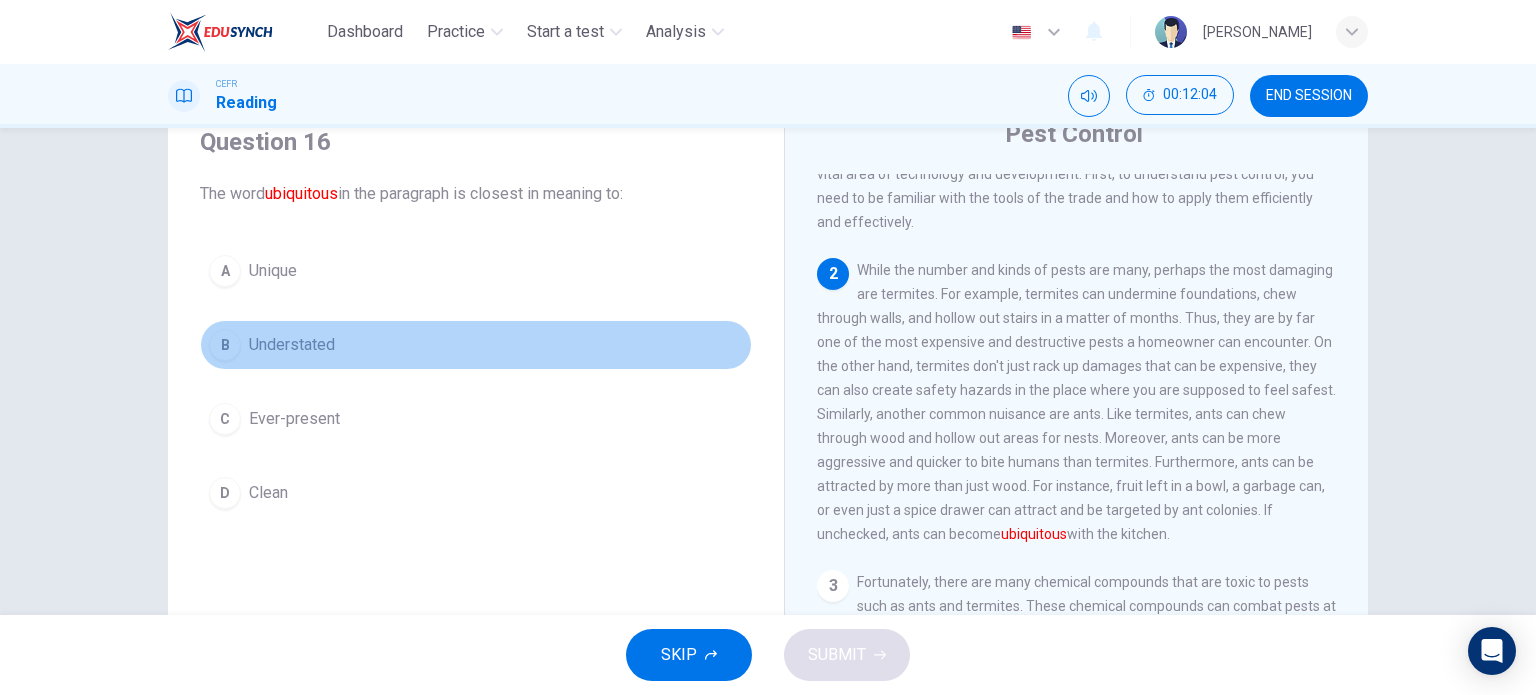 click on "Understated" at bounding box center [292, 345] 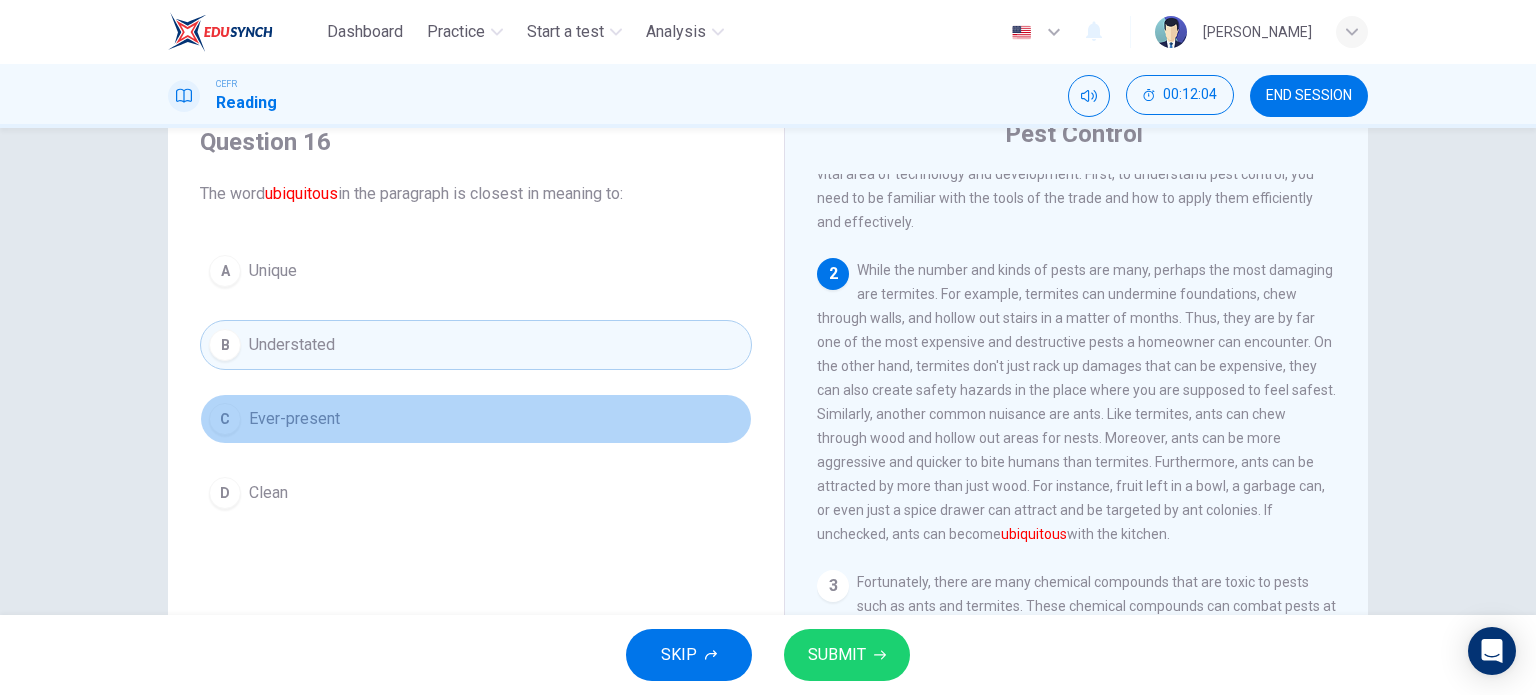 click on "C Ever-present" at bounding box center [476, 419] 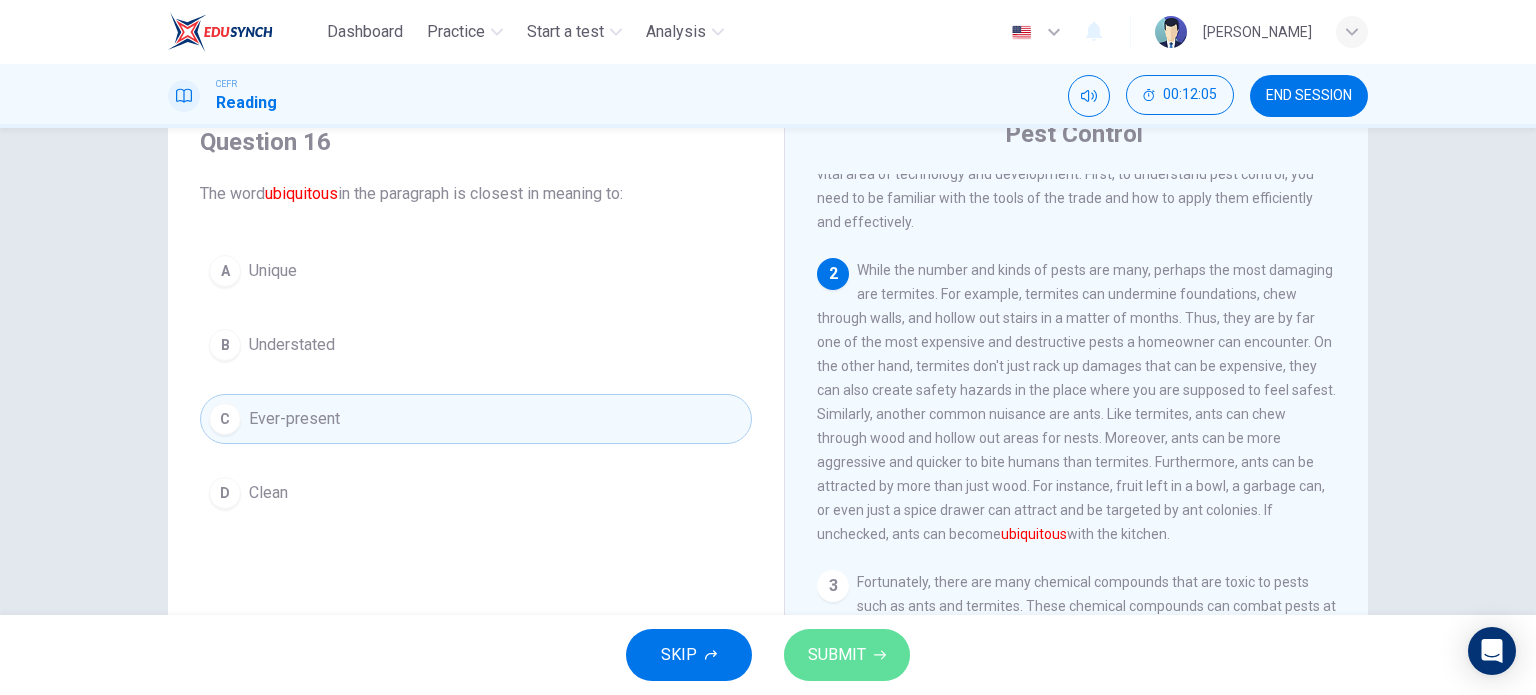 click on "SUBMIT" at bounding box center (837, 655) 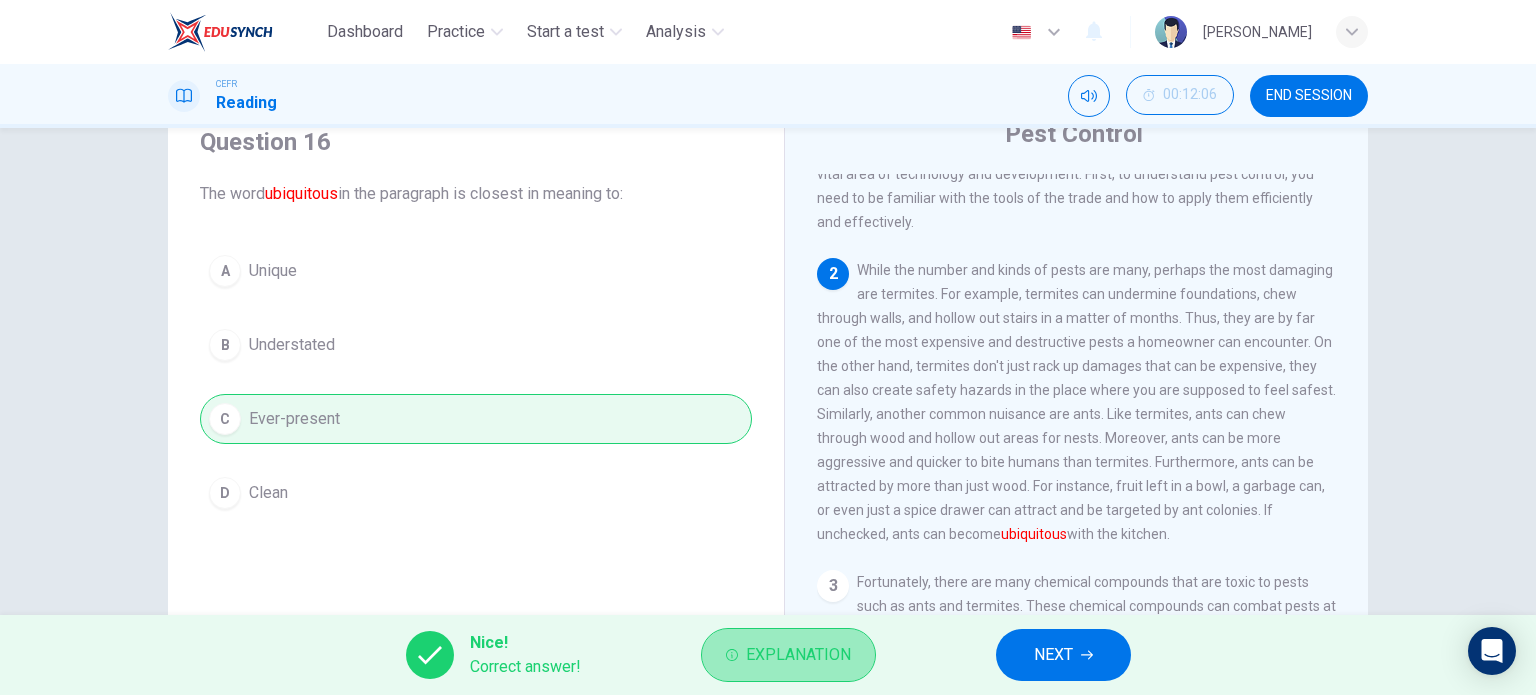 click on "Explanation" at bounding box center [798, 655] 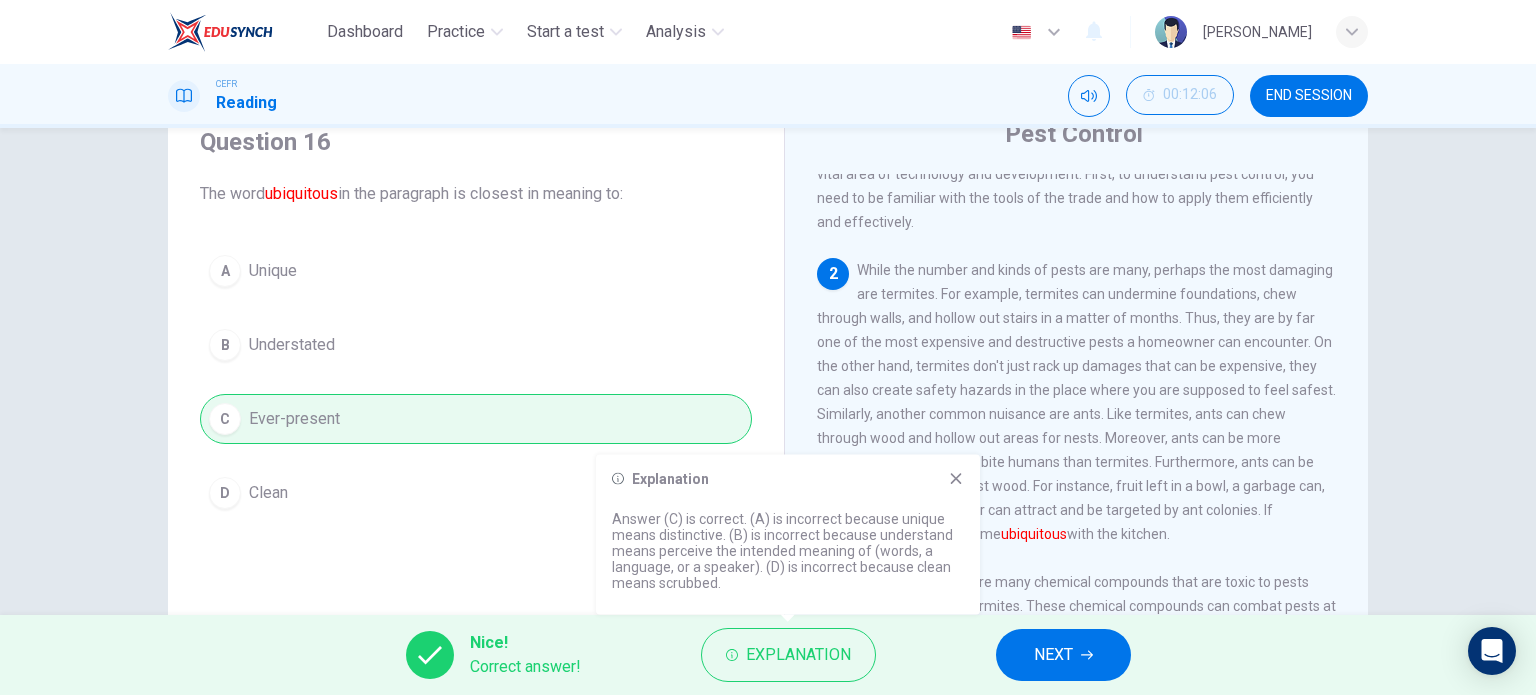 click 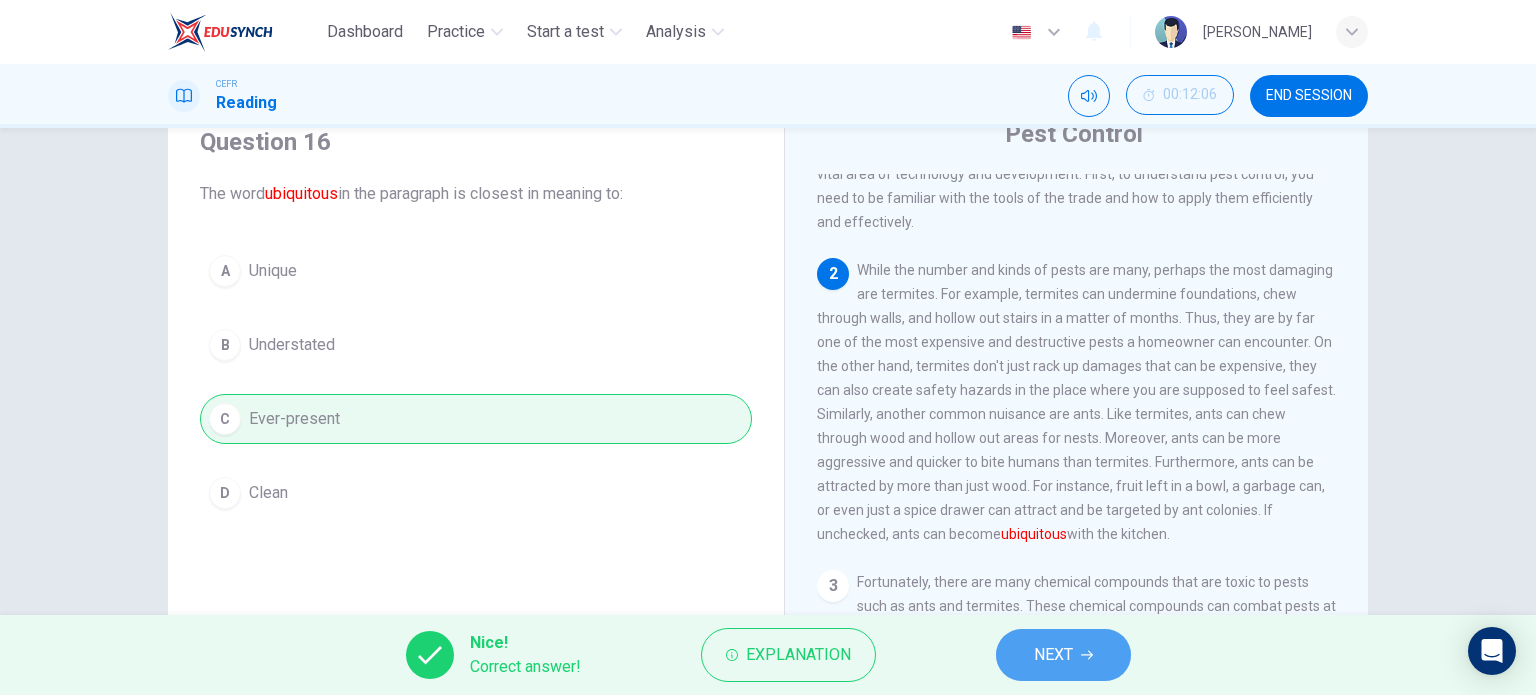 click on "NEXT" at bounding box center (1053, 655) 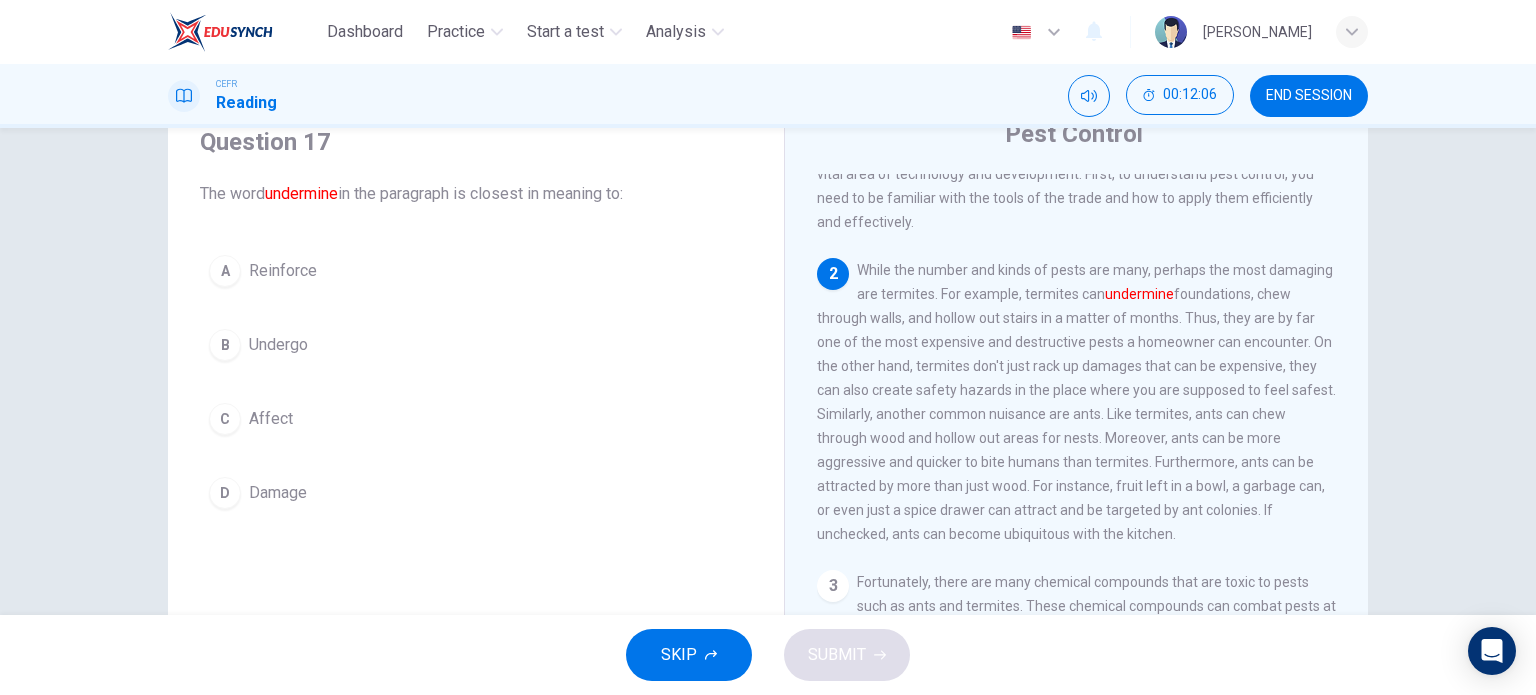 scroll, scrollTop: 244, scrollLeft: 0, axis: vertical 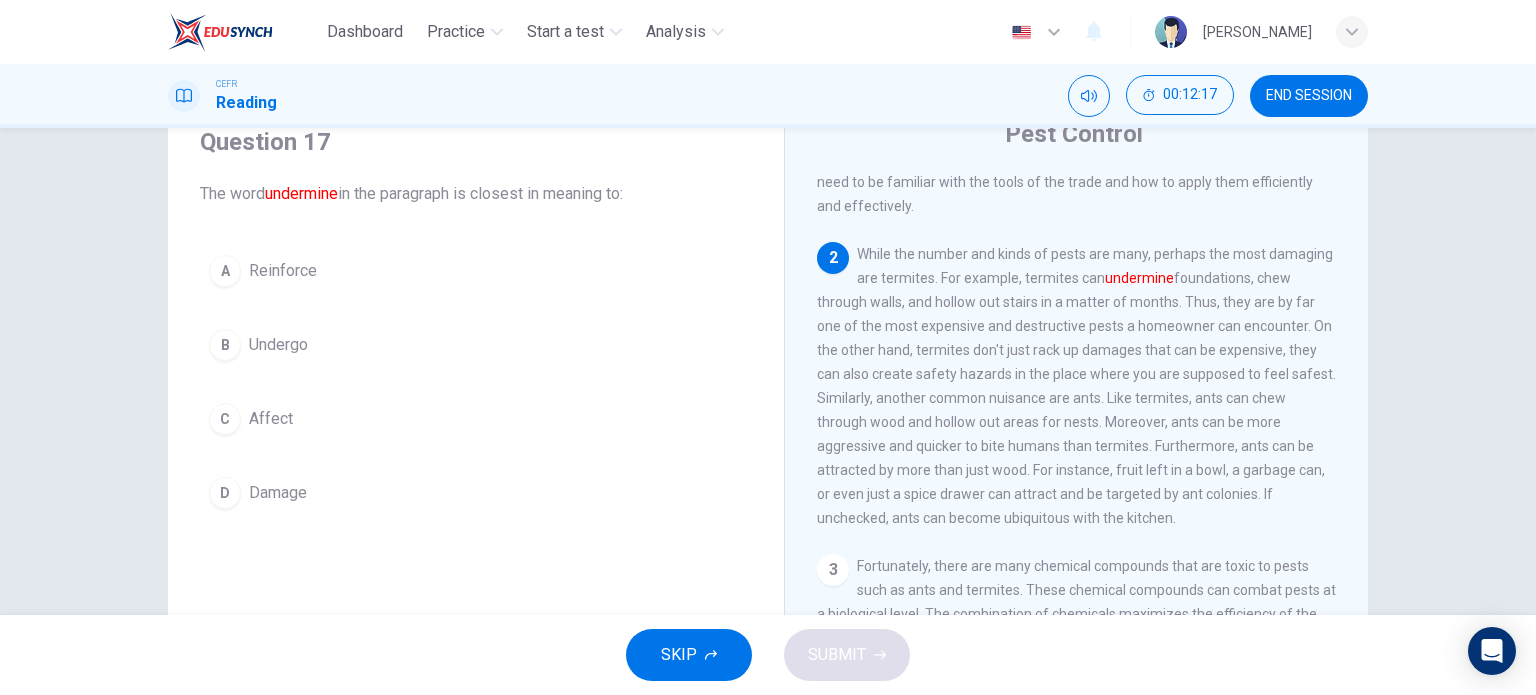 click on "Damage" at bounding box center [278, 493] 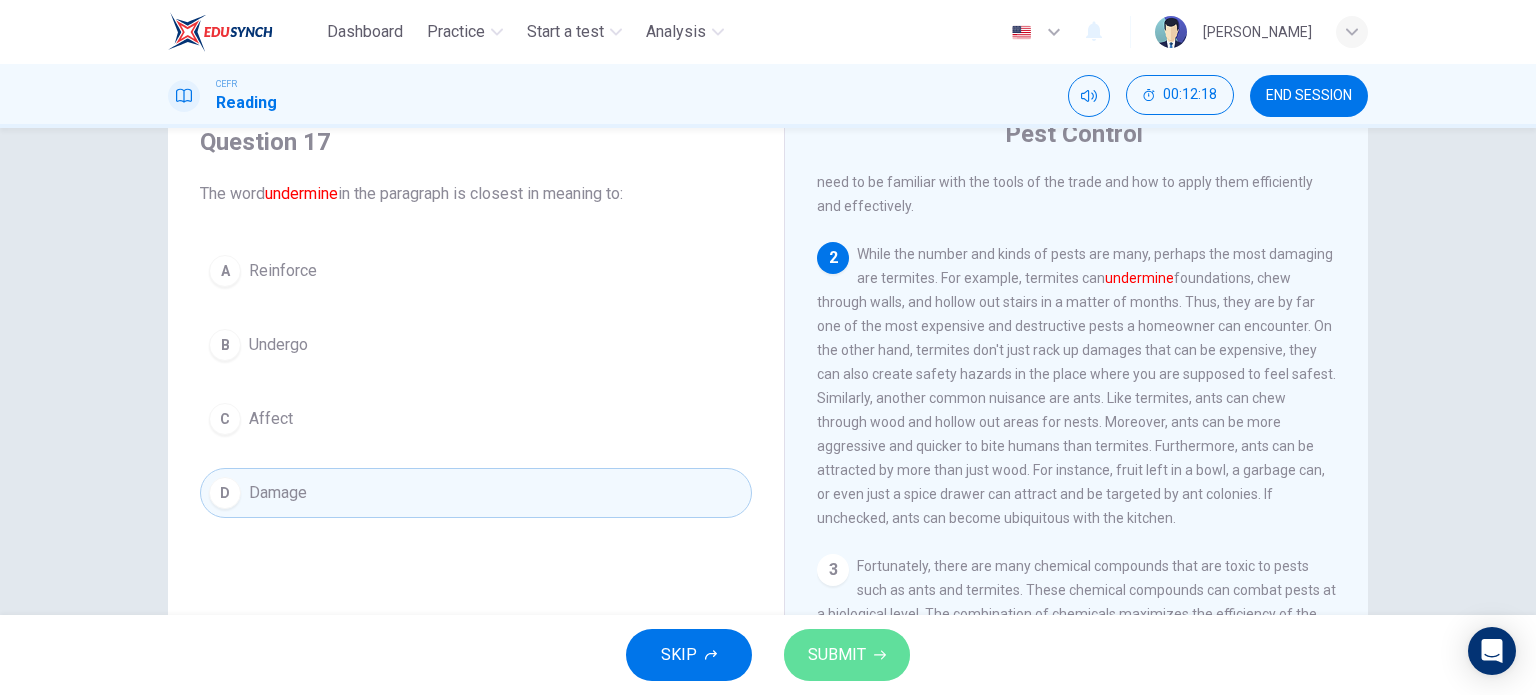 click on "SUBMIT" at bounding box center [837, 655] 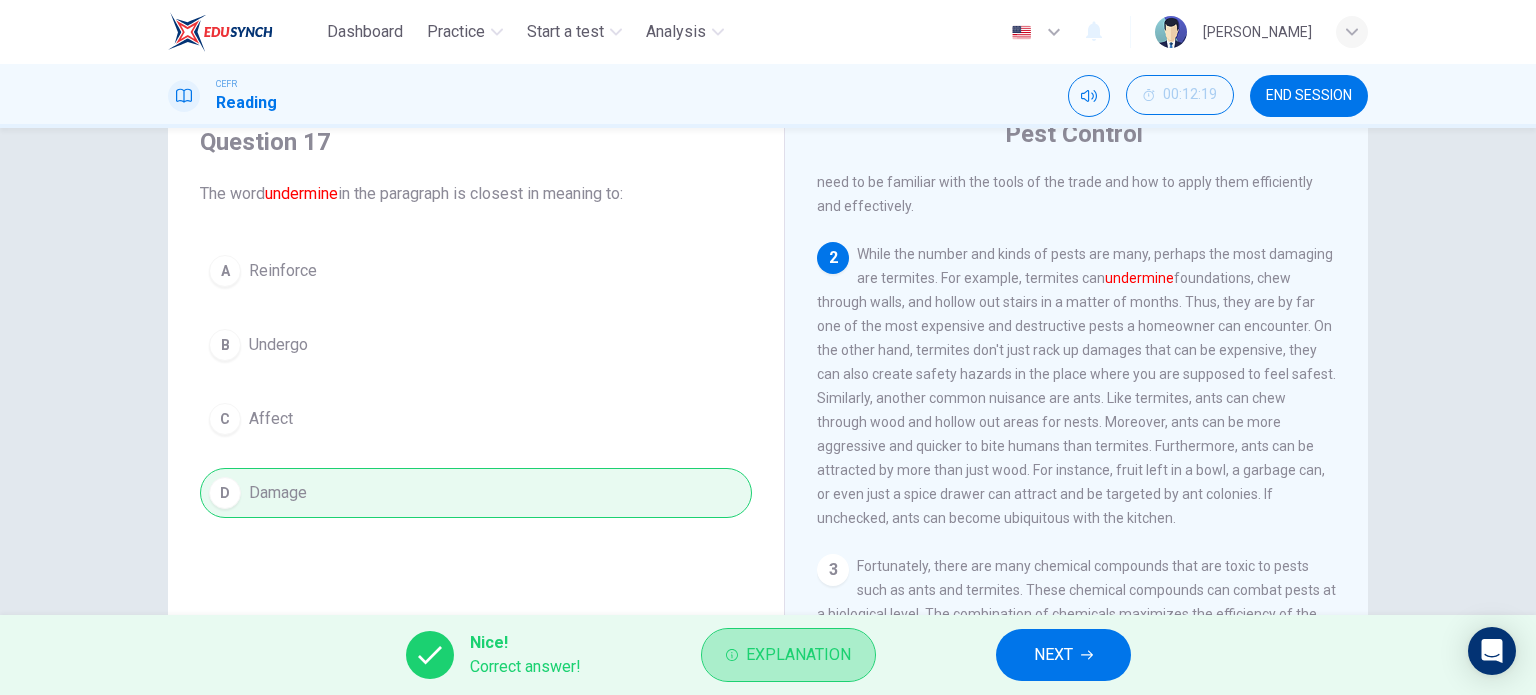 click on "Explanation" at bounding box center [798, 655] 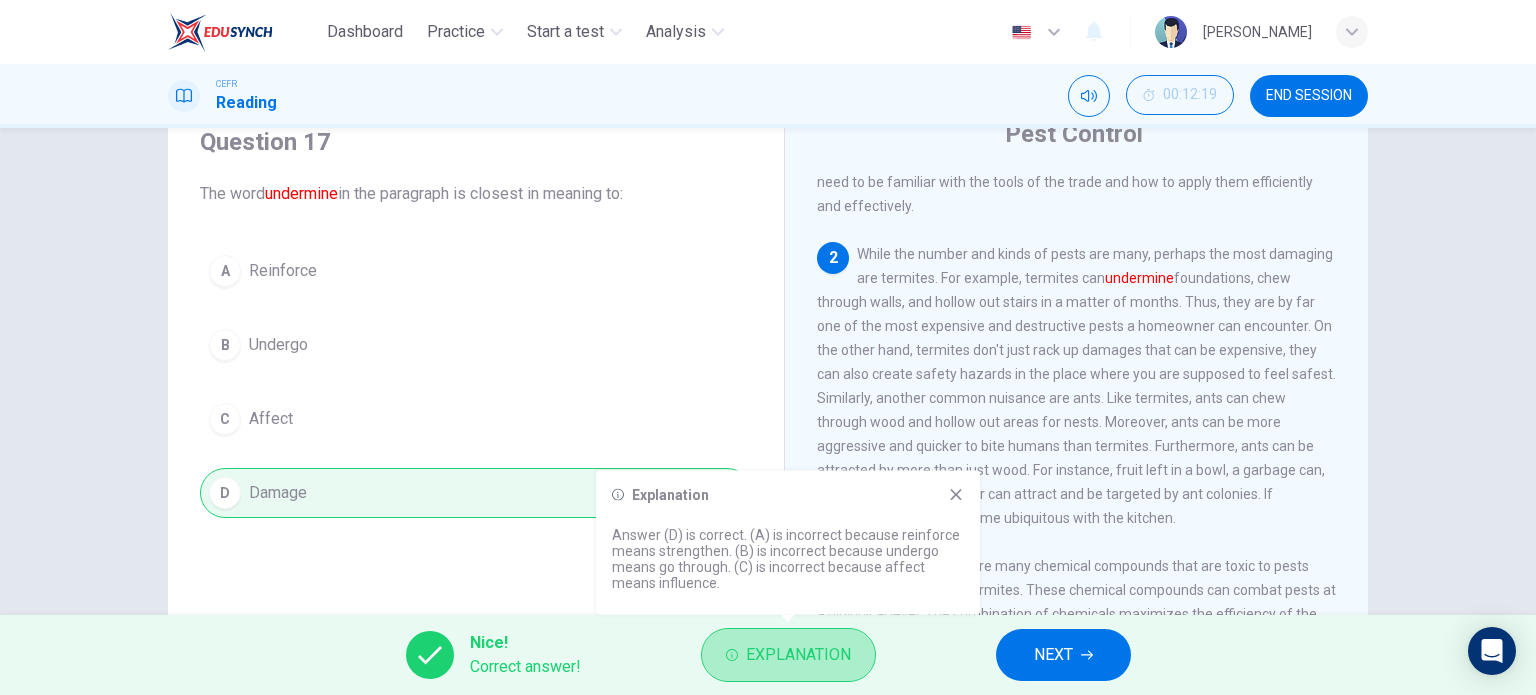 click on "Explanation" at bounding box center [798, 655] 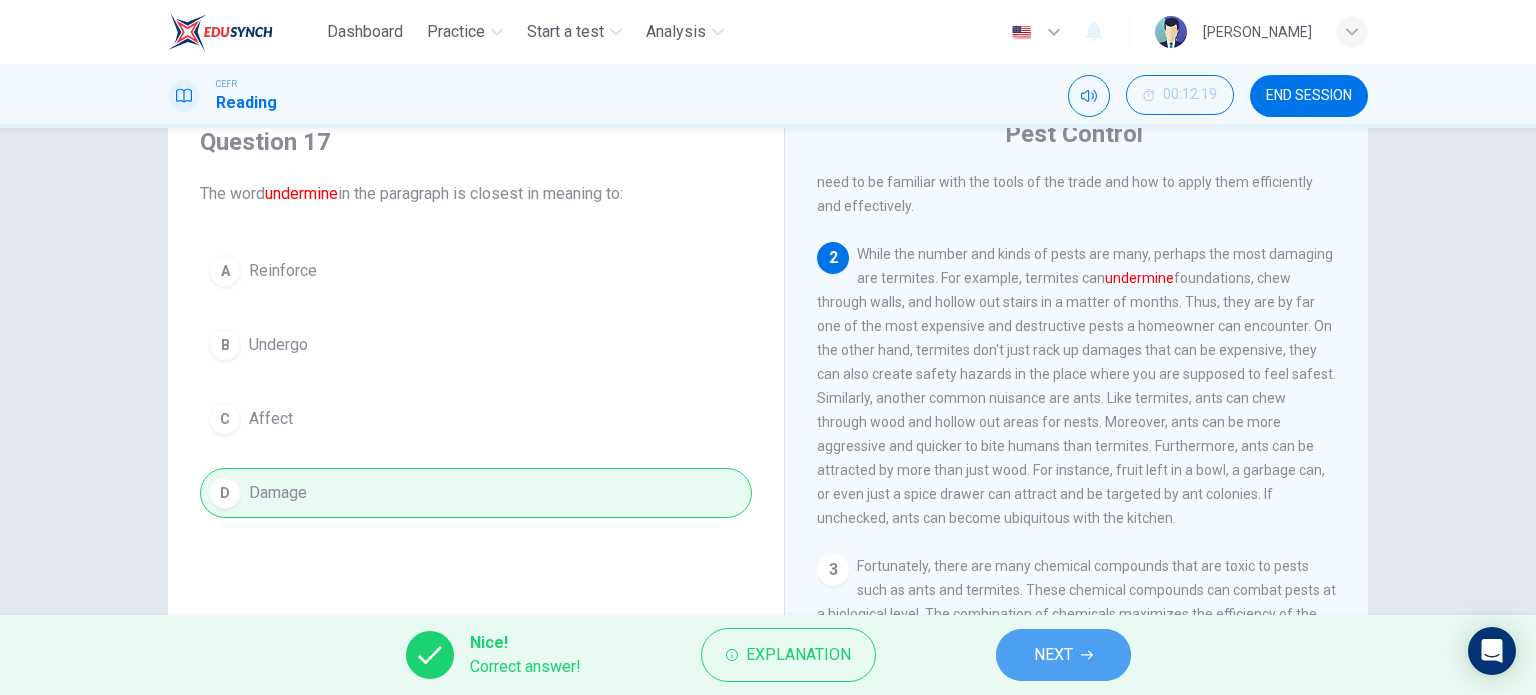 click on "NEXT" at bounding box center [1053, 655] 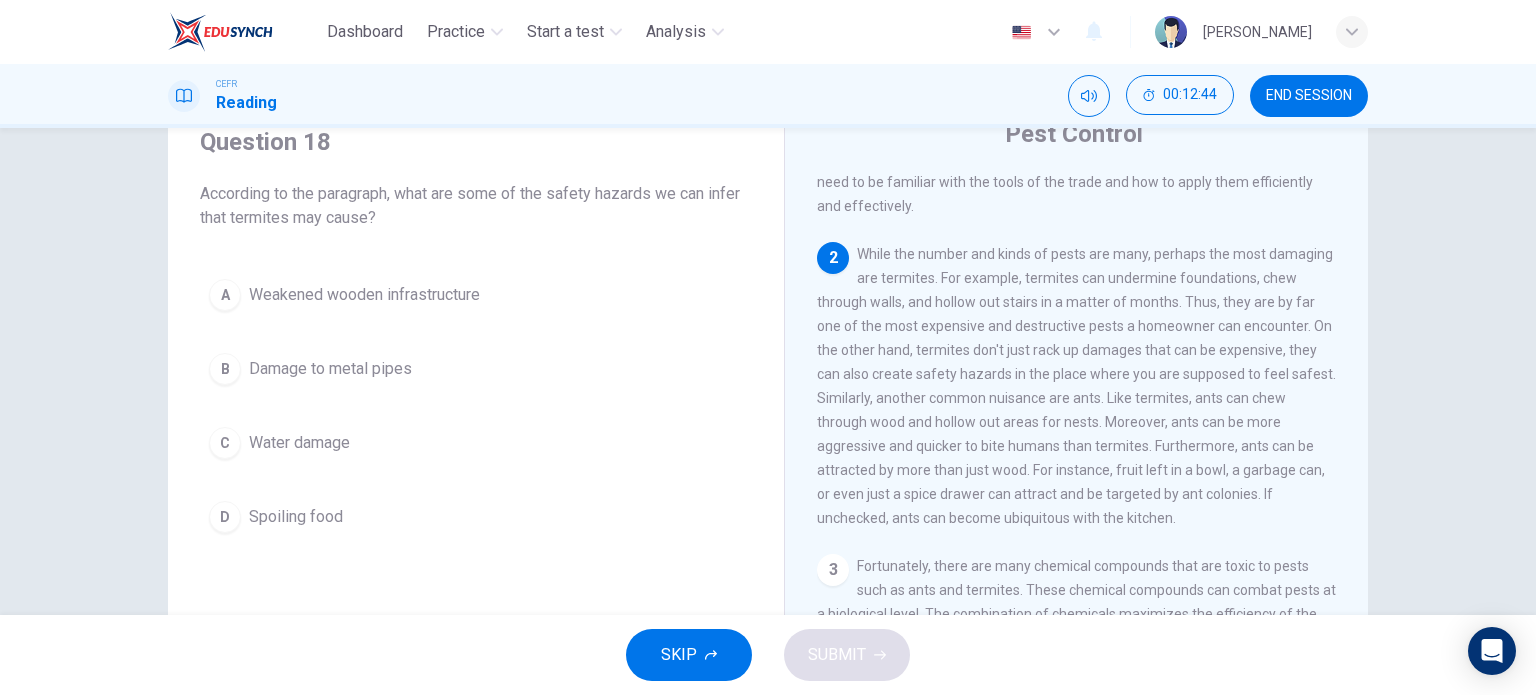 click on "A Weakened wooden infrastructure B Damage to metal pipes C Water damage D Spoiling food" at bounding box center [476, 406] 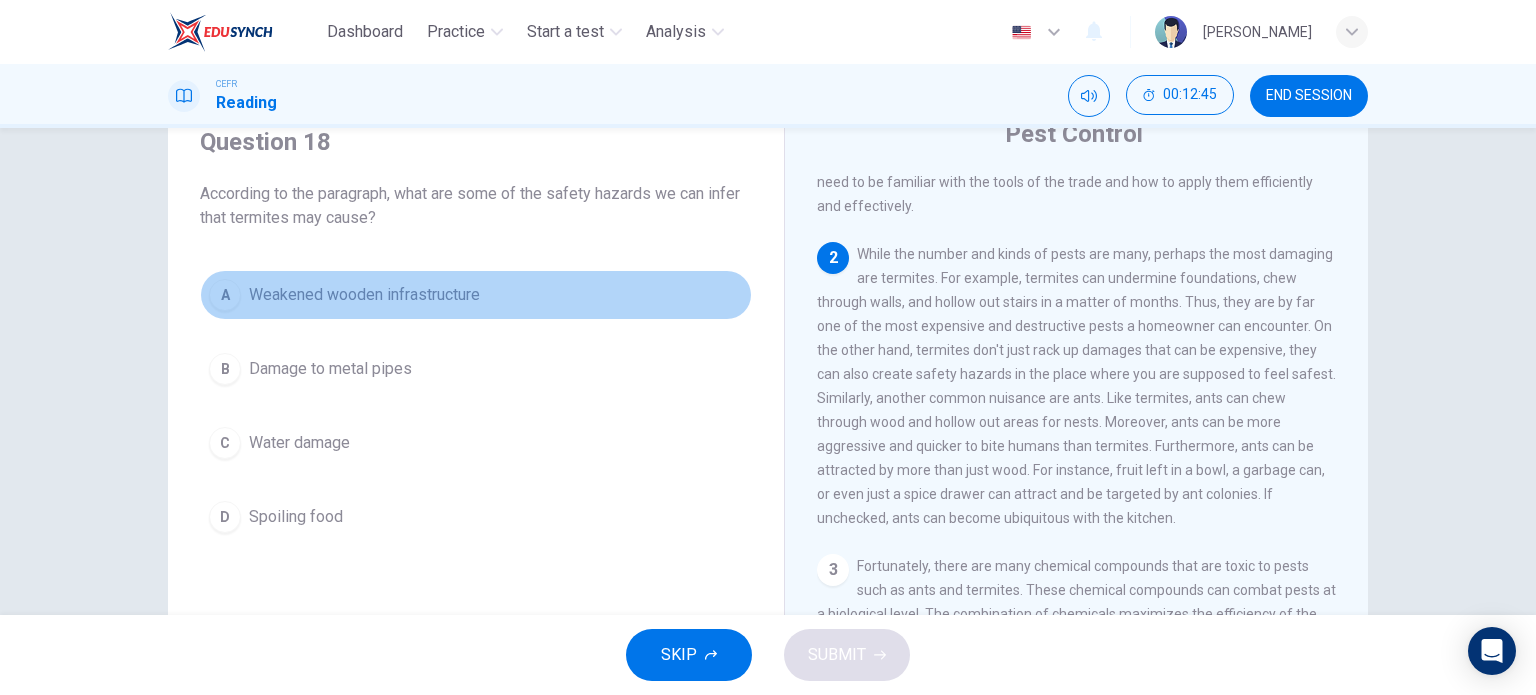 click on "A Weakened wooden infrastructure" at bounding box center (476, 295) 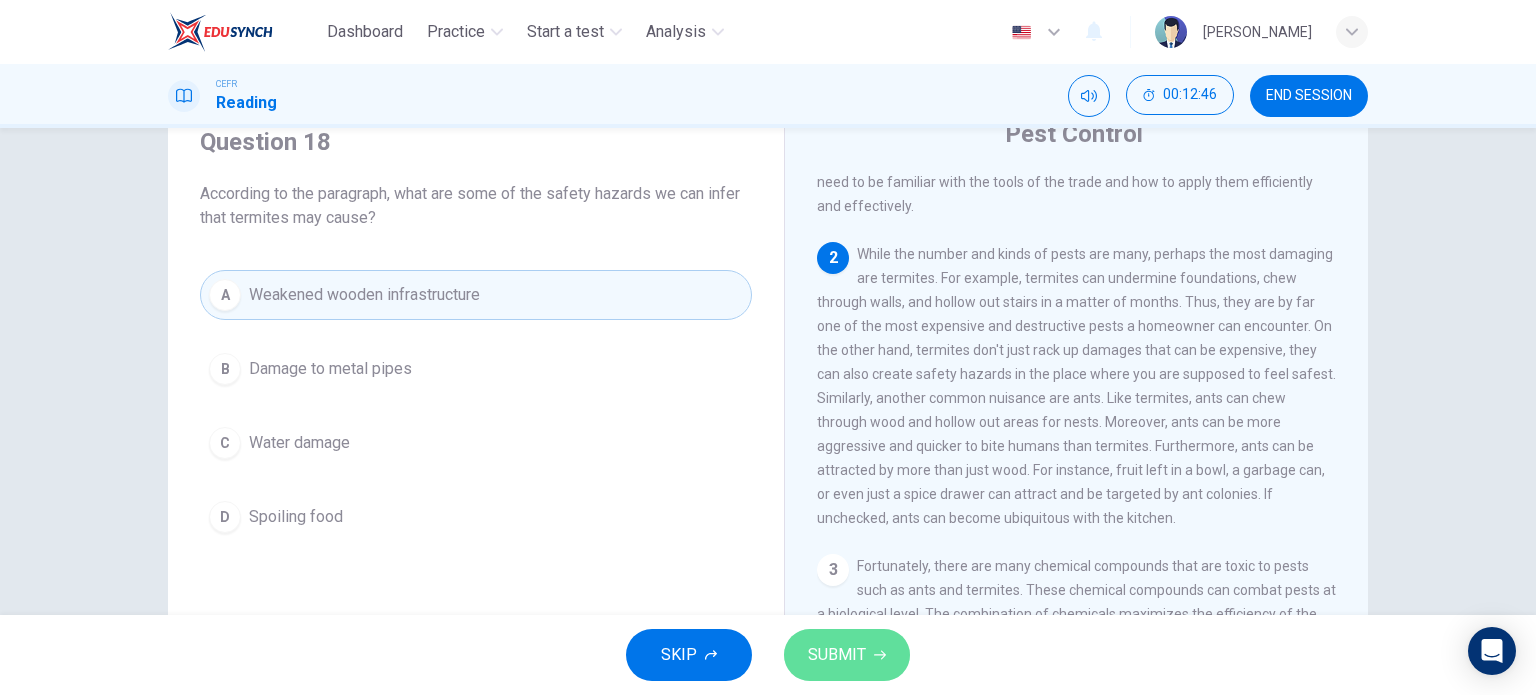 click on "SUBMIT" at bounding box center (837, 655) 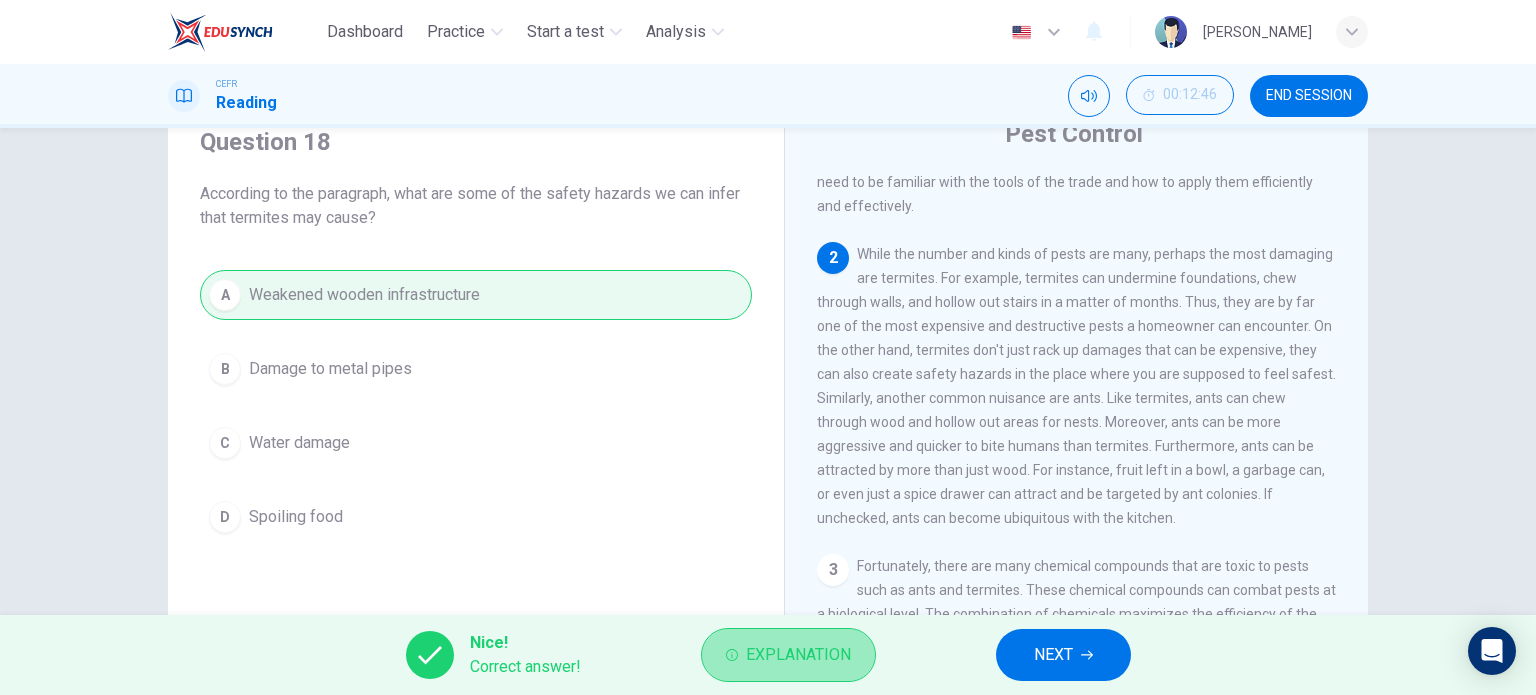 click on "Explanation" at bounding box center (798, 655) 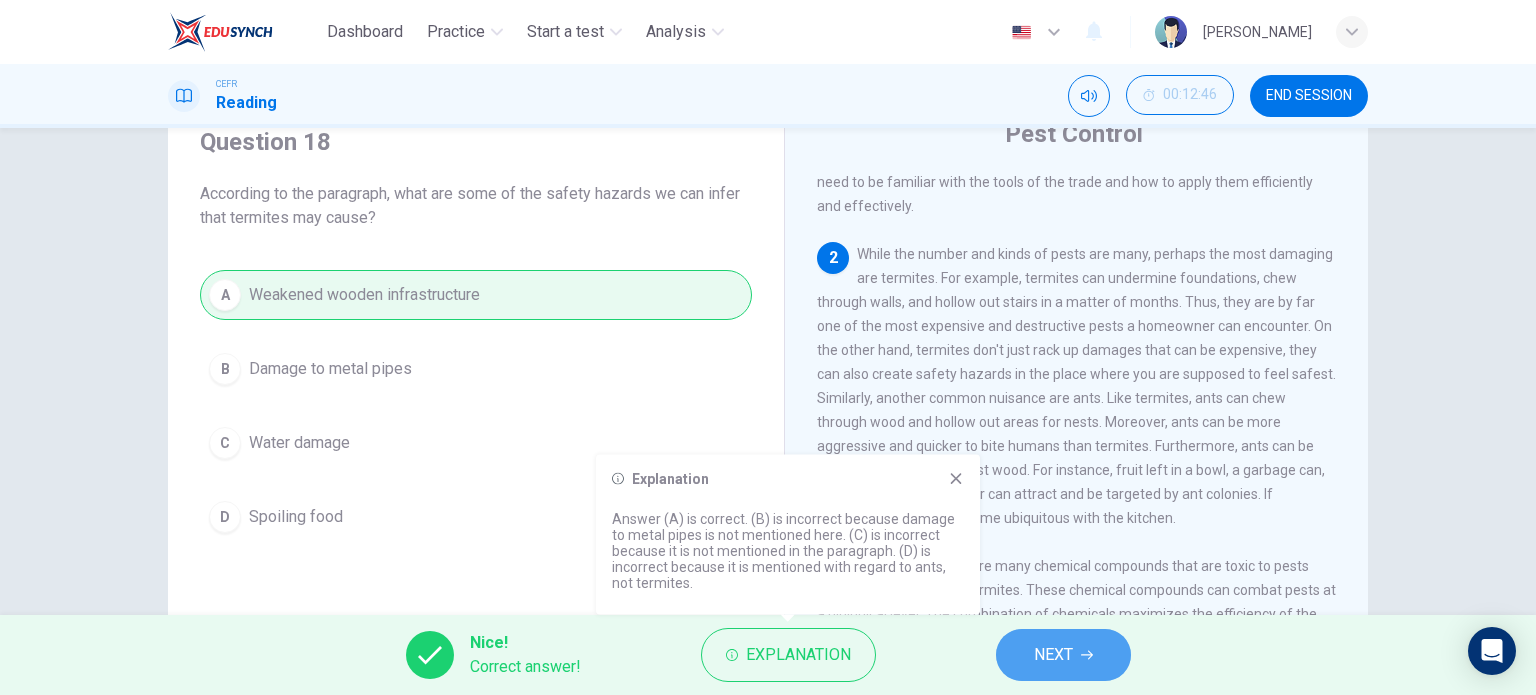click on "NEXT" at bounding box center [1063, 655] 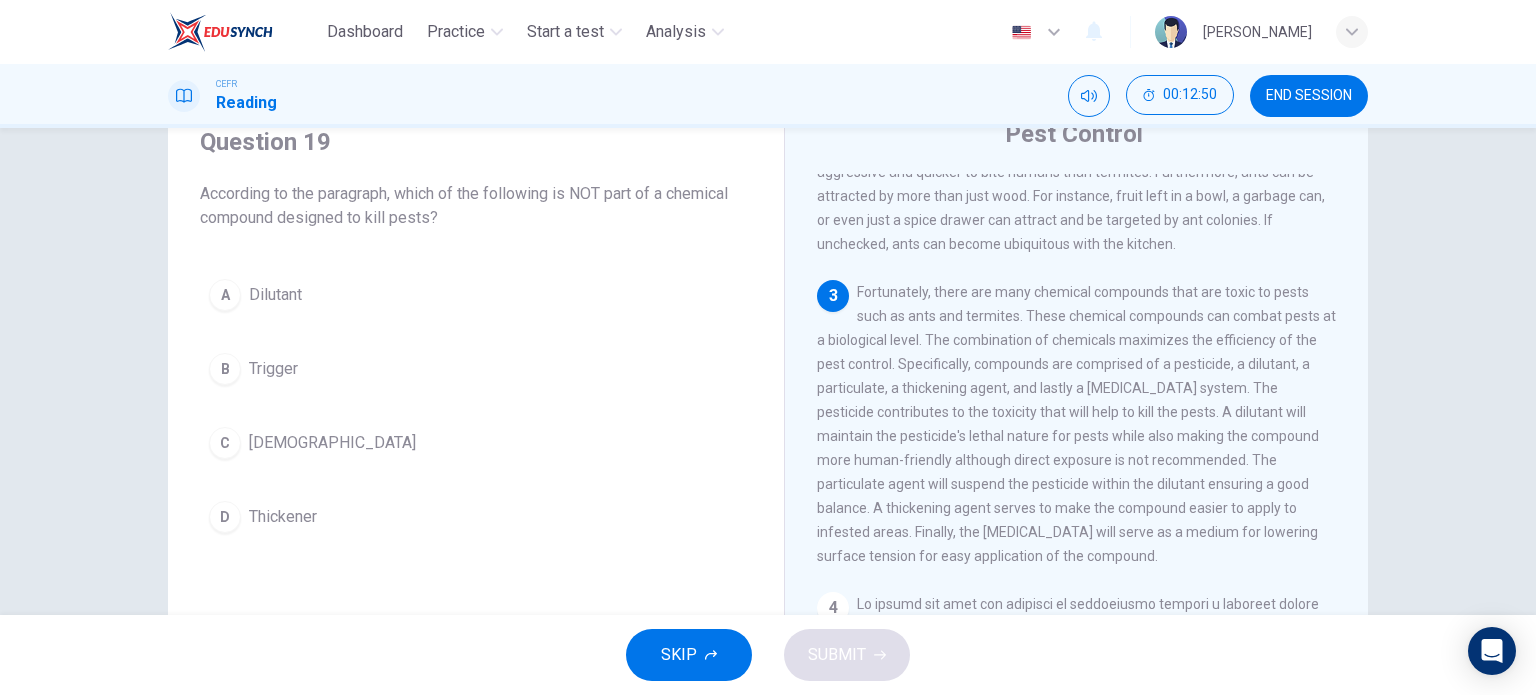 scroll, scrollTop: 562, scrollLeft: 0, axis: vertical 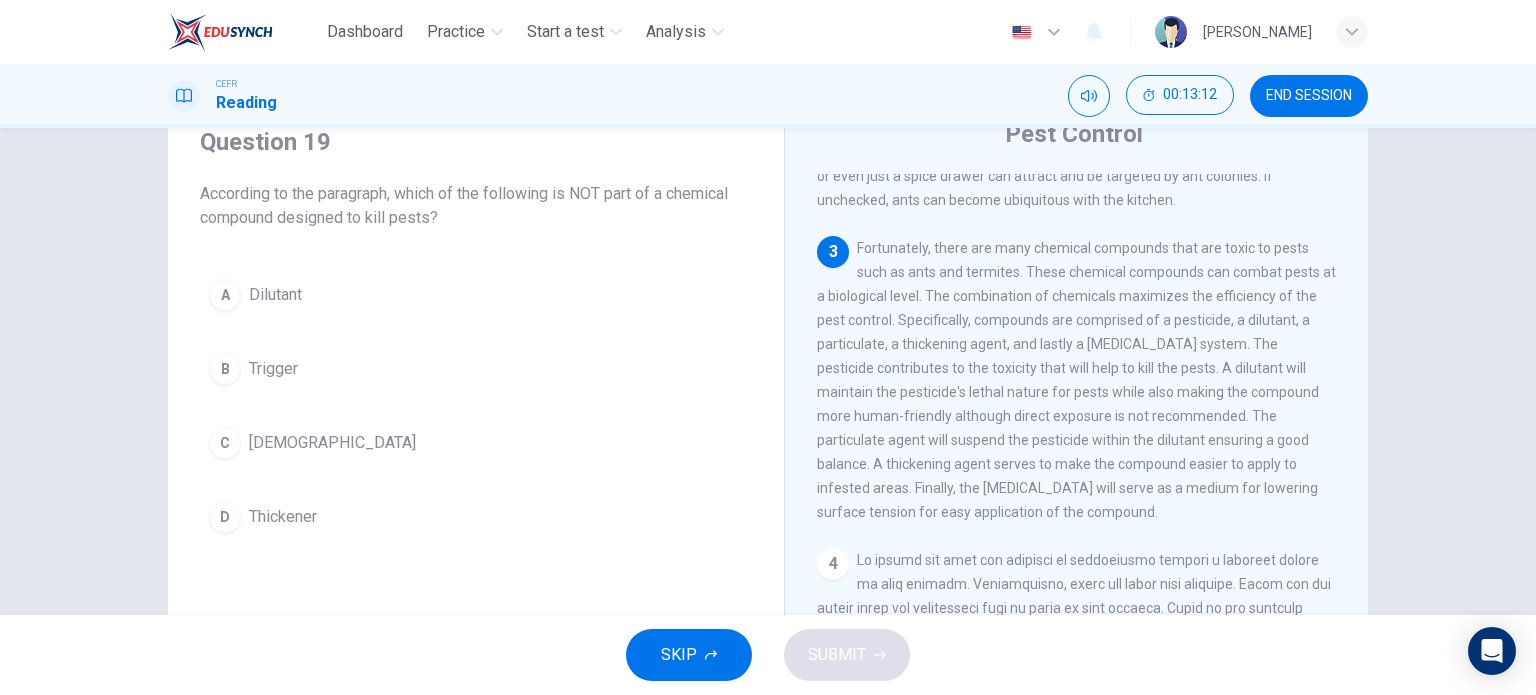 click on "A Dilutant B Trigger C [MEDICAL_DATA] D Thickener" at bounding box center [476, 406] 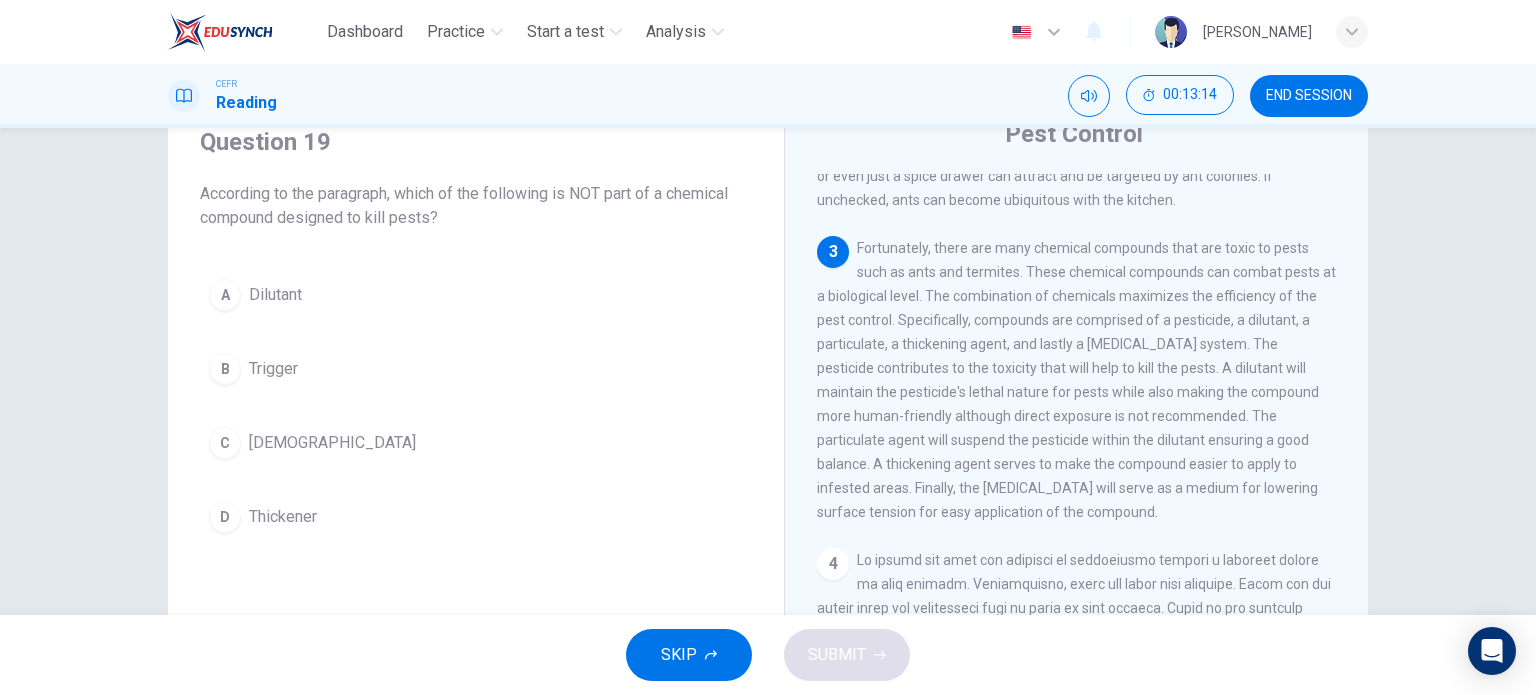 click on "Dilutant" at bounding box center [275, 295] 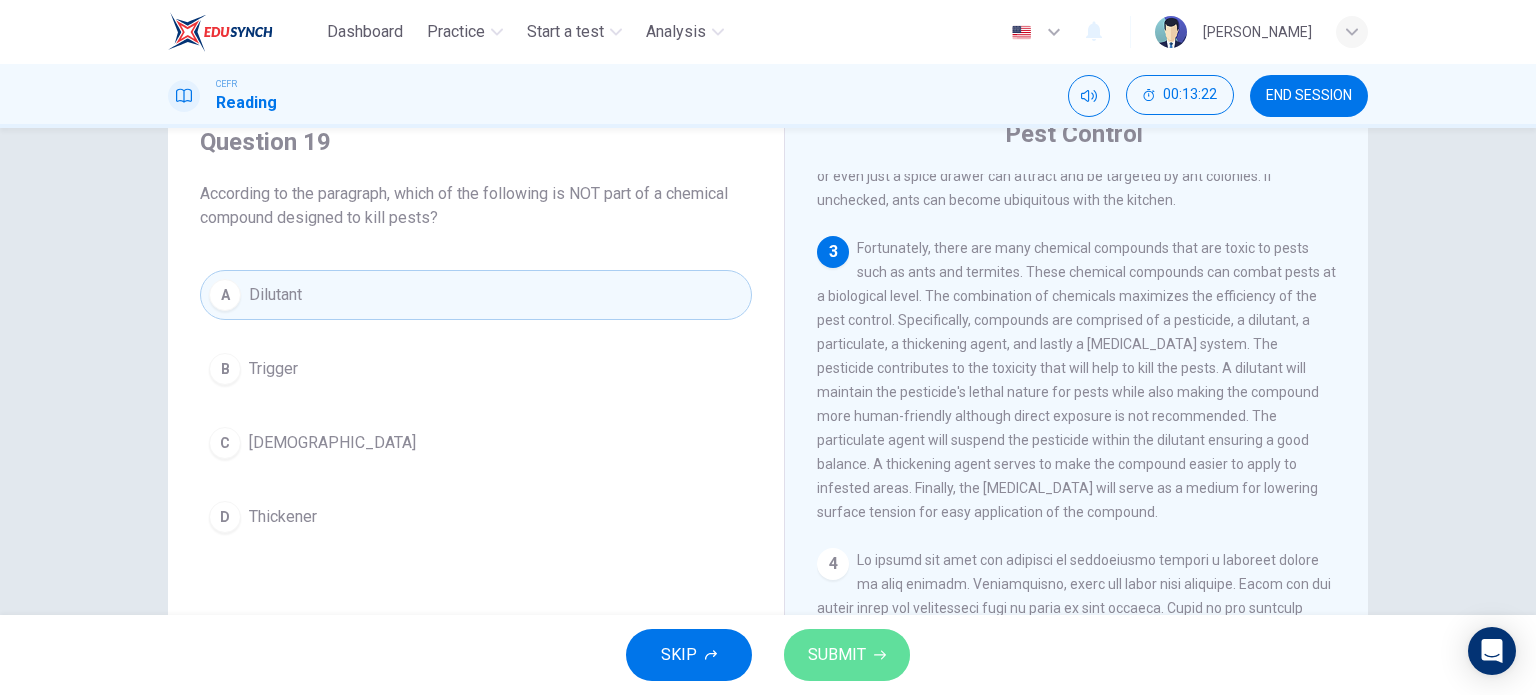 click on "SUBMIT" at bounding box center [837, 655] 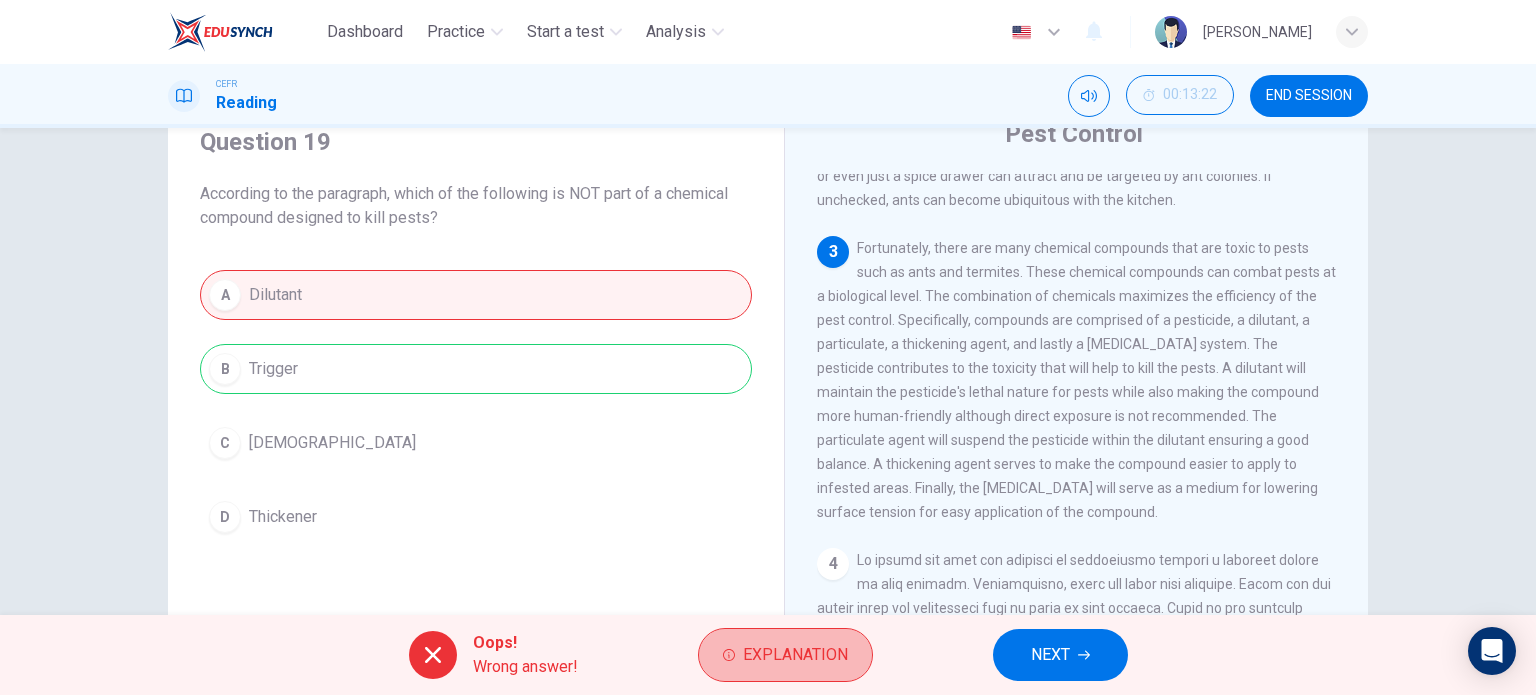click on "Explanation" at bounding box center [785, 655] 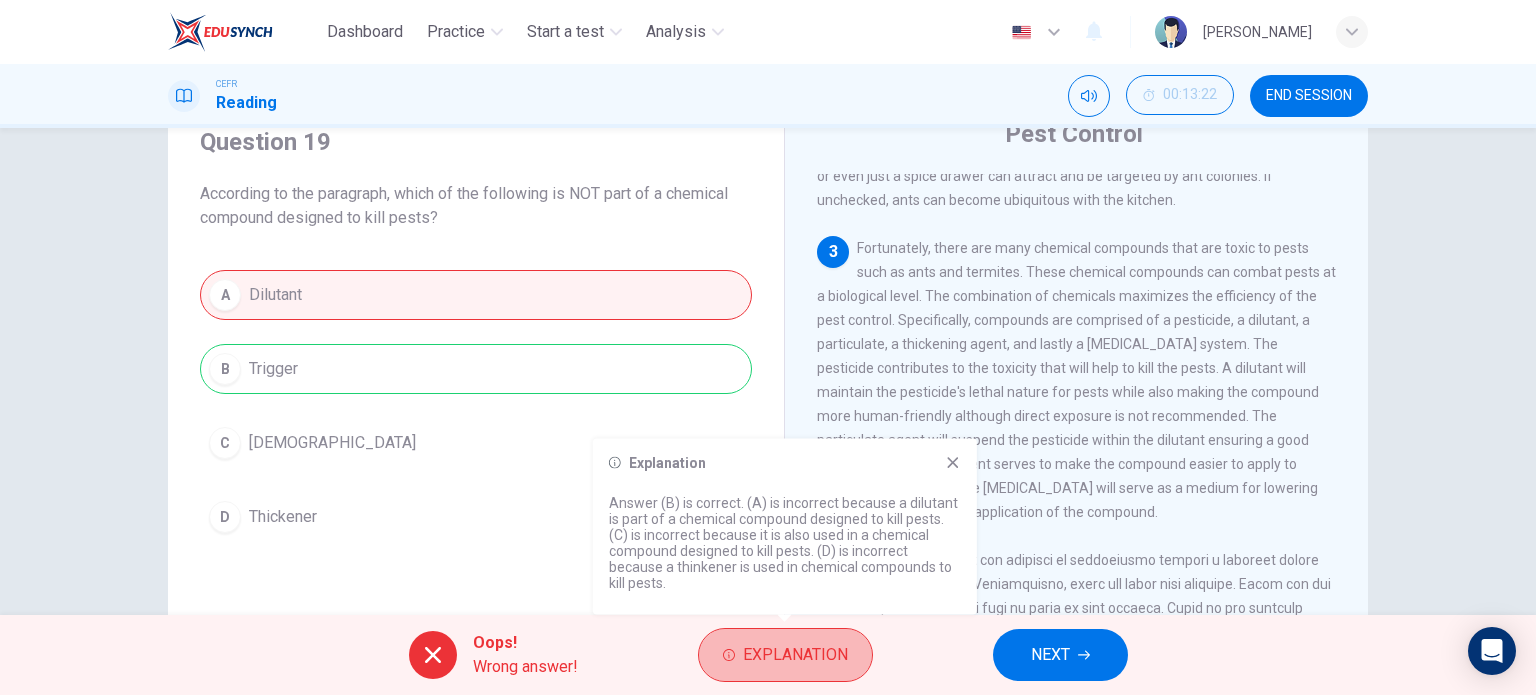 click on "Explanation" at bounding box center [785, 655] 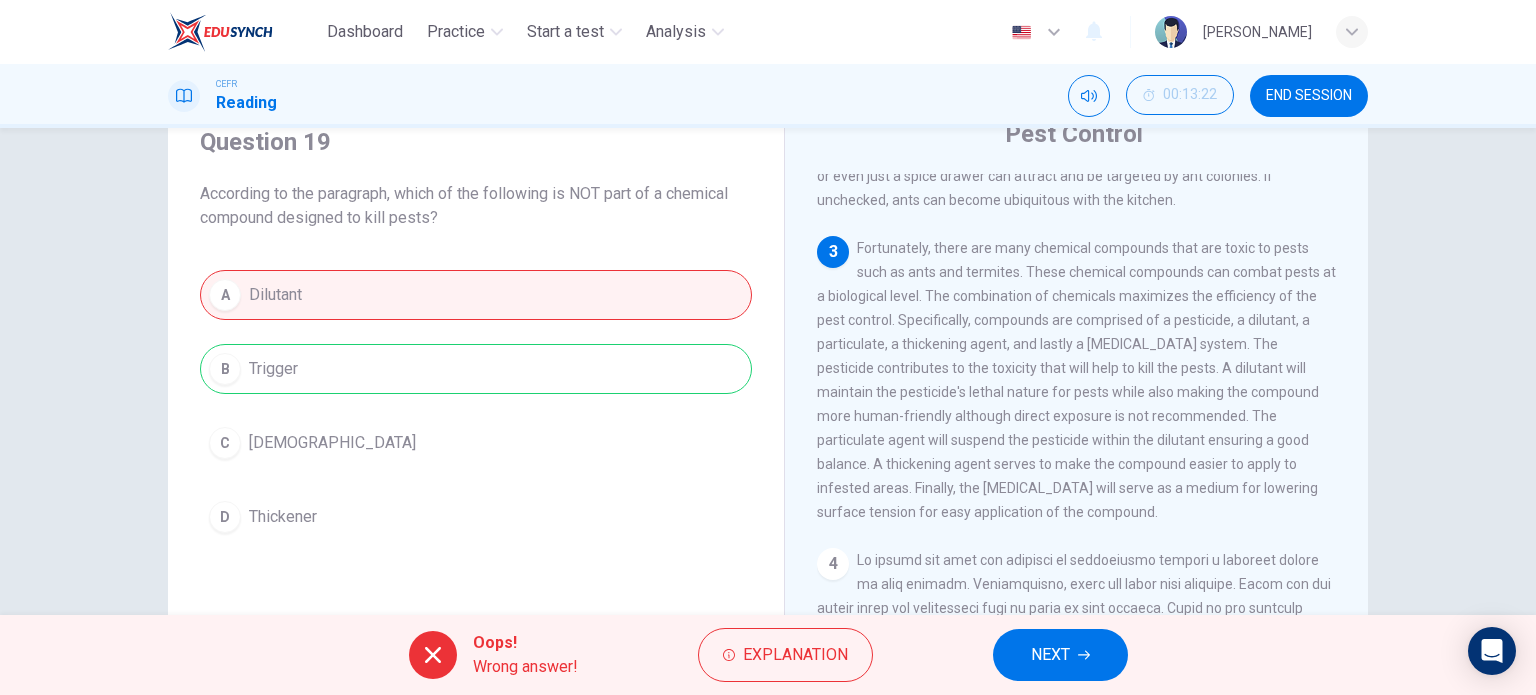 click on "NEXT" at bounding box center [1050, 655] 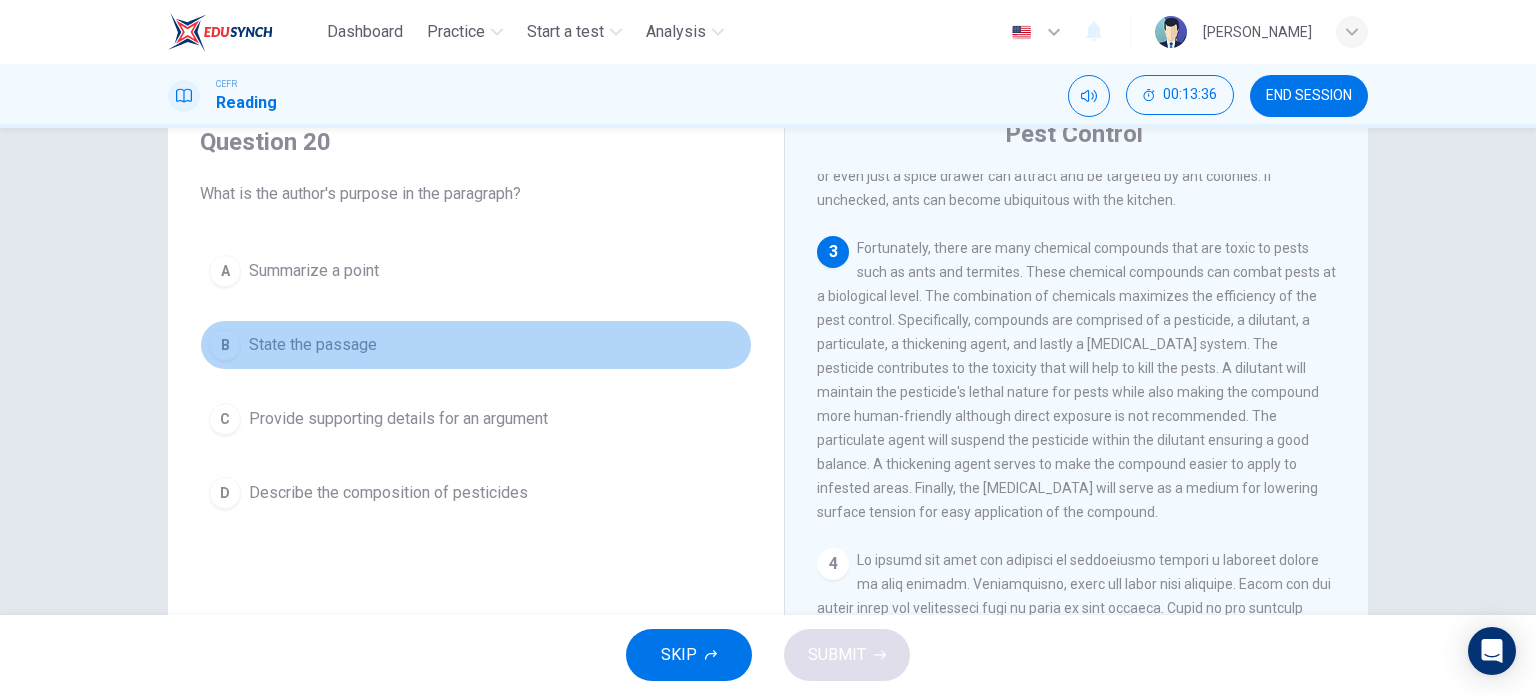 click on "B State the passage" at bounding box center (476, 345) 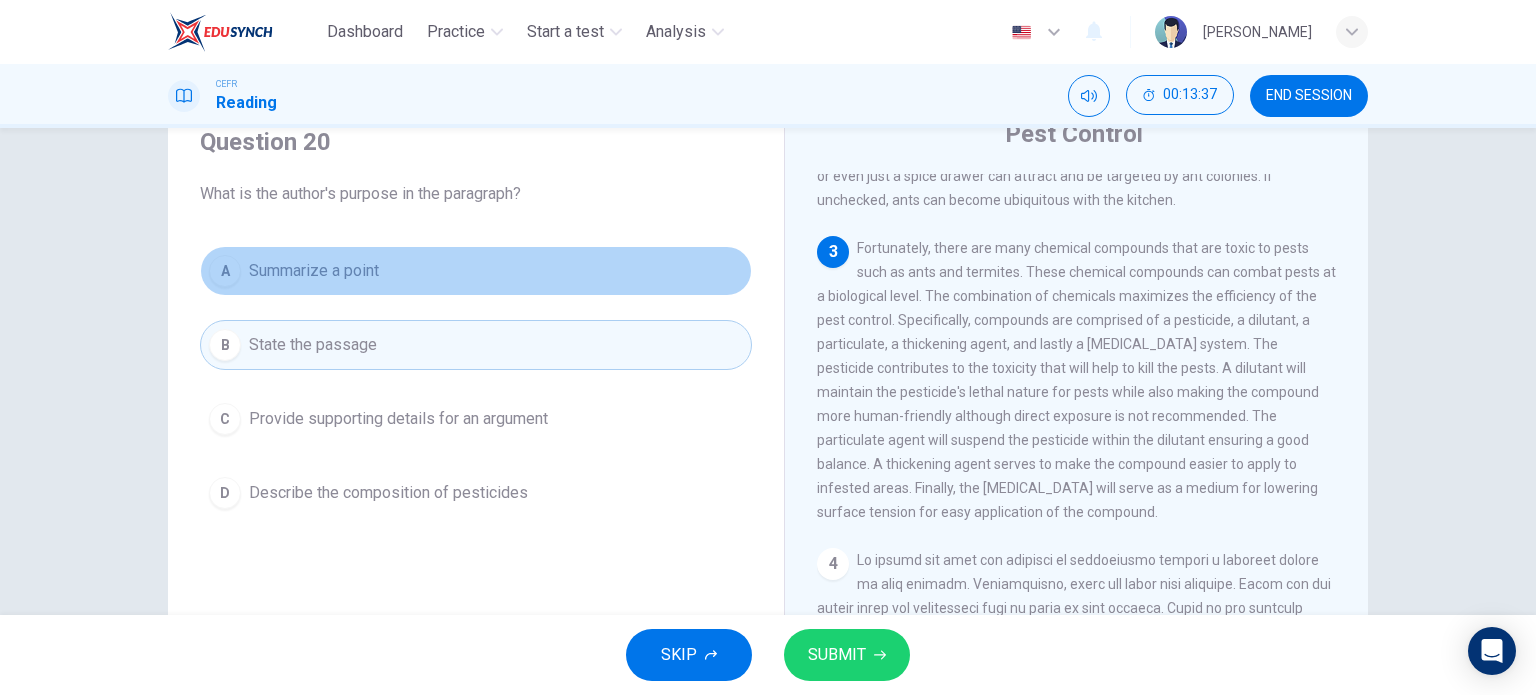 click on "A [DEMOGRAPHIC_DATA] a point" at bounding box center (476, 271) 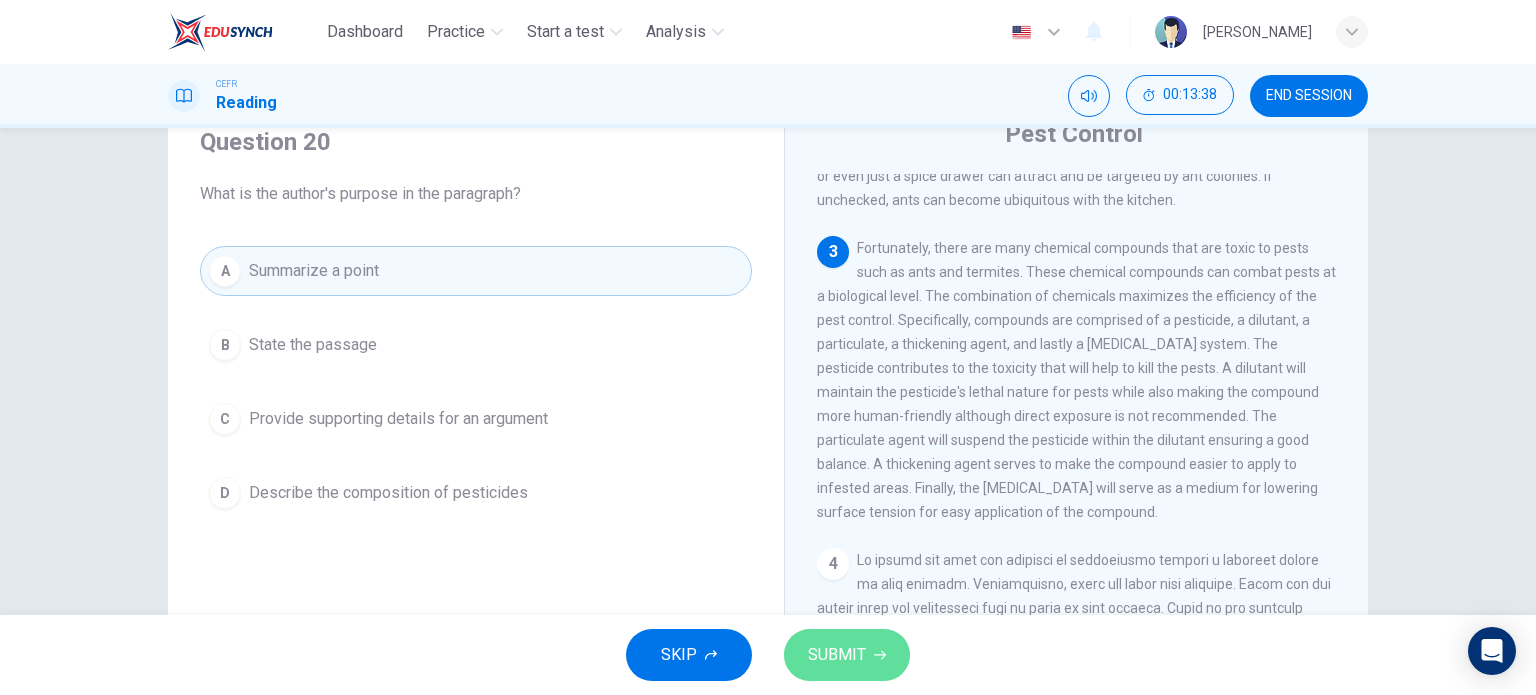 click on "SUBMIT" at bounding box center (837, 655) 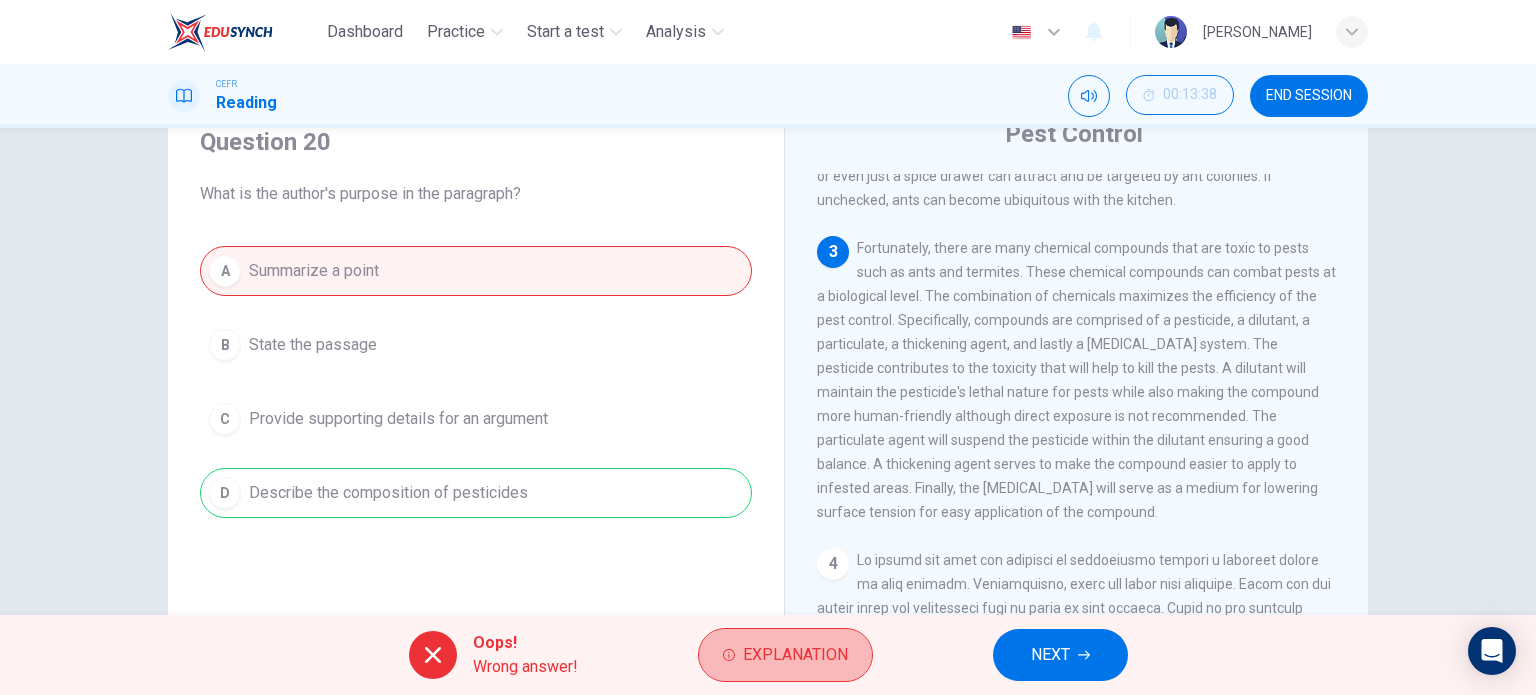 click on "Explanation" at bounding box center [795, 655] 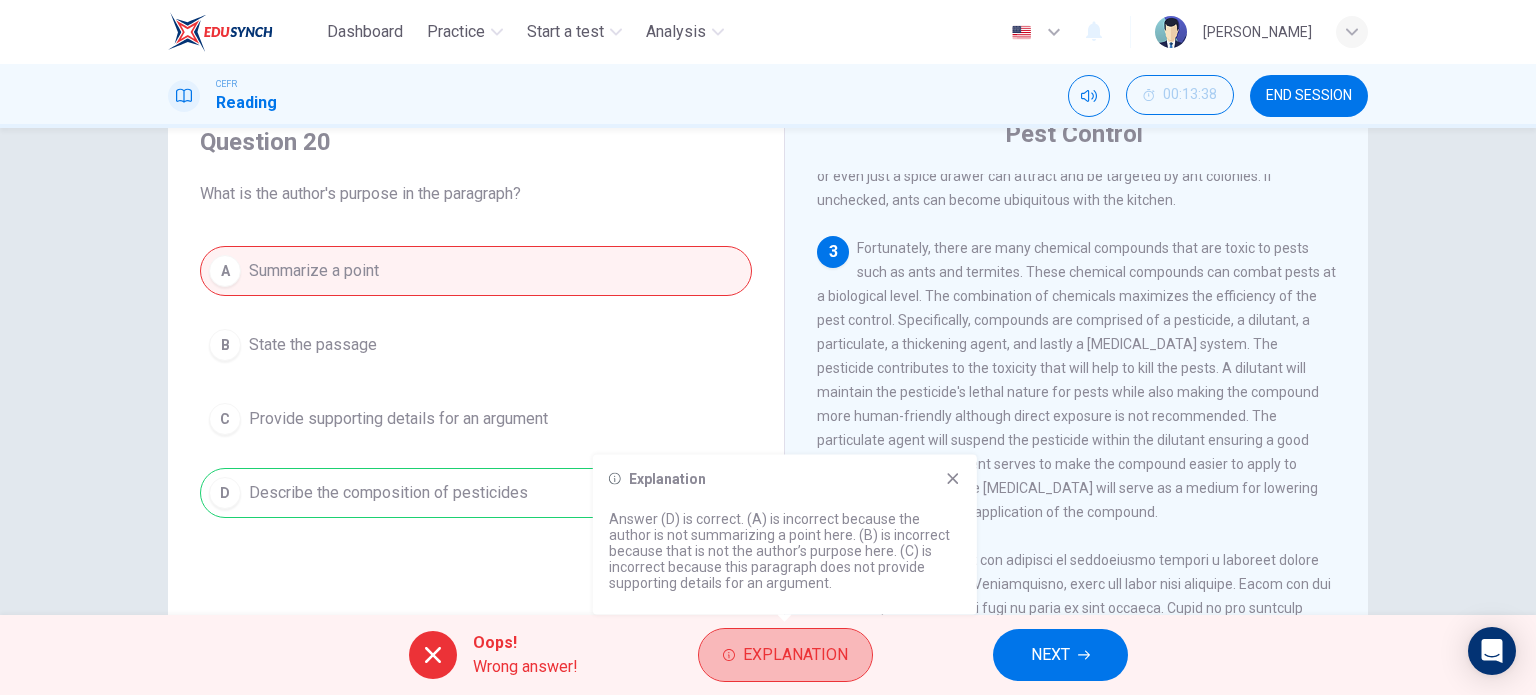 drag, startPoint x: 832, startPoint y: 647, endPoint x: 1052, endPoint y: 655, distance: 220.1454 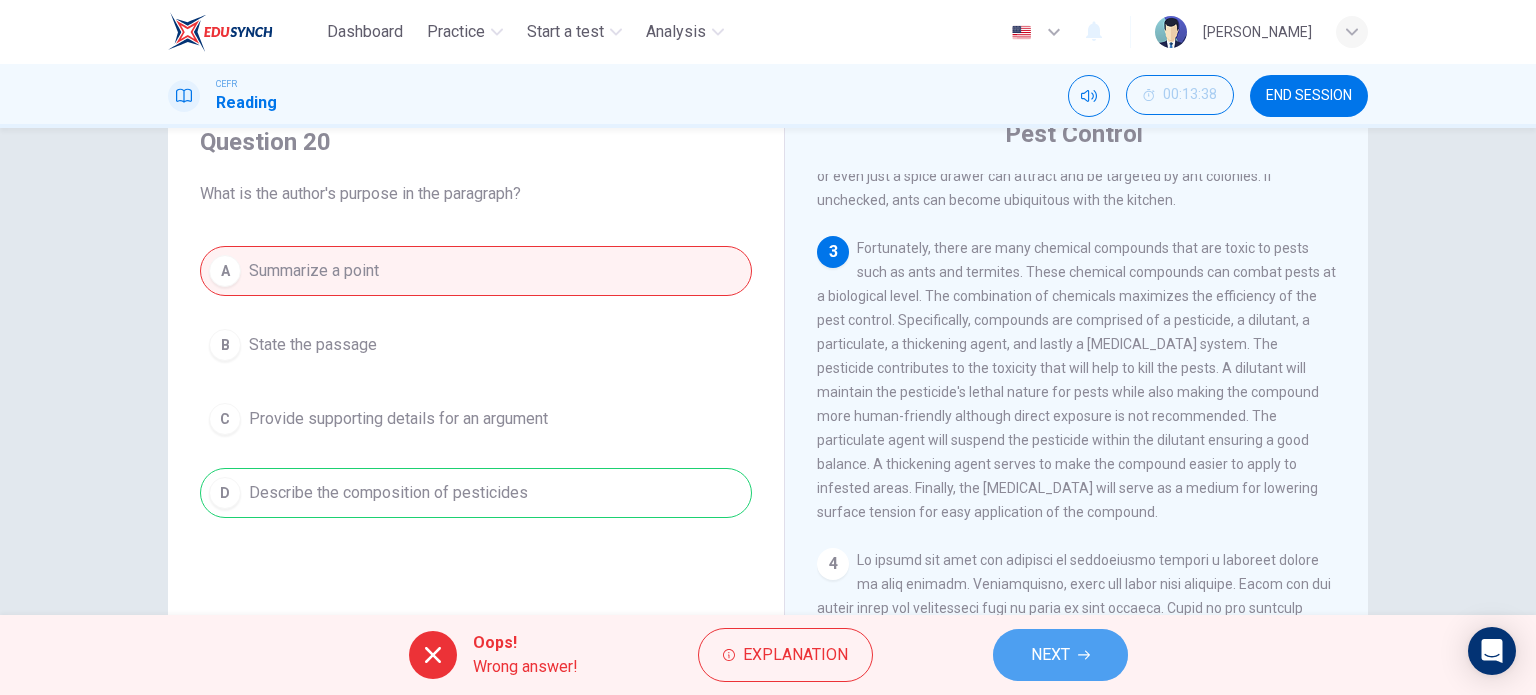 click on "NEXT" at bounding box center [1050, 655] 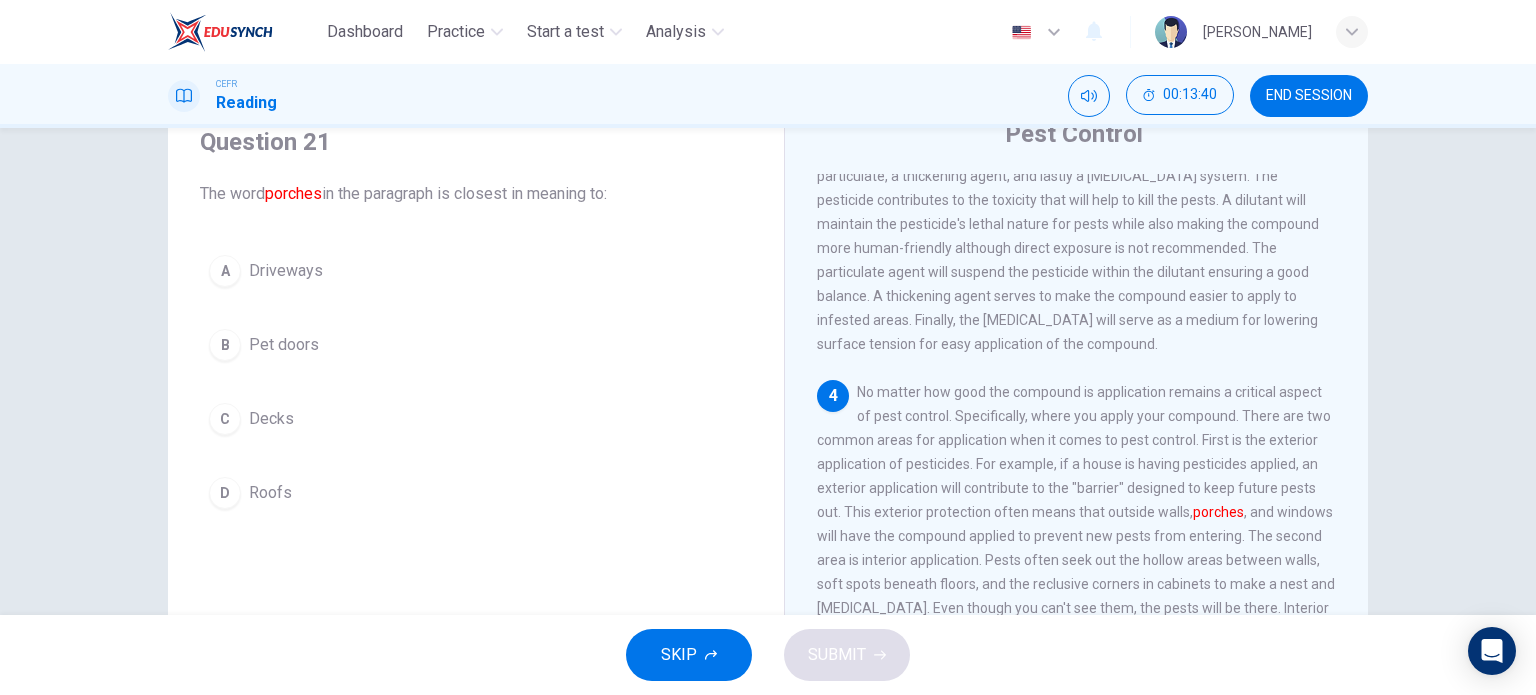 scroll, scrollTop: 788, scrollLeft: 0, axis: vertical 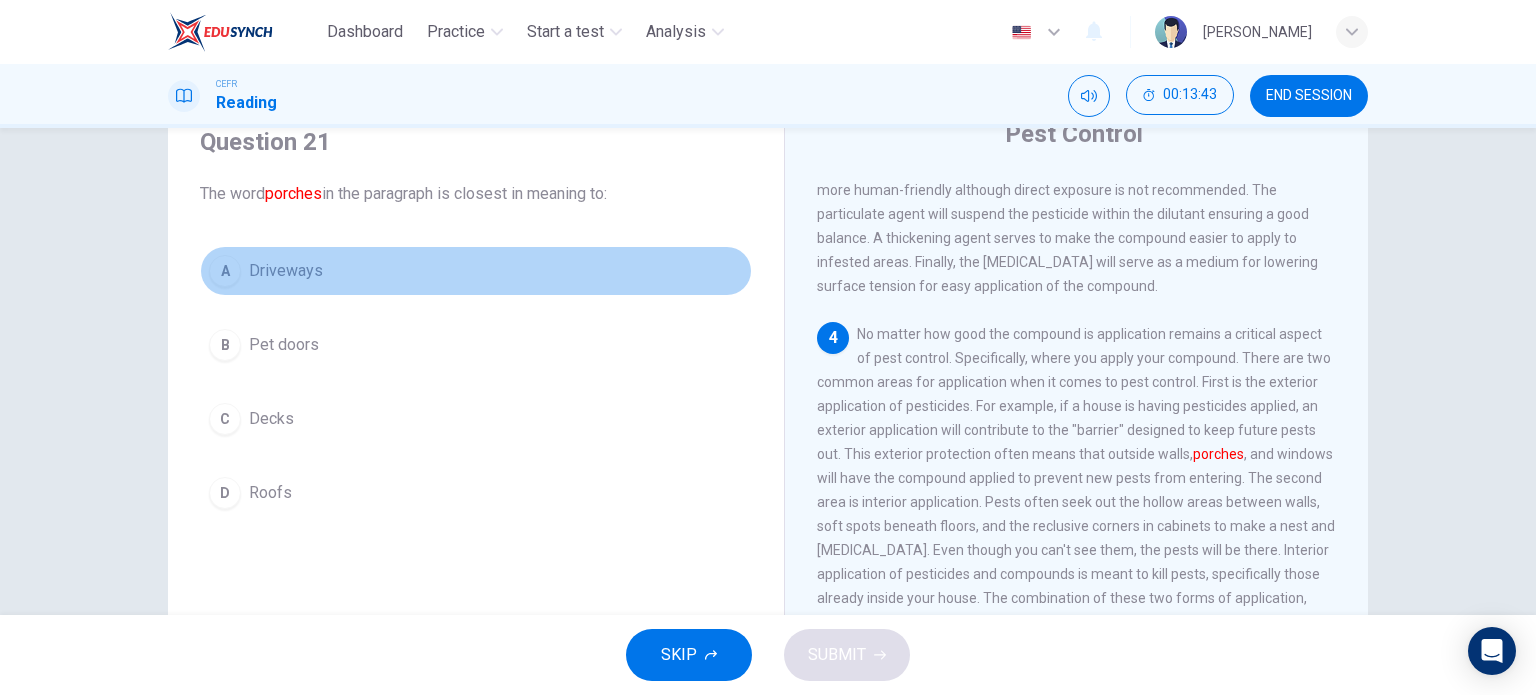 click on "Driveways" at bounding box center [286, 271] 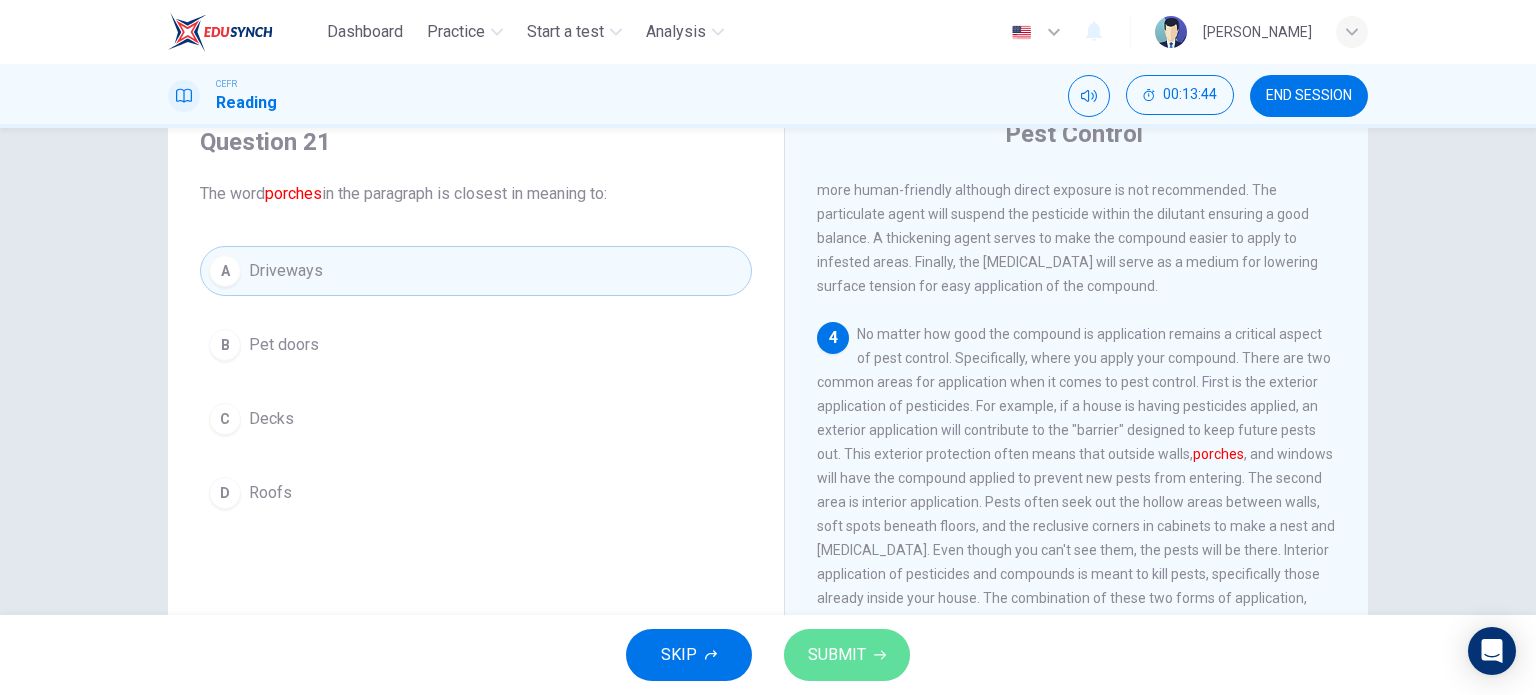 click on "SUBMIT" at bounding box center [837, 655] 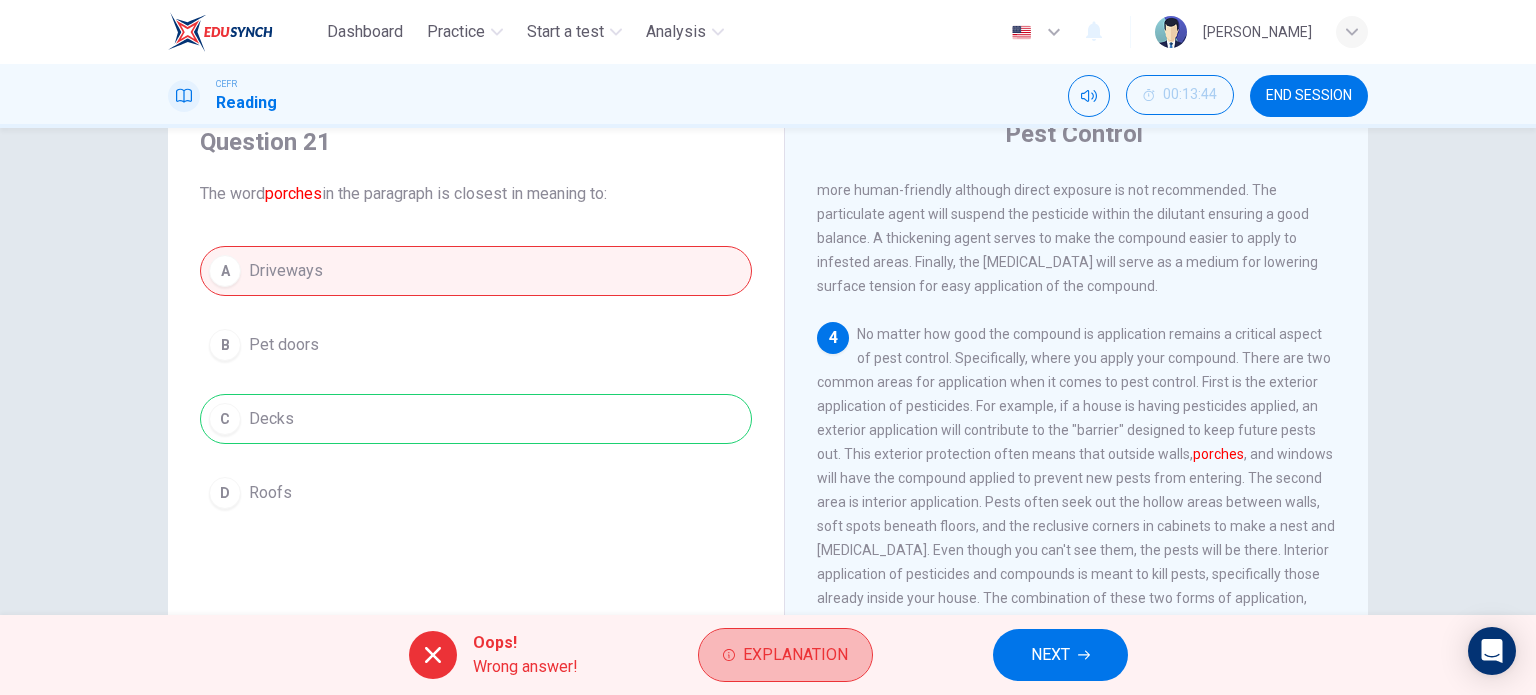 click on "Explanation" at bounding box center (795, 655) 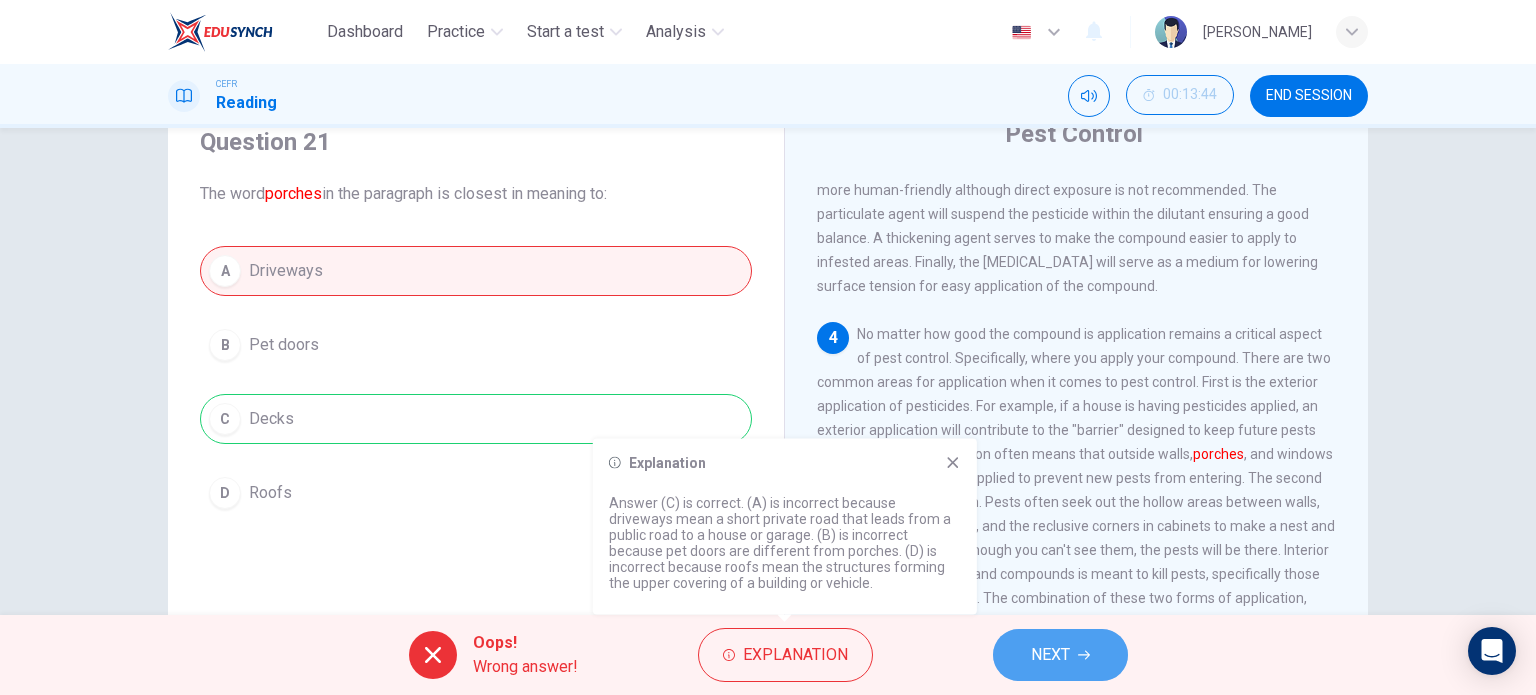 click on "NEXT" at bounding box center [1050, 655] 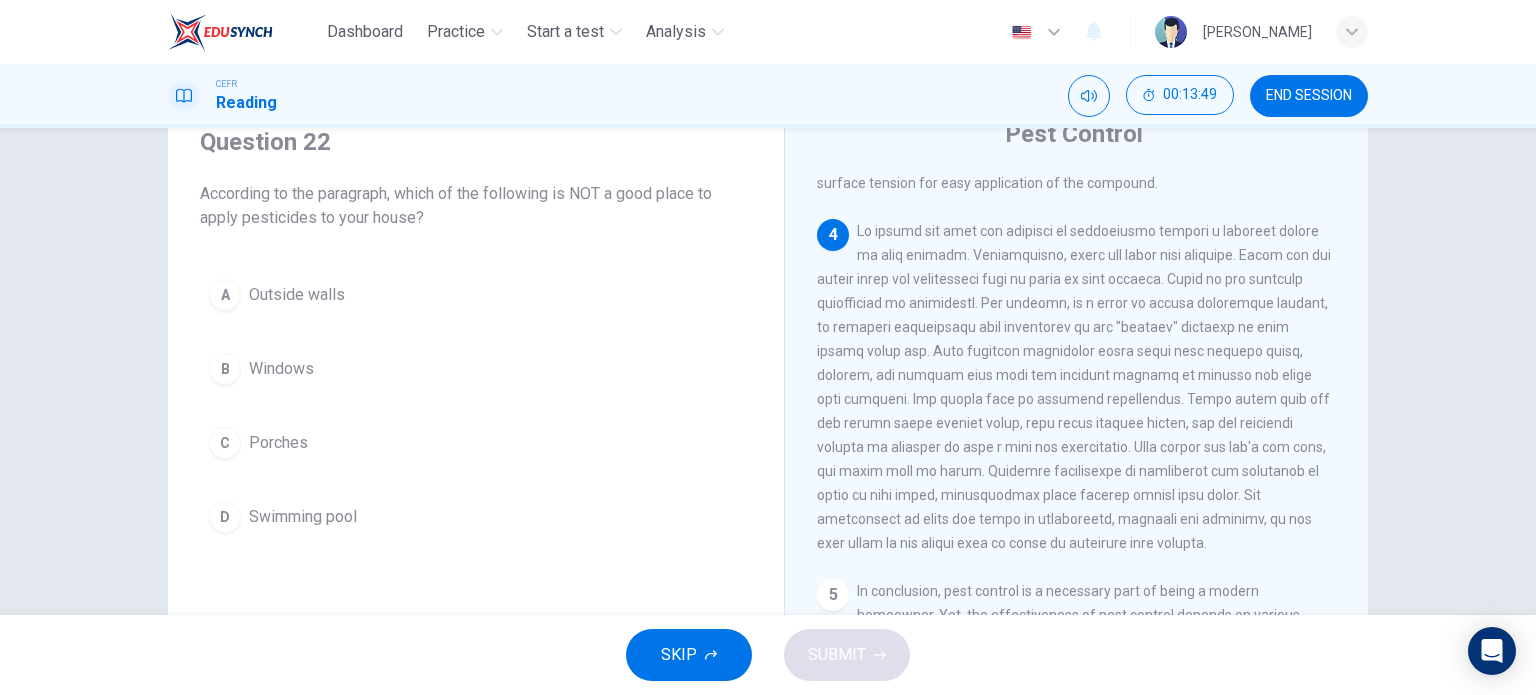 scroll, scrollTop: 894, scrollLeft: 0, axis: vertical 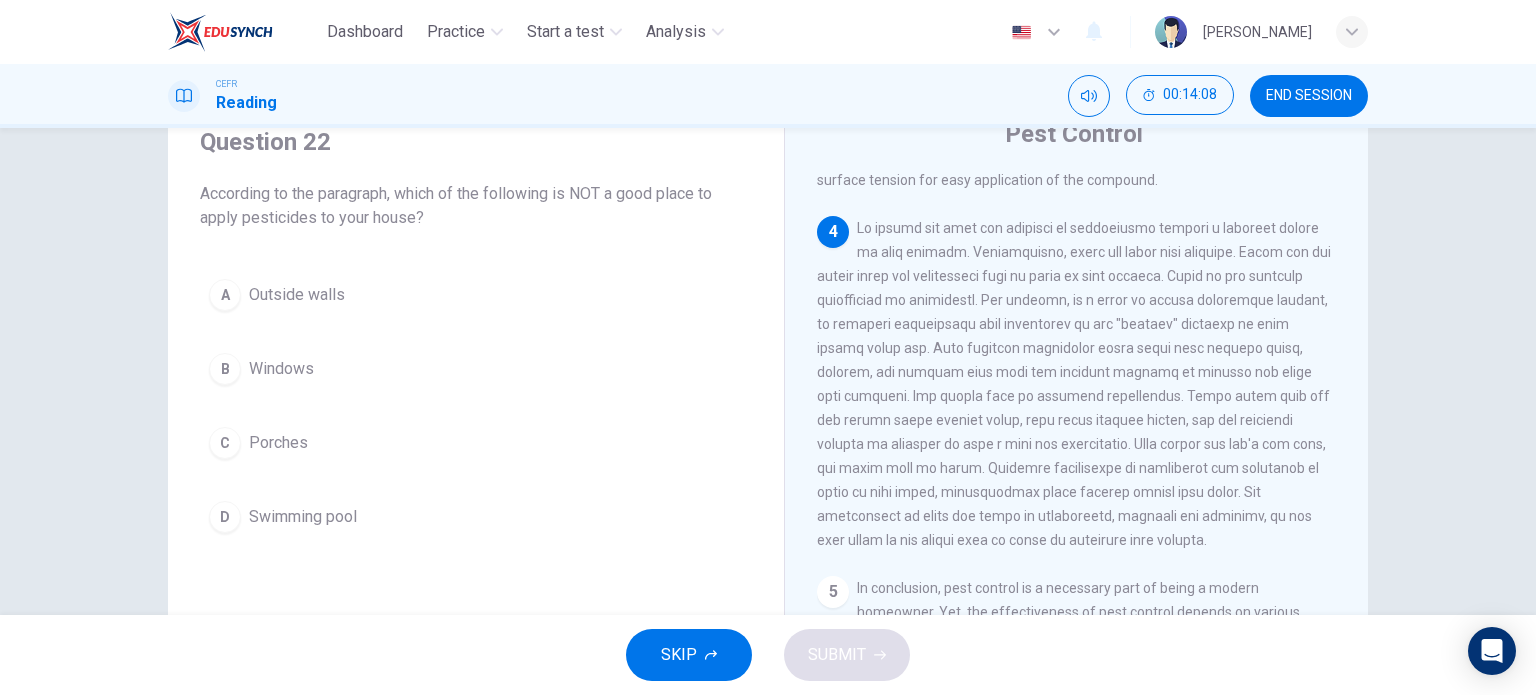 drag, startPoint x: 267, startPoint y: 514, endPoint x: 858, endPoint y: 665, distance: 609.9852 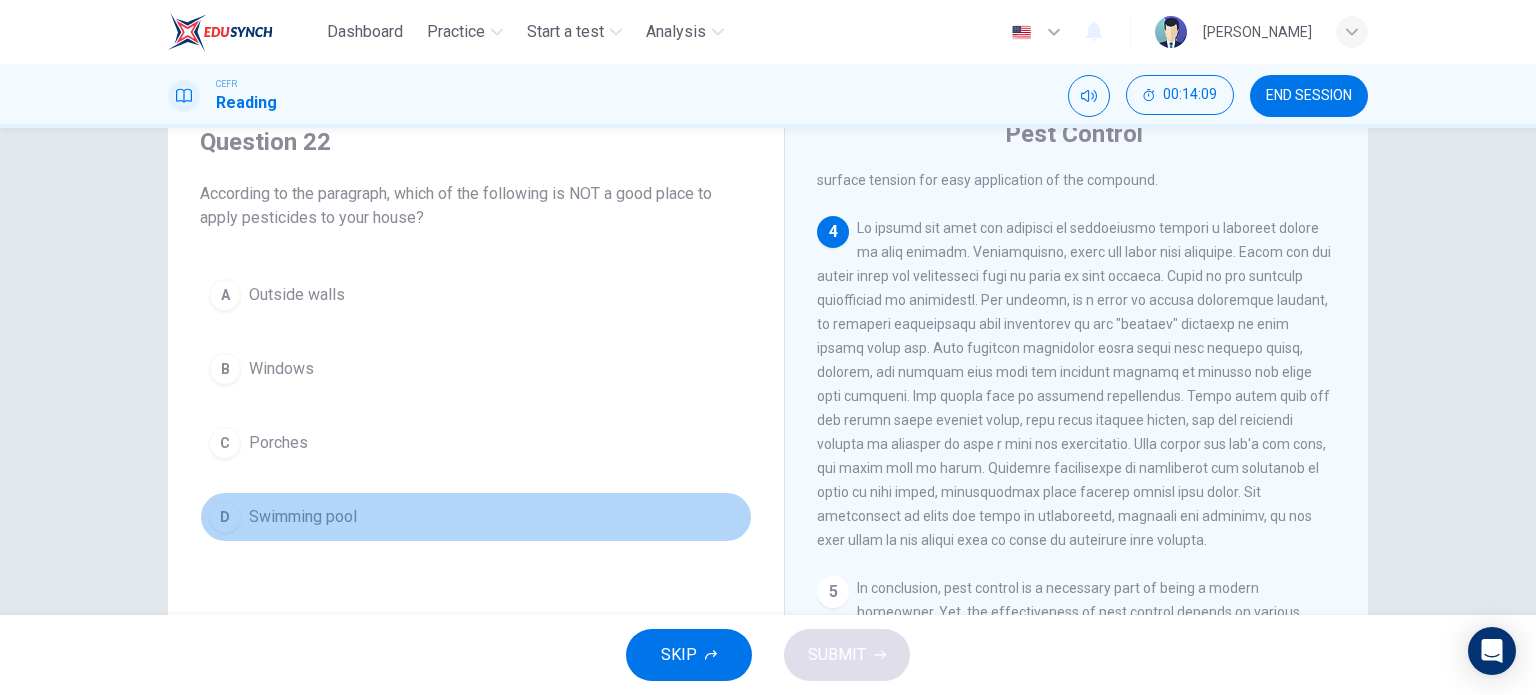 click on "D Swimming pool" at bounding box center [476, 517] 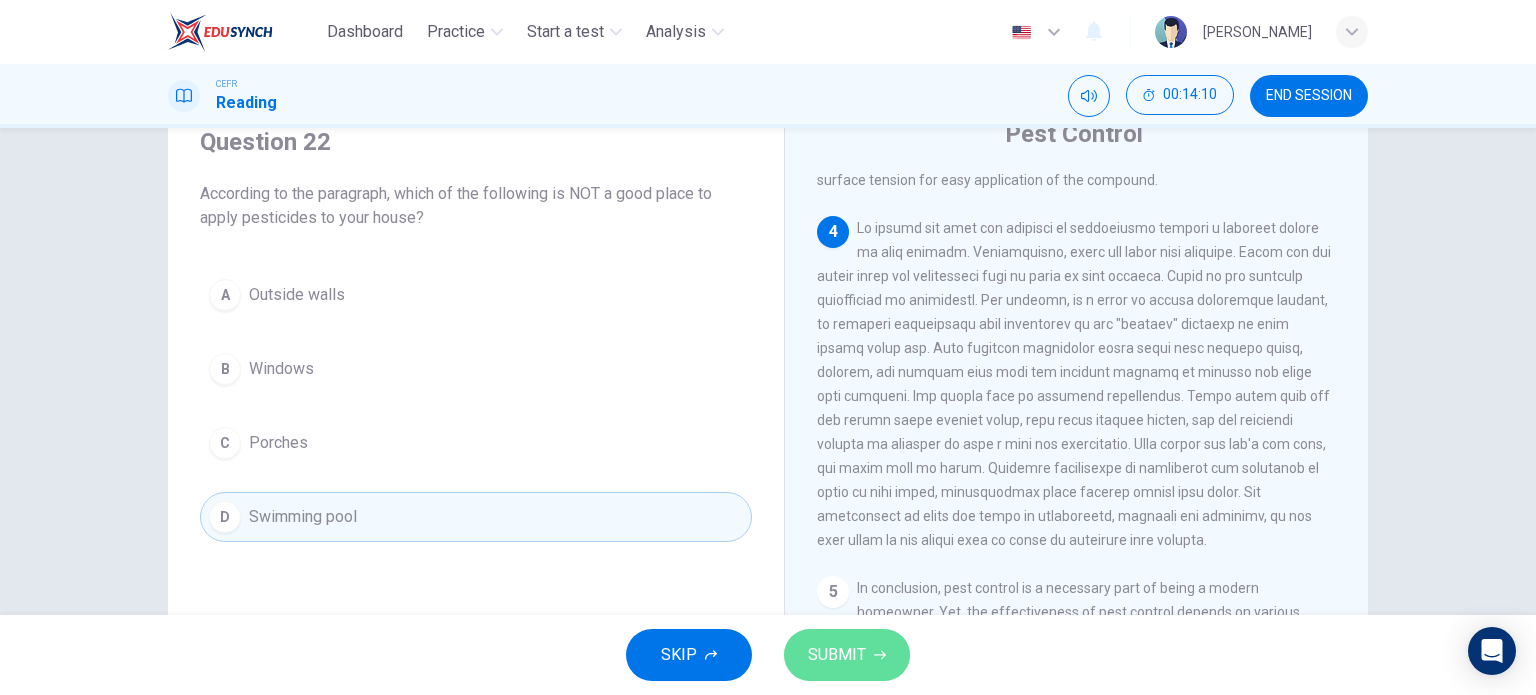 click on "SUBMIT" at bounding box center (837, 655) 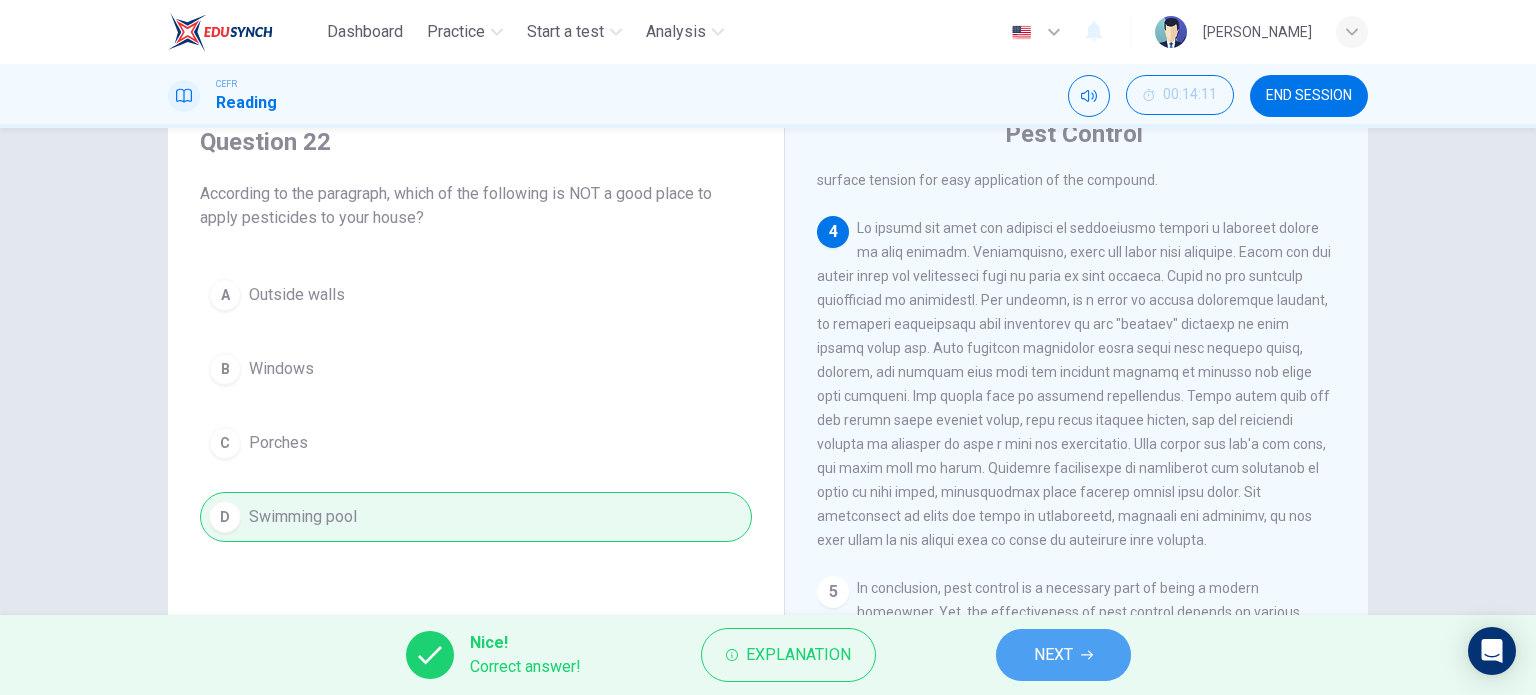 click on "NEXT" at bounding box center (1053, 655) 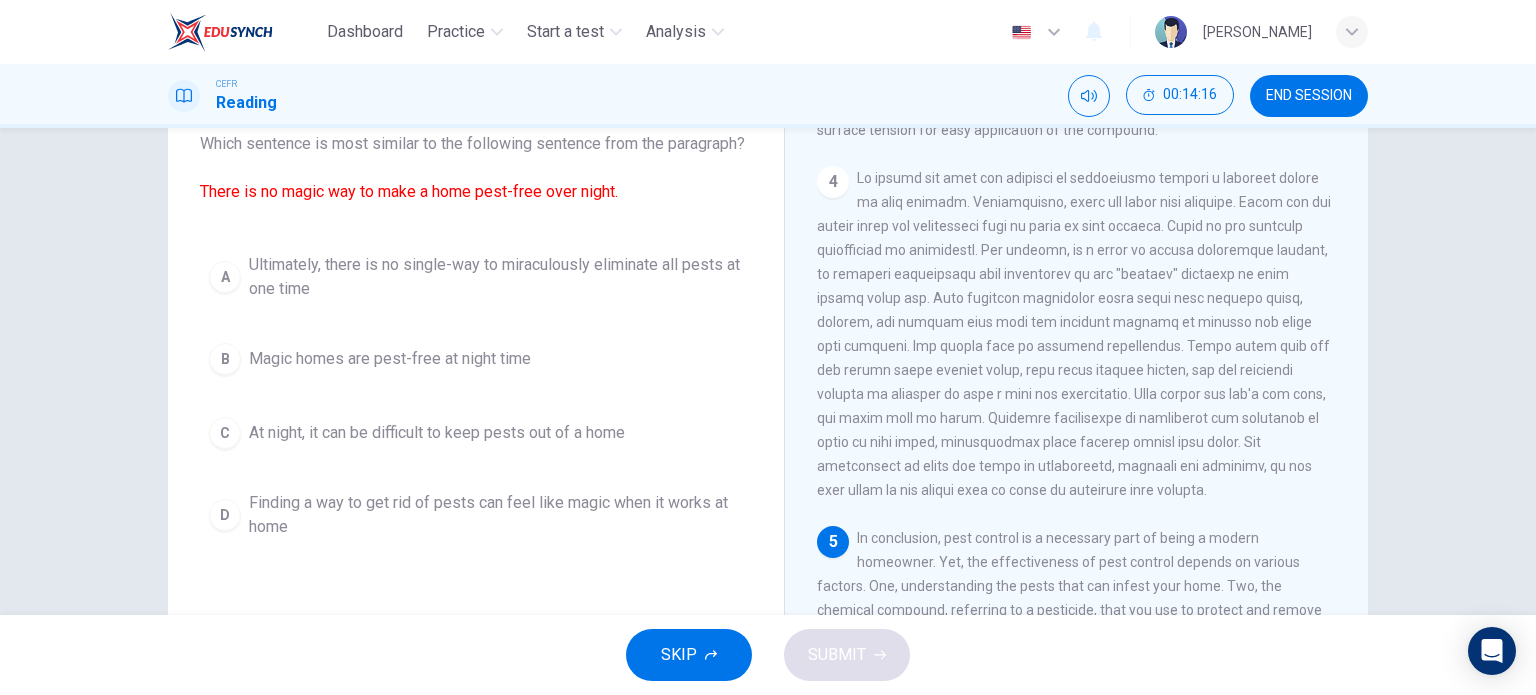 scroll, scrollTop: 134, scrollLeft: 0, axis: vertical 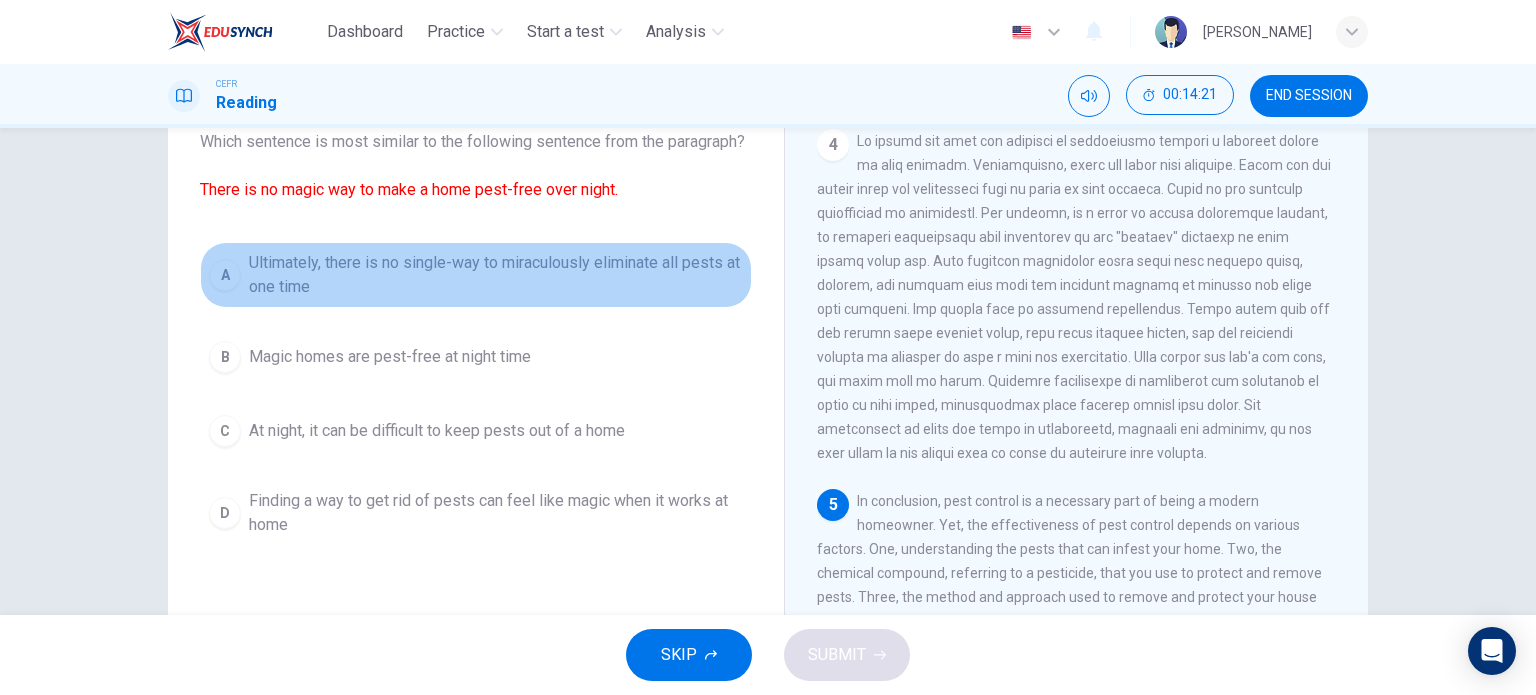click on "Ultimately, there is no single-way to miraculously eliminate all pests at one time" at bounding box center [496, 275] 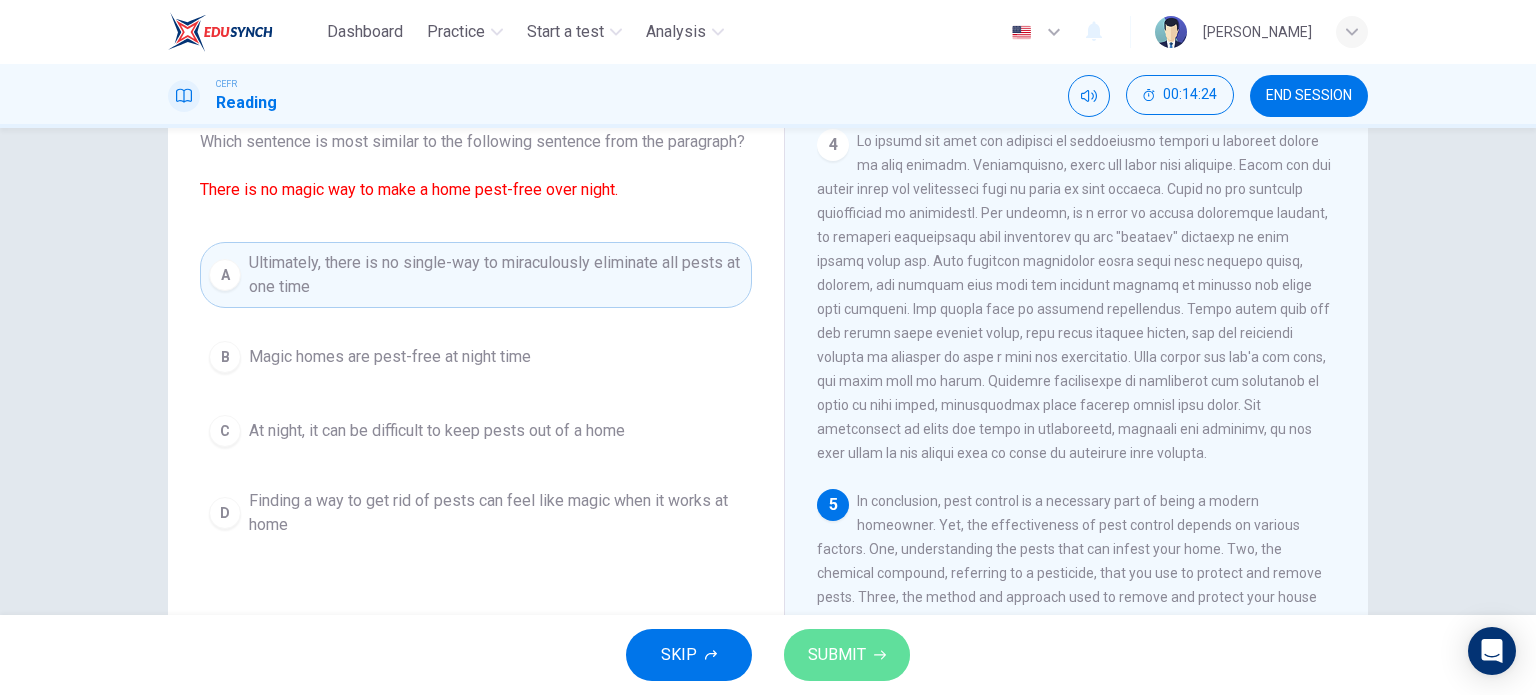 click on "SUBMIT" at bounding box center (847, 655) 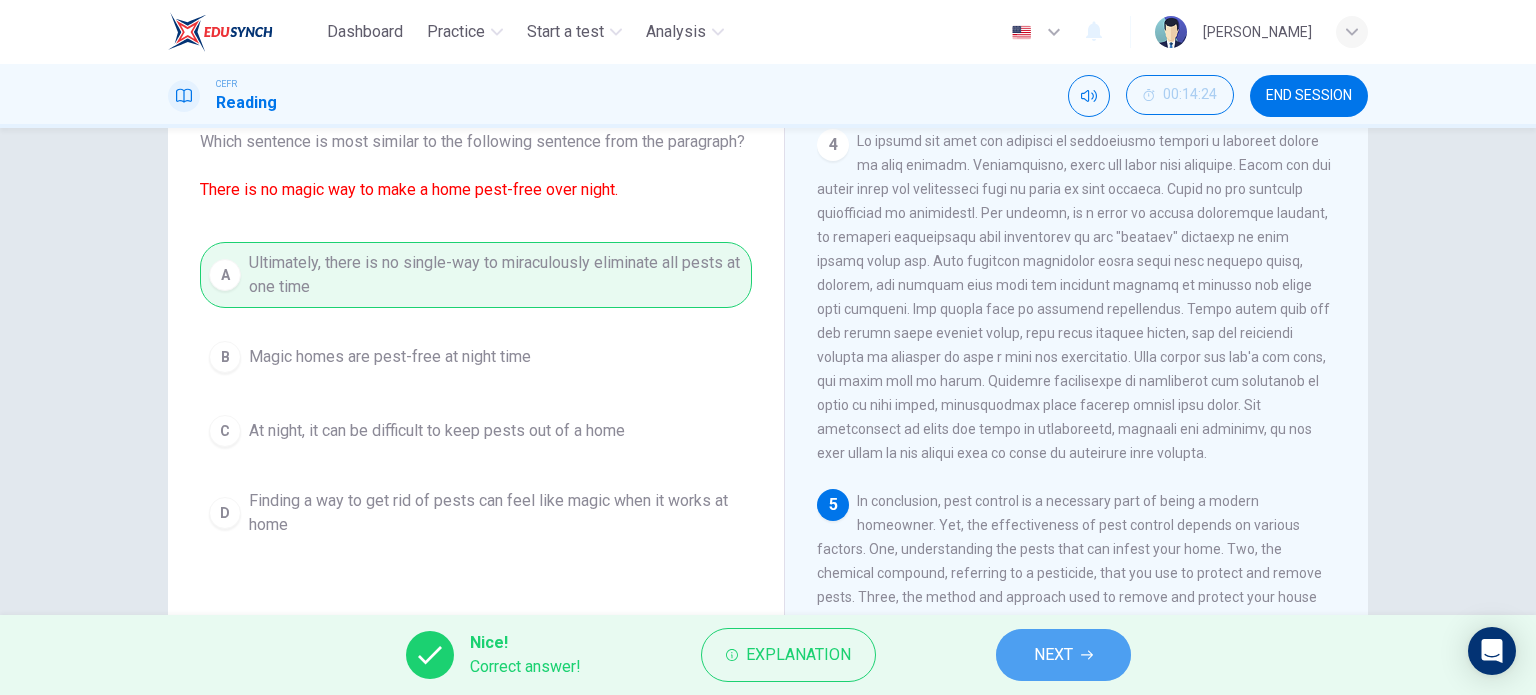 click on "NEXT" at bounding box center (1063, 655) 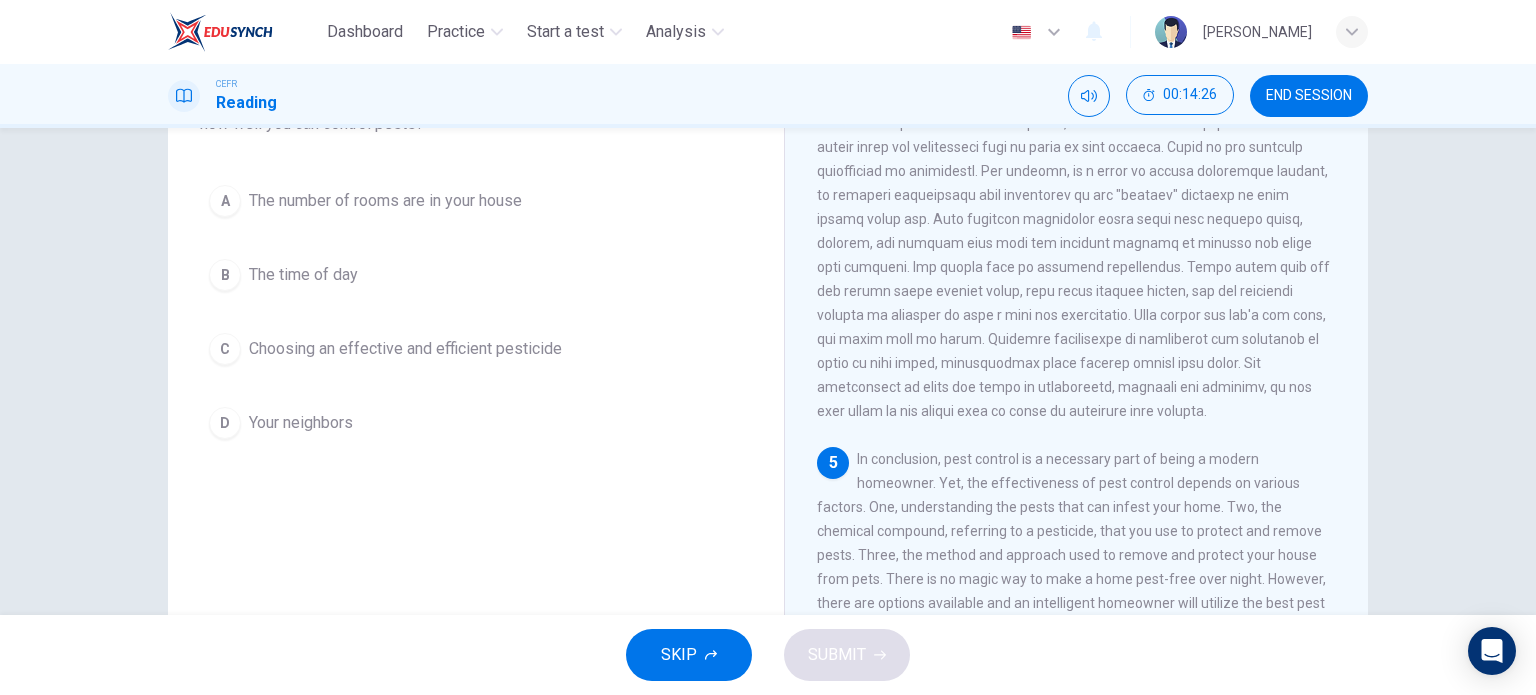 scroll, scrollTop: 178, scrollLeft: 0, axis: vertical 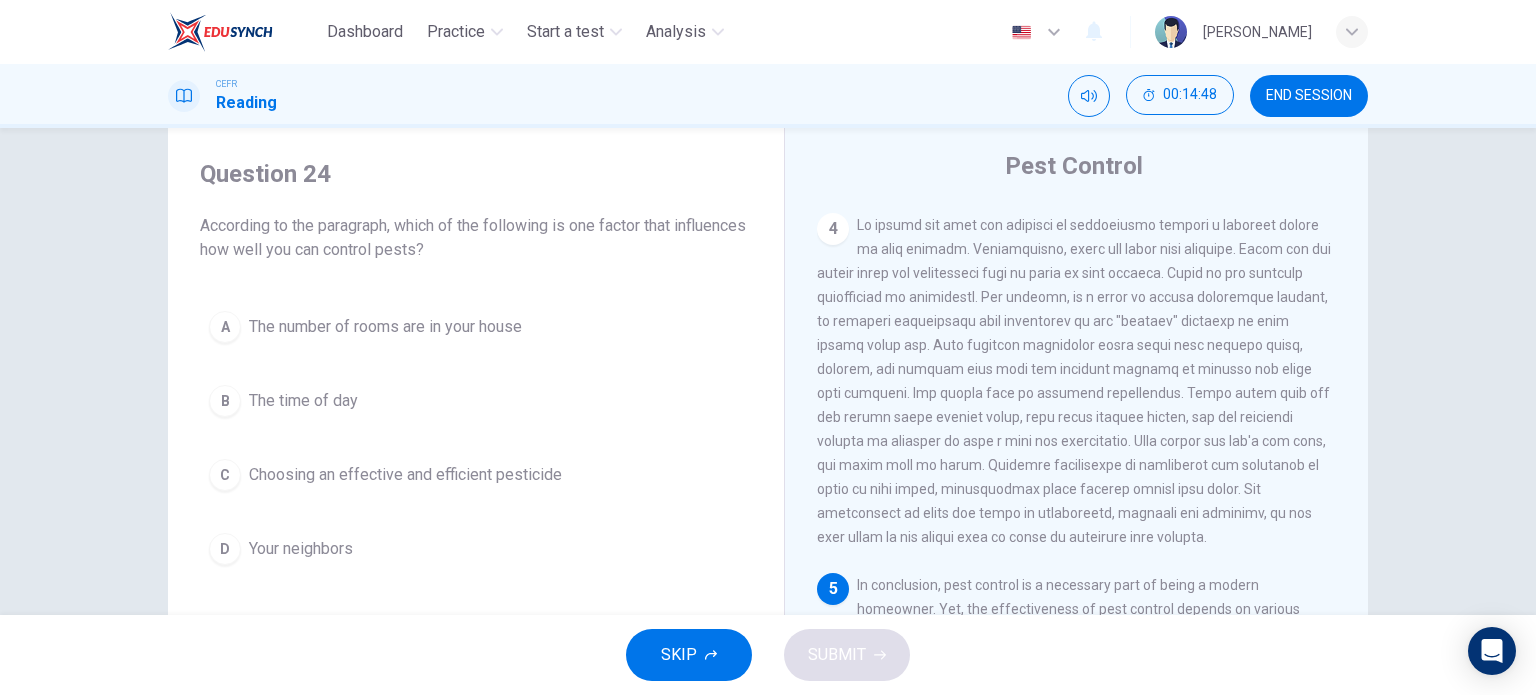 click on "C Choosing an effective and efficient pesticide" at bounding box center (476, 475) 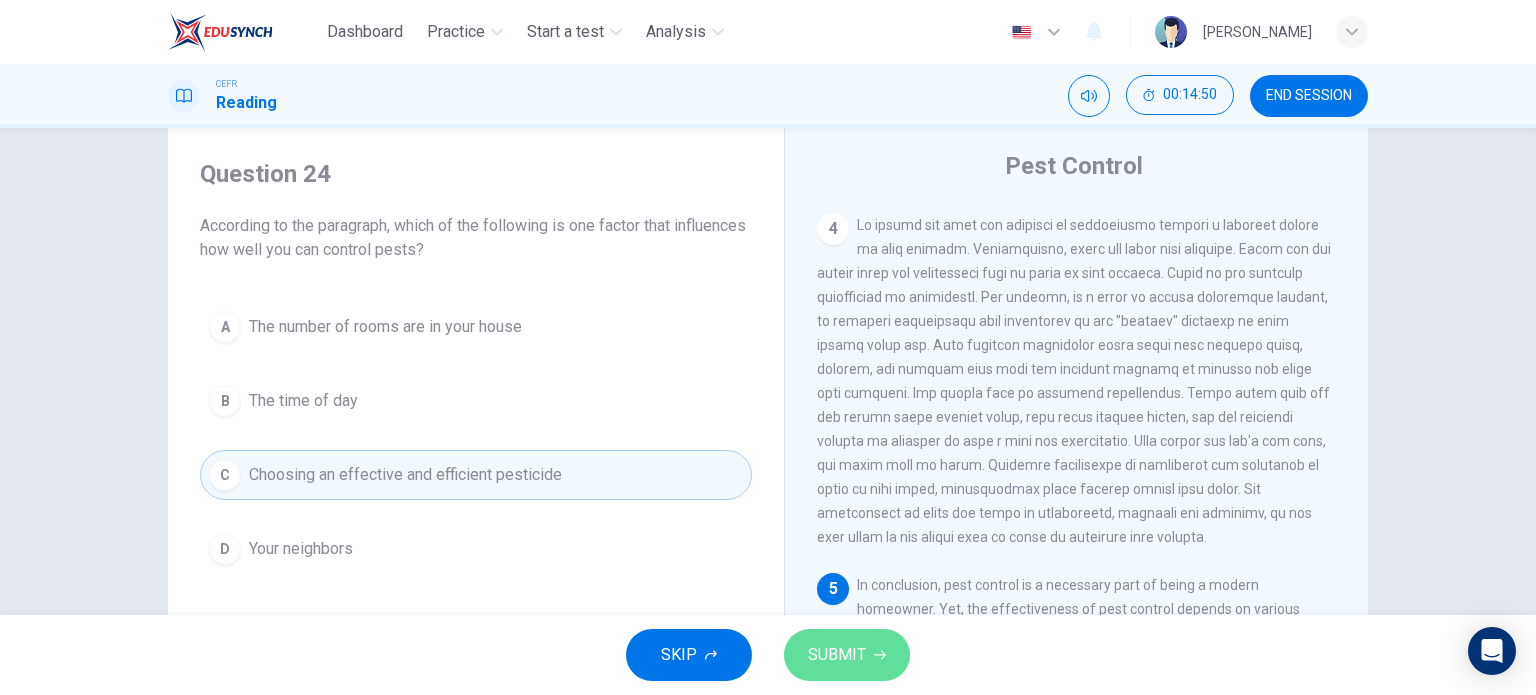 click on "SUBMIT" at bounding box center (837, 655) 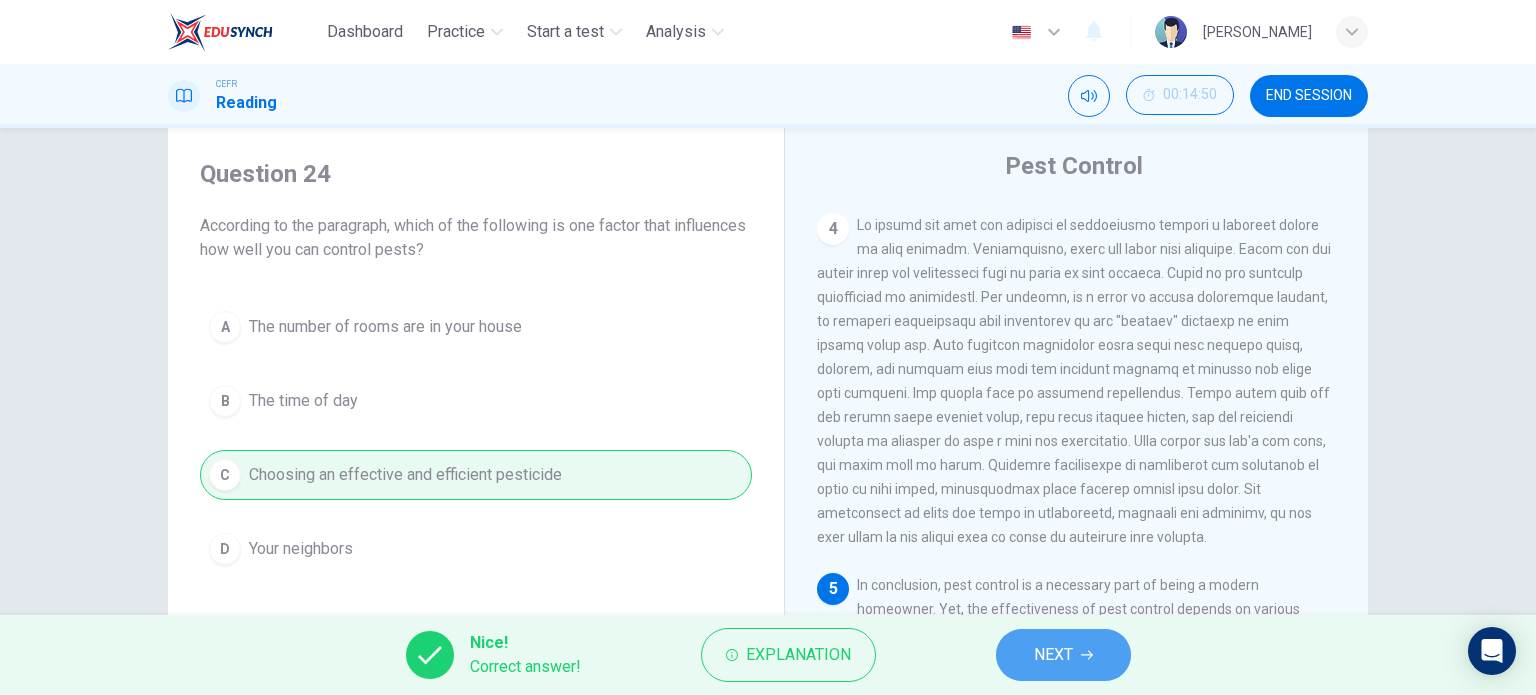 click on "NEXT" at bounding box center (1063, 655) 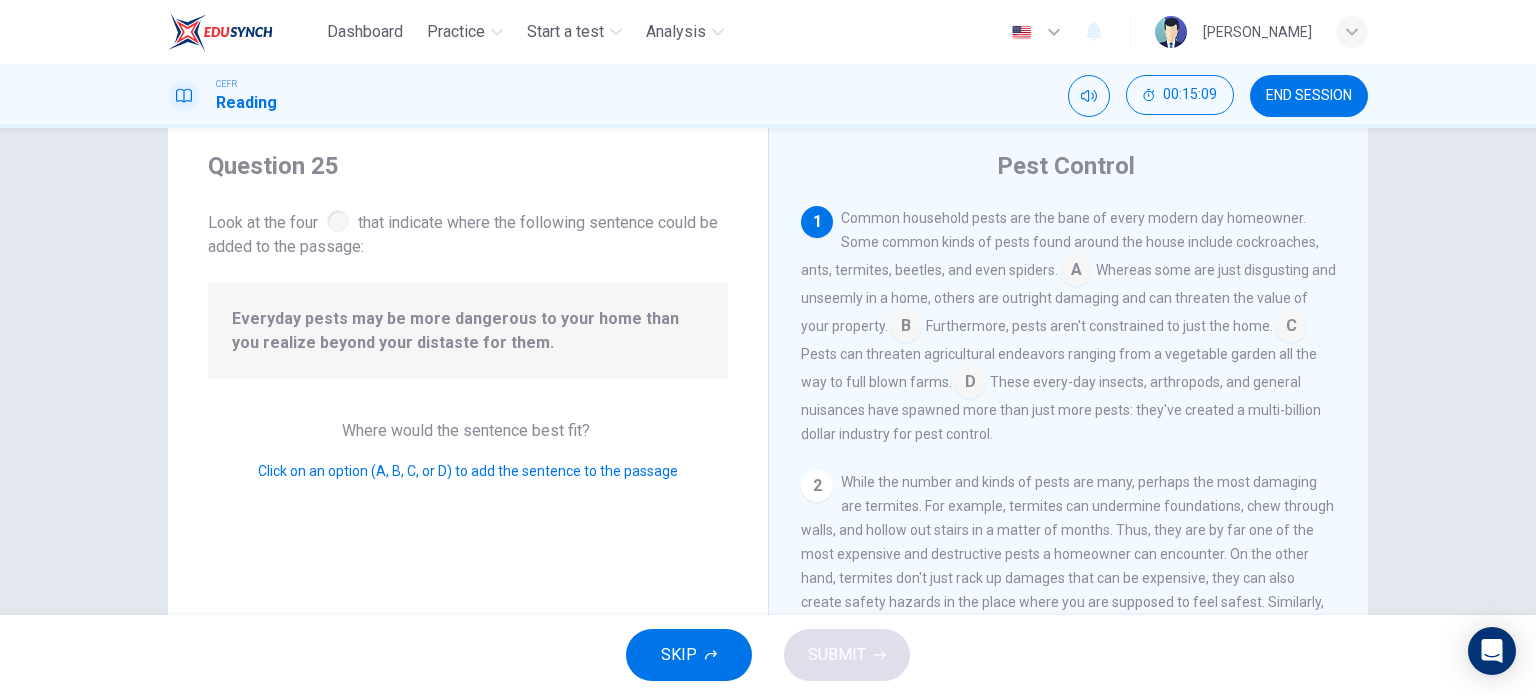 click at bounding box center [970, 384] 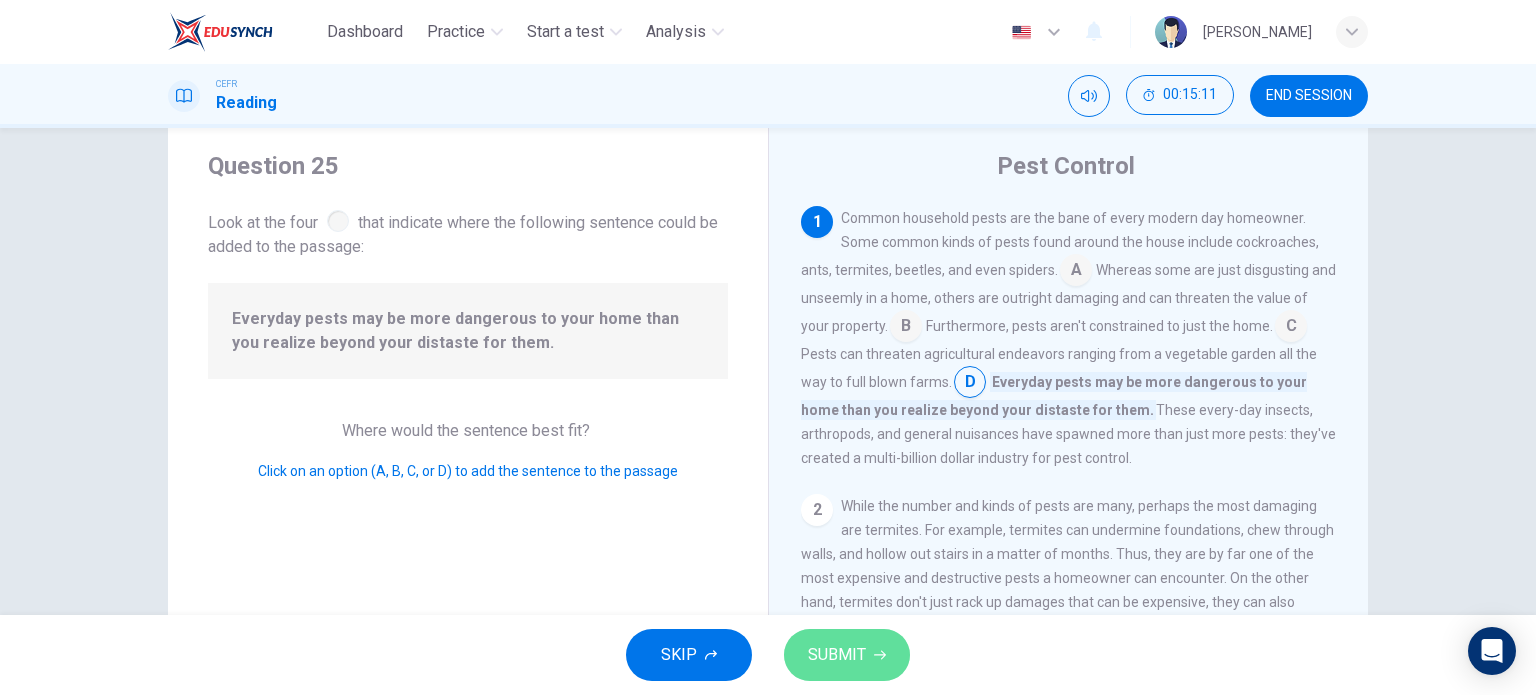 click on "SUBMIT" at bounding box center [837, 655] 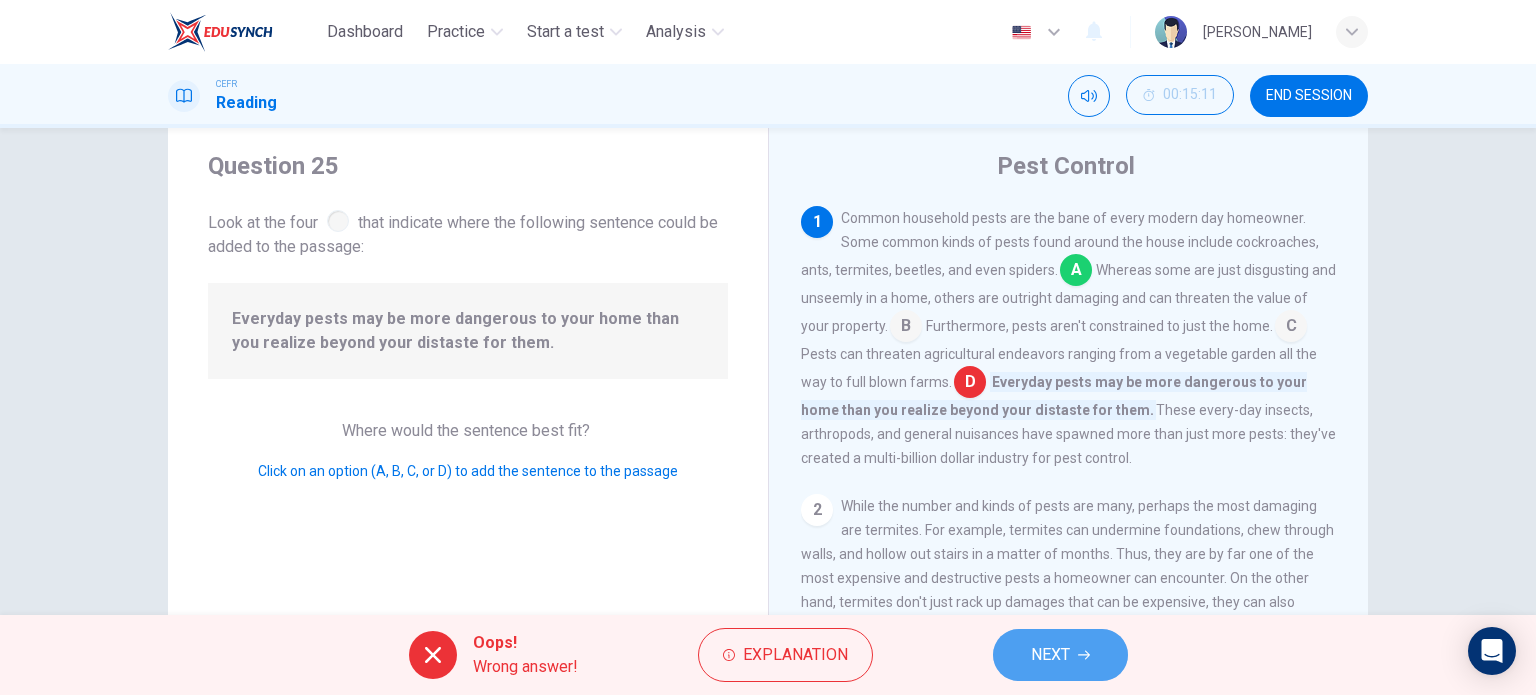 click on "NEXT" at bounding box center (1050, 655) 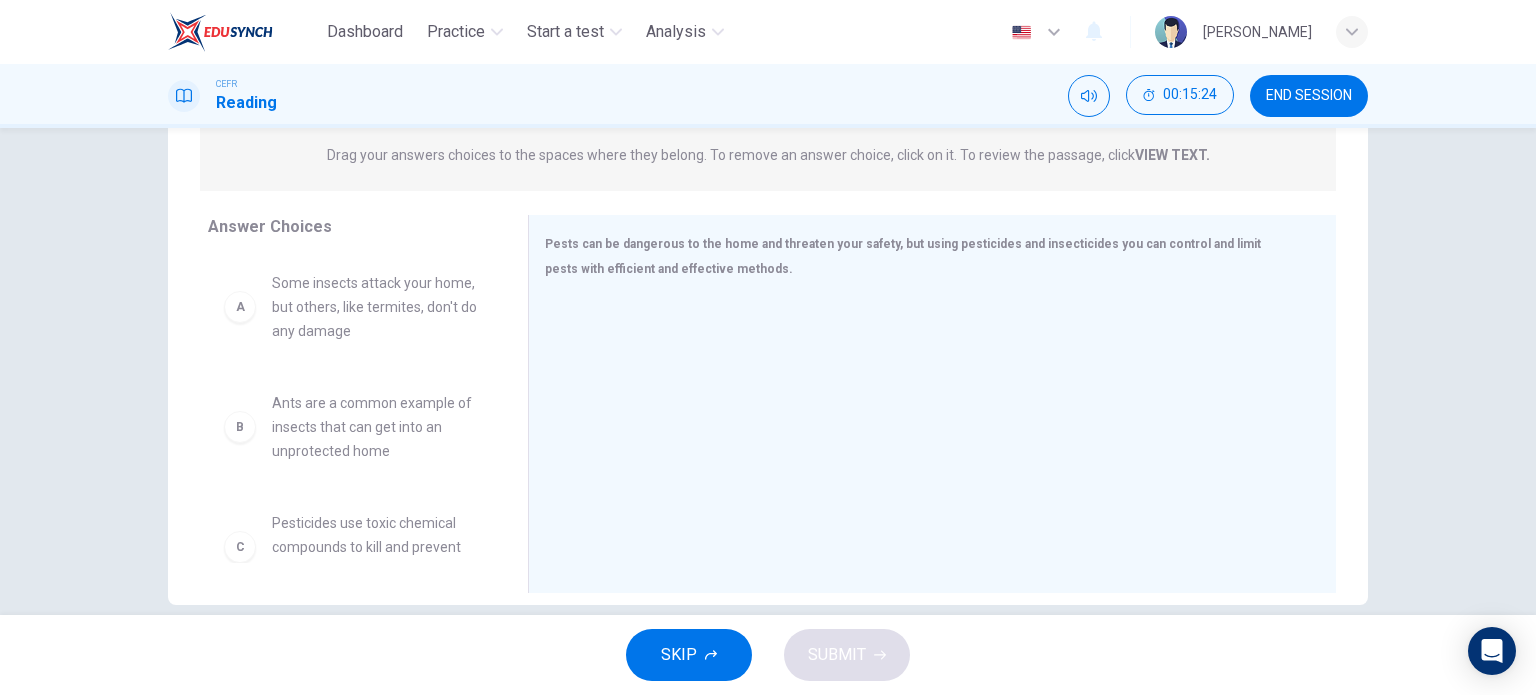 scroll, scrollTop: 268, scrollLeft: 0, axis: vertical 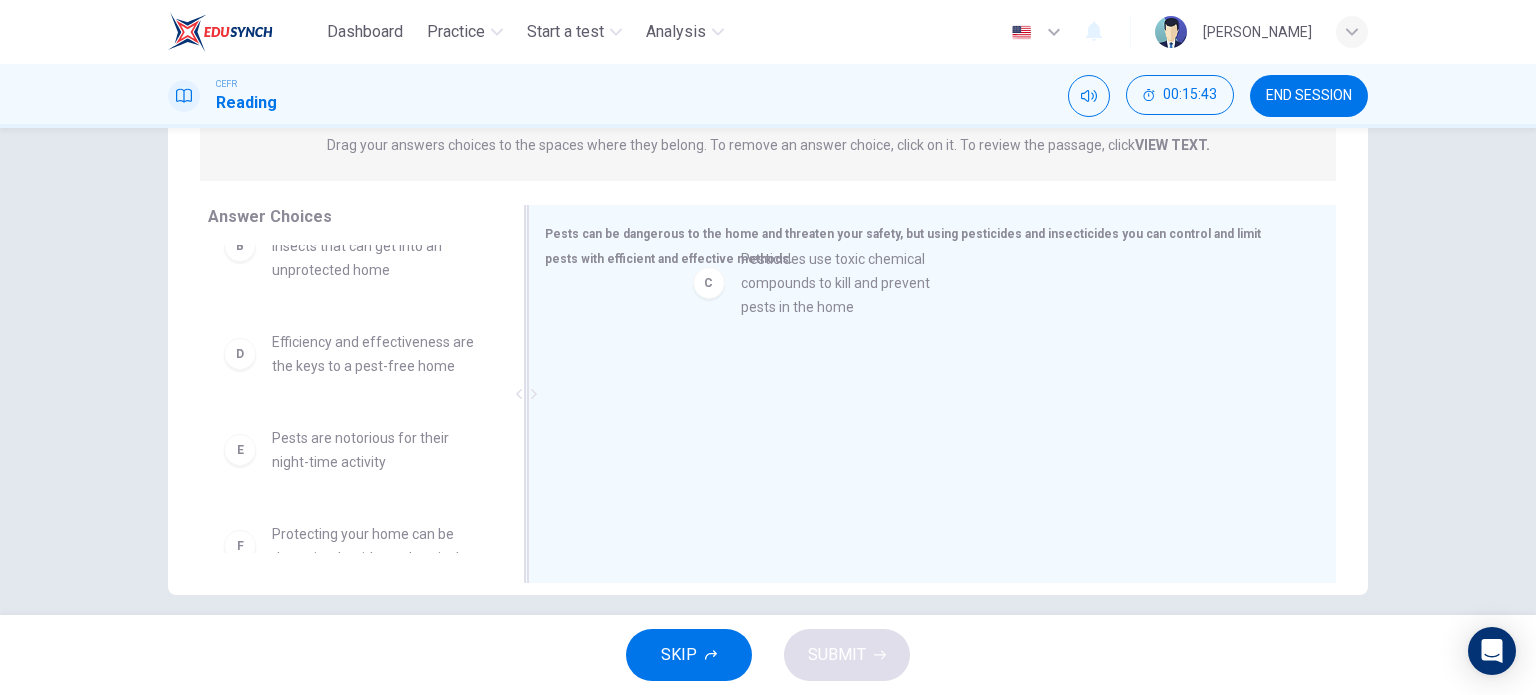 drag, startPoint x: 386, startPoint y: 415, endPoint x: 915, endPoint y: 316, distance: 538.18396 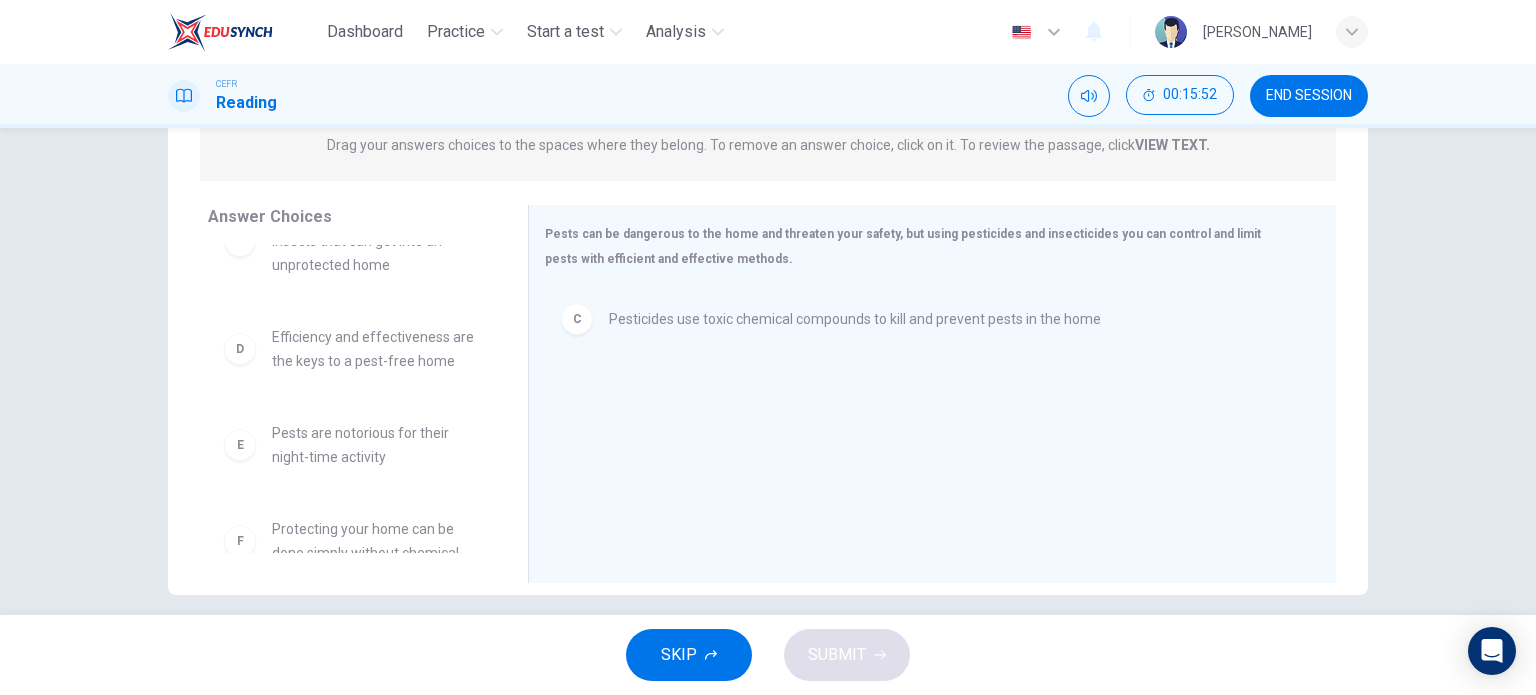 scroll, scrollTop: 204, scrollLeft: 0, axis: vertical 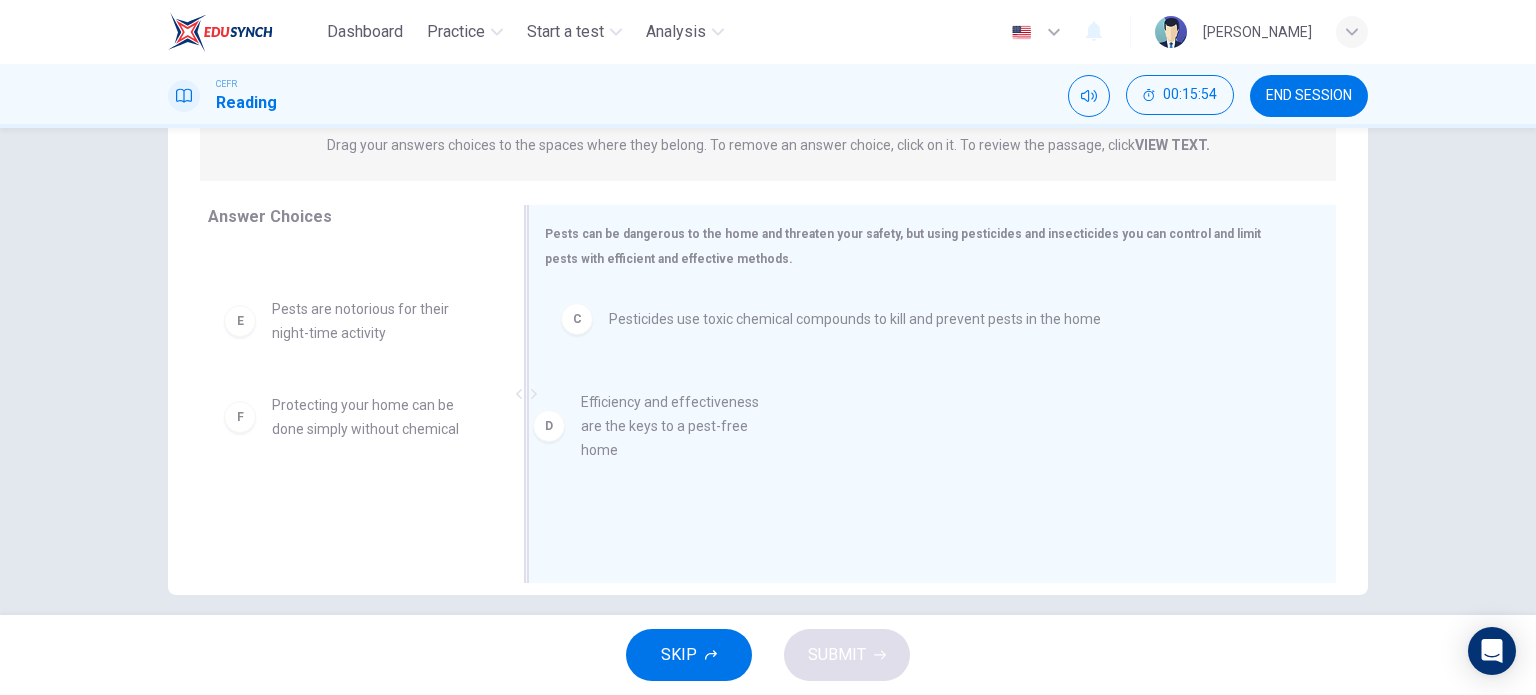 drag, startPoint x: 368, startPoint y: 331, endPoint x: 702, endPoint y: 431, distance: 348.64883 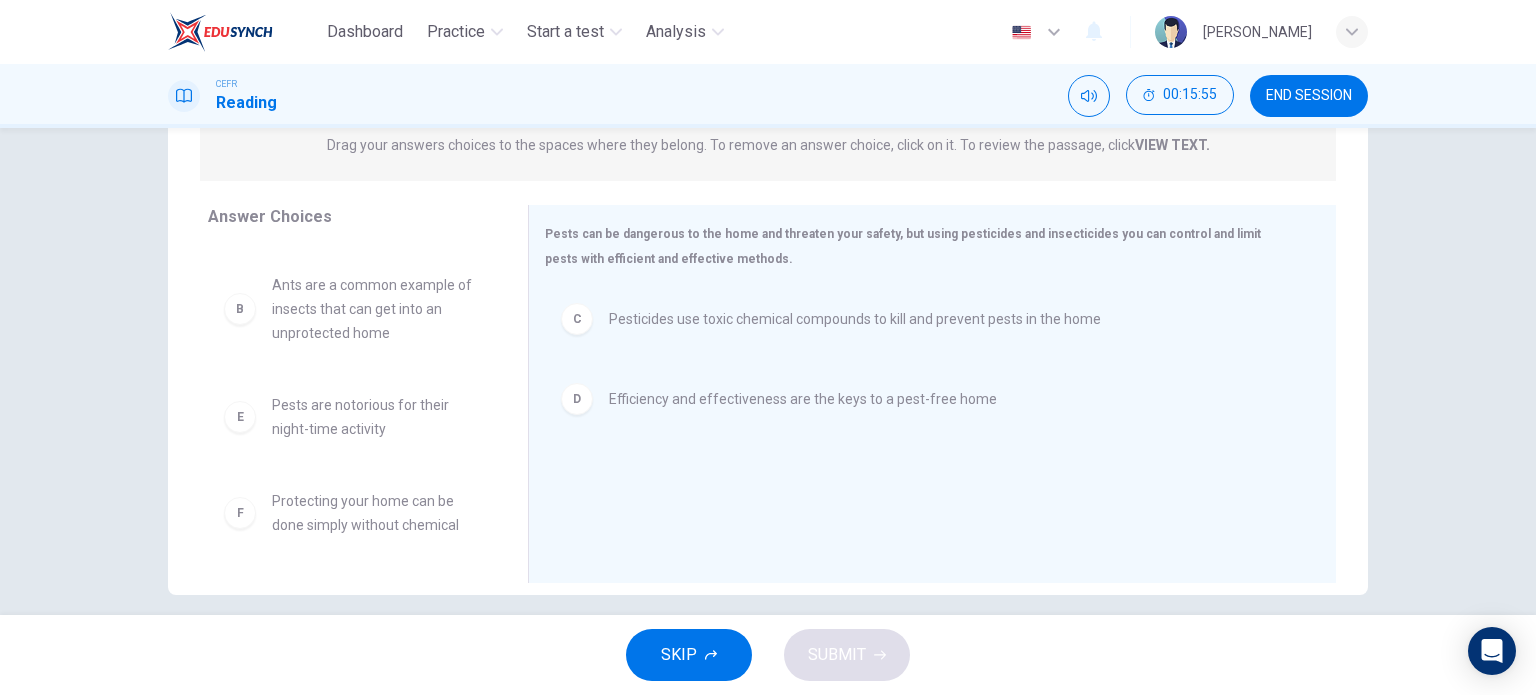 scroll, scrollTop: 108, scrollLeft: 0, axis: vertical 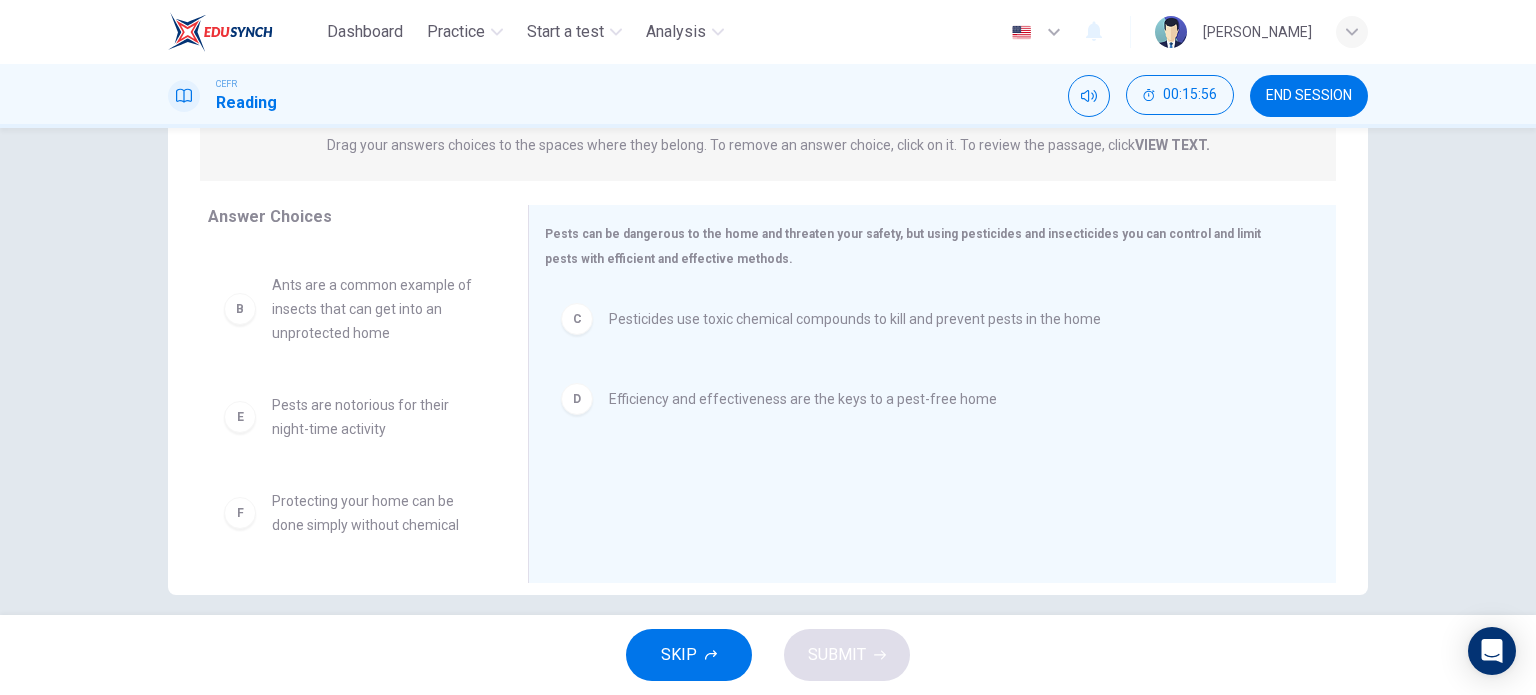 drag, startPoint x: 364, startPoint y: 562, endPoint x: 364, endPoint y: 519, distance: 43 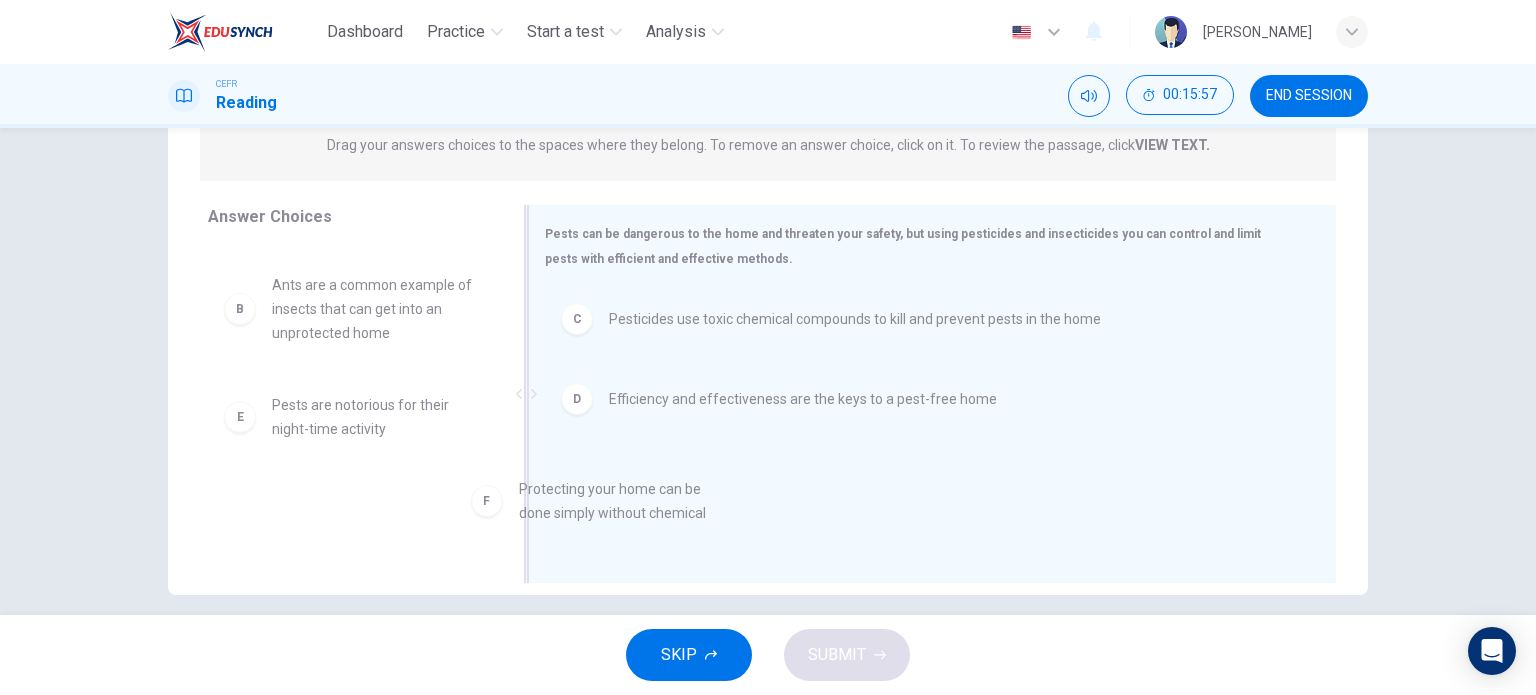 drag, startPoint x: 364, startPoint y: 519, endPoint x: 624, endPoint y: 507, distance: 260.27676 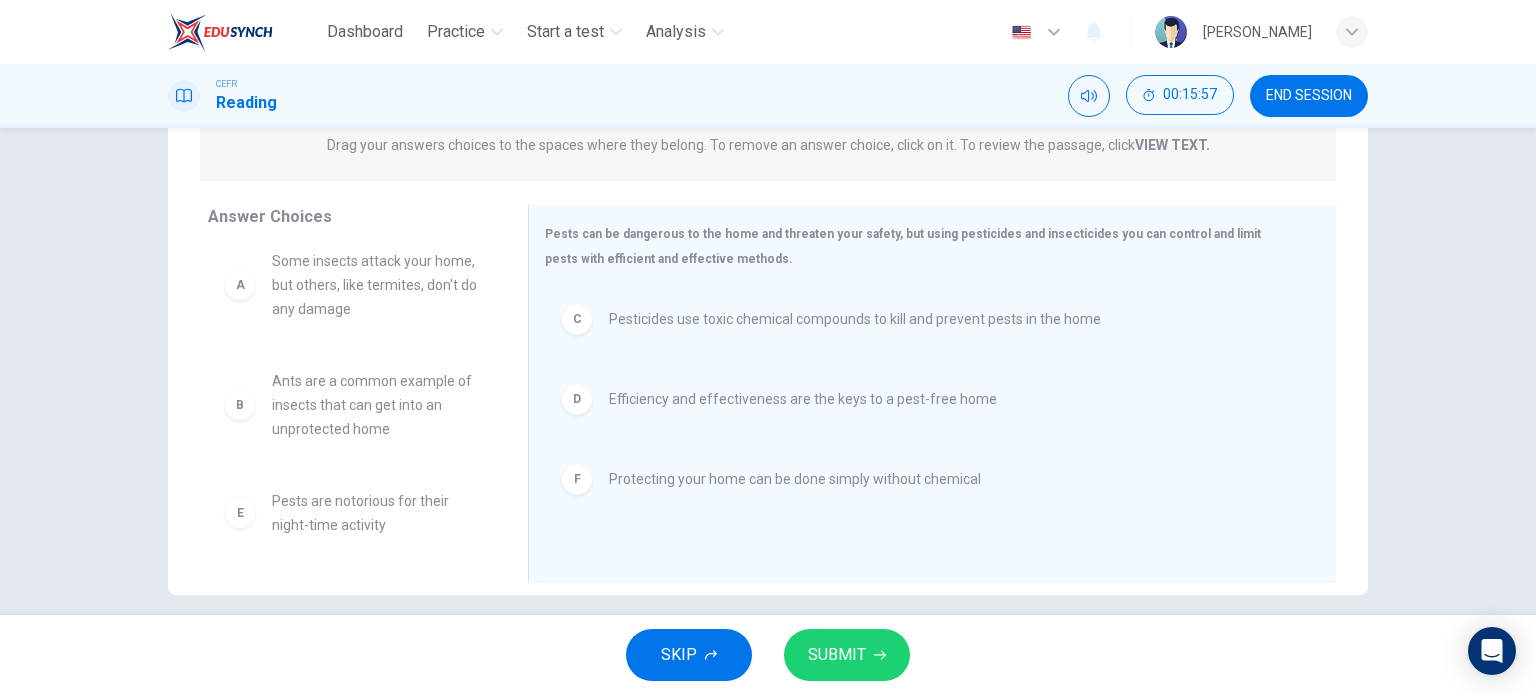 scroll, scrollTop: 12, scrollLeft: 0, axis: vertical 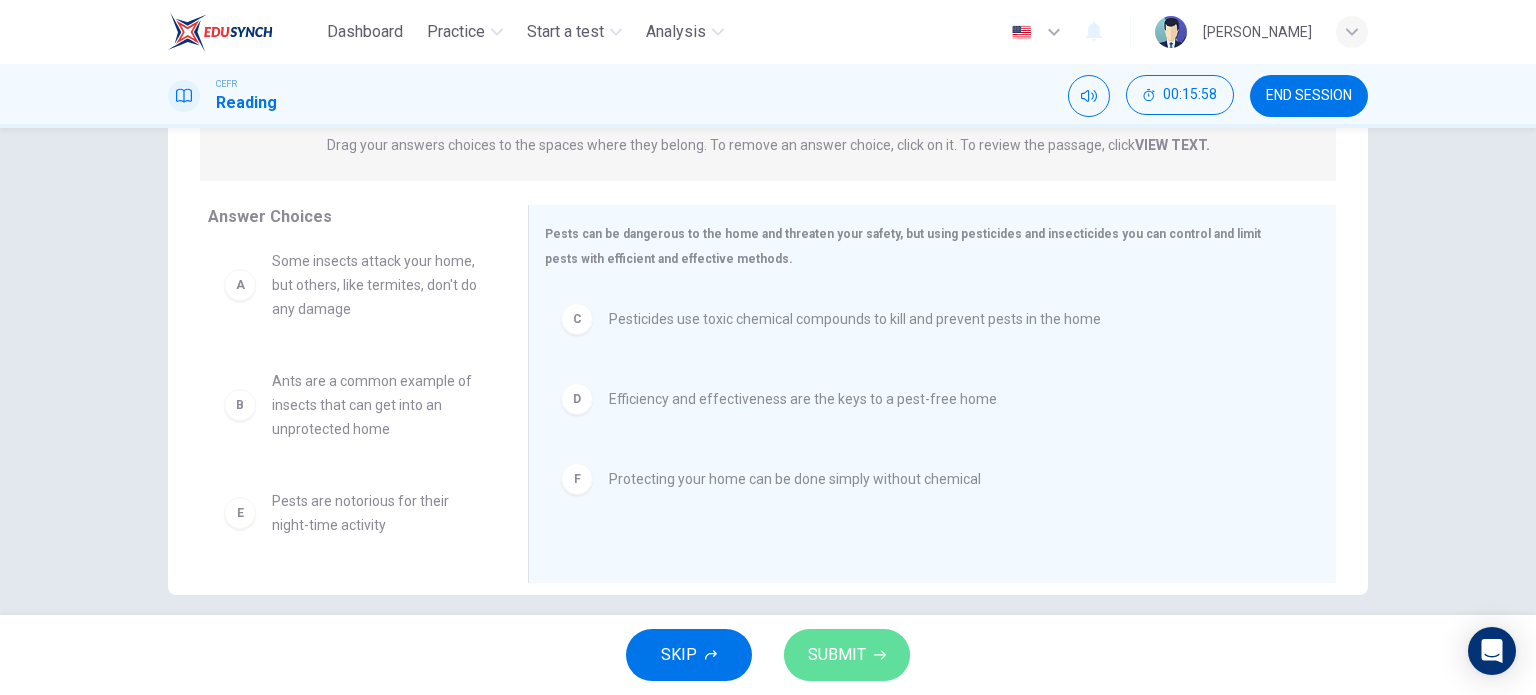 click on "SUBMIT" at bounding box center (837, 655) 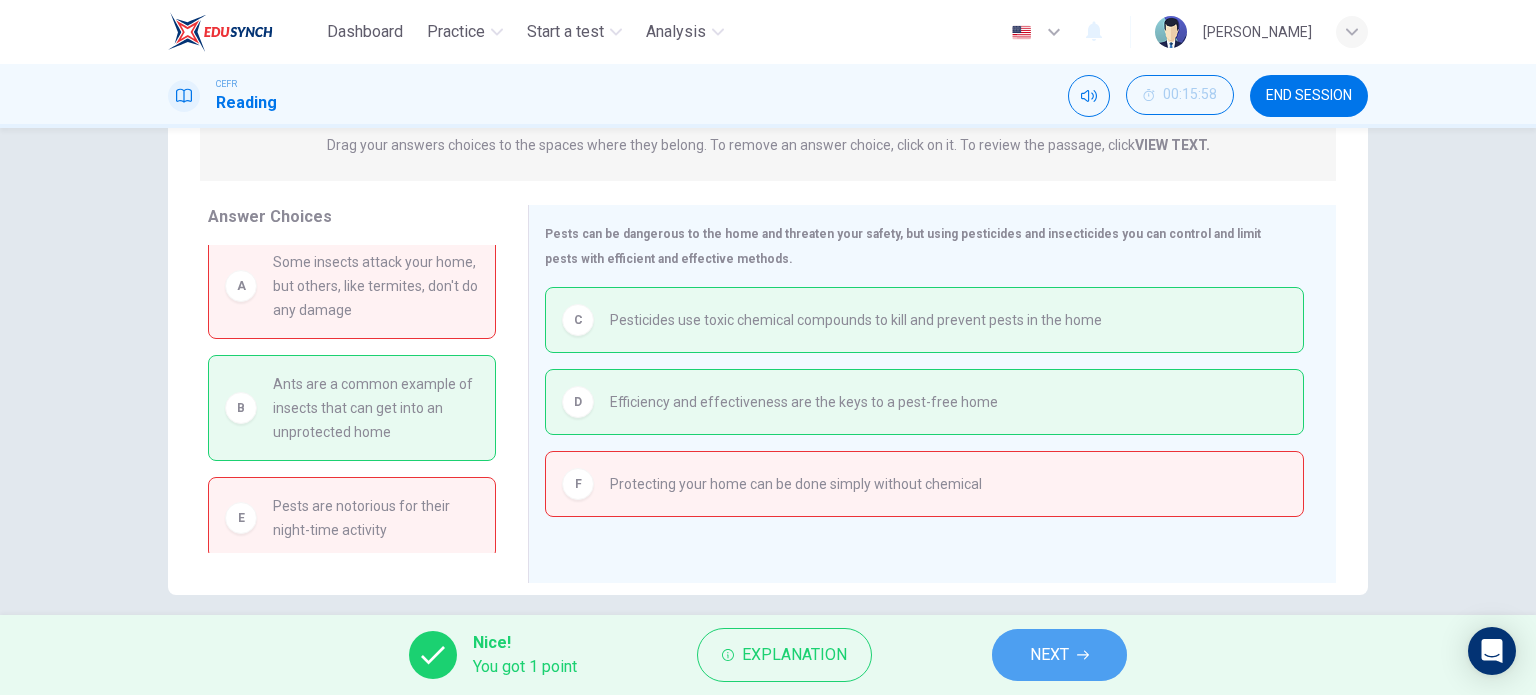 click on "NEXT" at bounding box center [1059, 655] 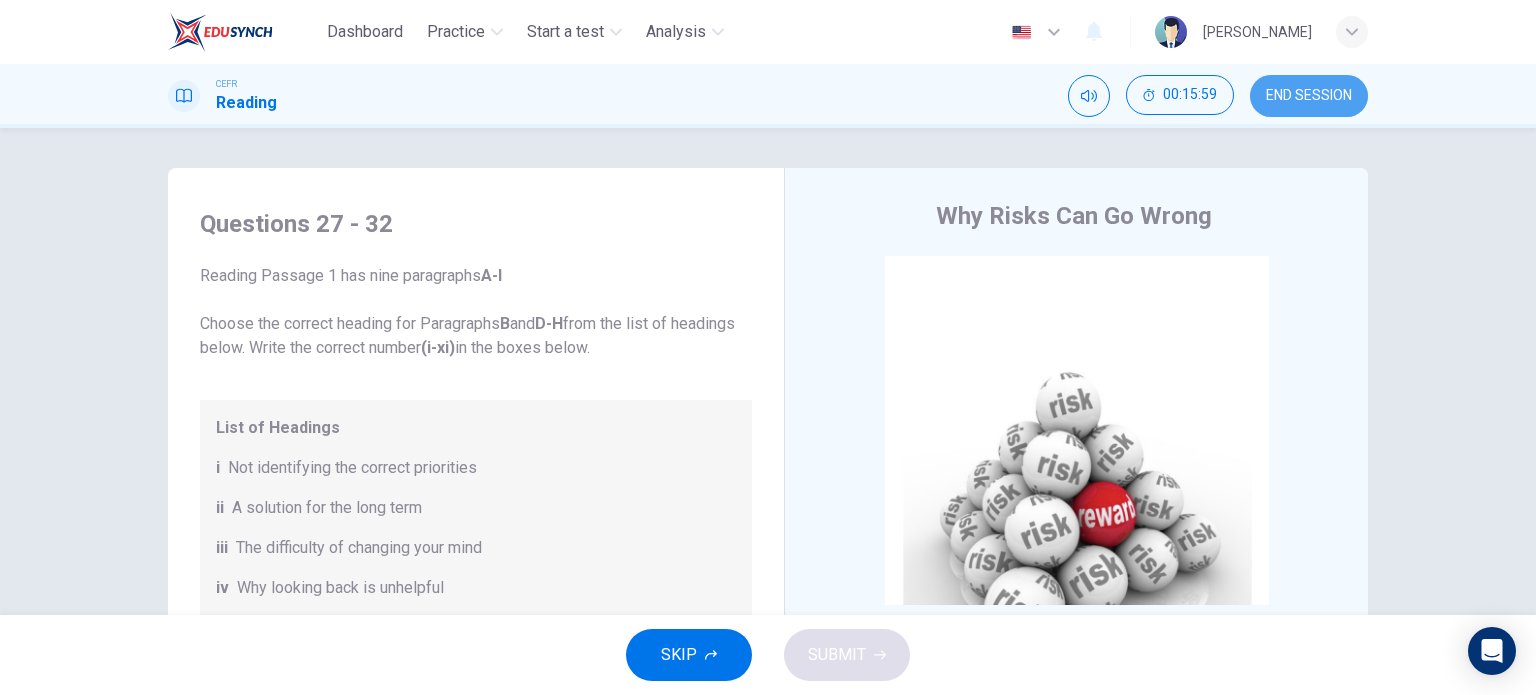 click on "END SESSION" at bounding box center [1309, 96] 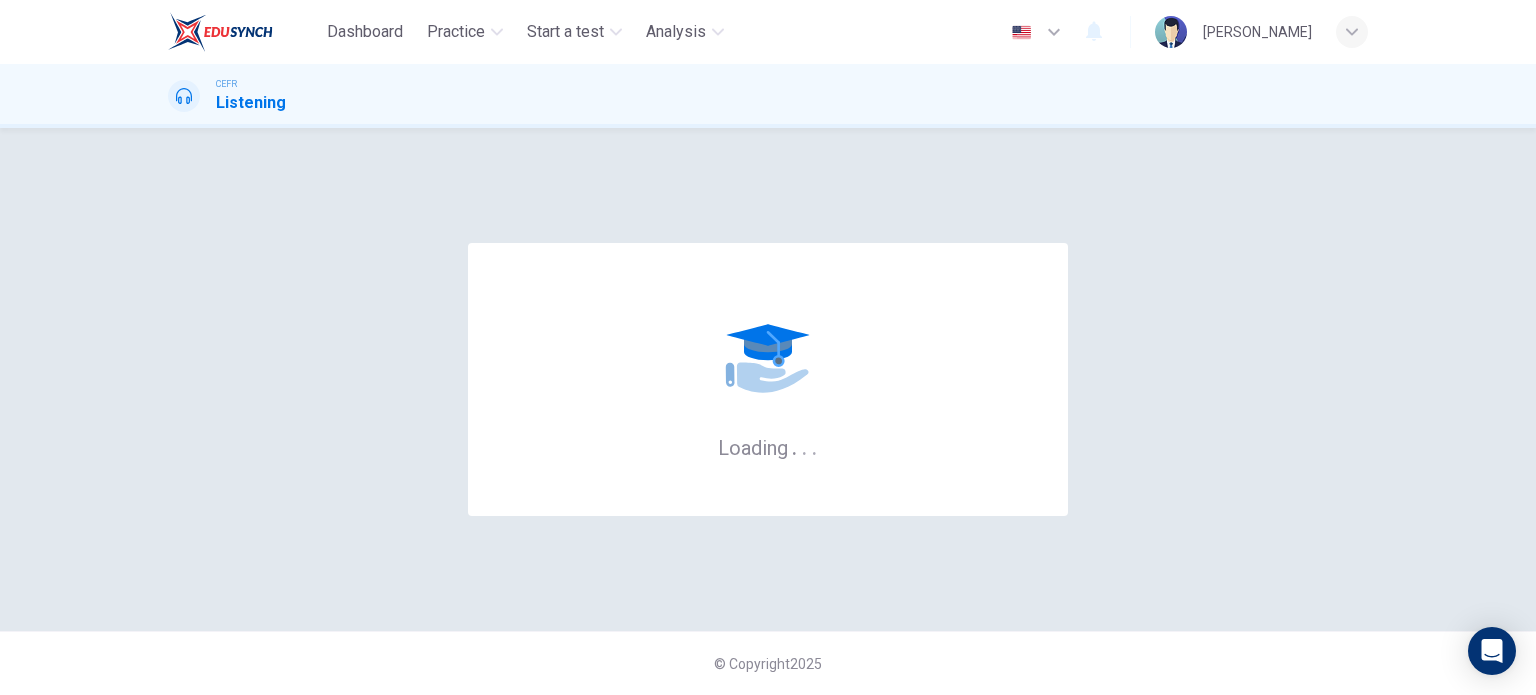 scroll, scrollTop: 0, scrollLeft: 0, axis: both 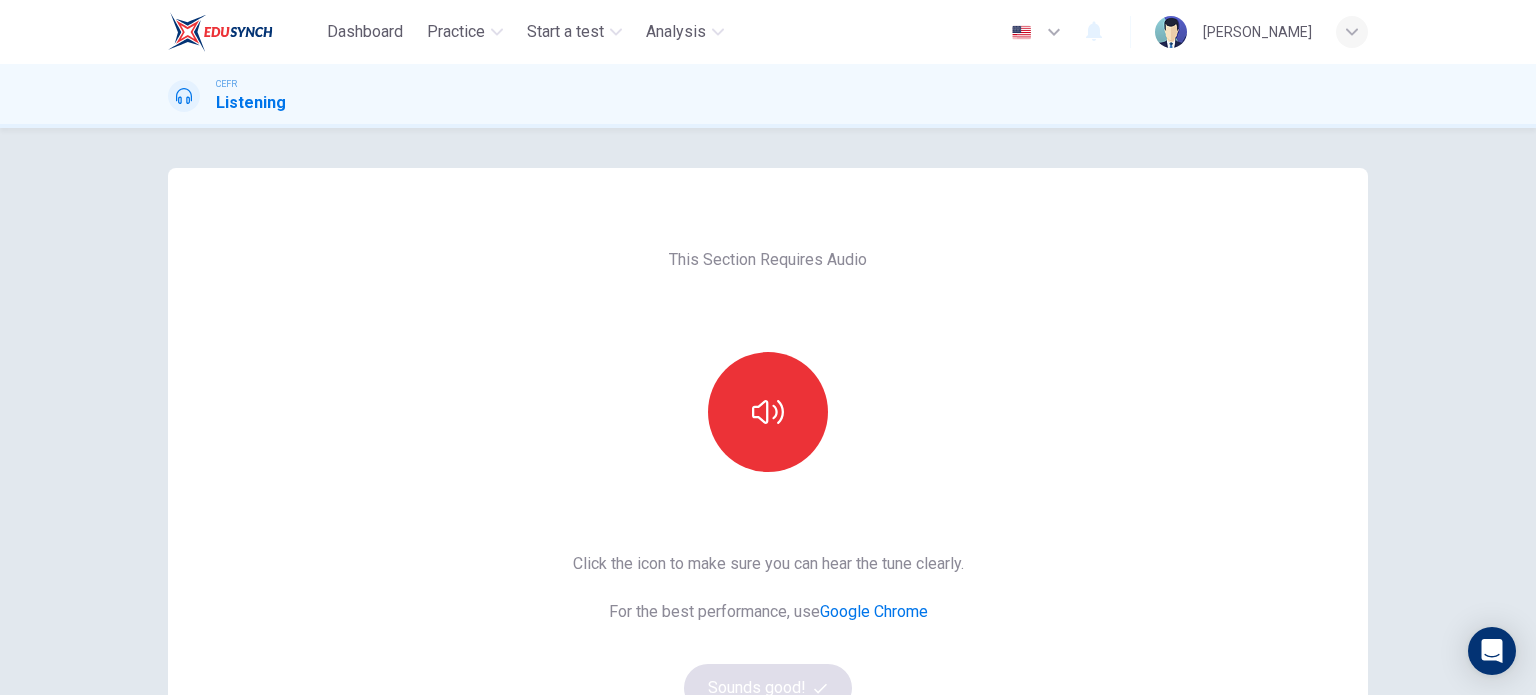 click on "This Section Requires Audio Click the icon to make sure you can hear the tune clearly. For the best performance, use  Google Chrome Sounds good!" at bounding box center [768, 515] 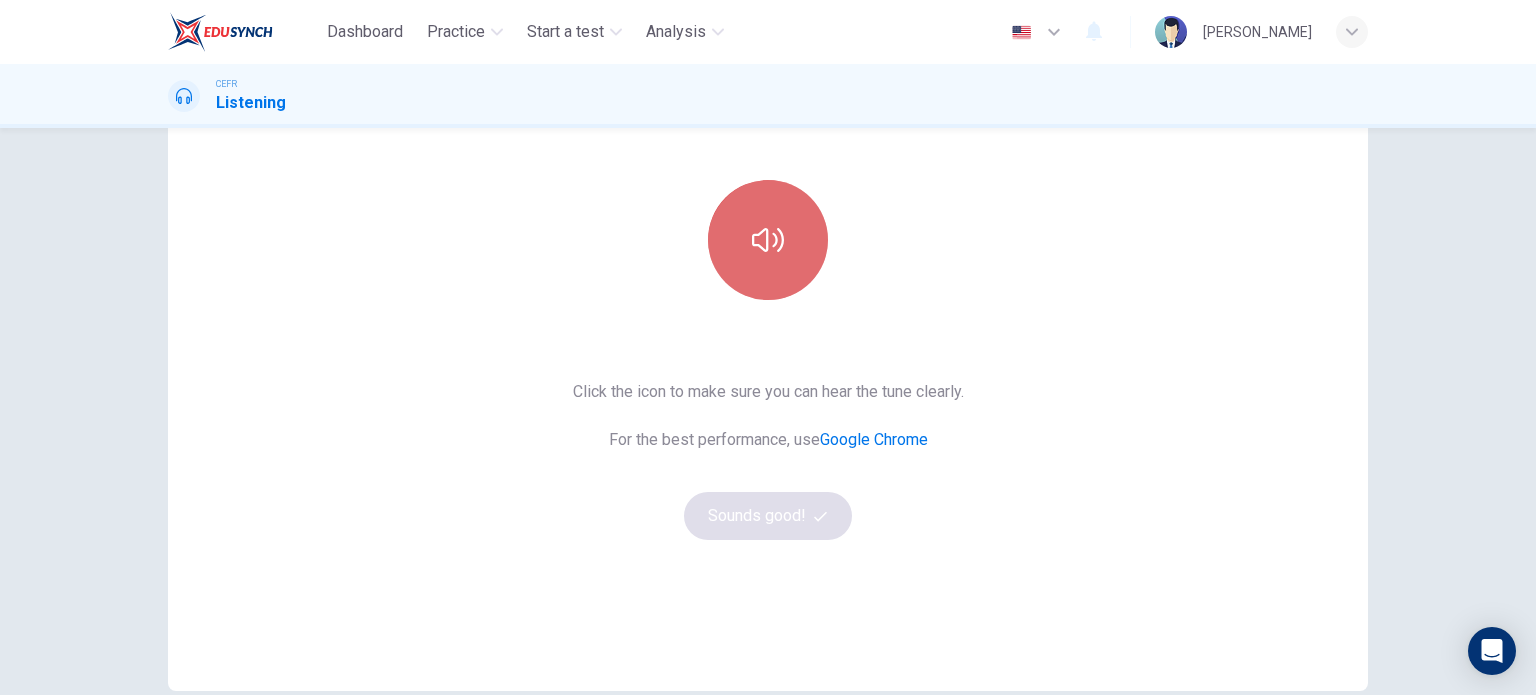 click at bounding box center (768, 240) 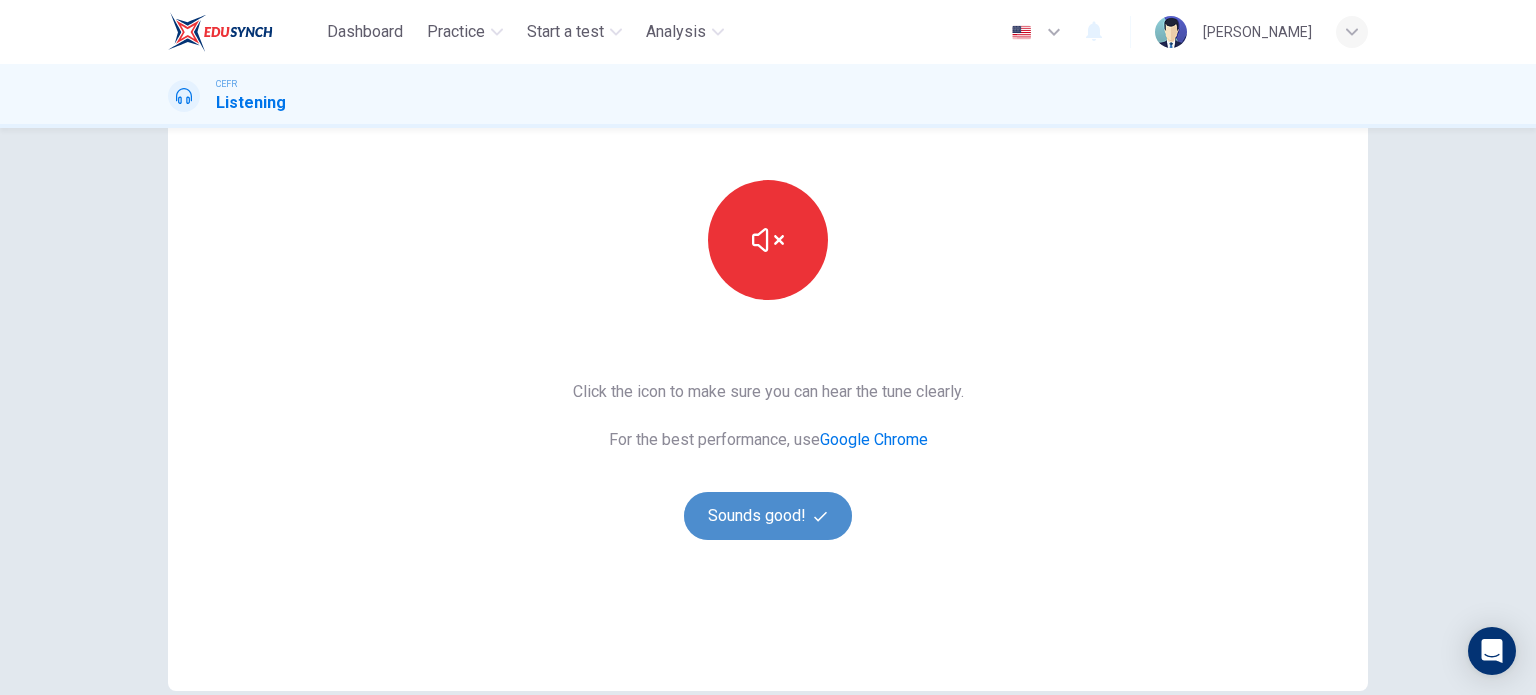 click on "Sounds good!" at bounding box center (768, 516) 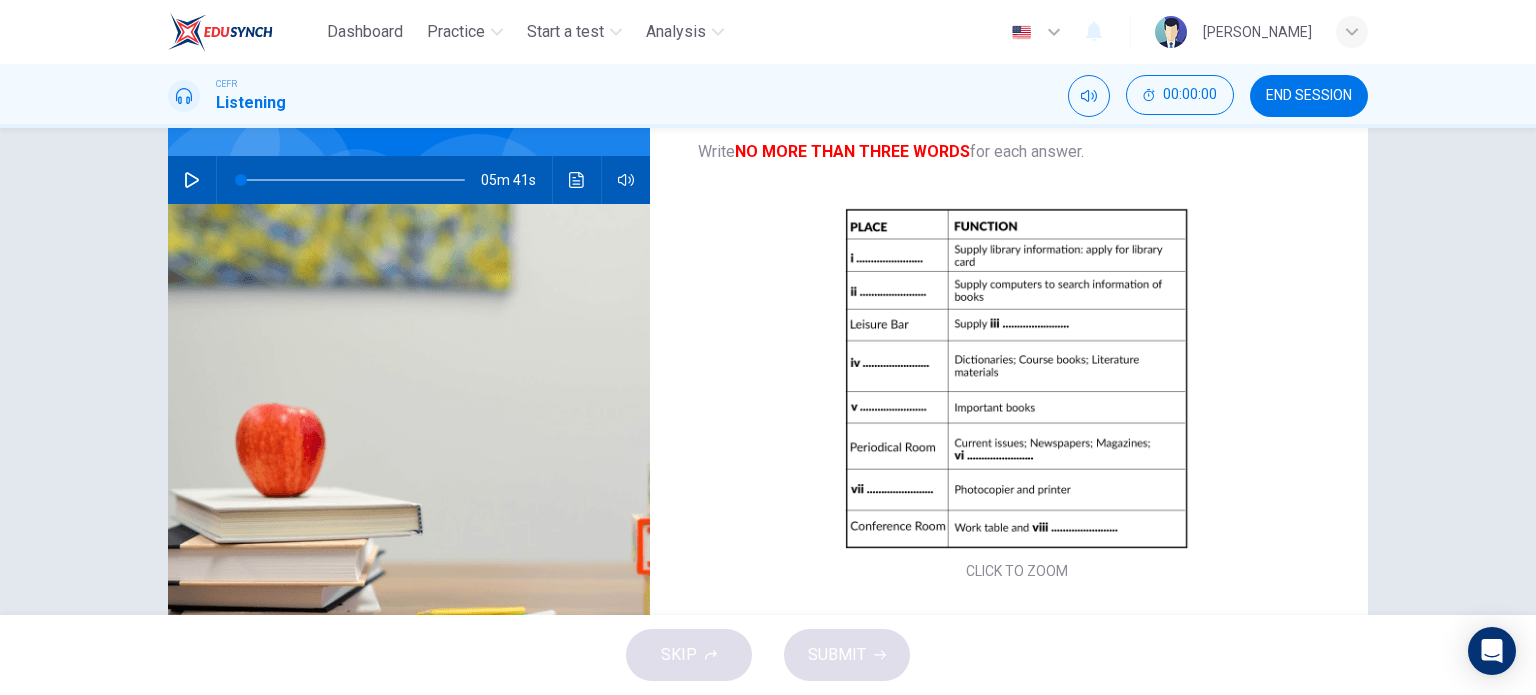 scroll, scrollTop: 0, scrollLeft: 0, axis: both 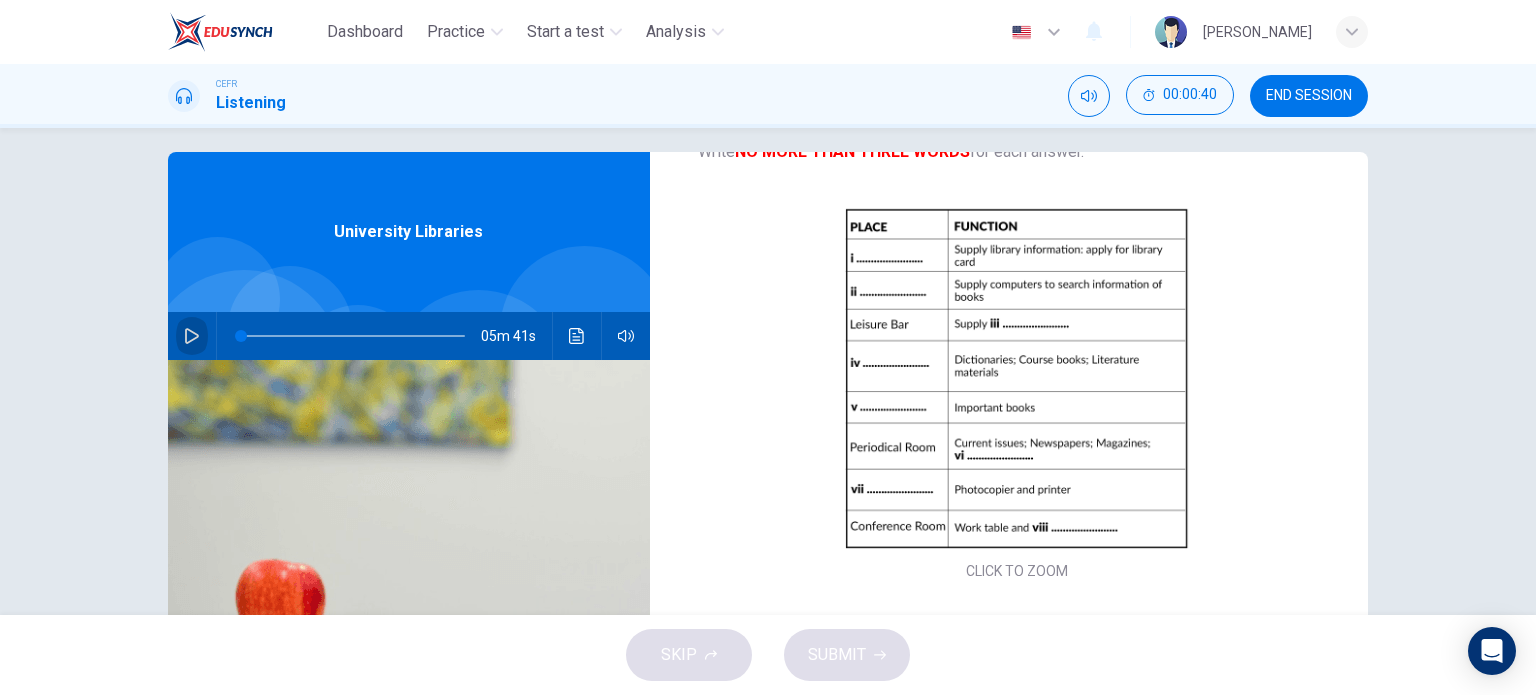 click at bounding box center [192, 336] 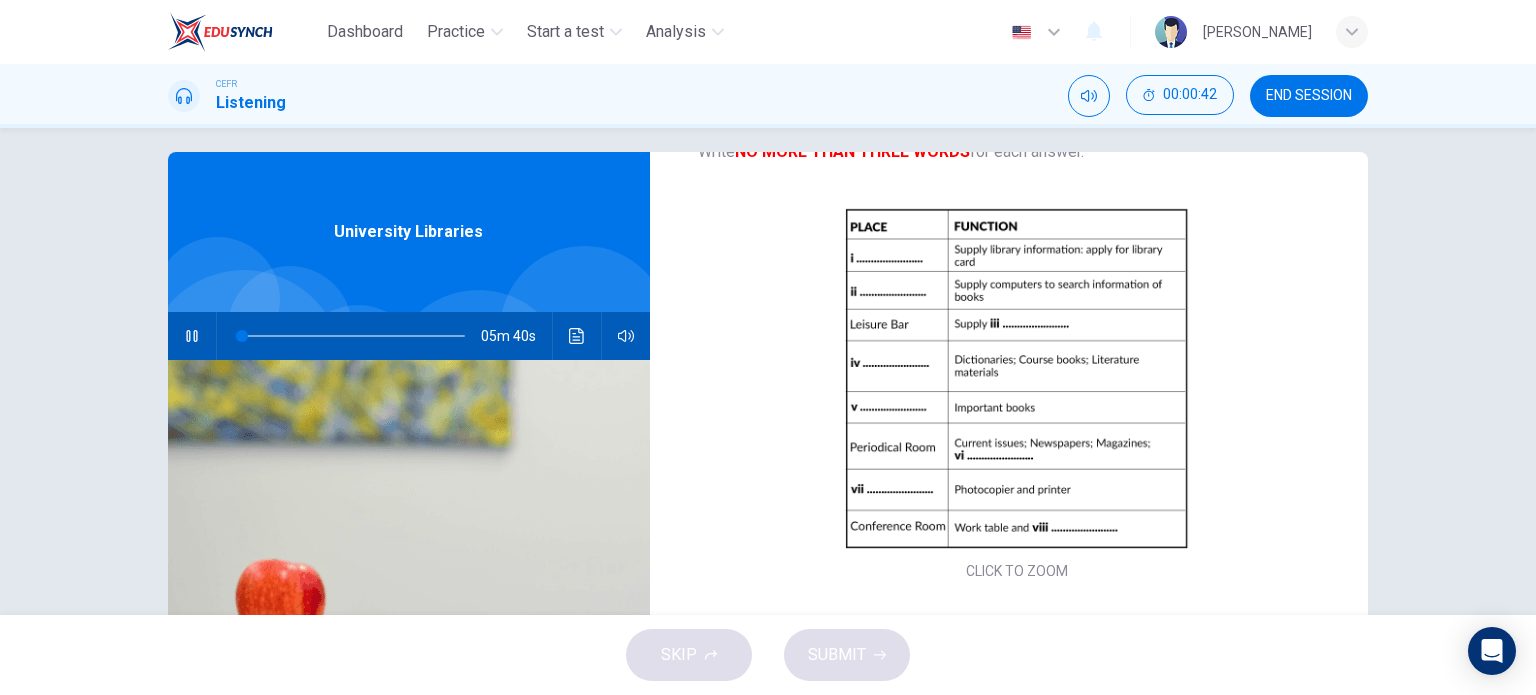 type on "1" 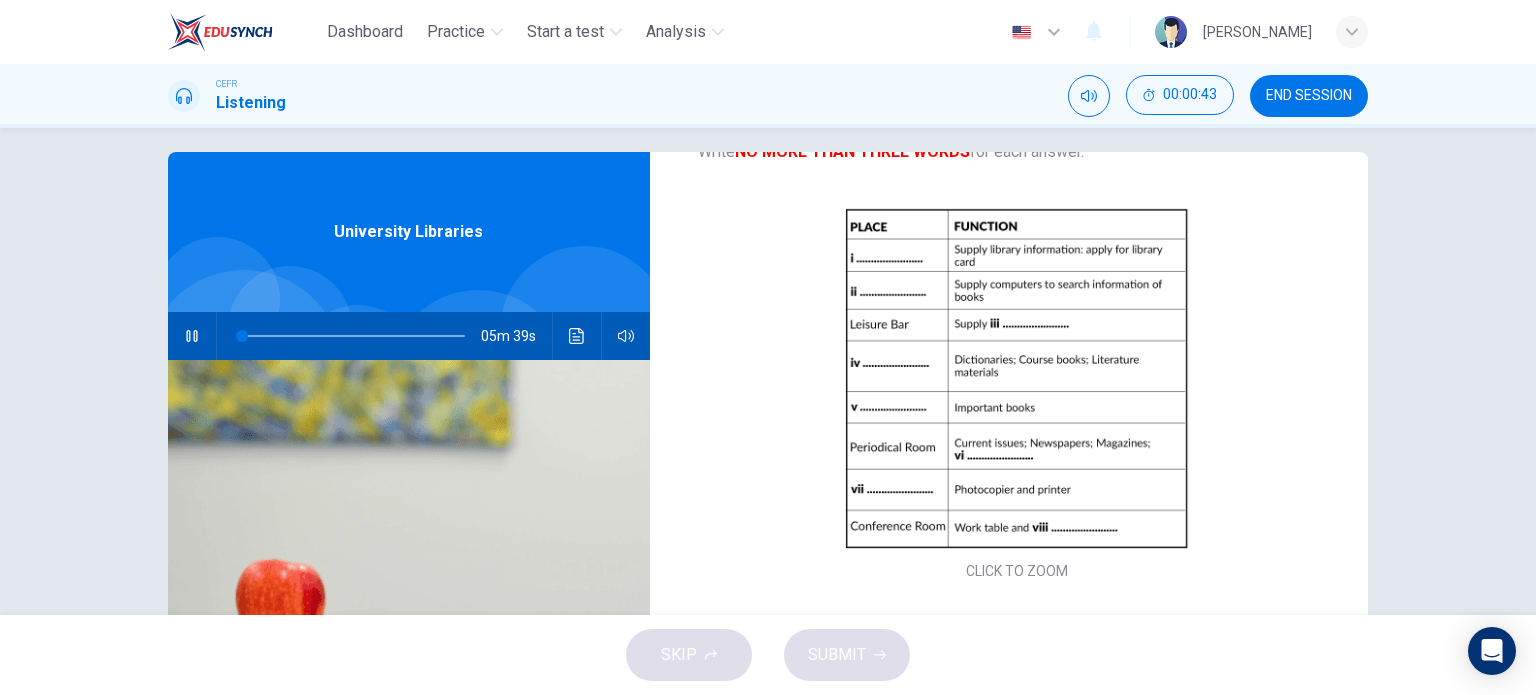 type 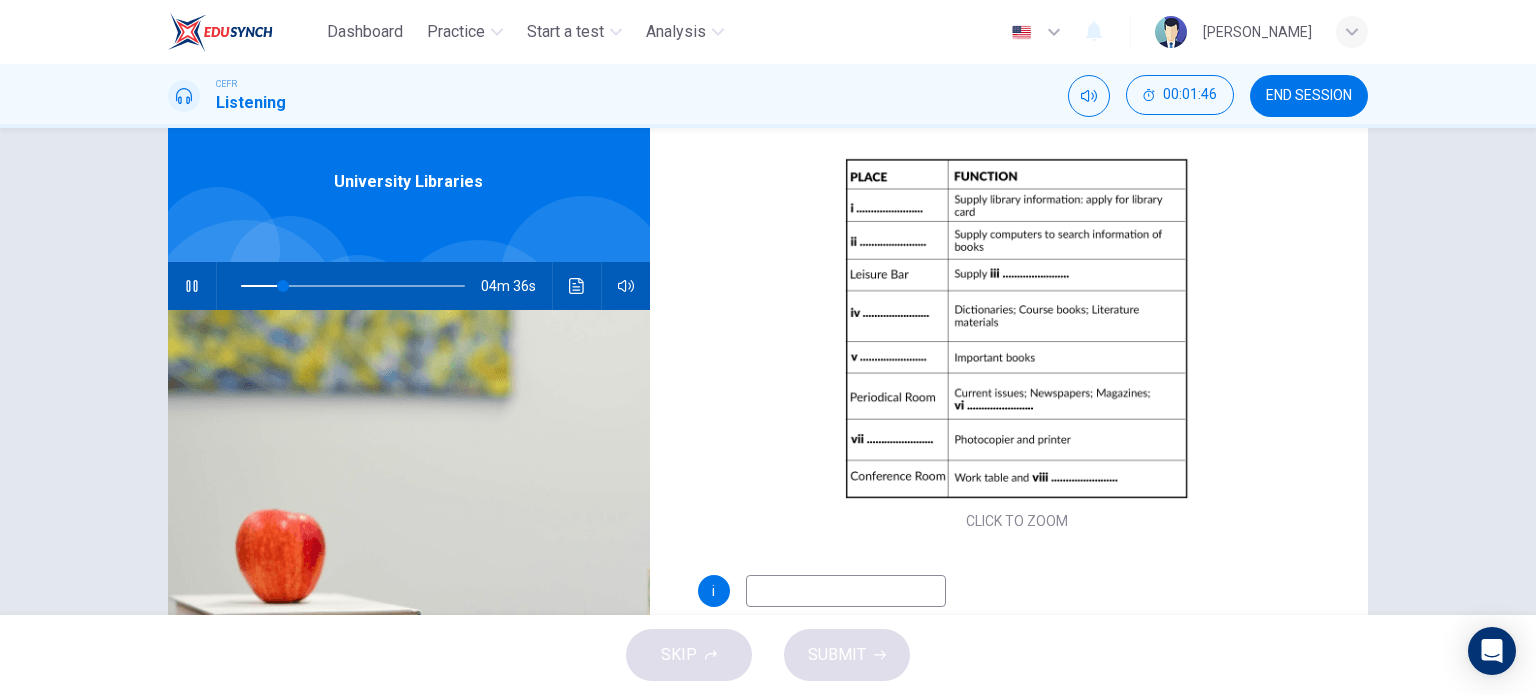 scroll, scrollTop: 64, scrollLeft: 0, axis: vertical 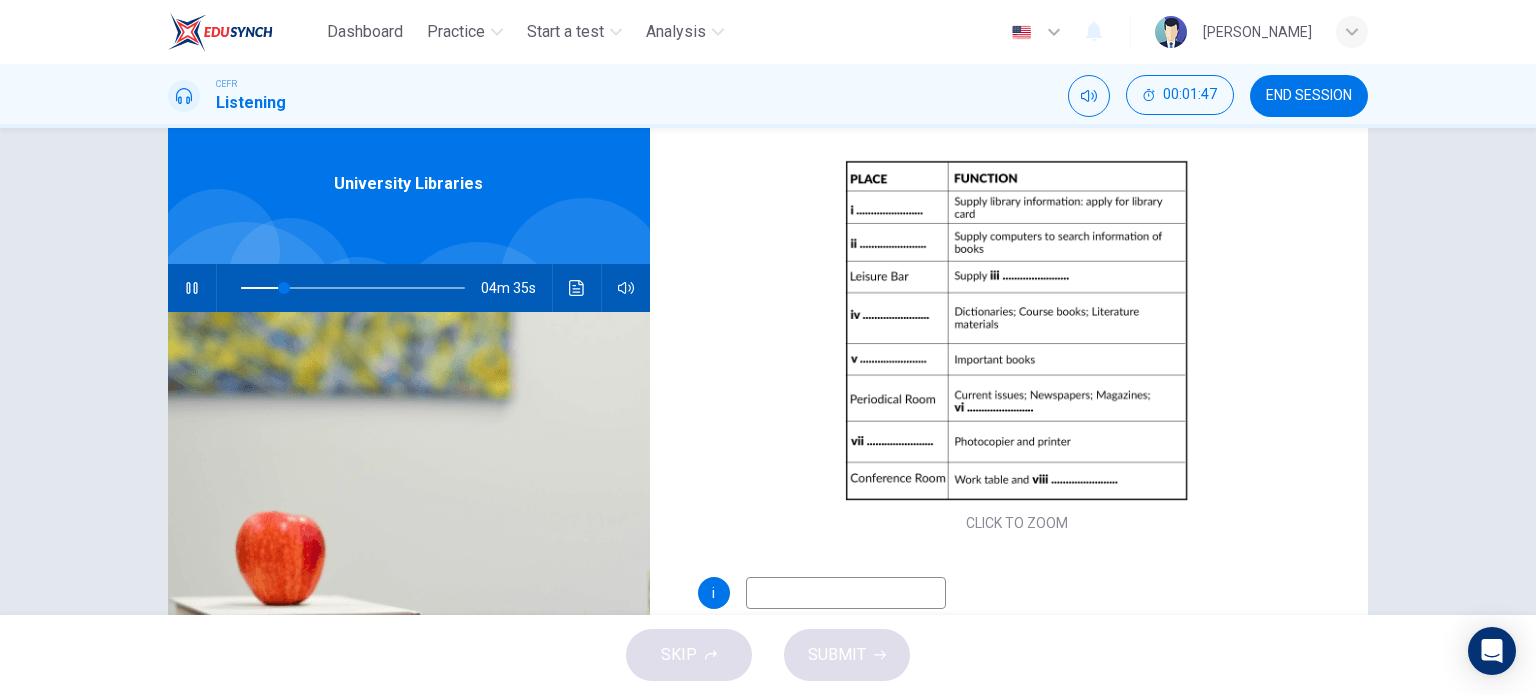 type on "20" 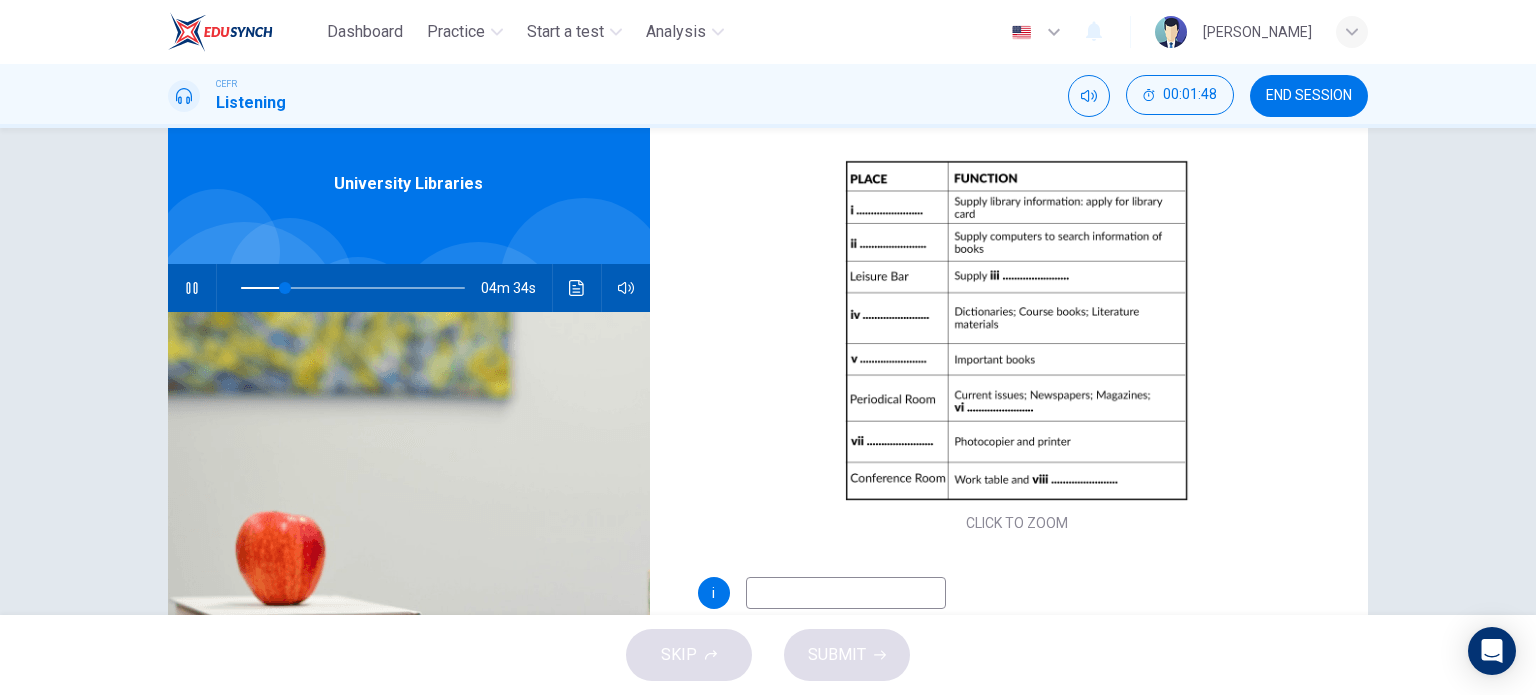 click at bounding box center (846, 593) 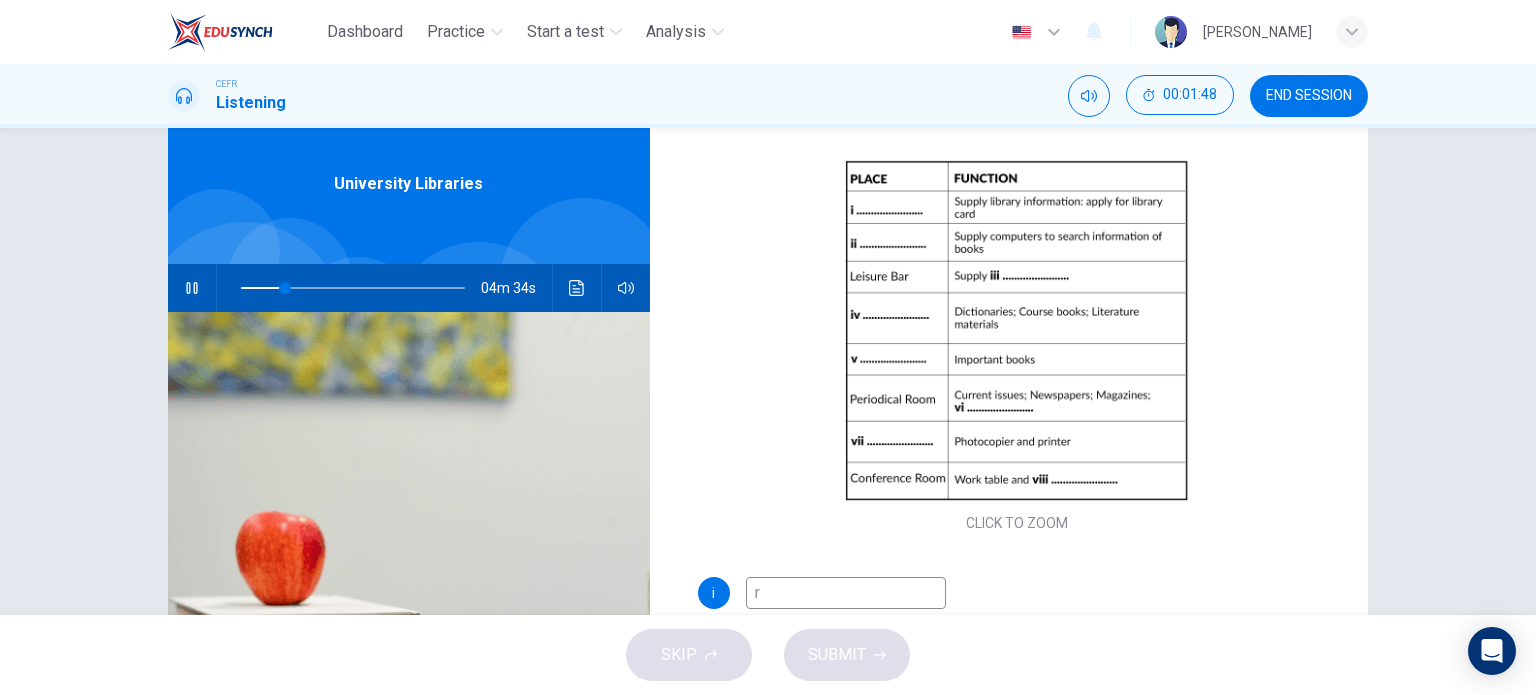 type on "20" 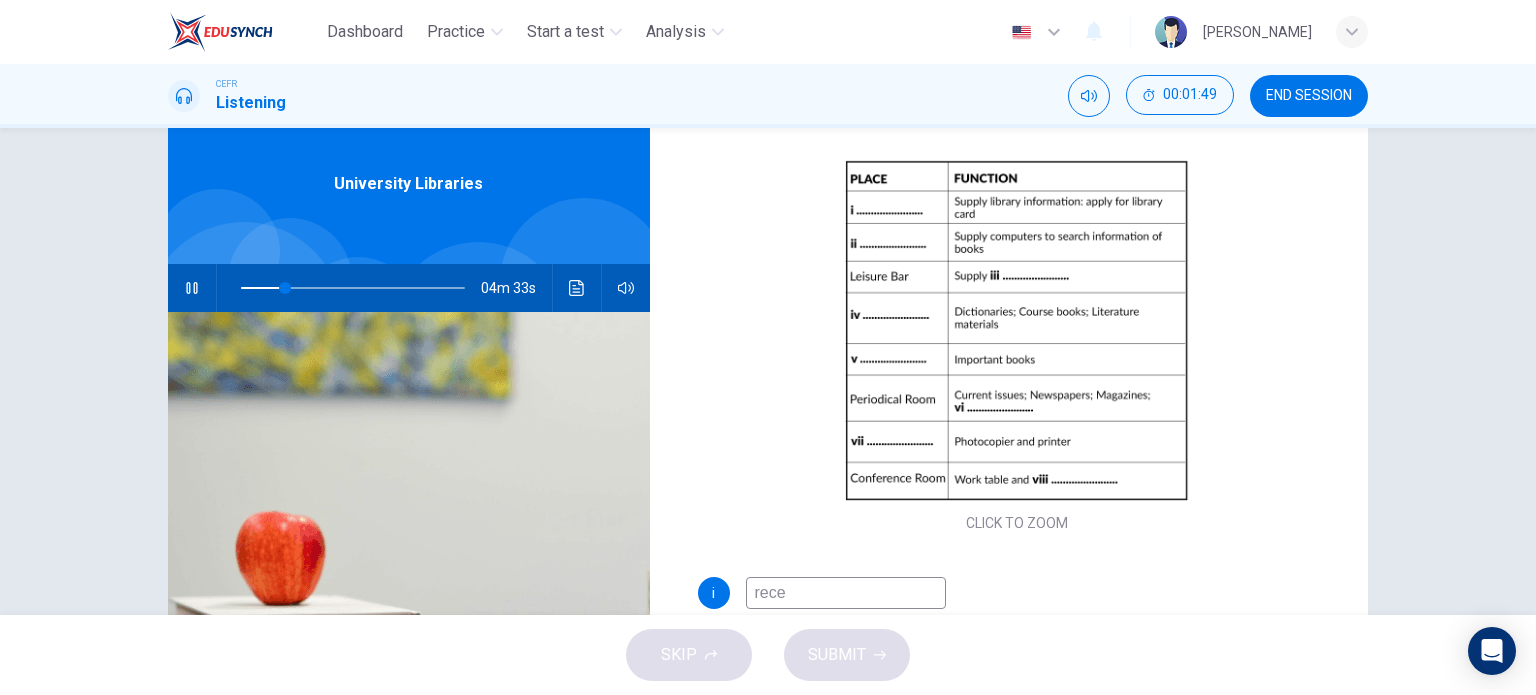 type on "recep" 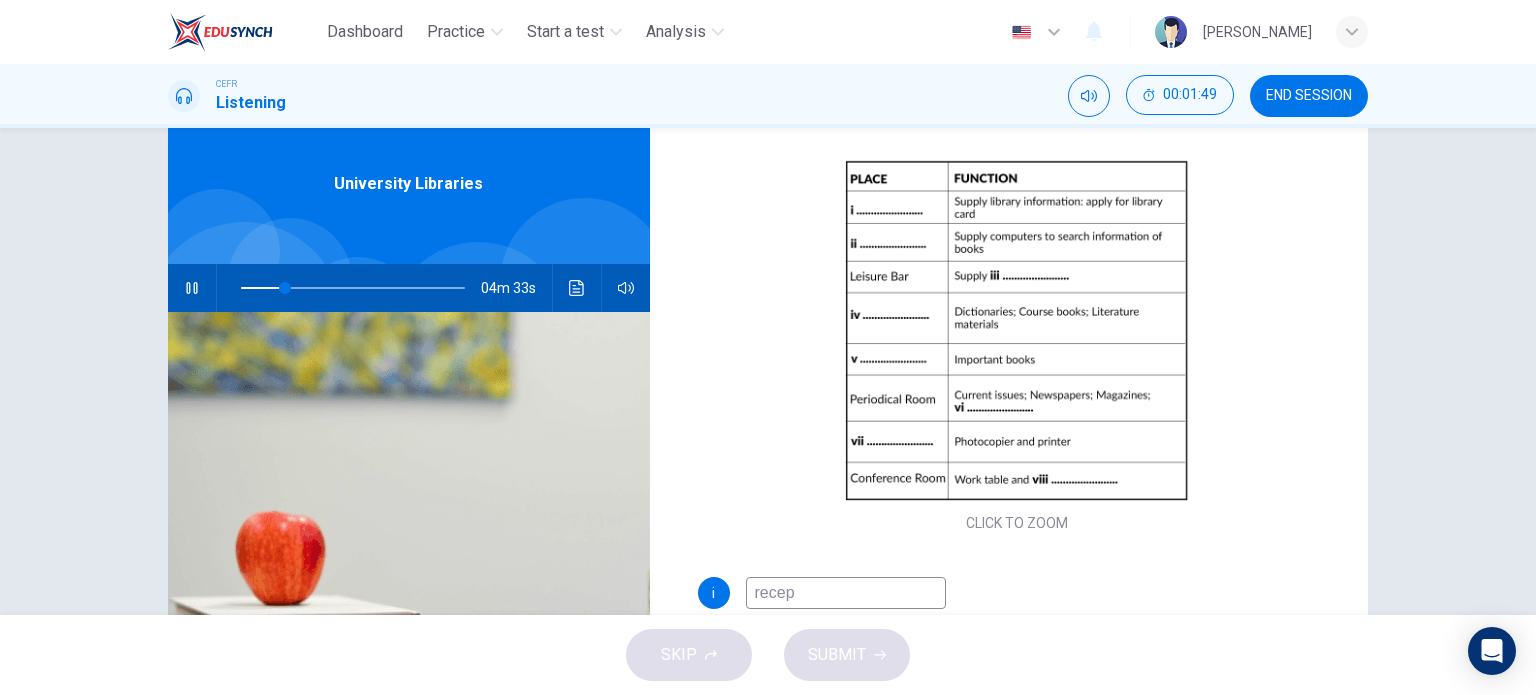 type on "20" 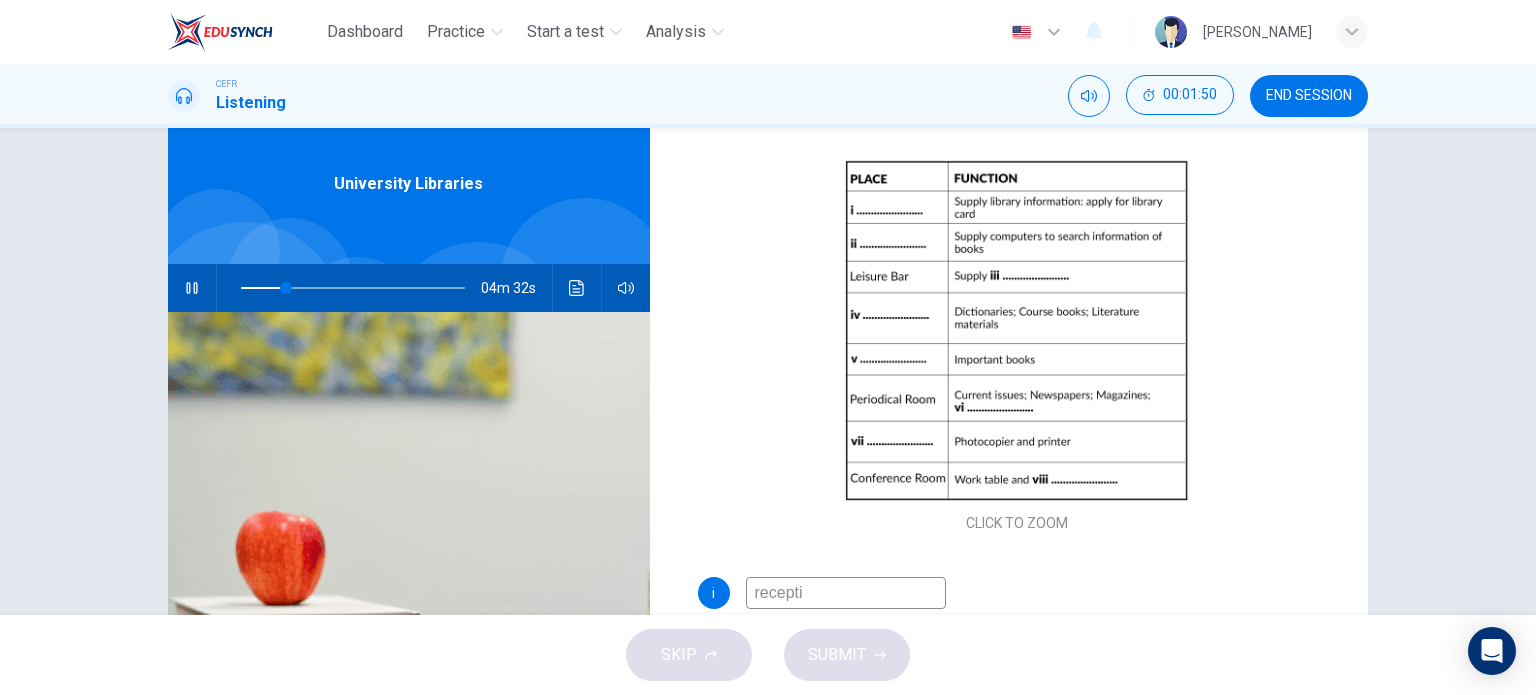 type on "receptio" 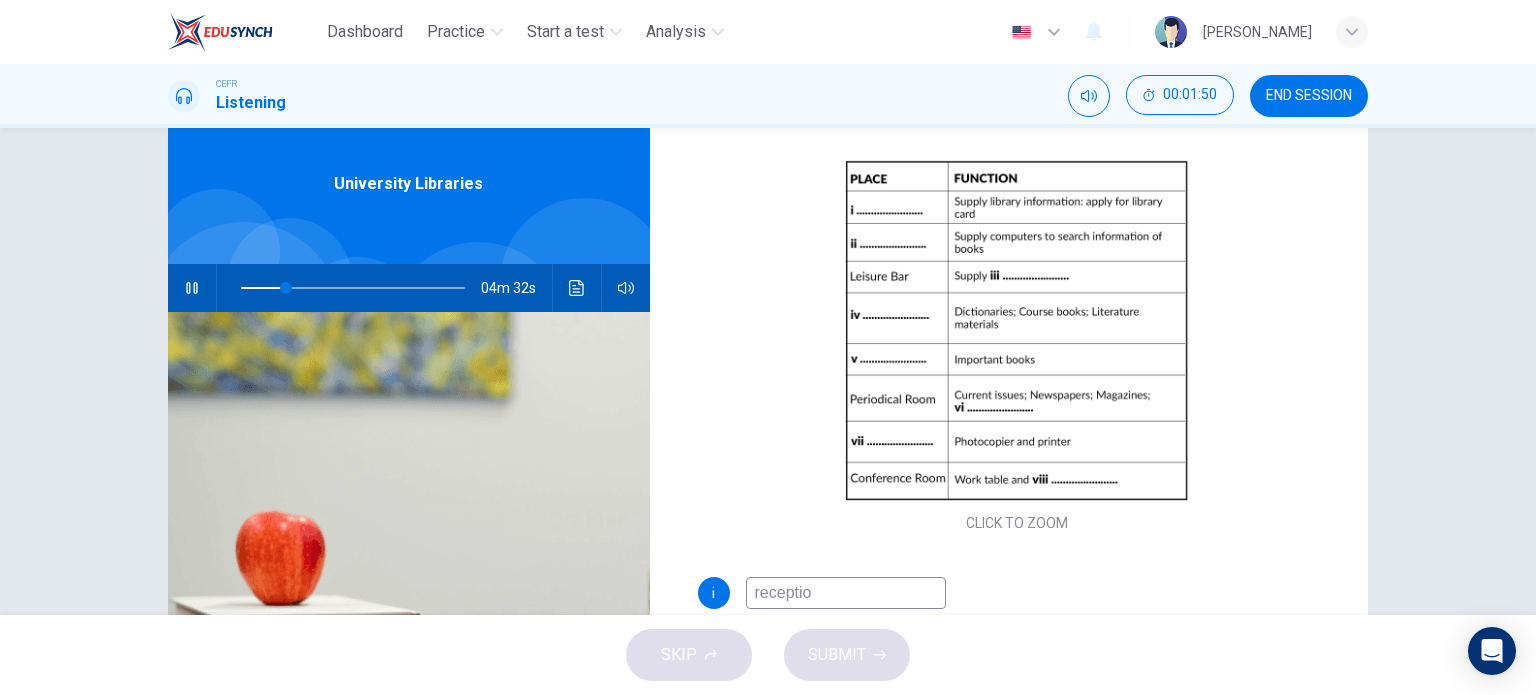 type on "20" 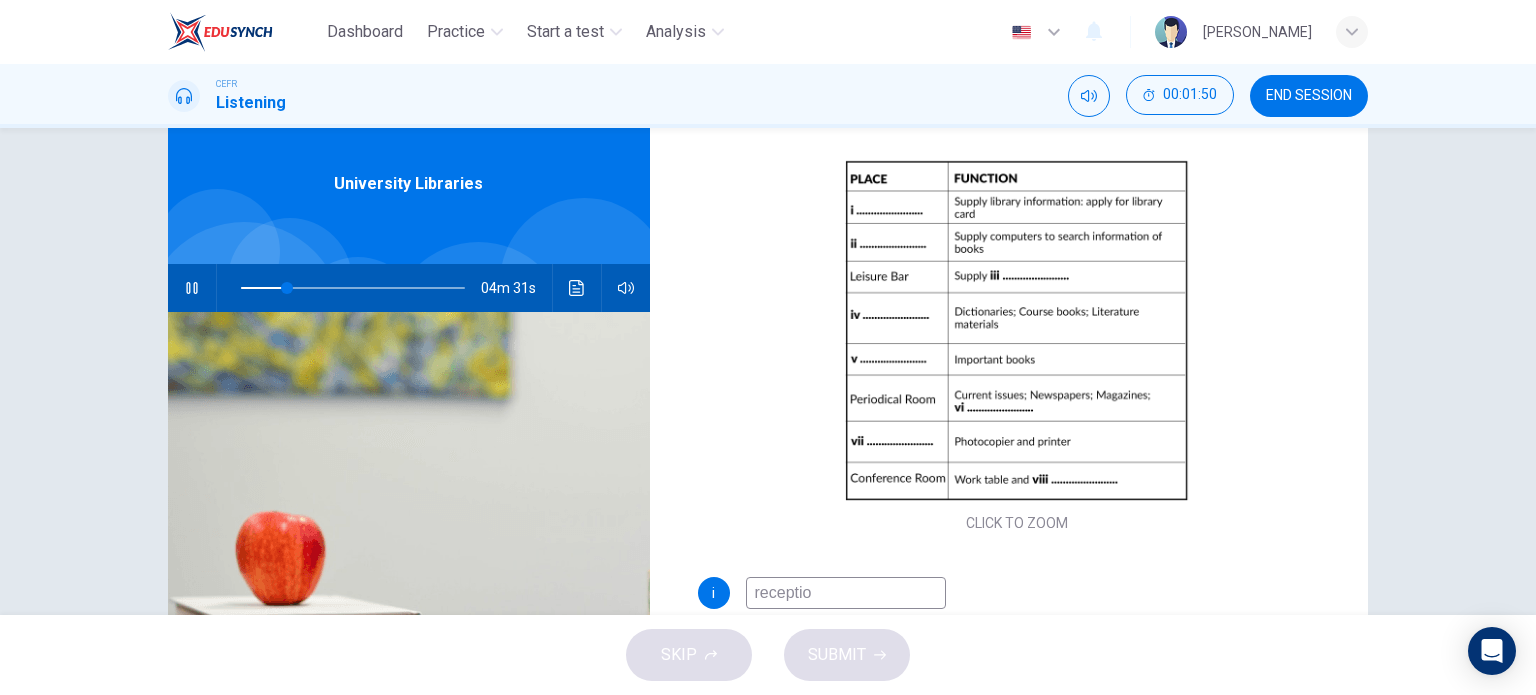 type on "reception" 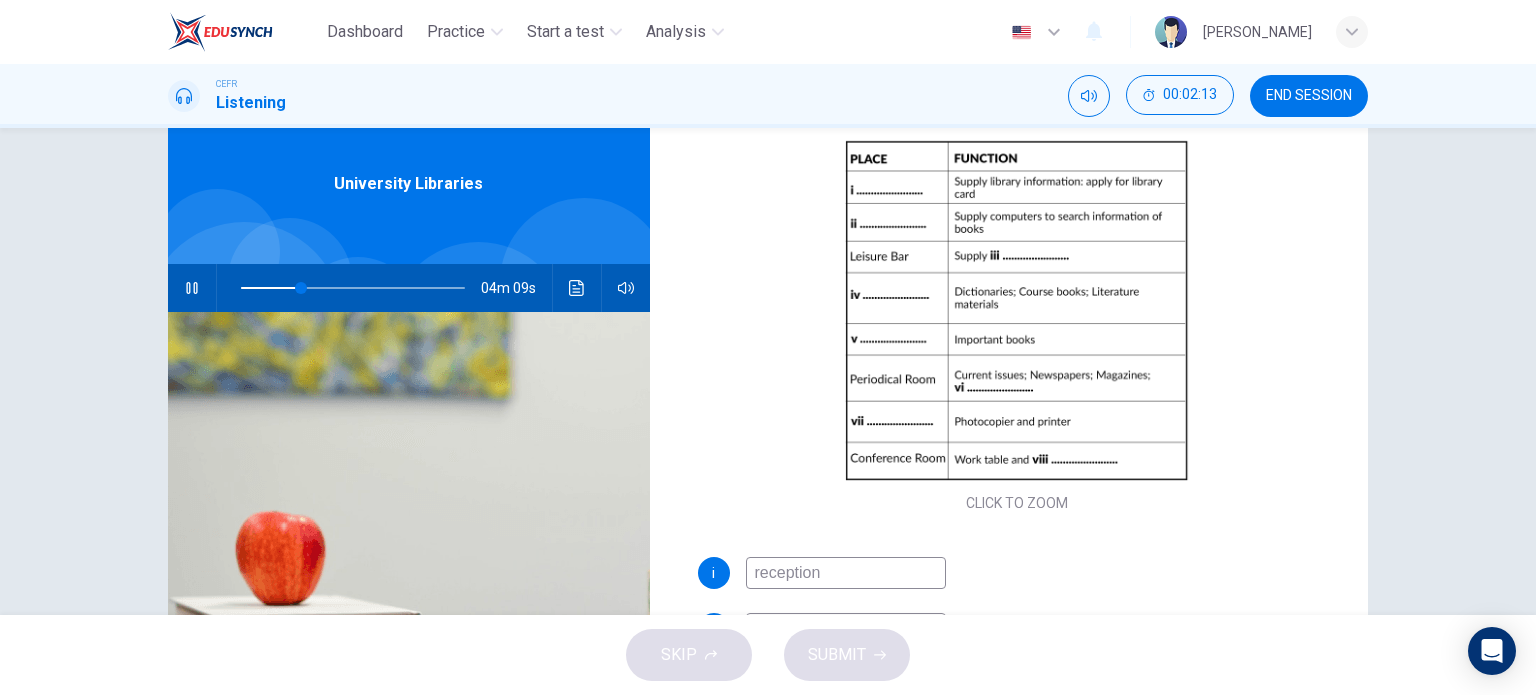 scroll, scrollTop: 215, scrollLeft: 0, axis: vertical 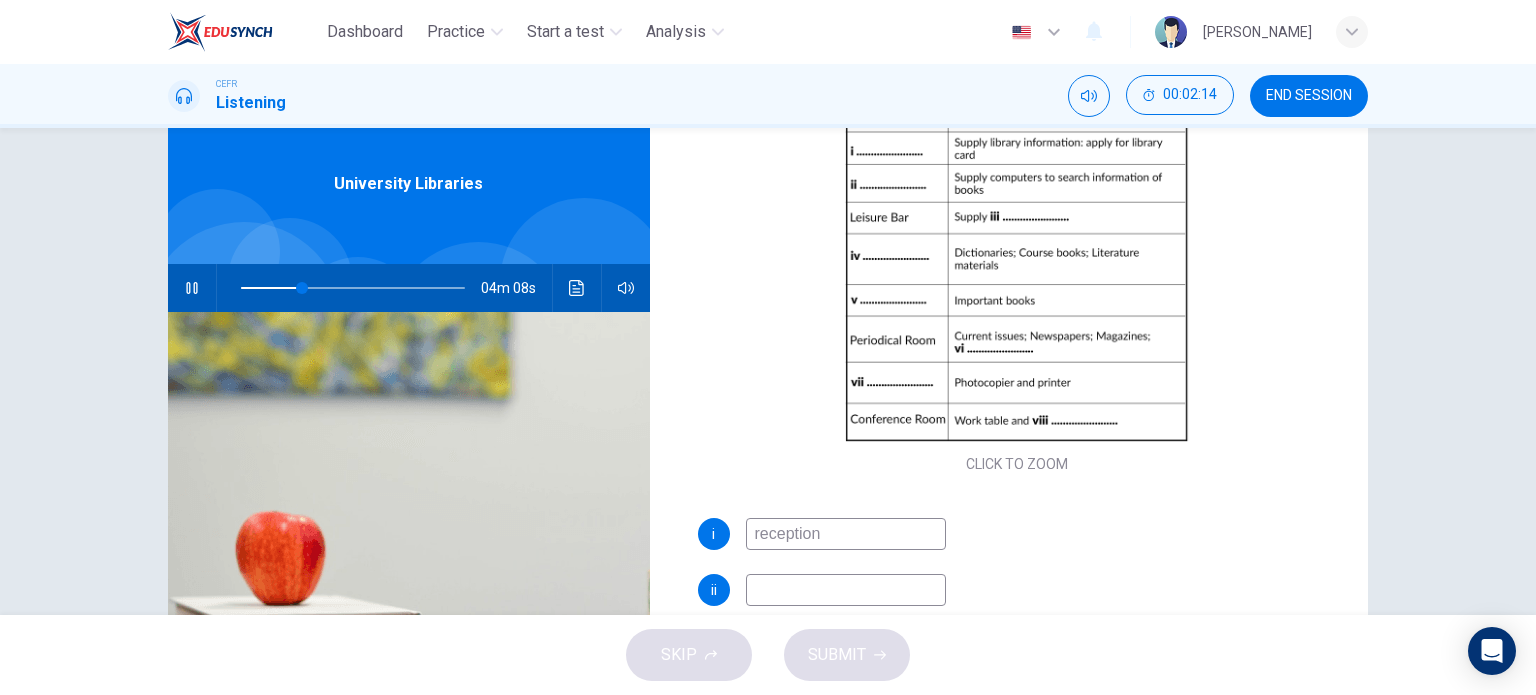 type on "27" 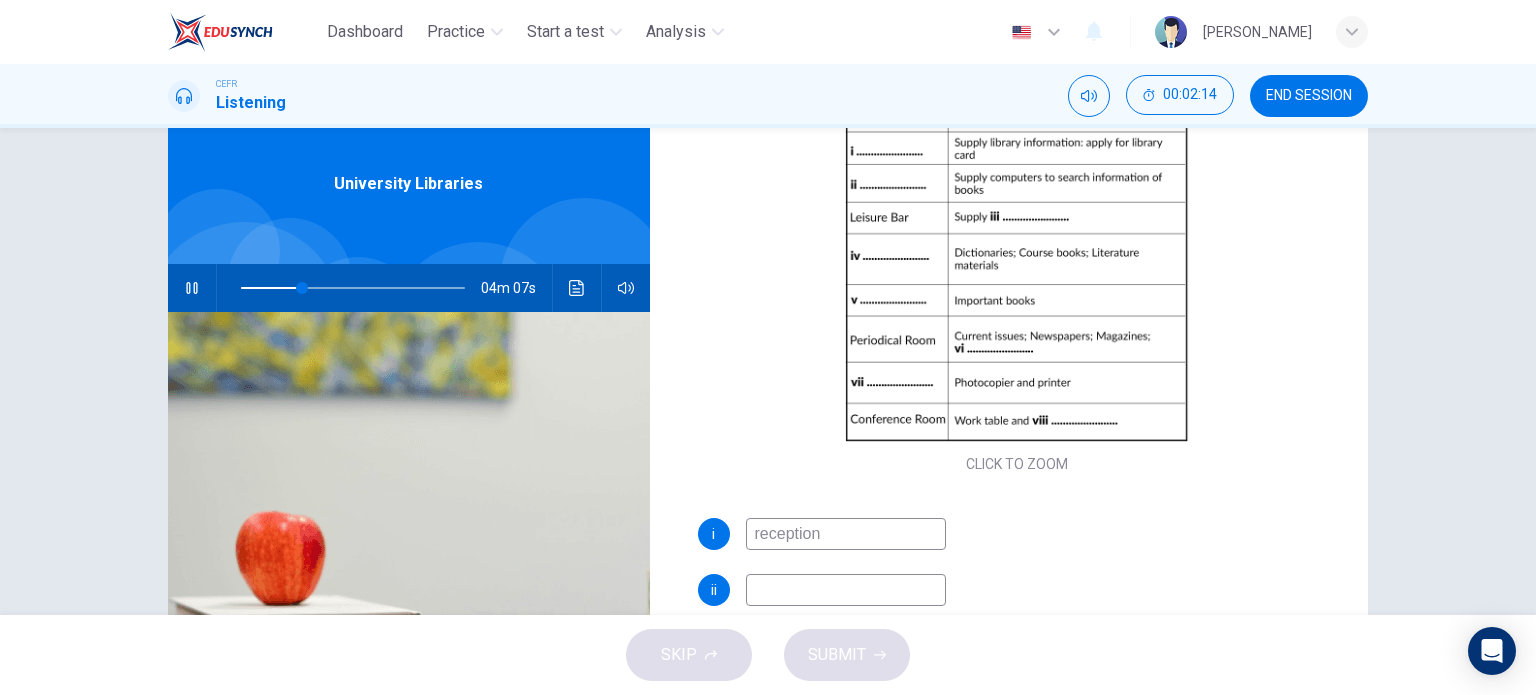 type on "reception" 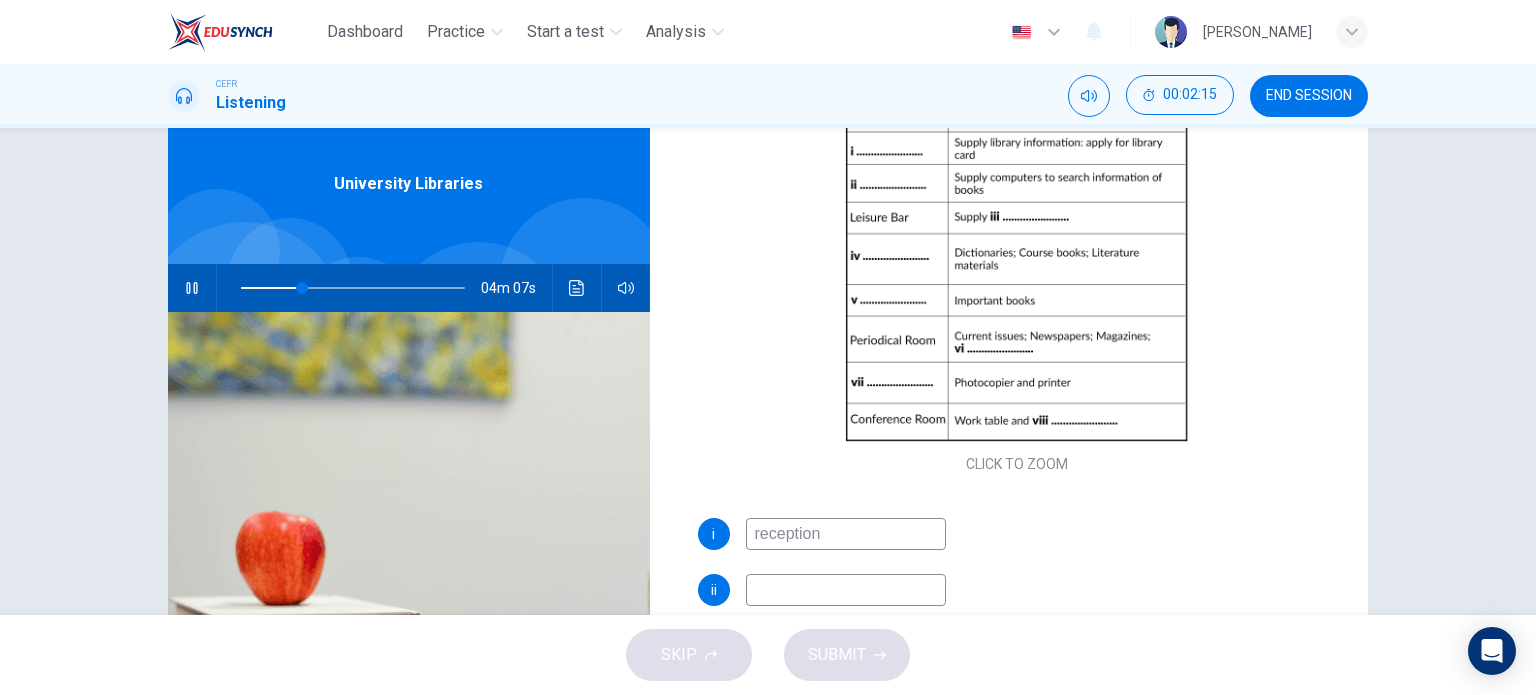 click at bounding box center [846, 590] 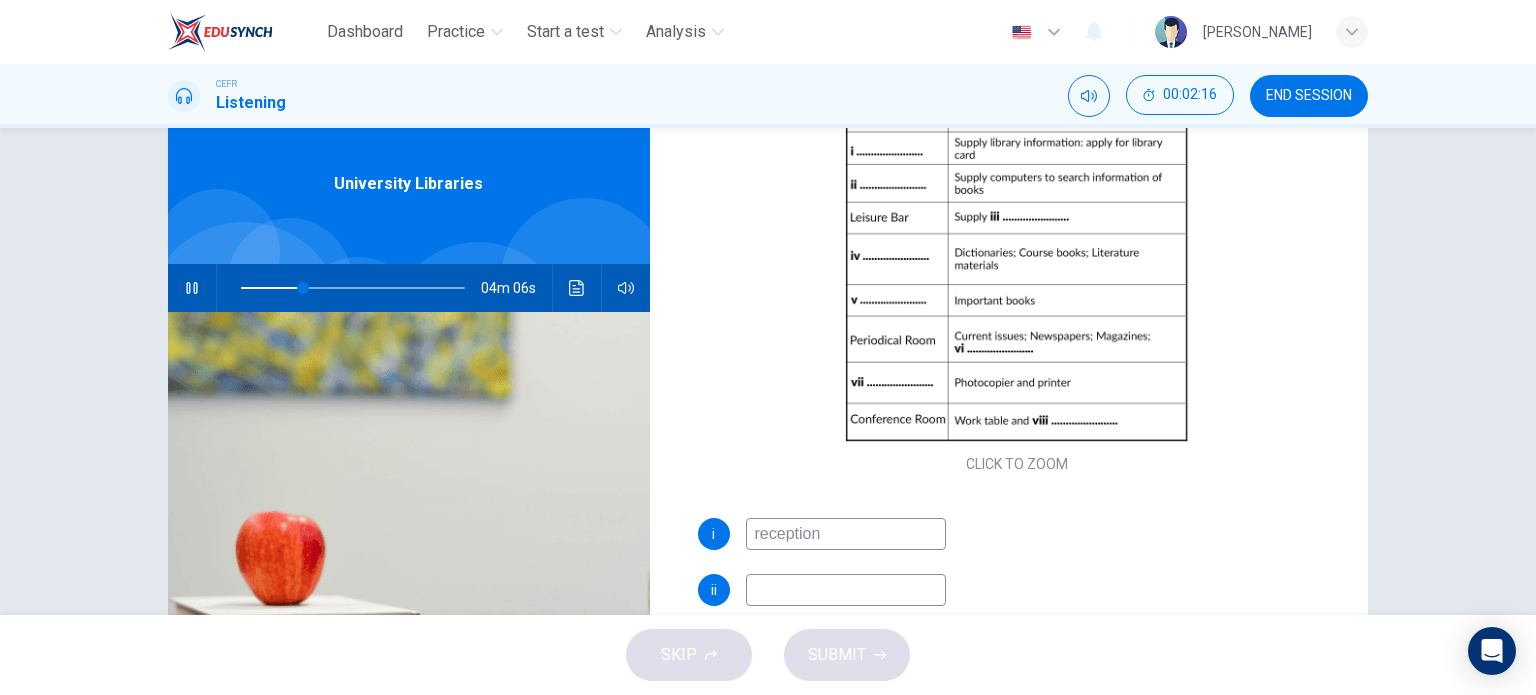 type on "28" 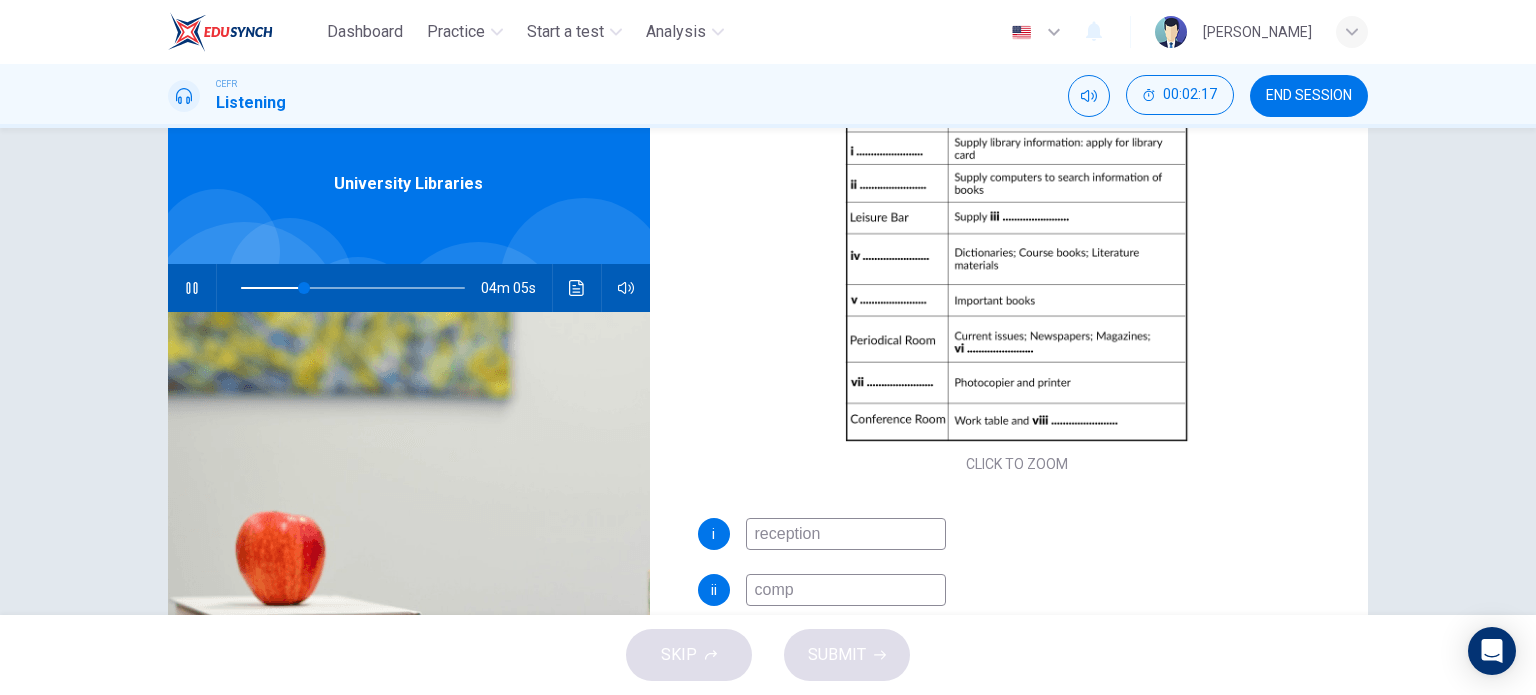 type on "compu" 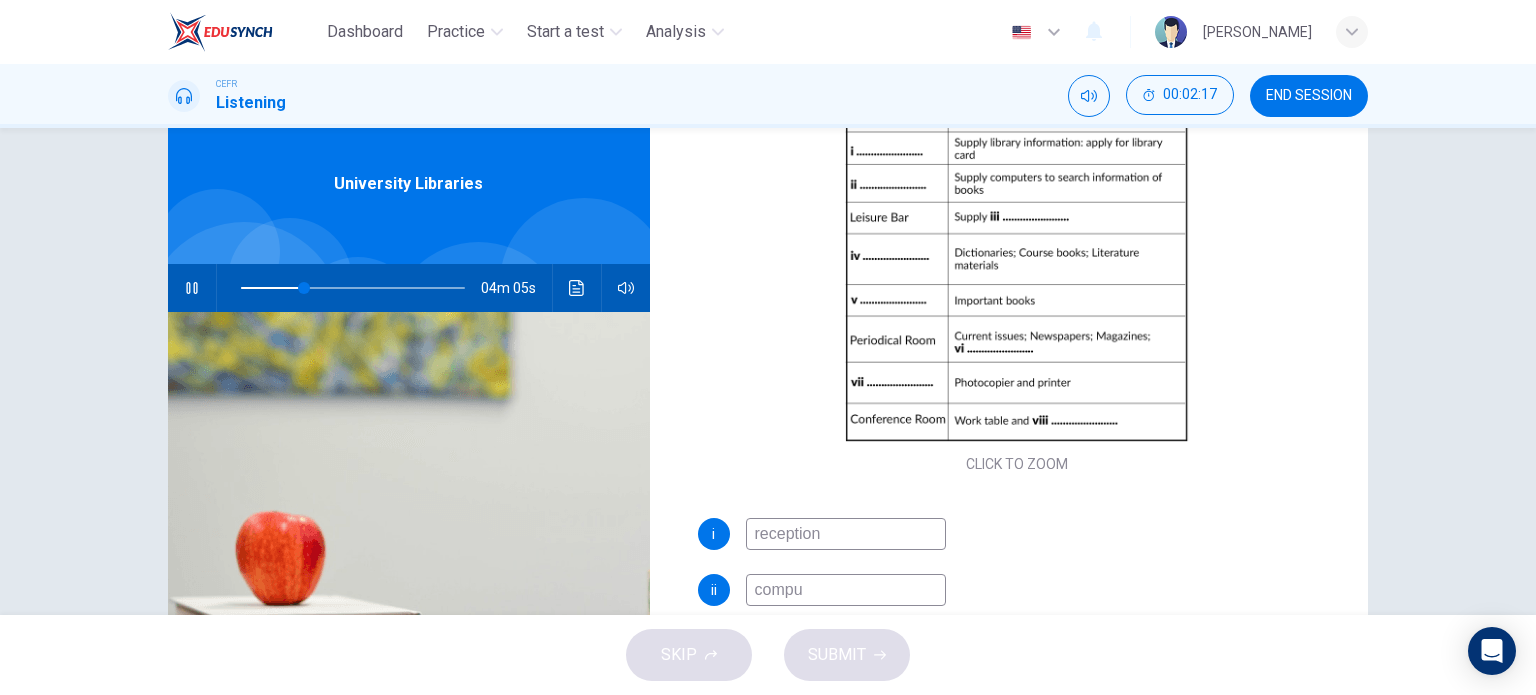 type on "28" 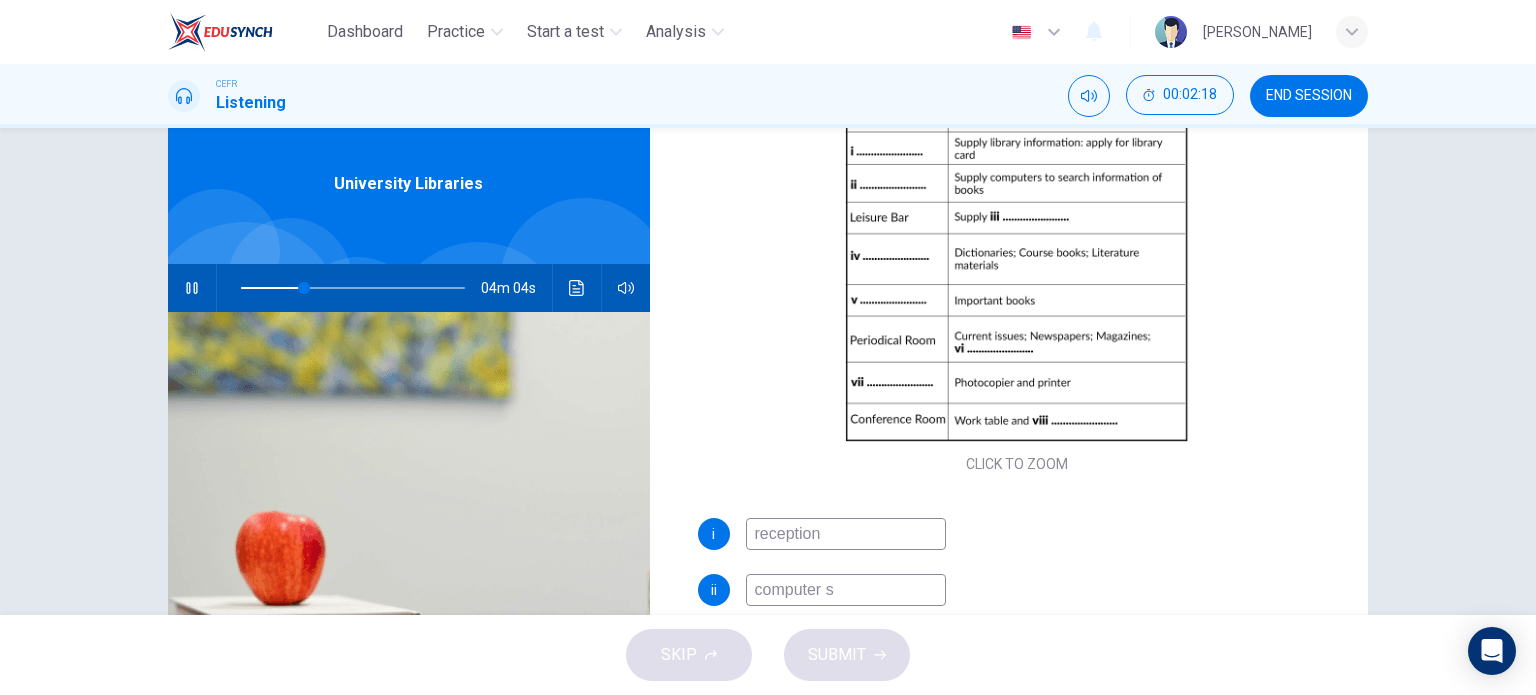 type on "computer se" 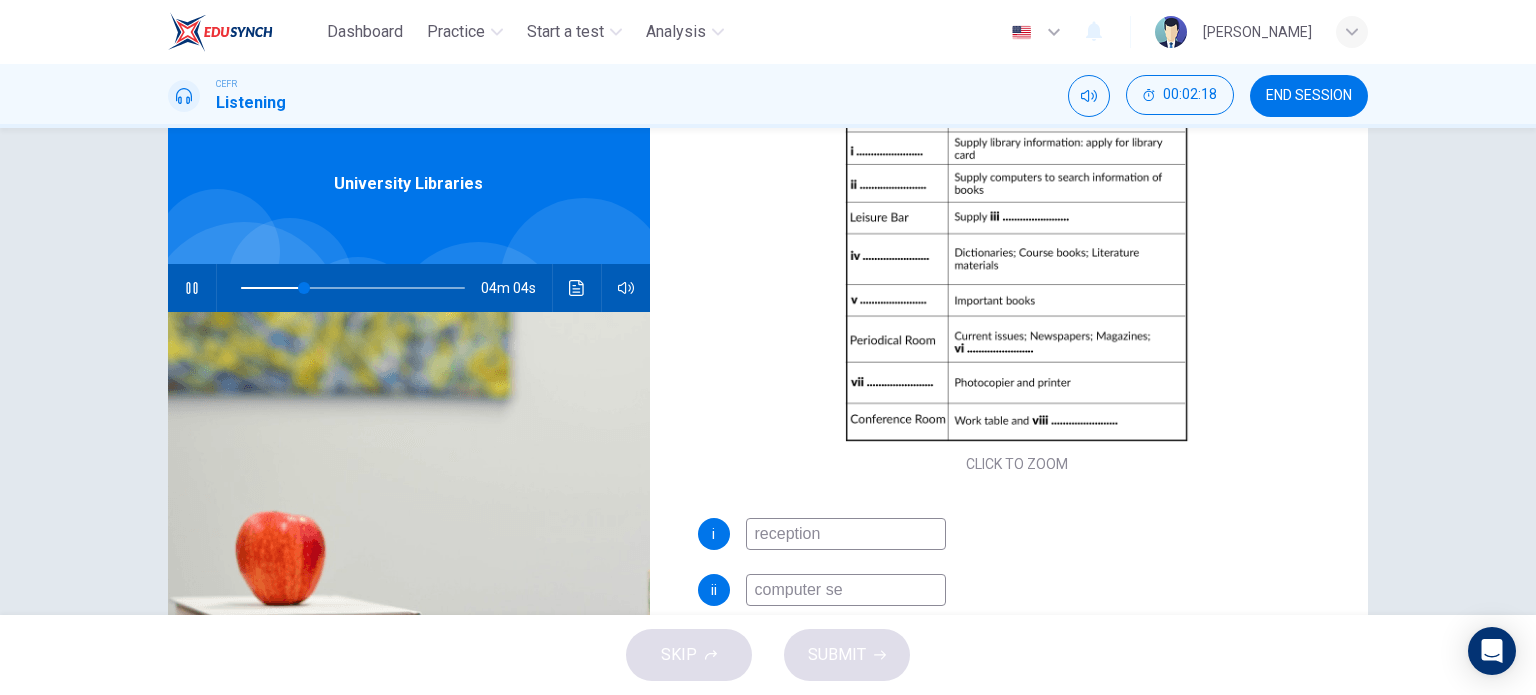 type on "29" 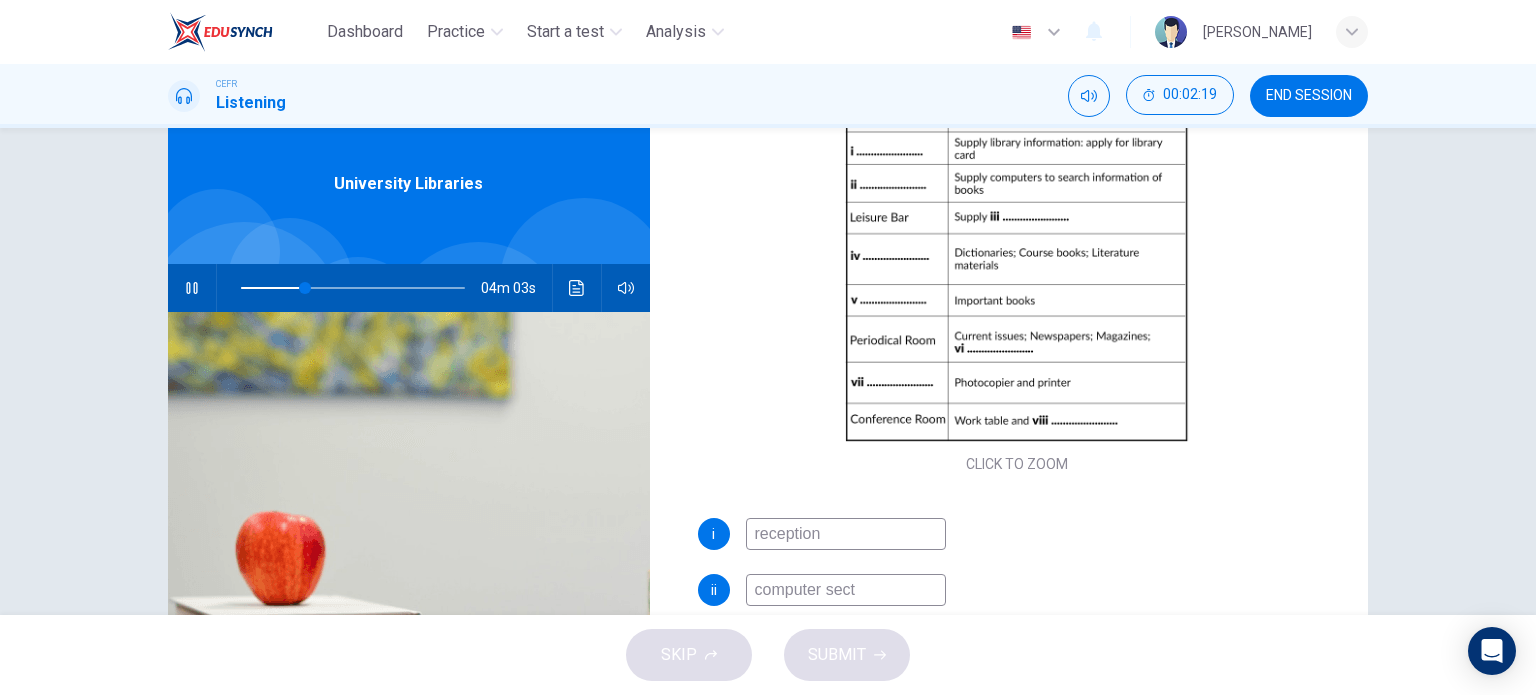 type on "computer secti" 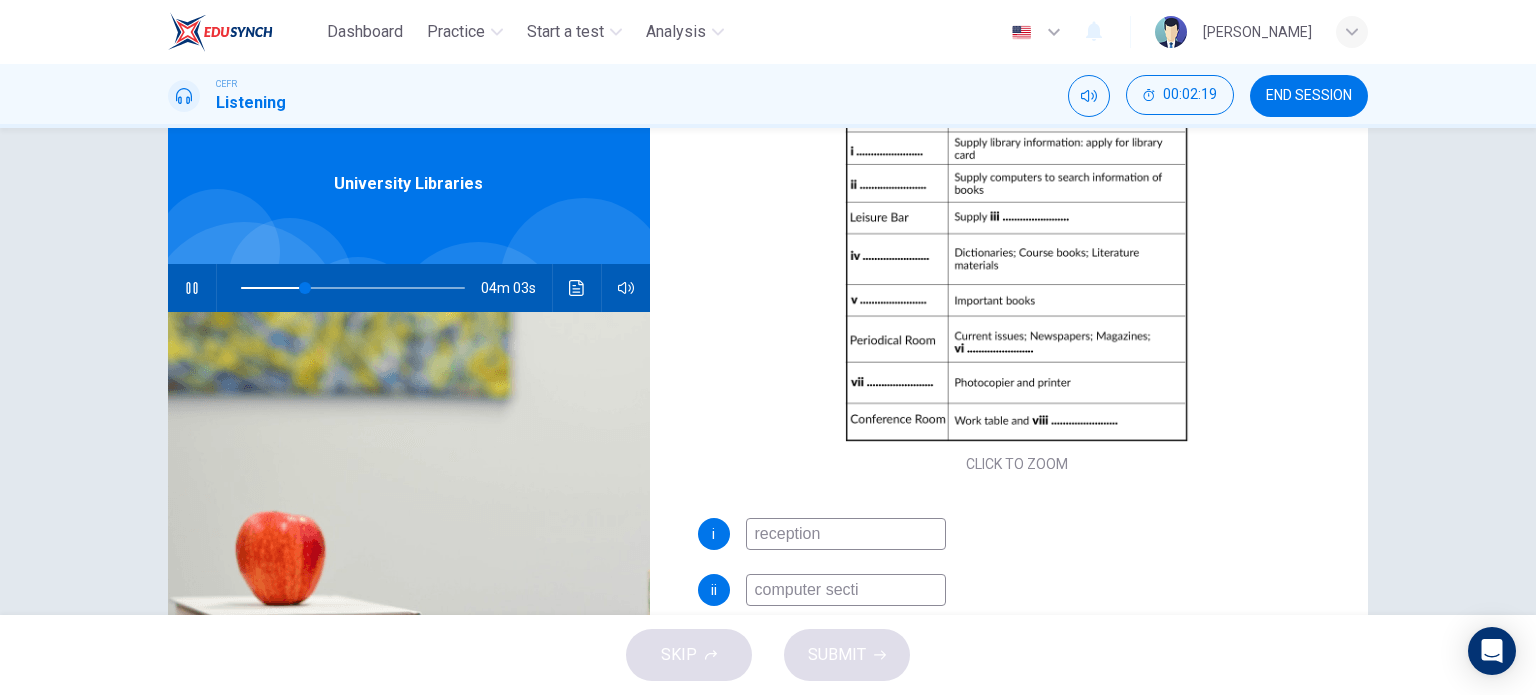 type on "29" 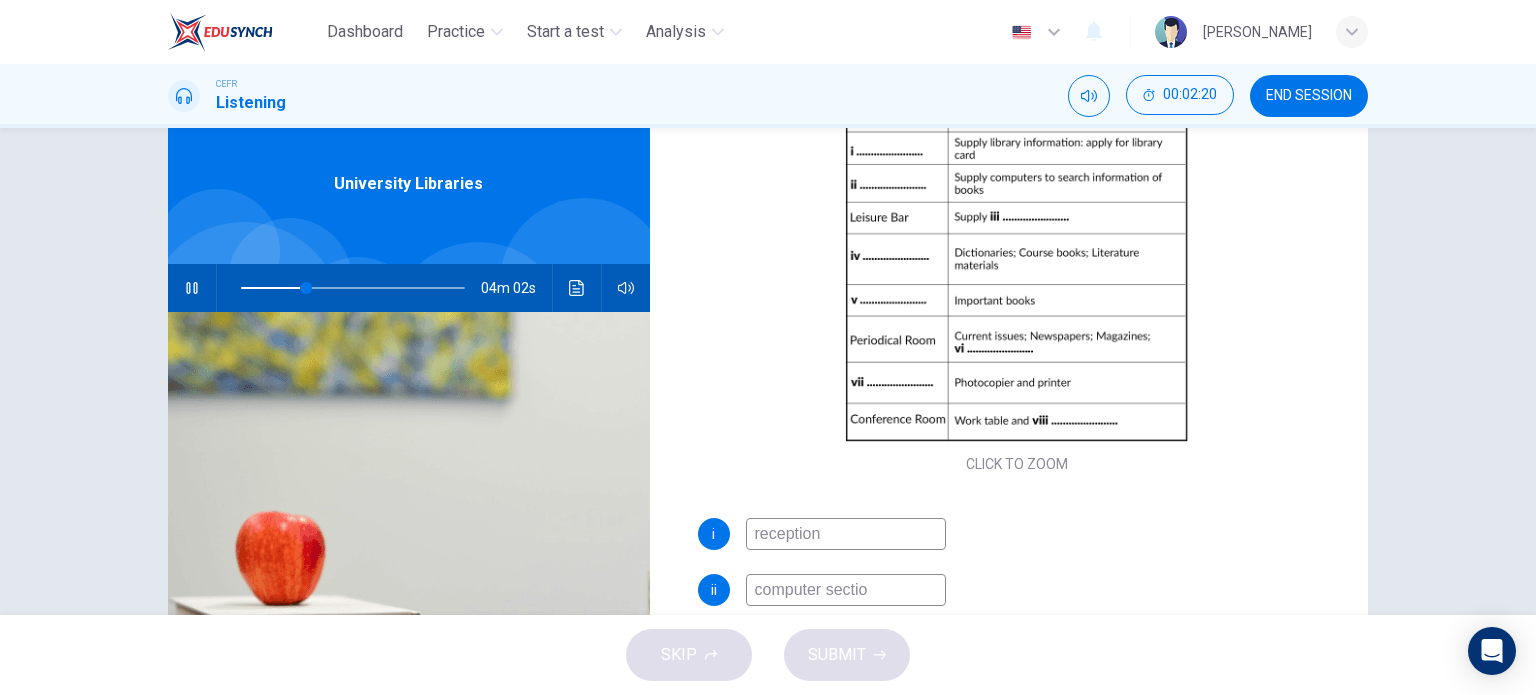 type on "computer section" 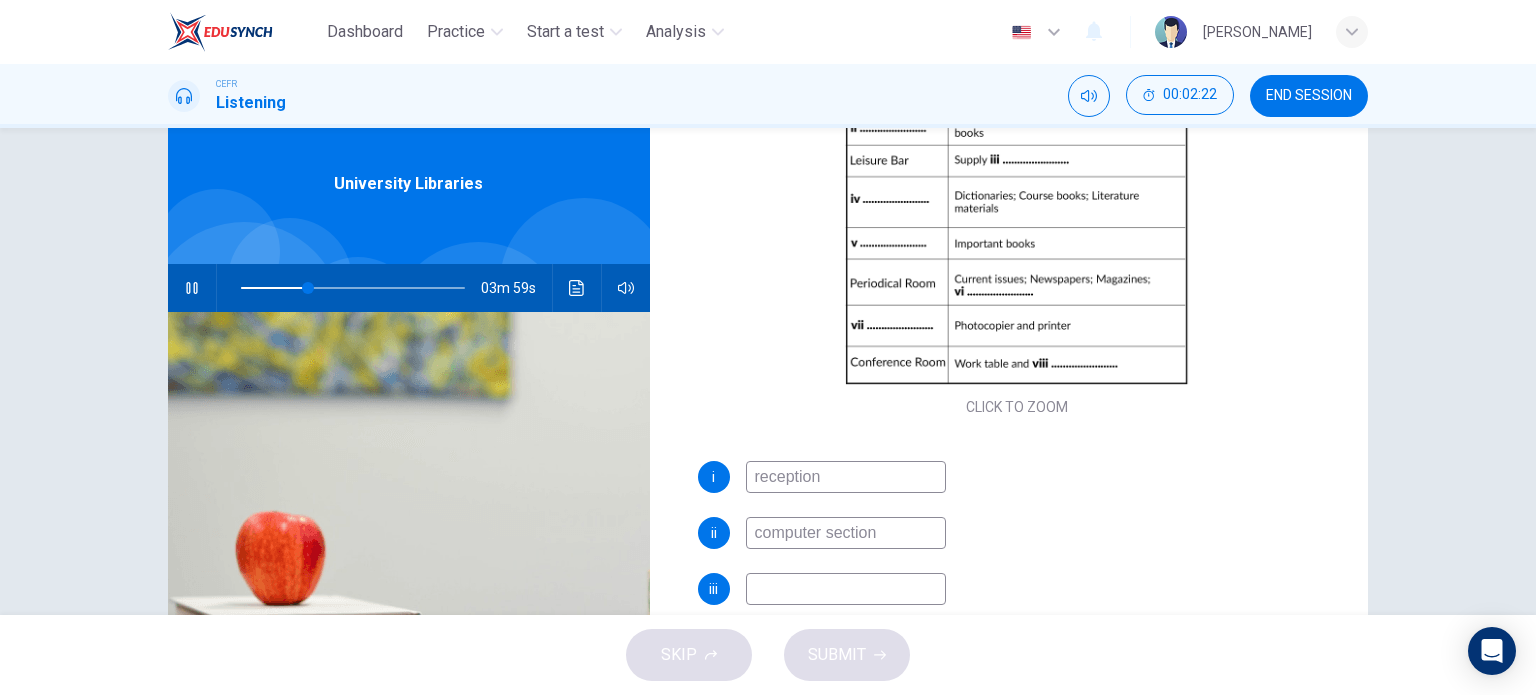 scroll, scrollTop: 275, scrollLeft: 0, axis: vertical 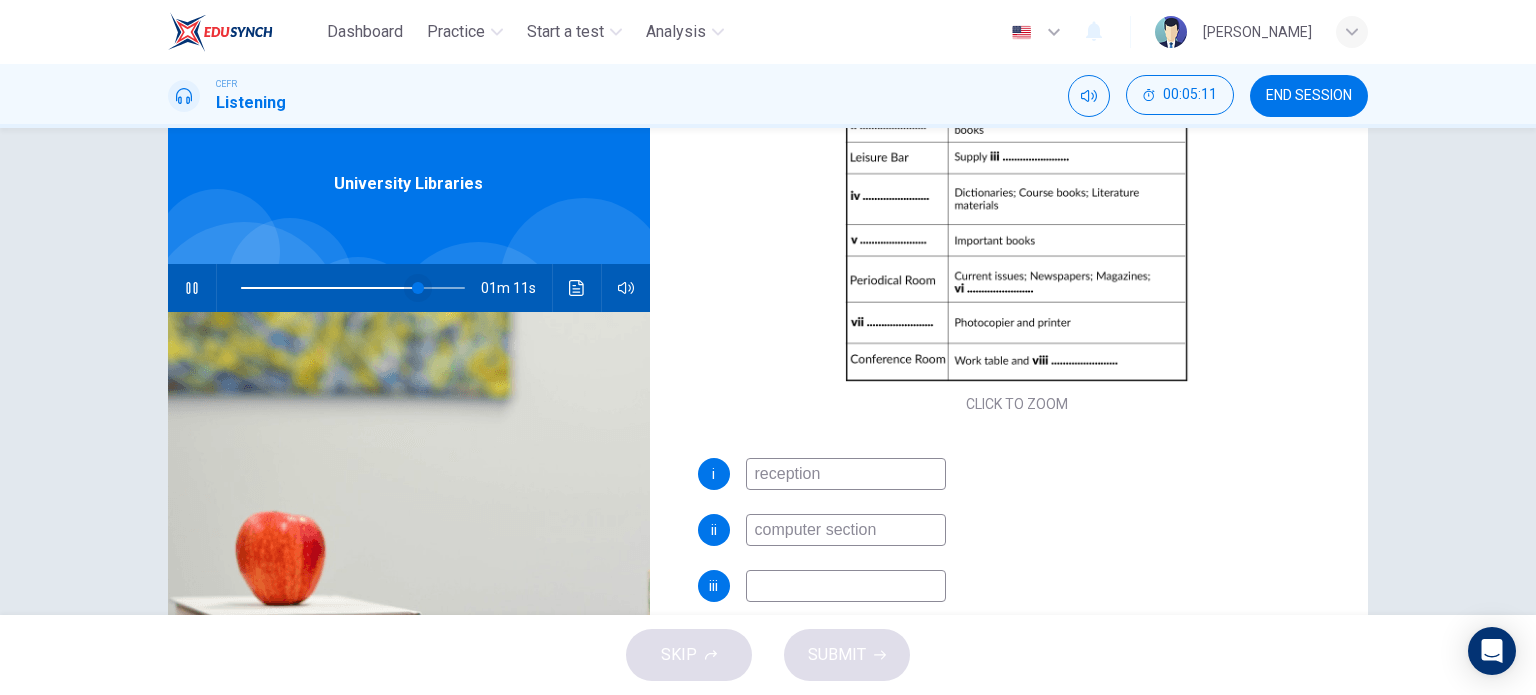 type on "79" 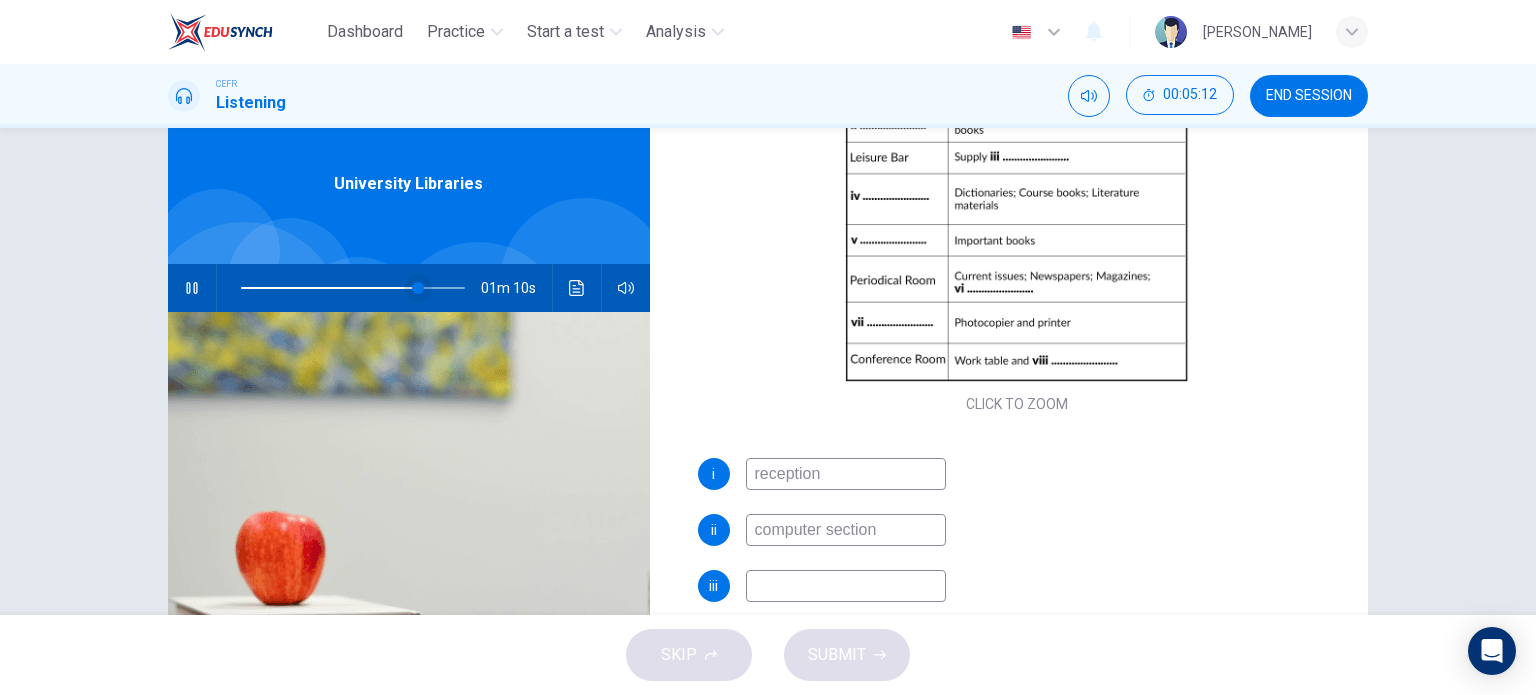 type on "computer section" 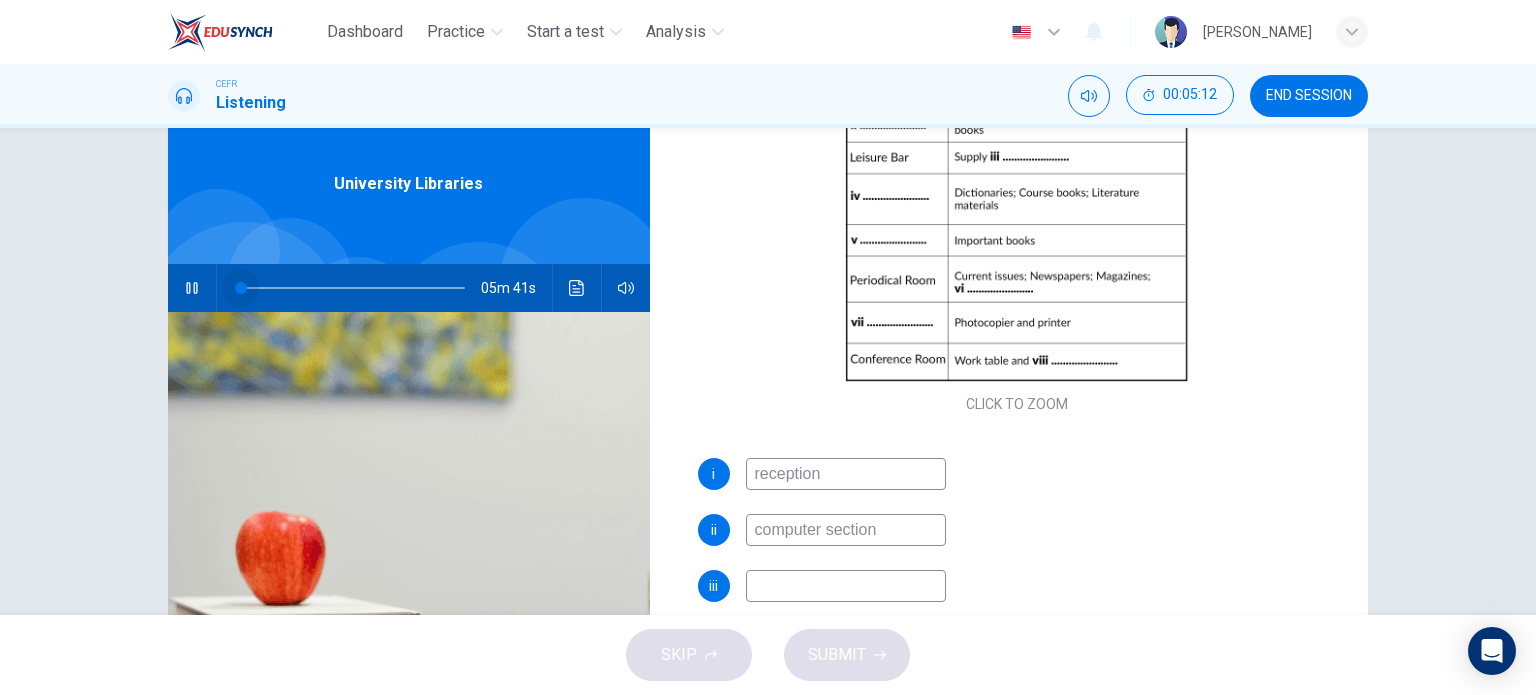 drag, startPoint x: 404, startPoint y: 286, endPoint x: 100, endPoint y: 391, distance: 321.62244 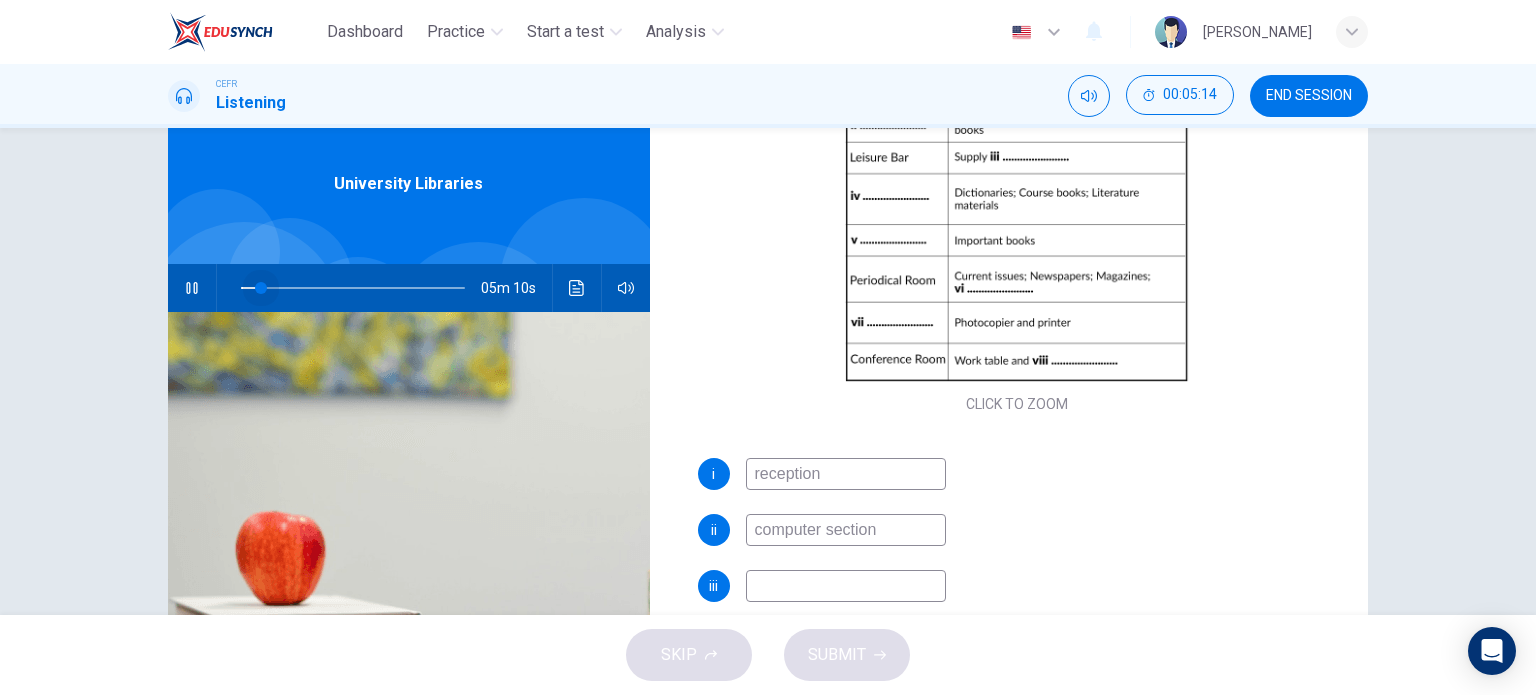 click at bounding box center (261, 288) 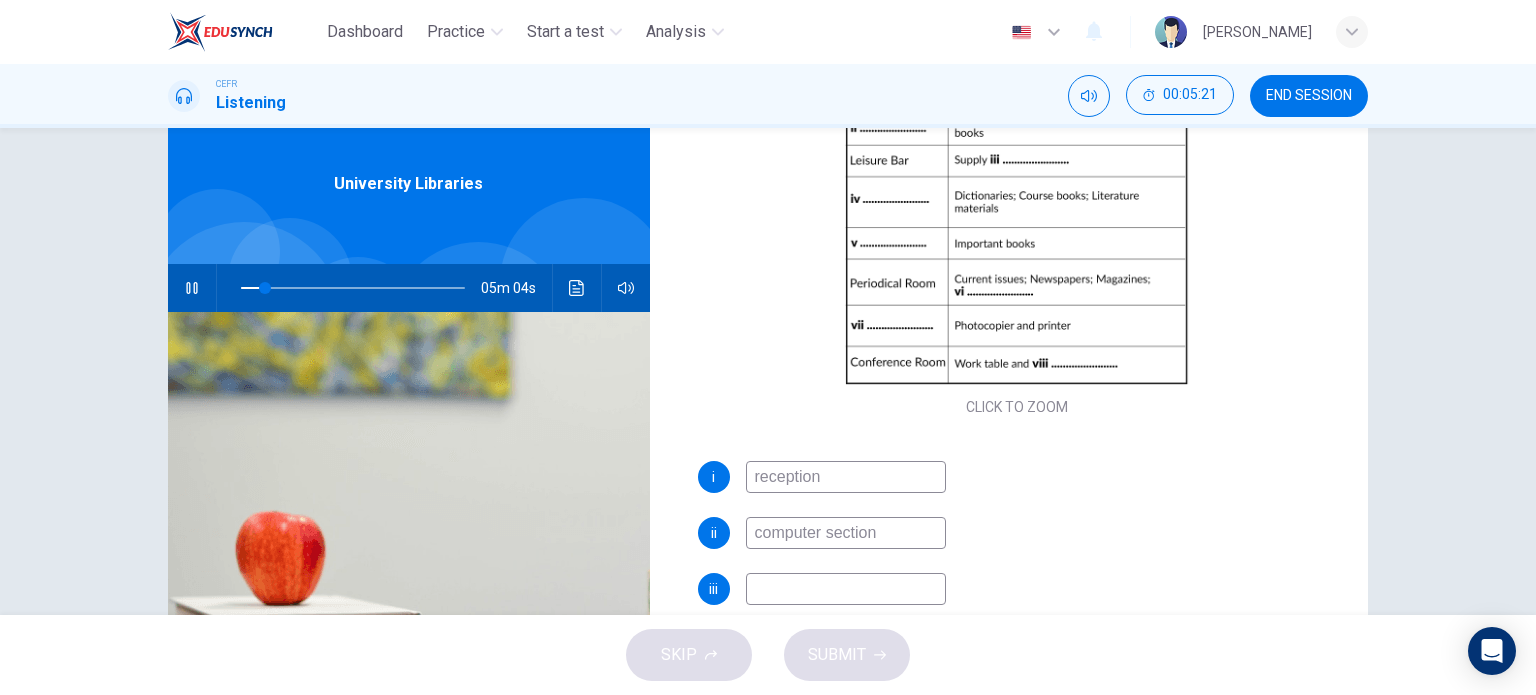 scroll, scrollTop: 304, scrollLeft: 0, axis: vertical 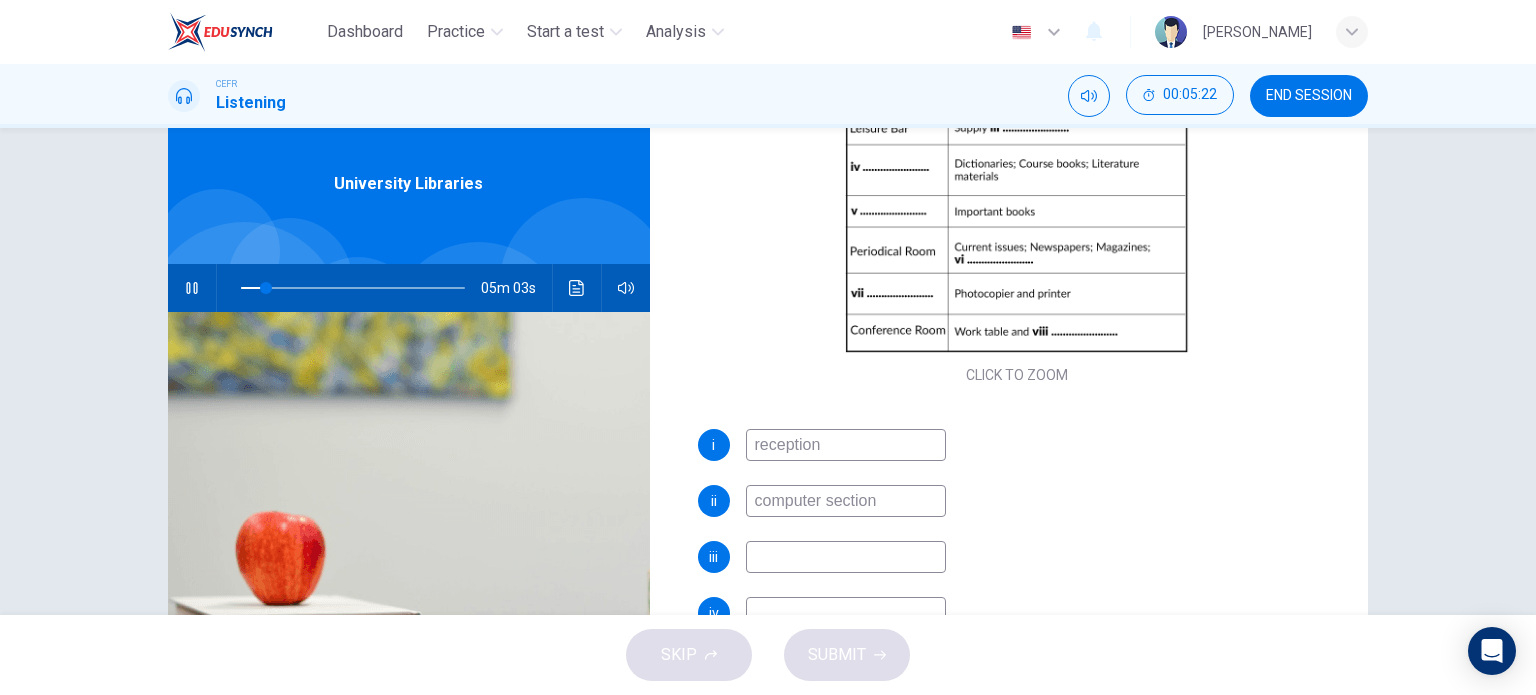 type on "11" 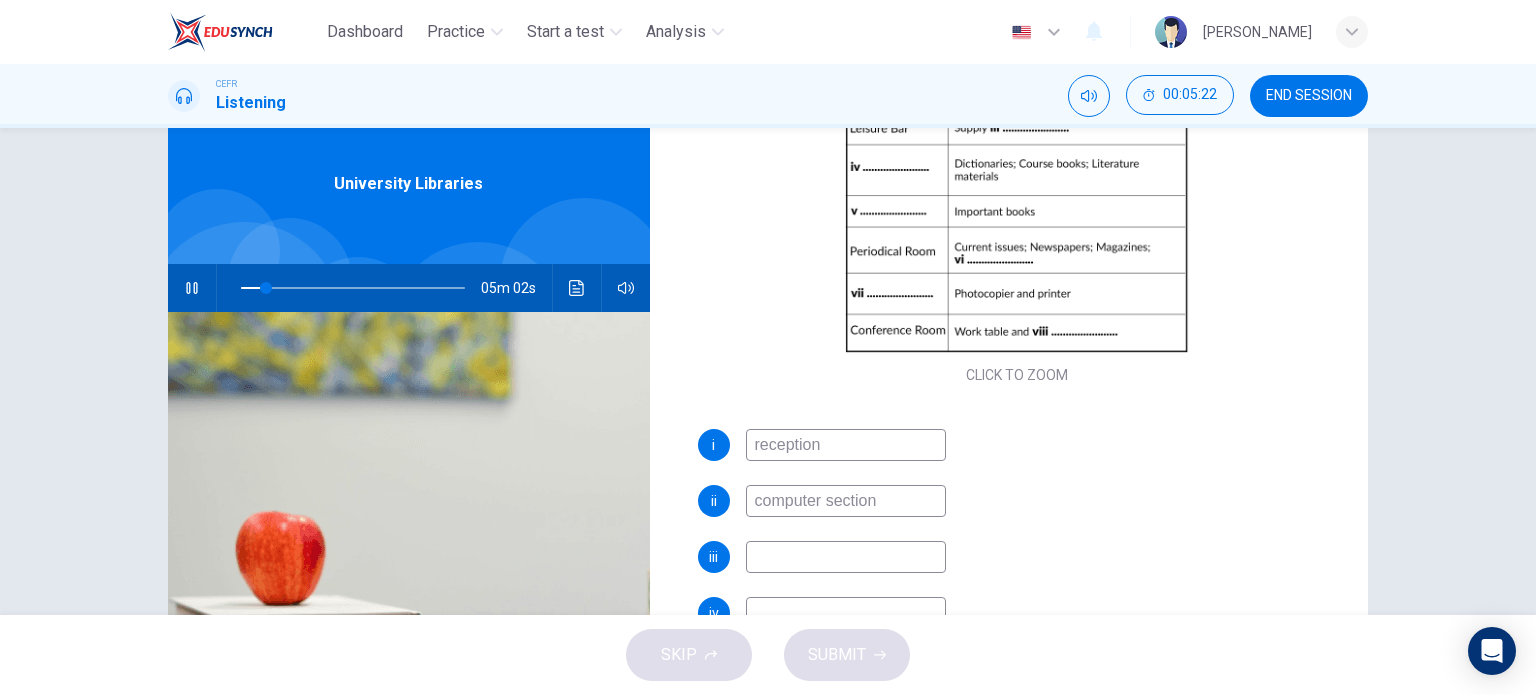 click at bounding box center [846, 557] 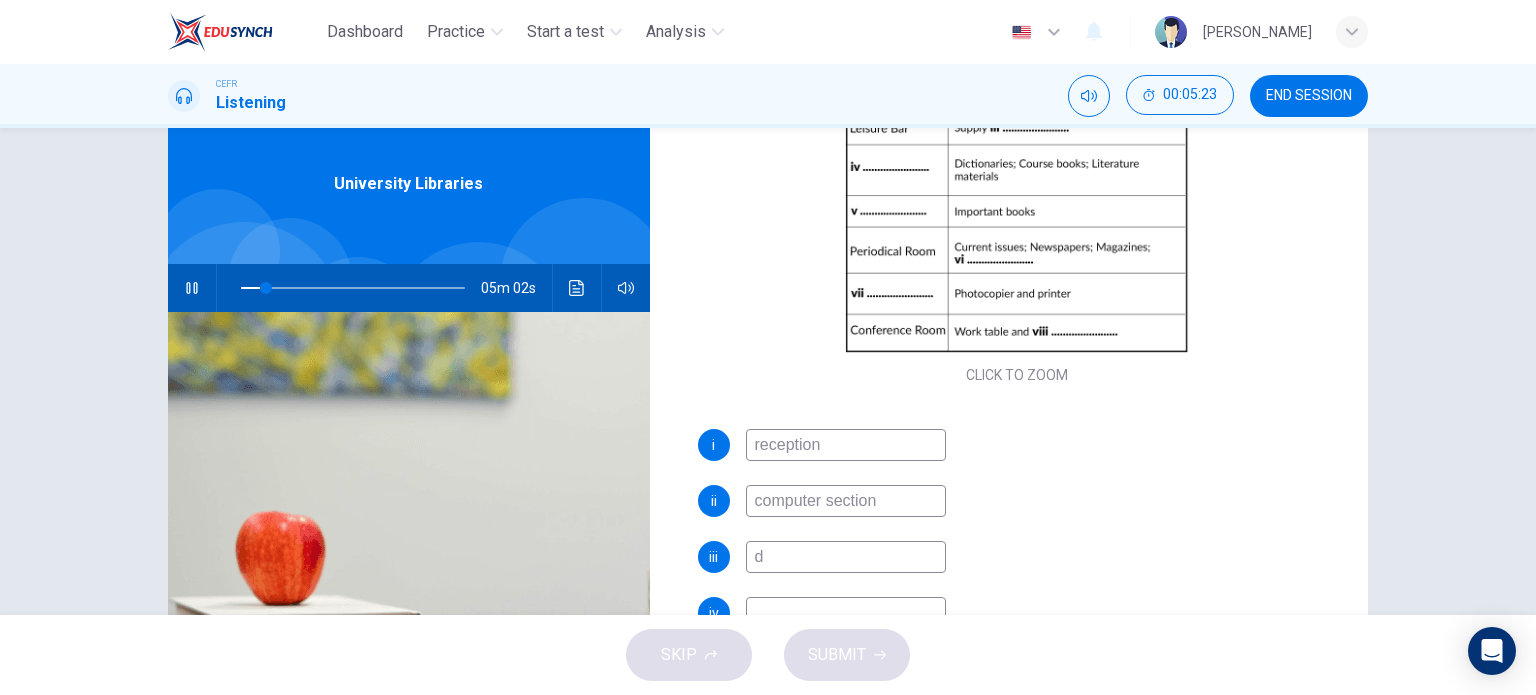 type on "dr" 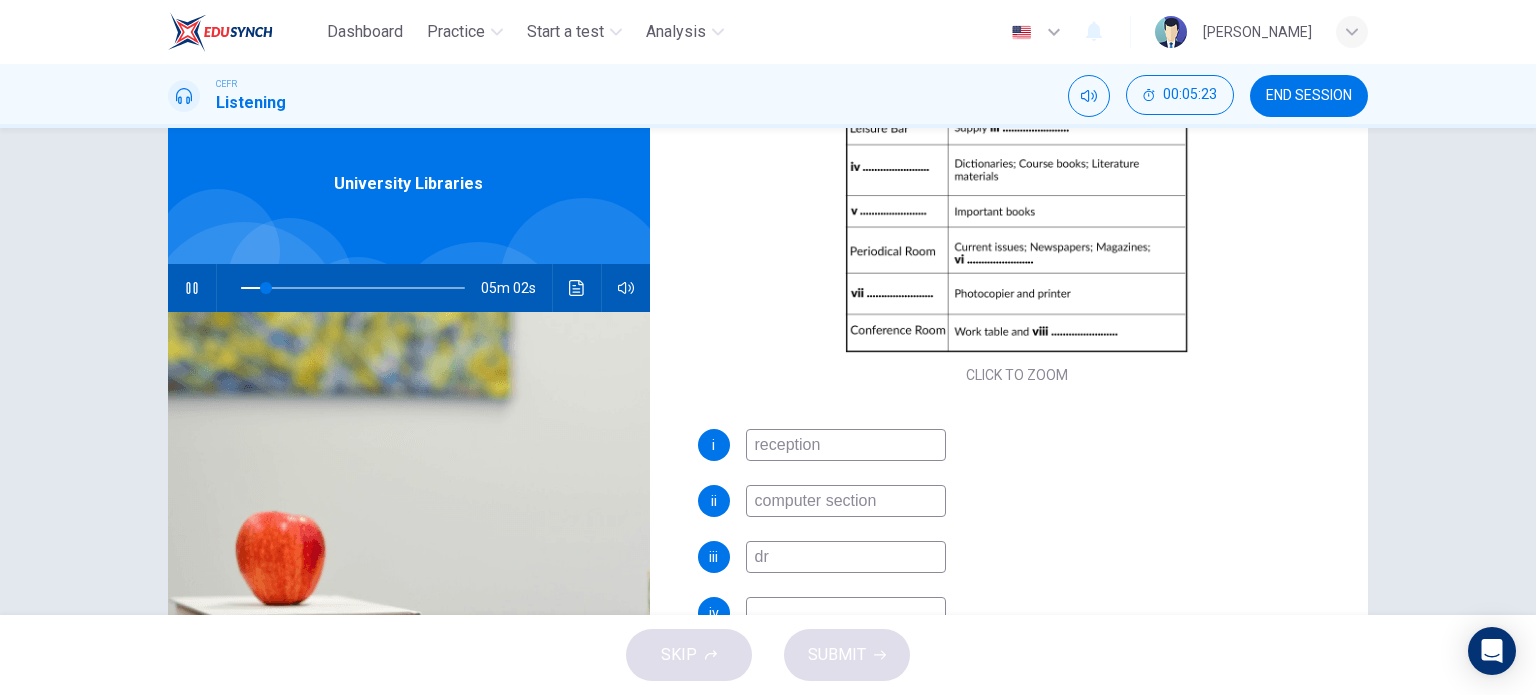 type on "11" 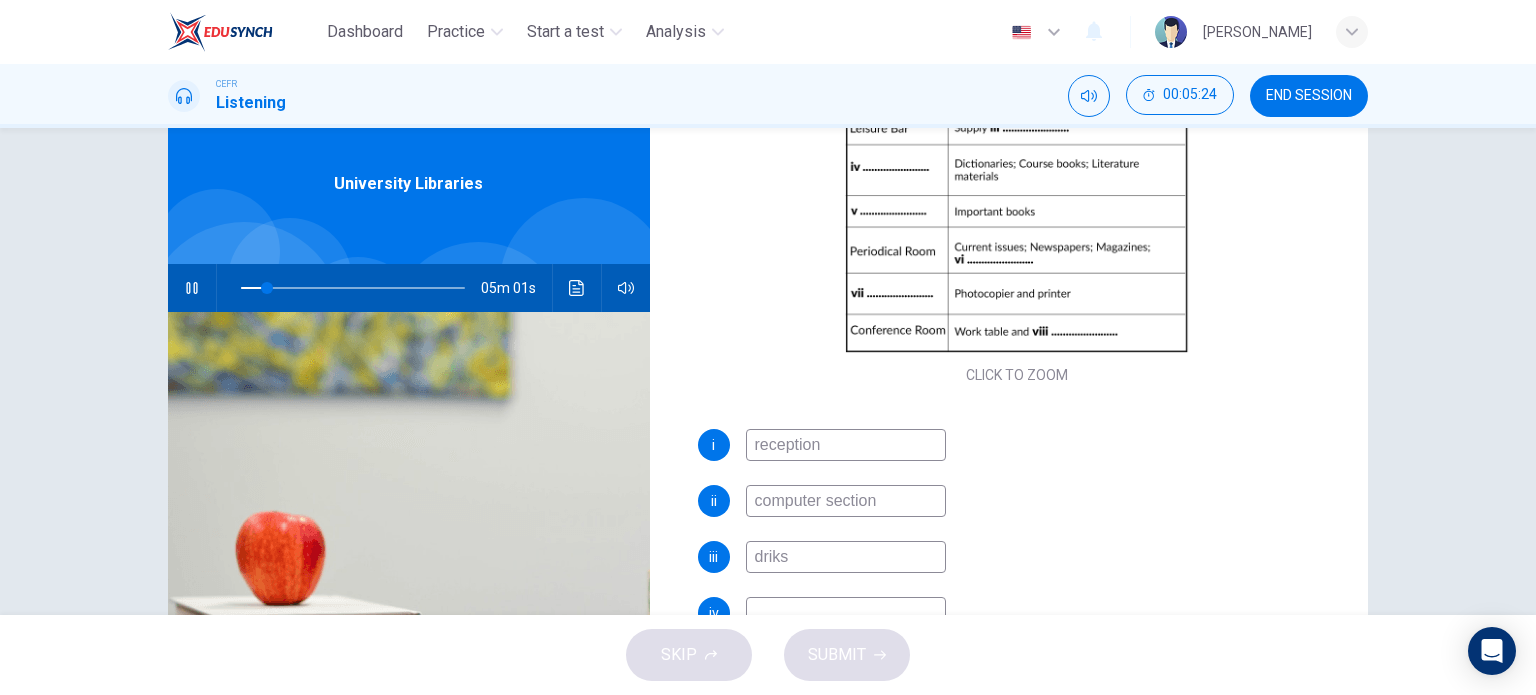 type on "driks" 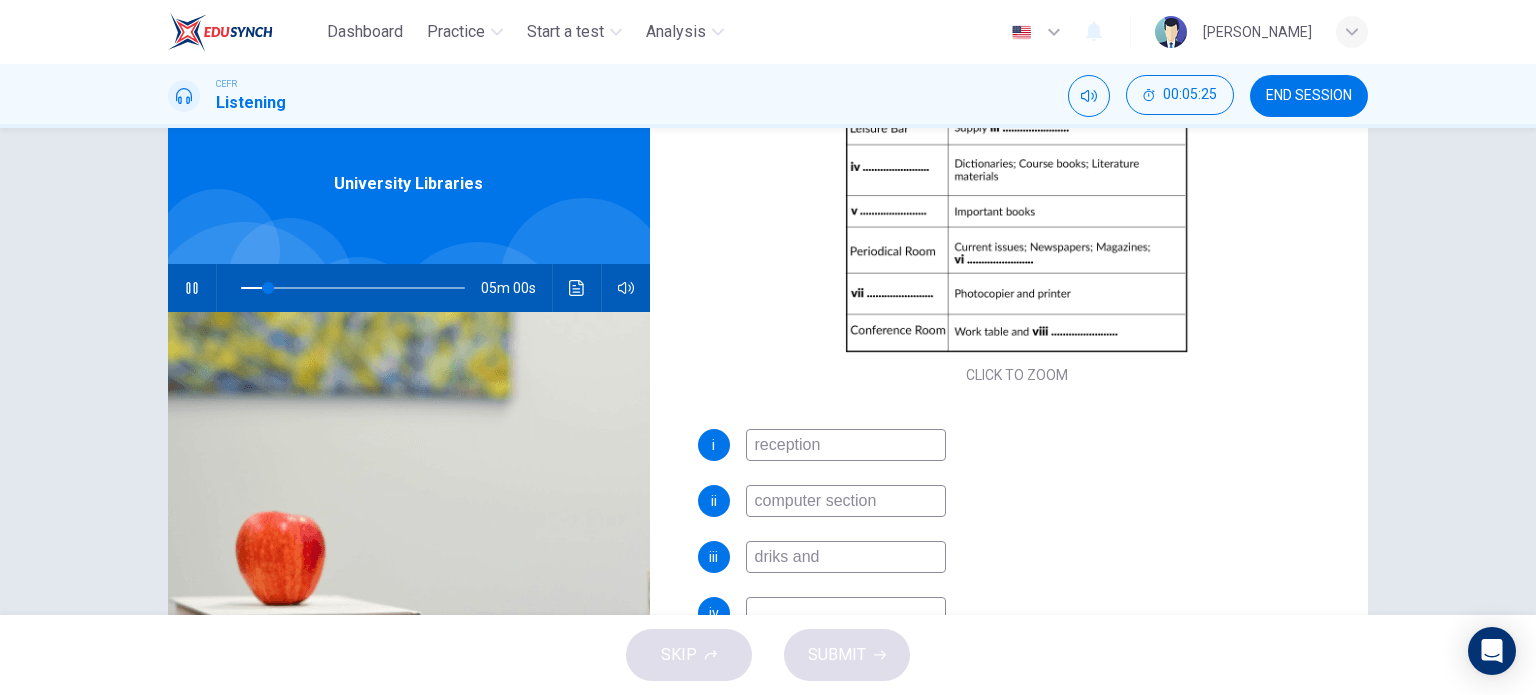 type on "driks an" 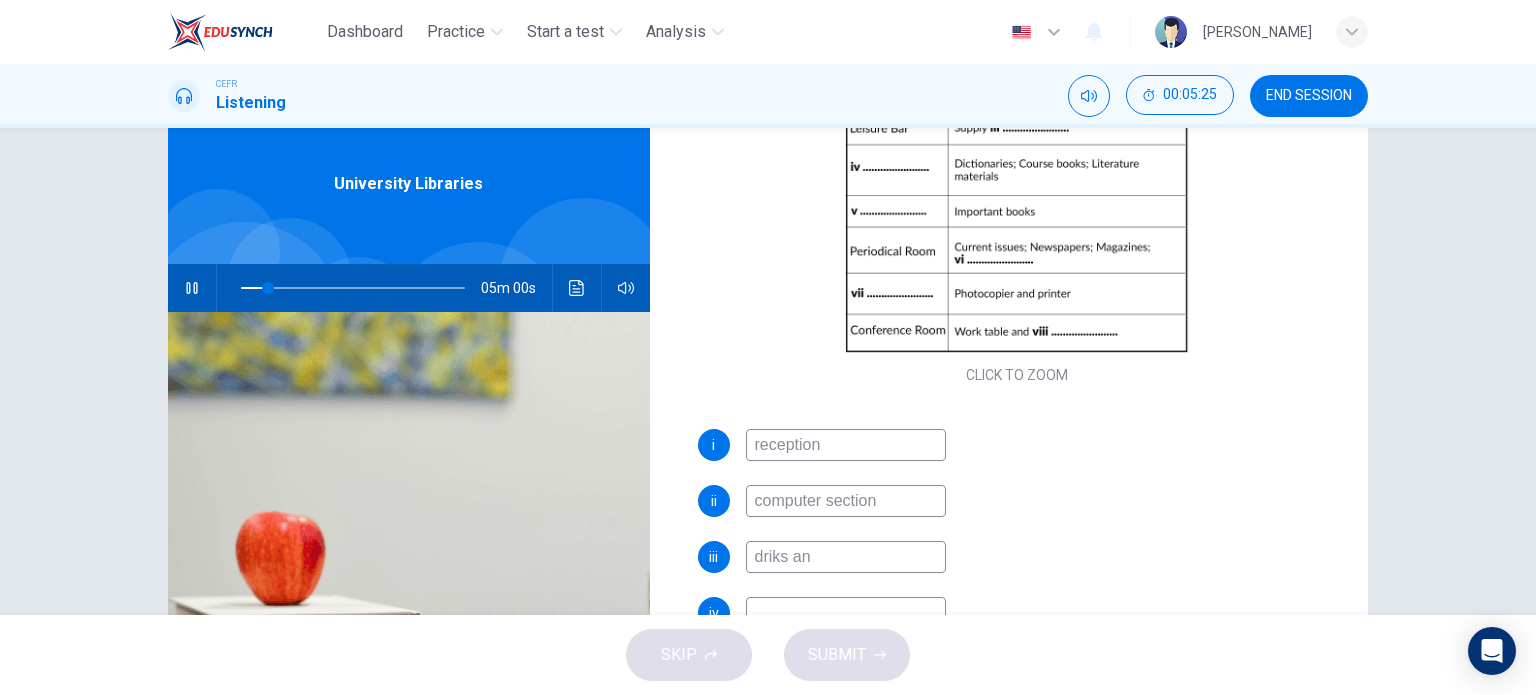 type on "12" 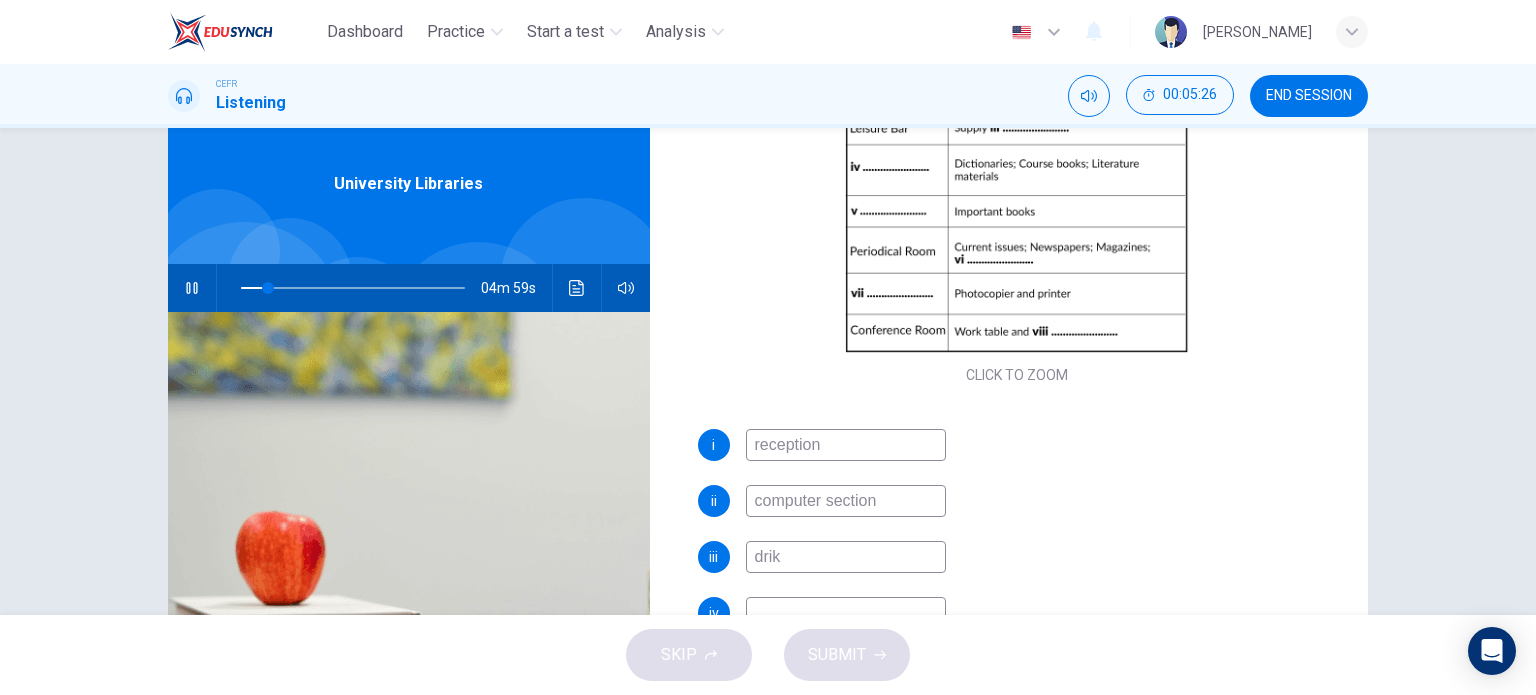 type on "dri" 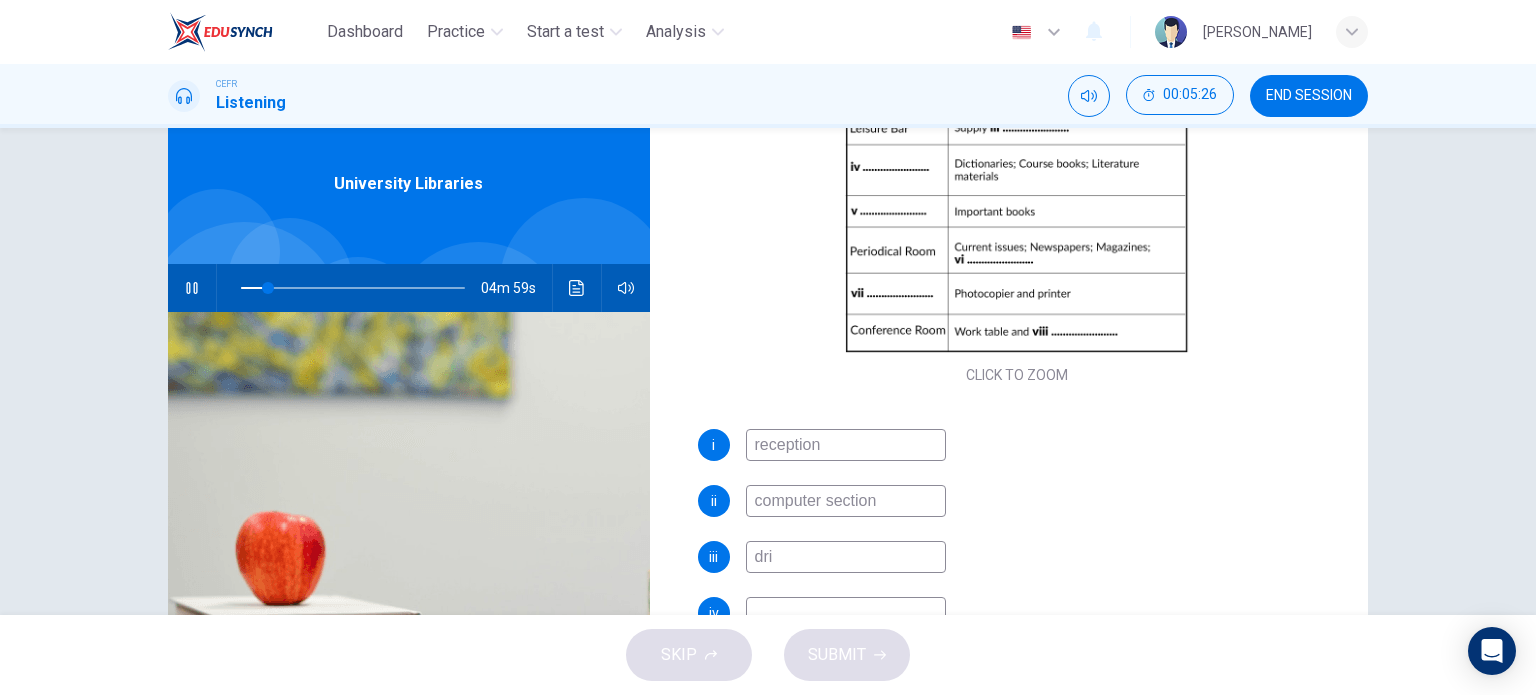 type on "13" 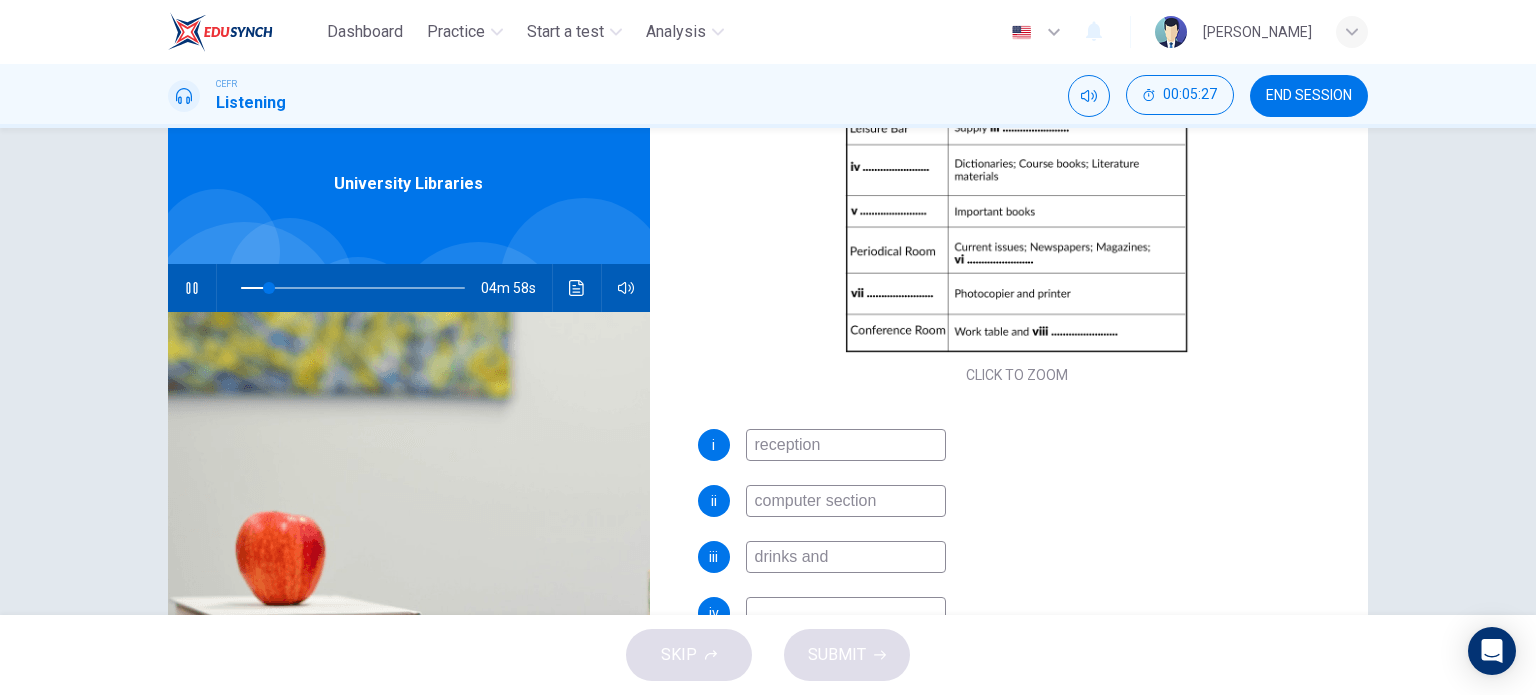 type on "drinks and" 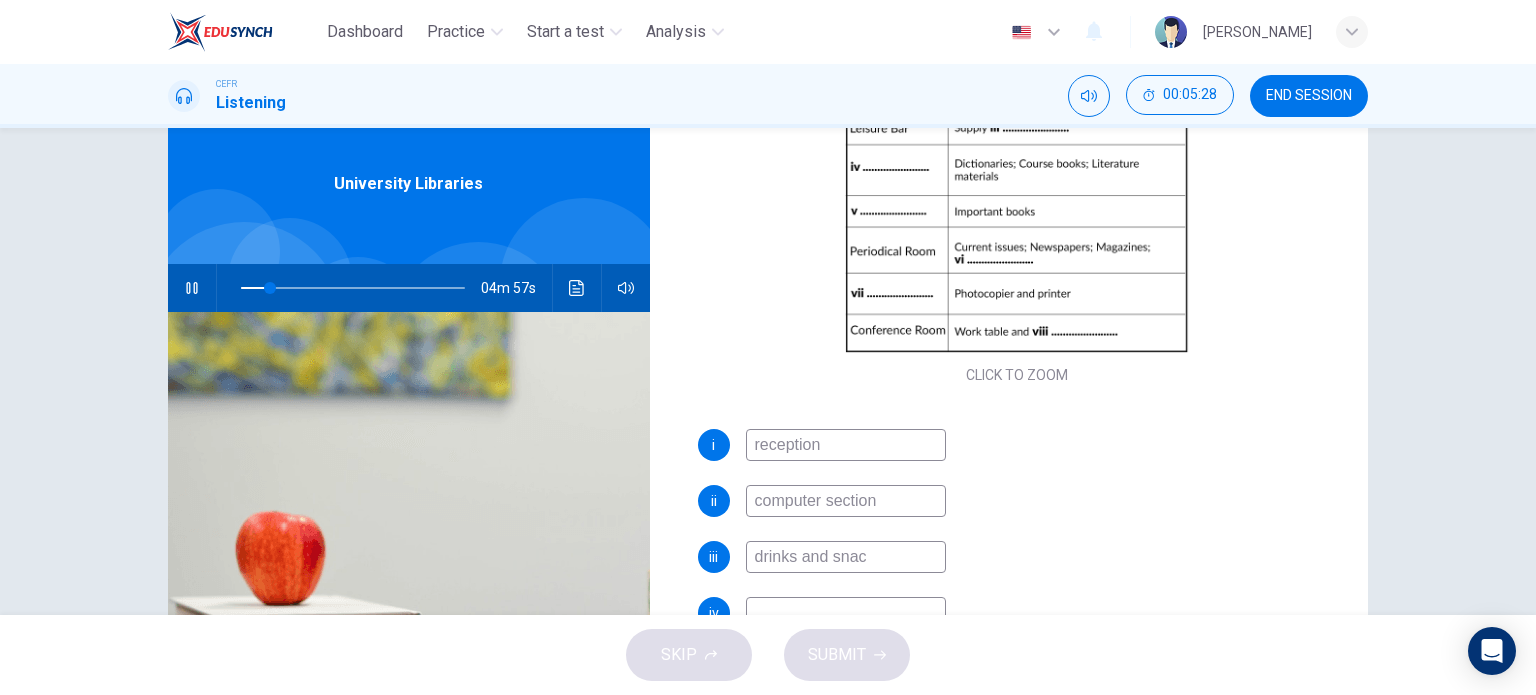 type on "drinks and snack" 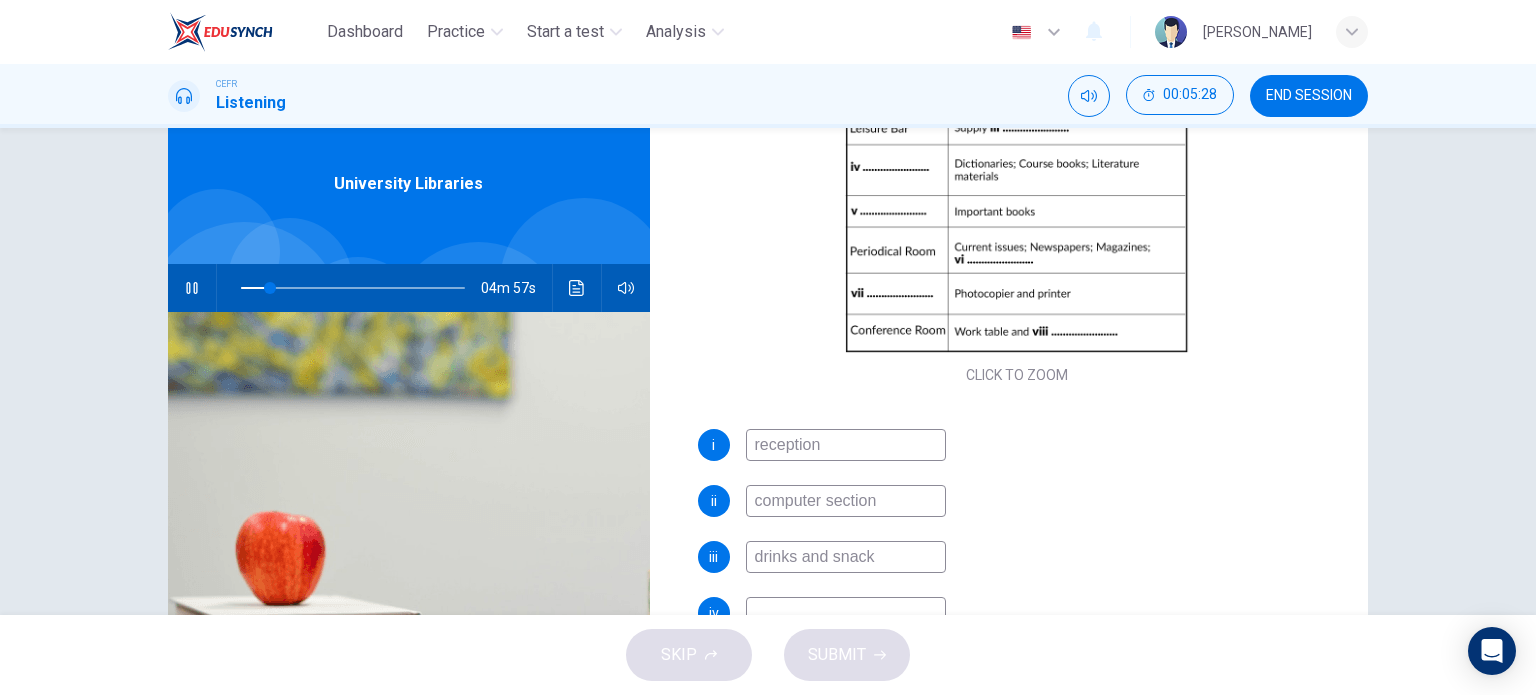 type on "13" 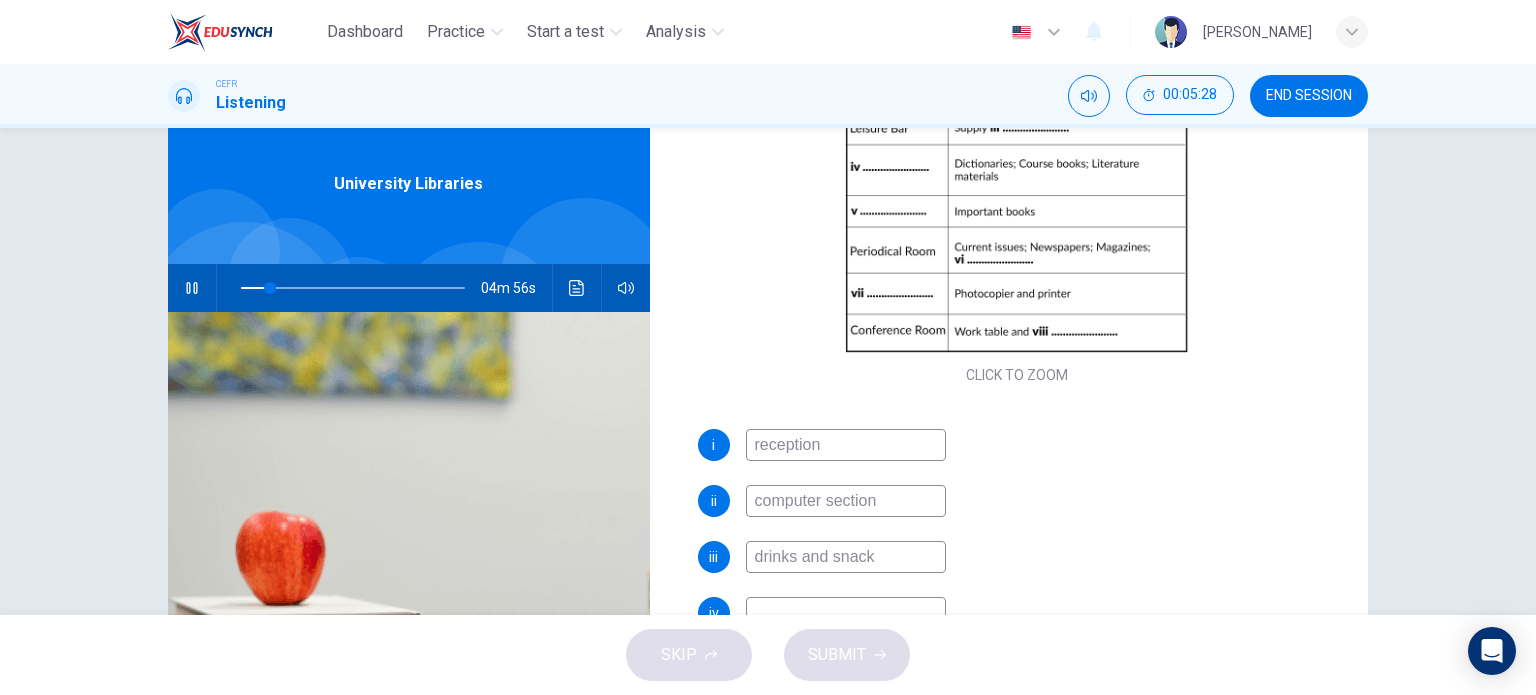 type on "drinks and snacks" 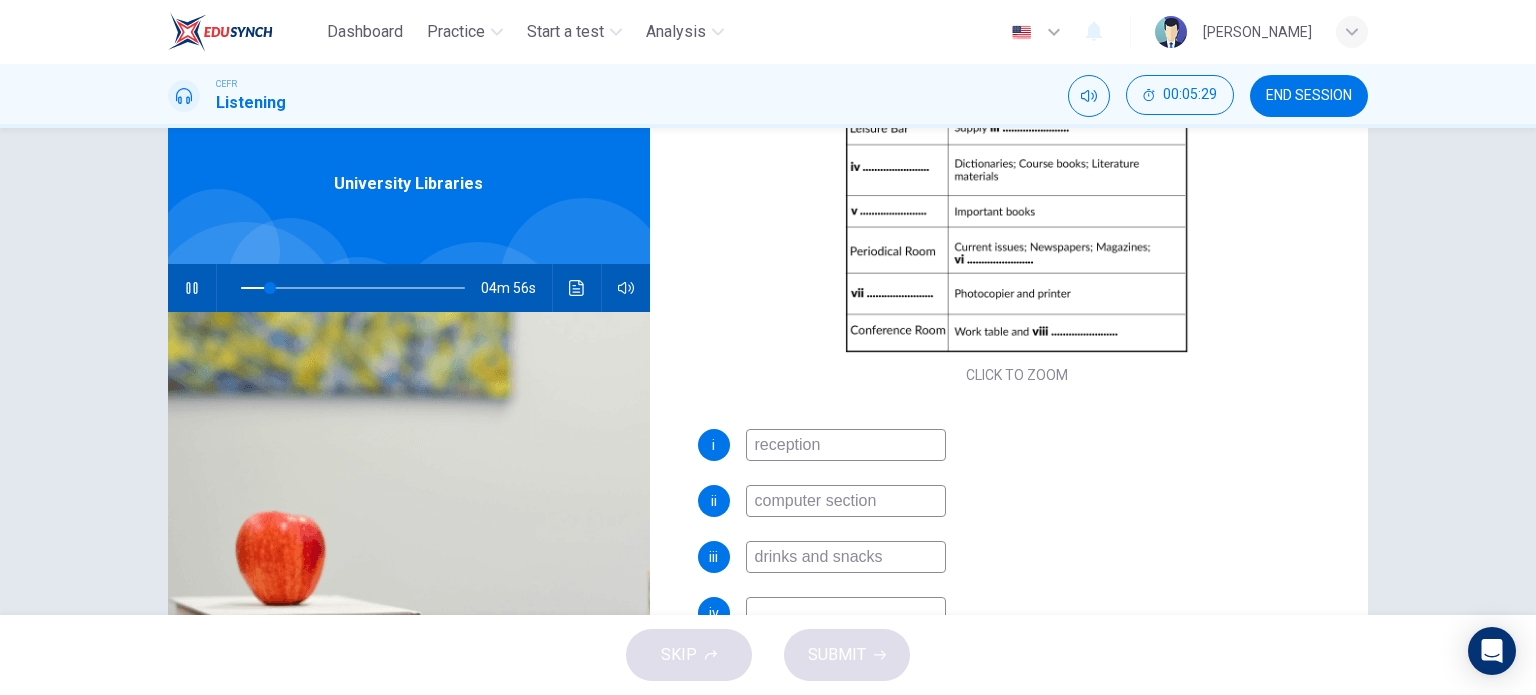 type on "13" 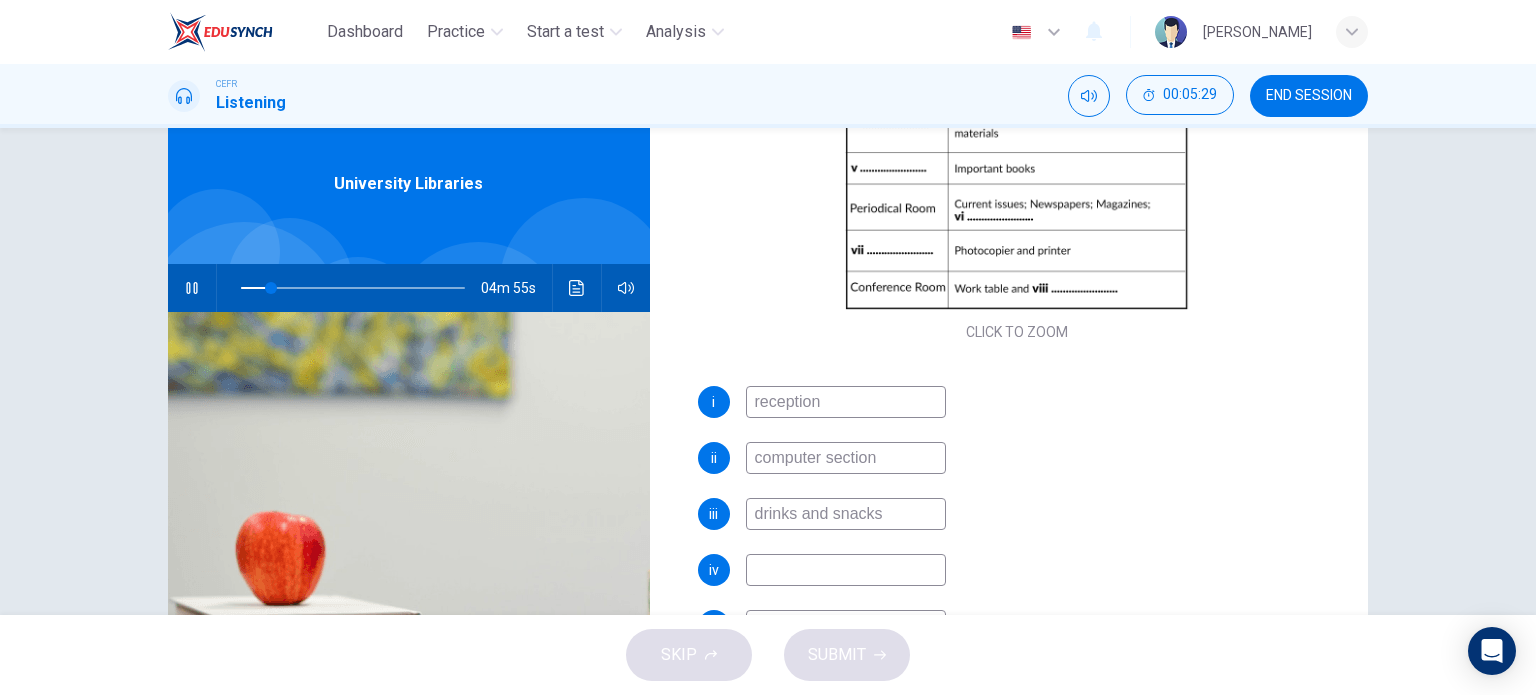 scroll, scrollTop: 359, scrollLeft: 0, axis: vertical 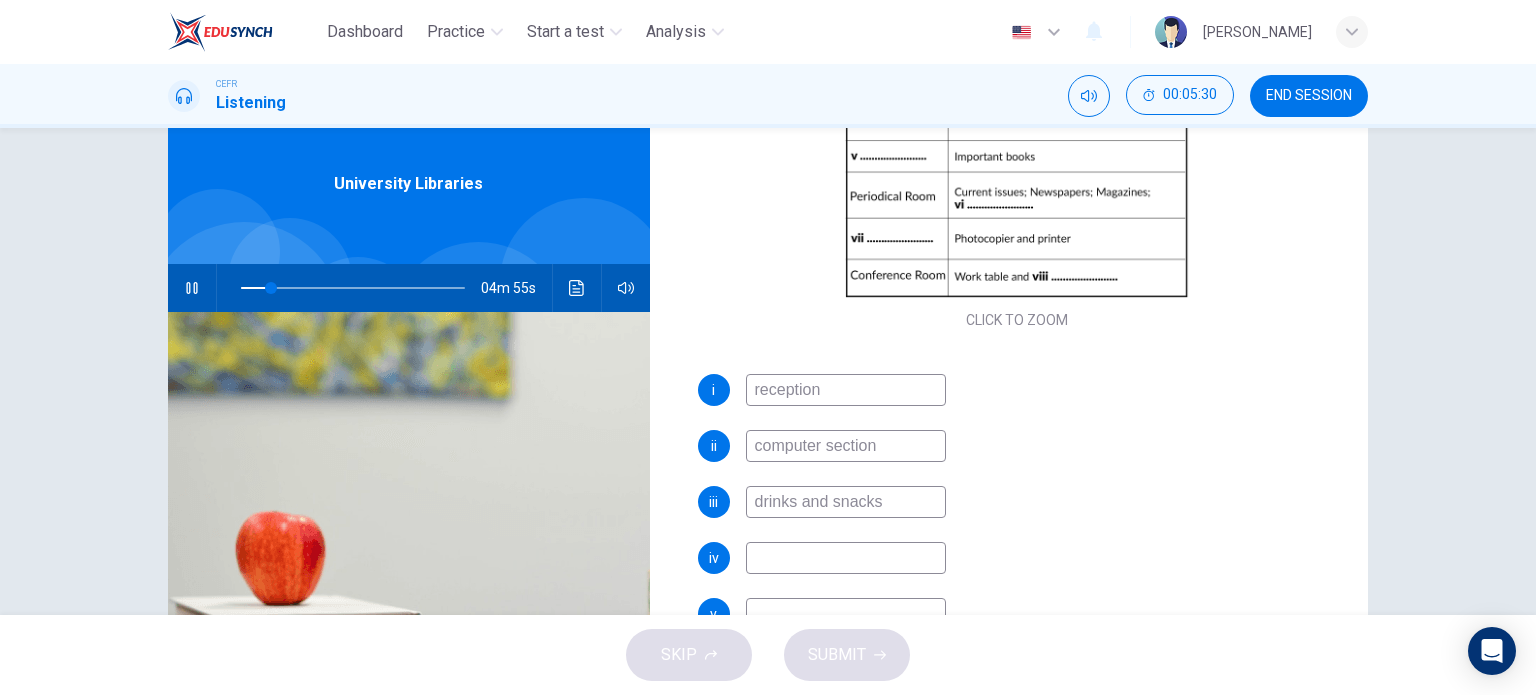 type on "drinks and snacks" 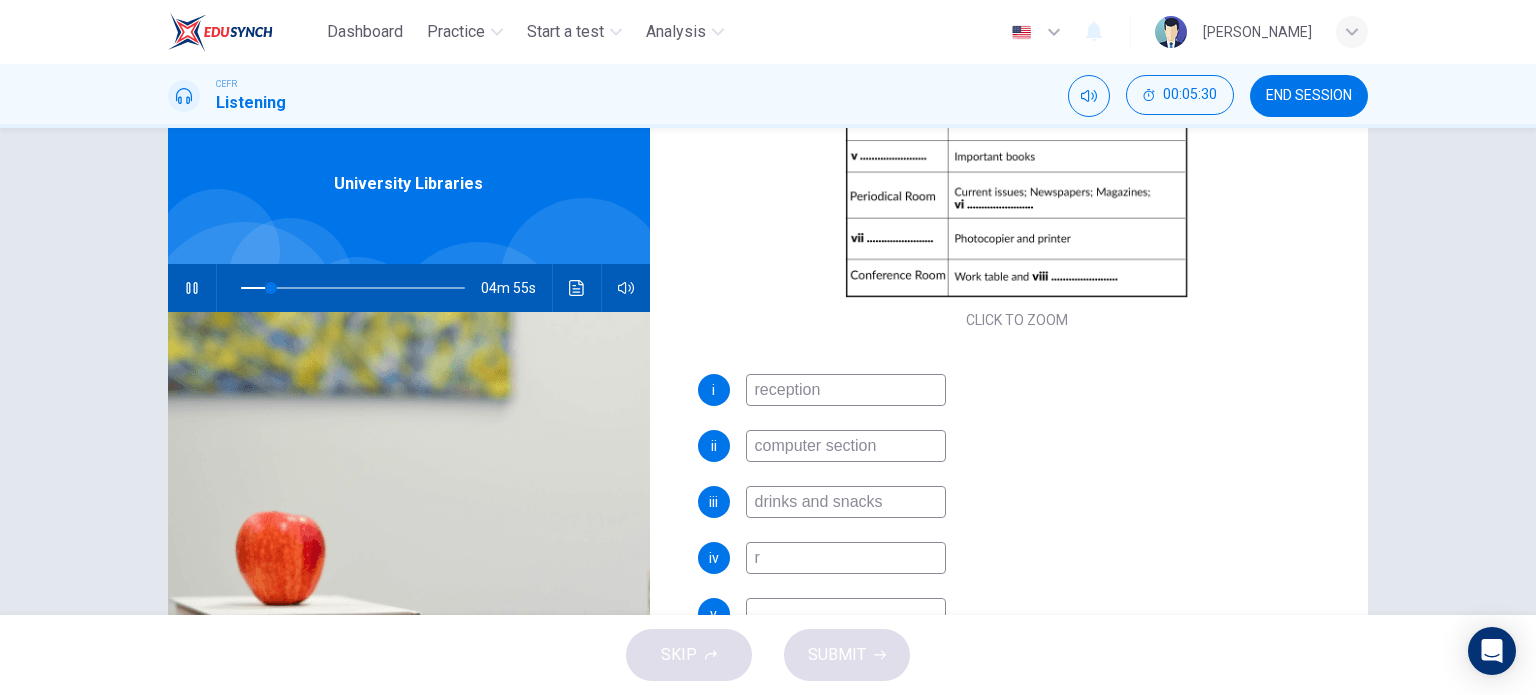 type on "14" 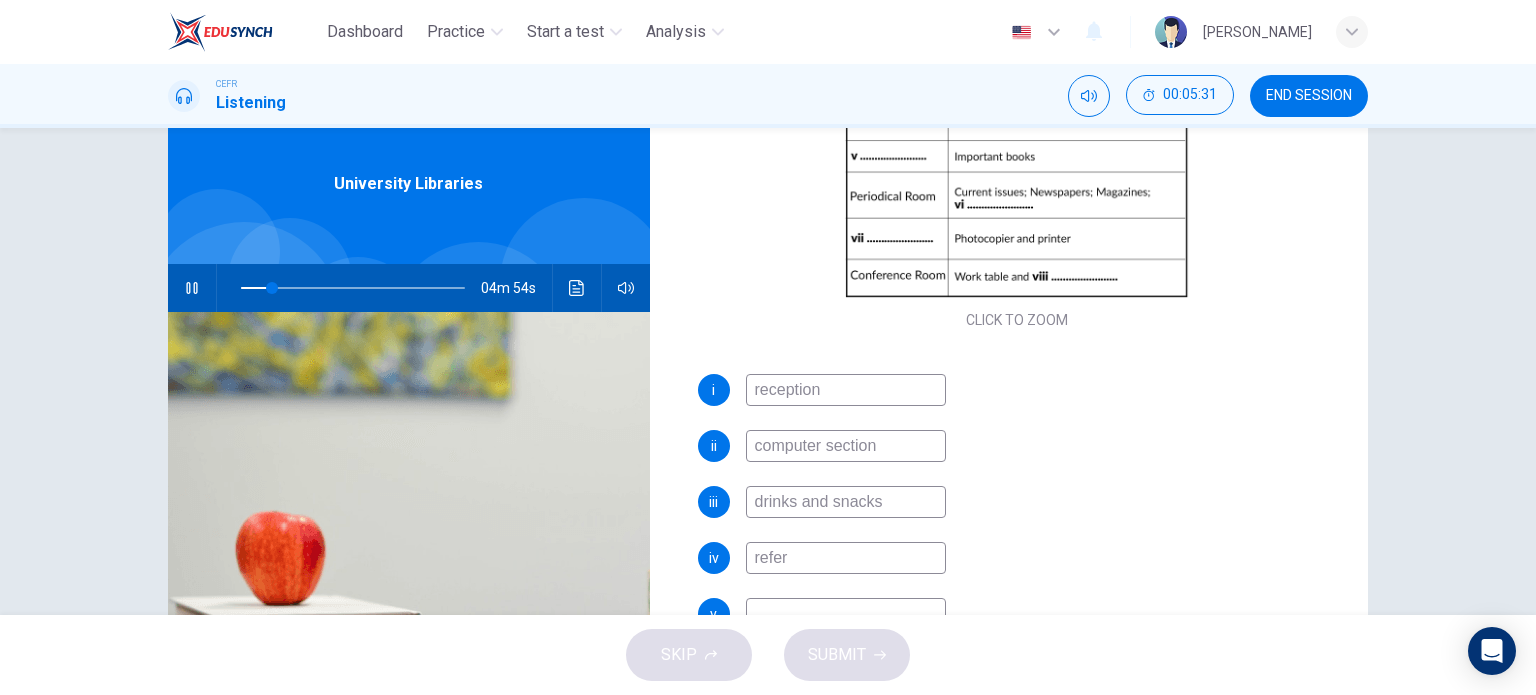 type on "refere" 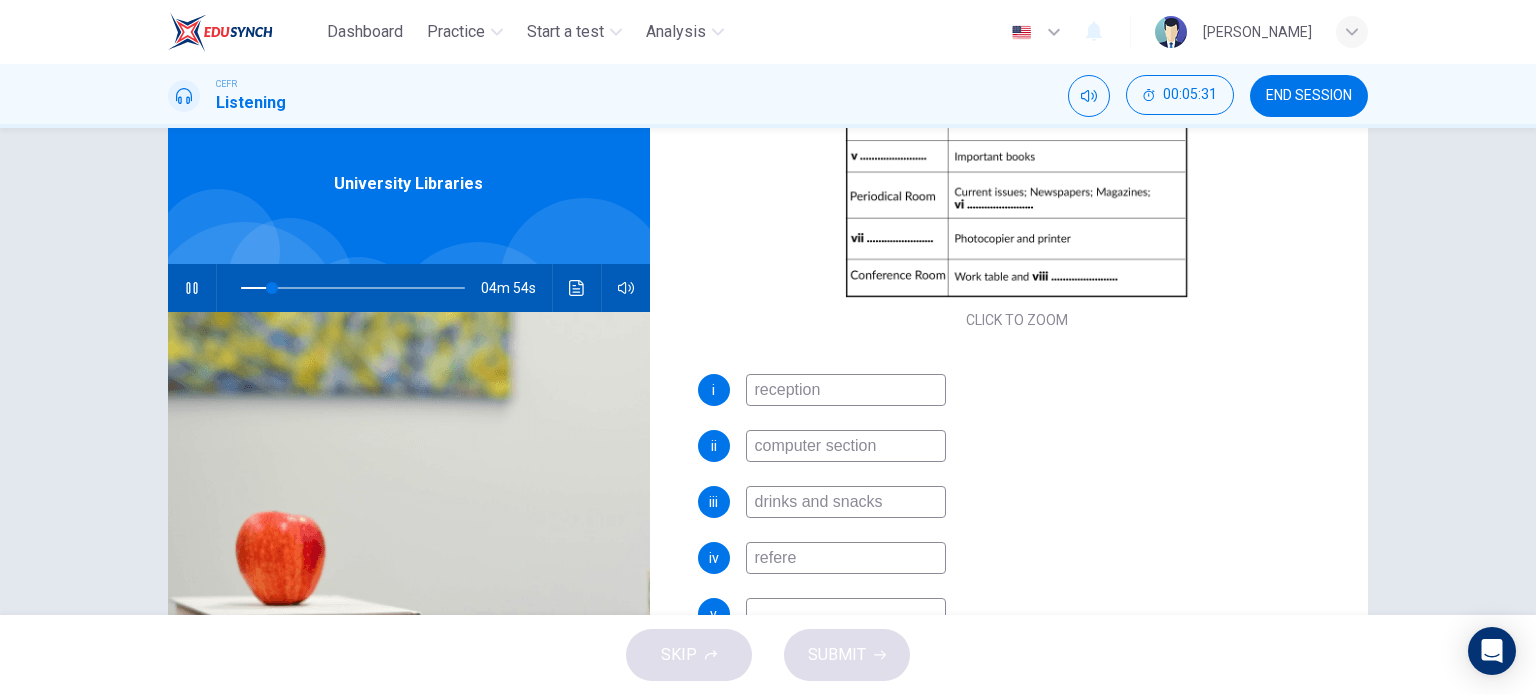 type on "14" 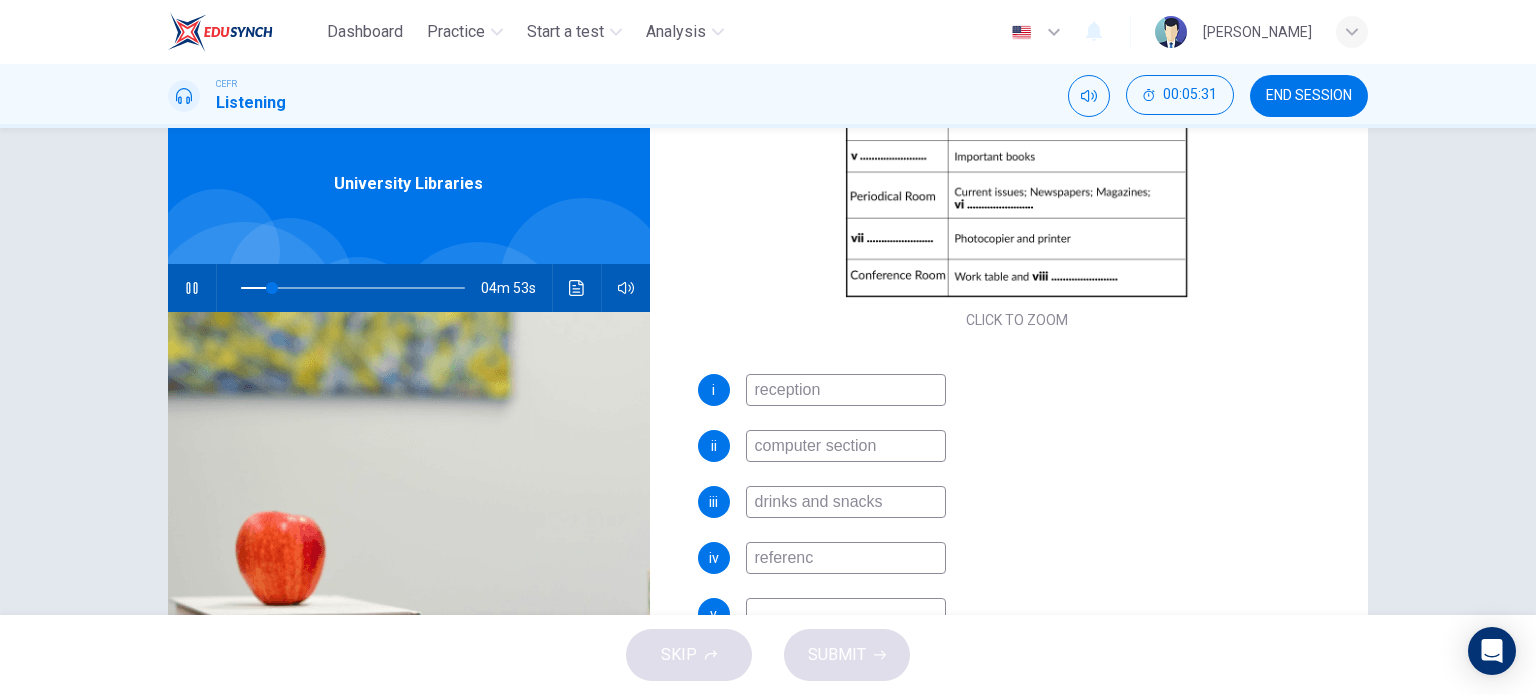 type on "reference" 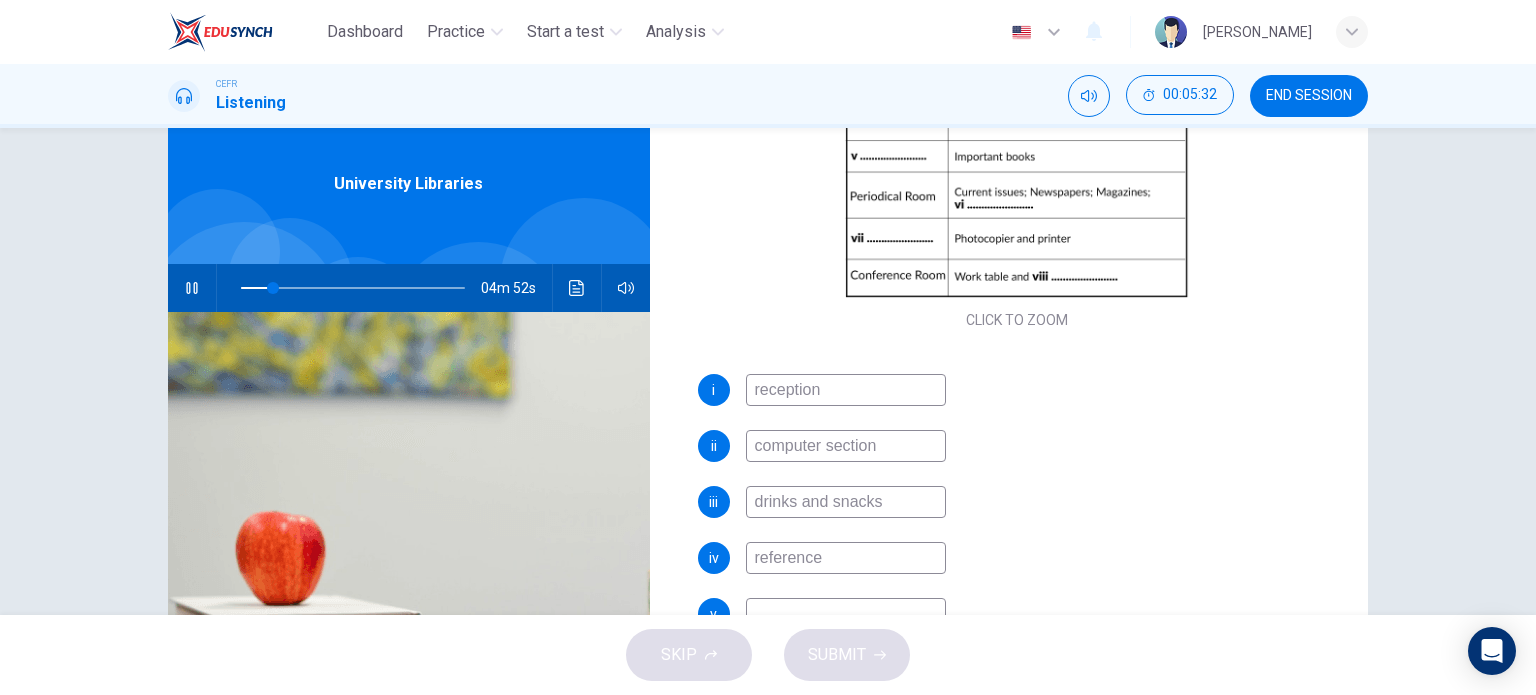 scroll, scrollTop: 397, scrollLeft: 0, axis: vertical 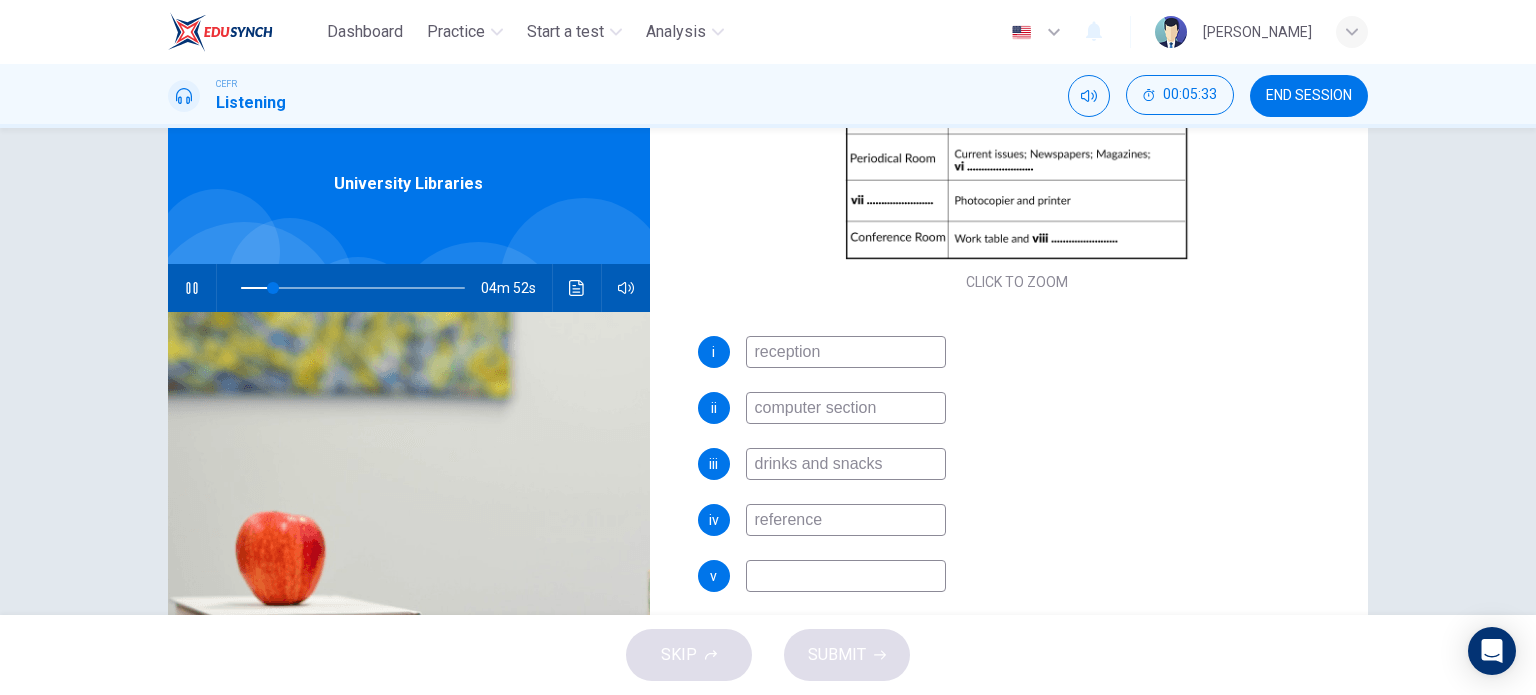 type on "15" 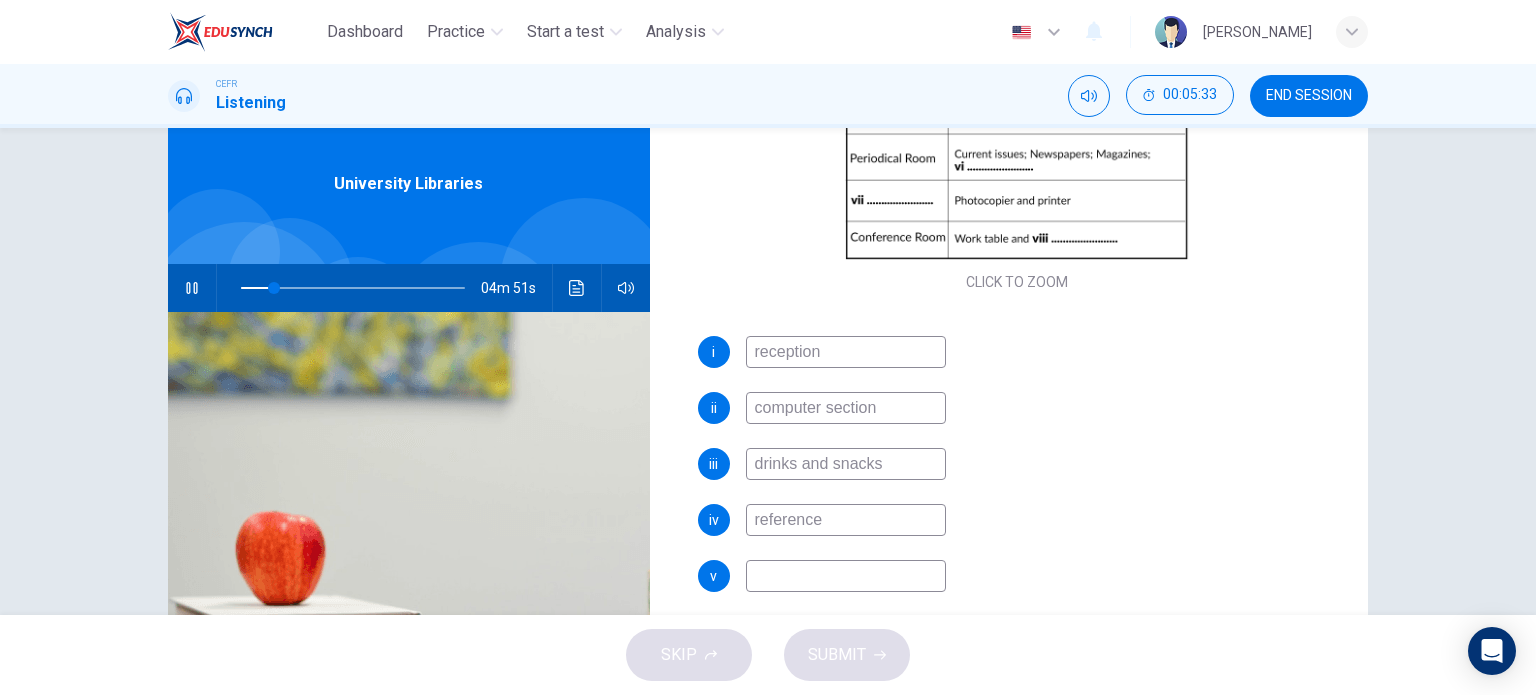click at bounding box center [846, 576] 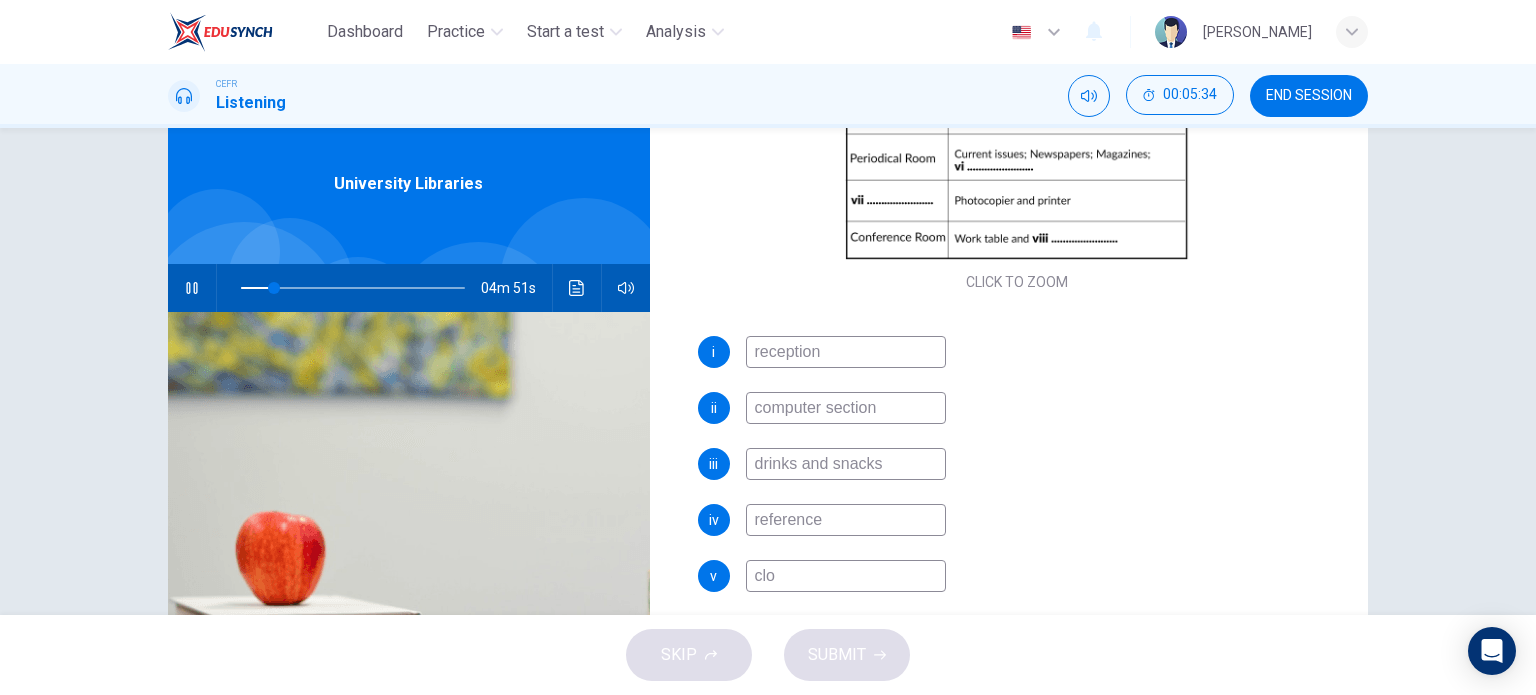 type on "clos" 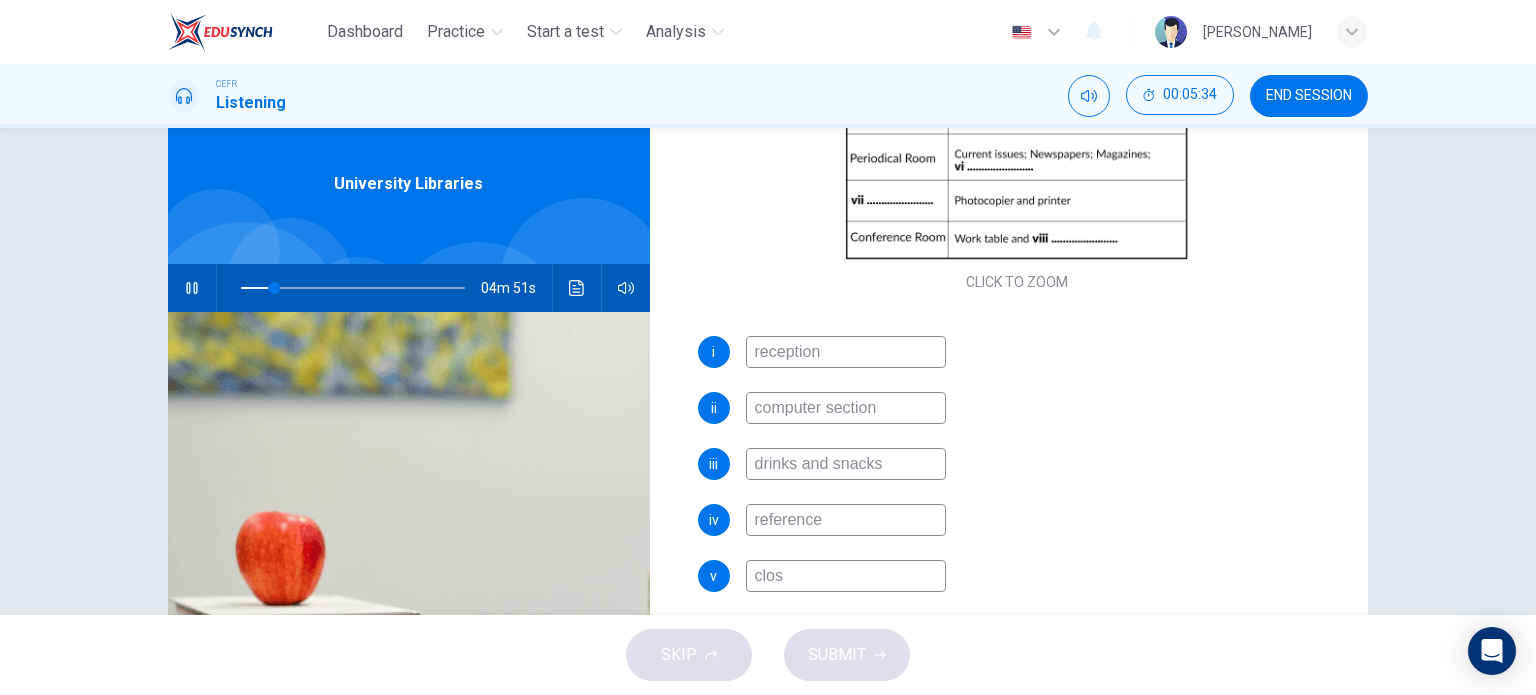 type on "15" 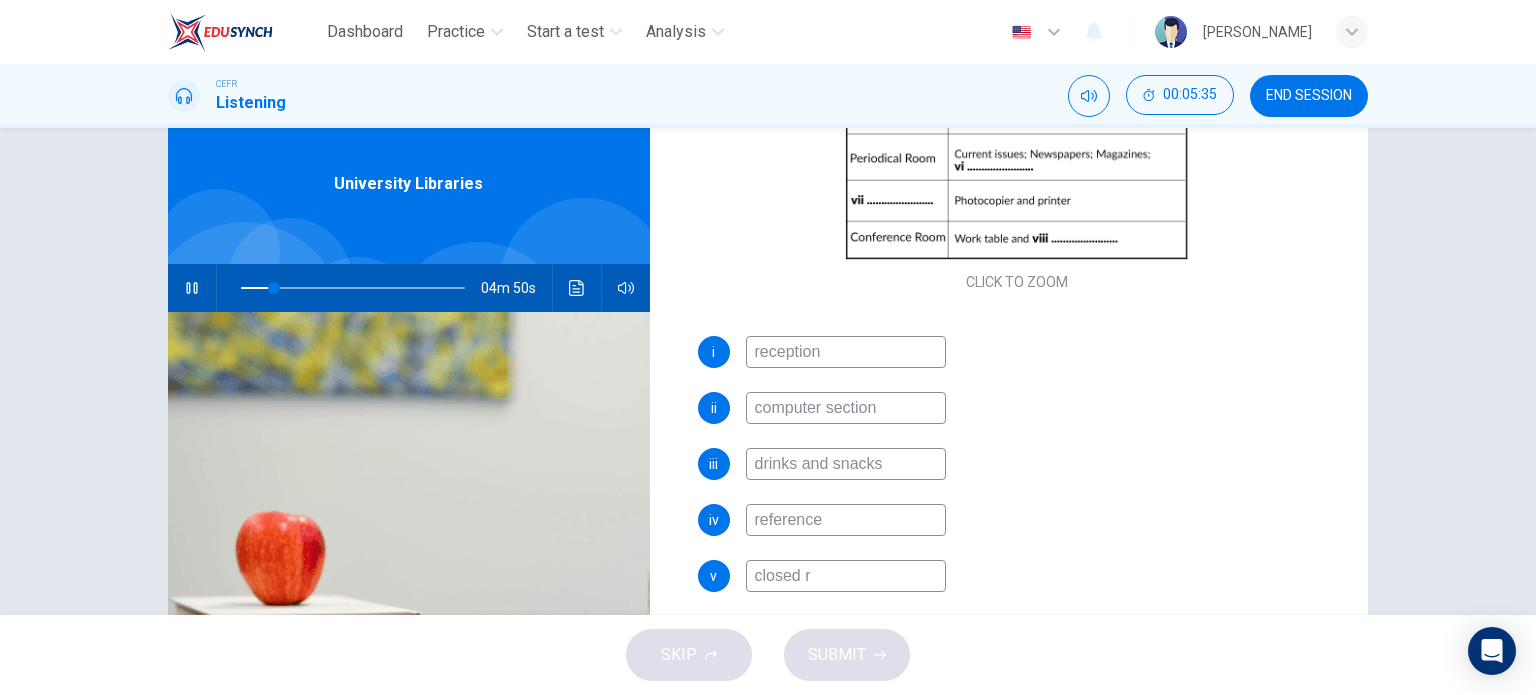 type on "closed re" 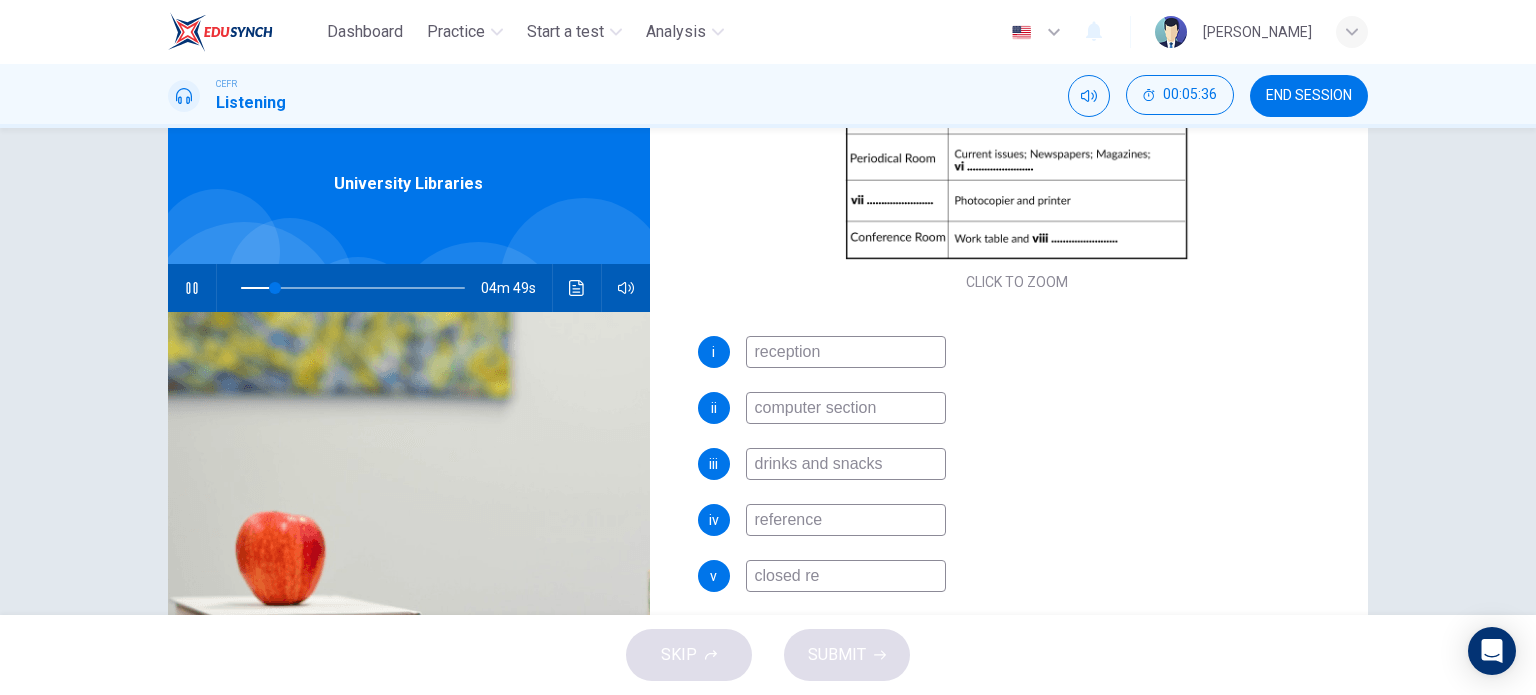 type on "15" 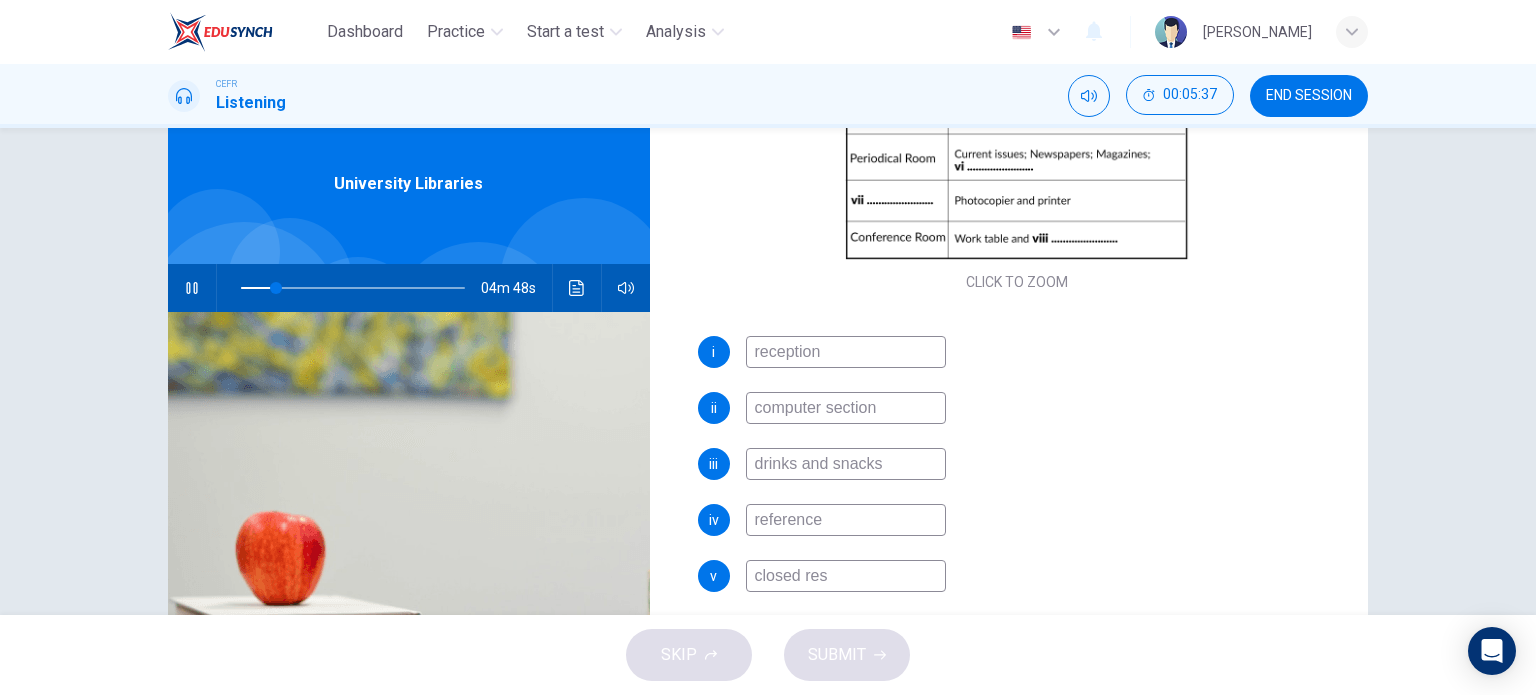 type on "closed rese" 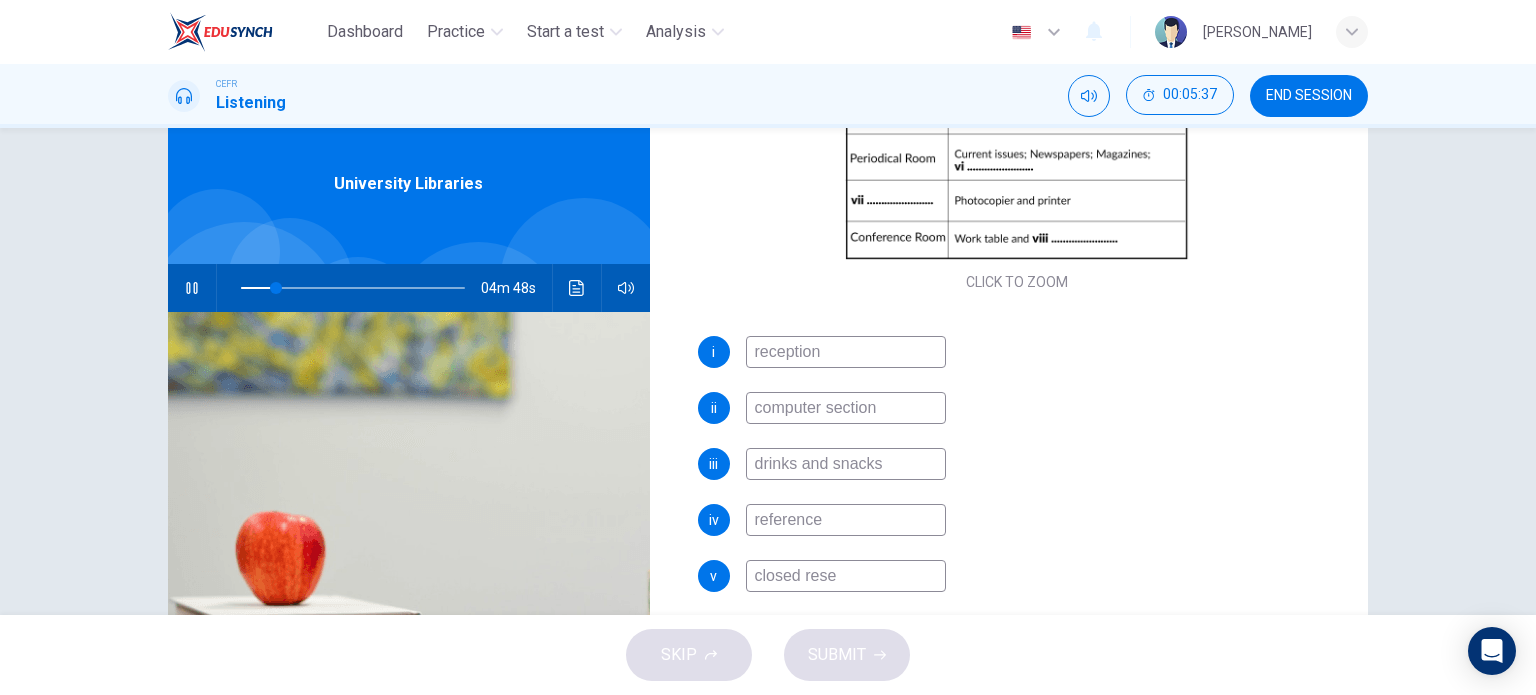 type on "16" 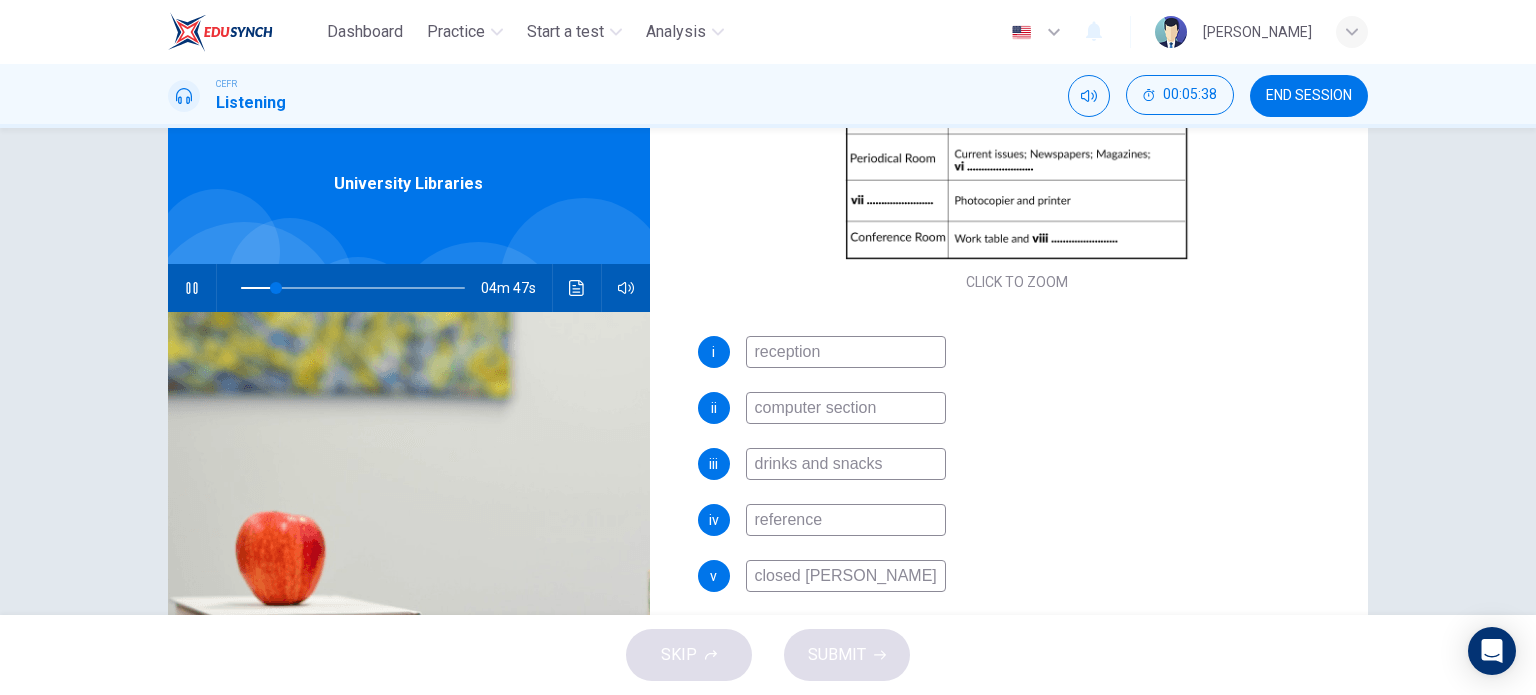 type on "closed resere" 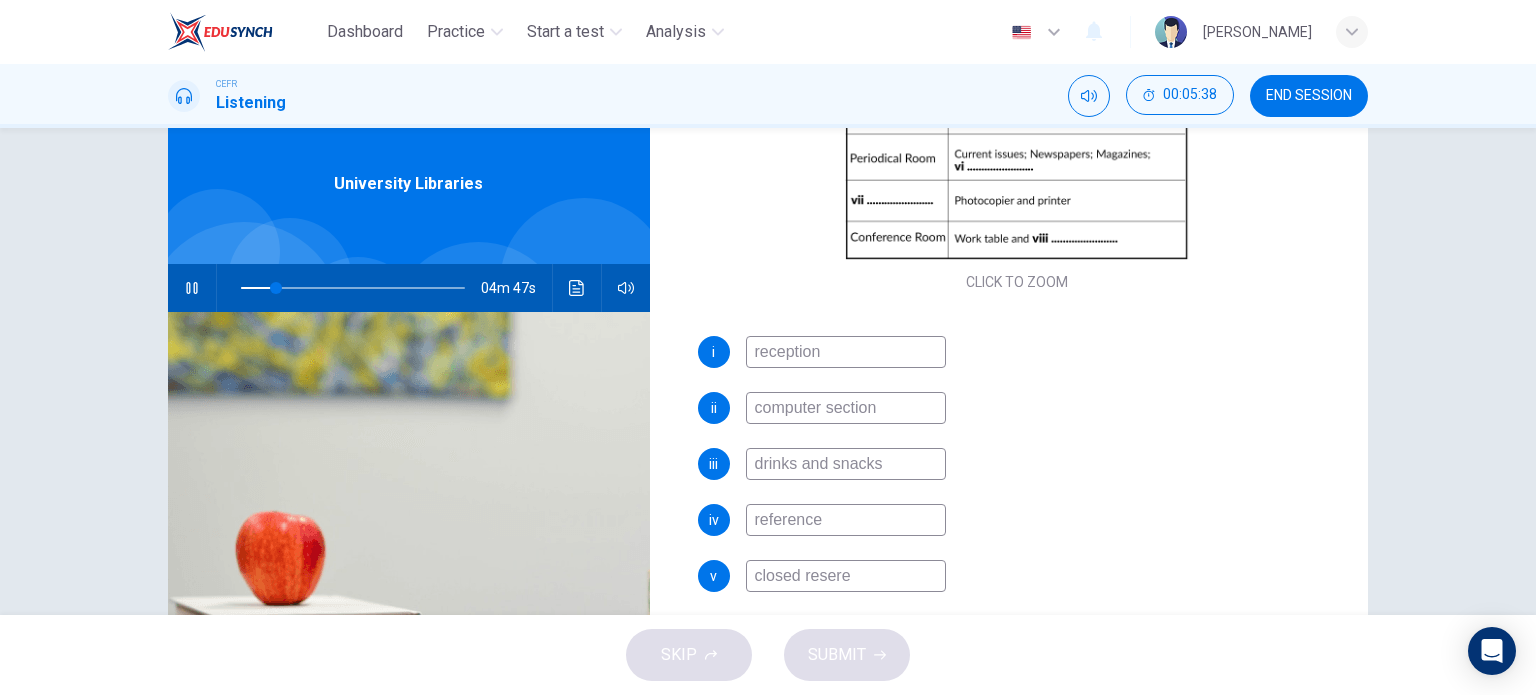 type on "16" 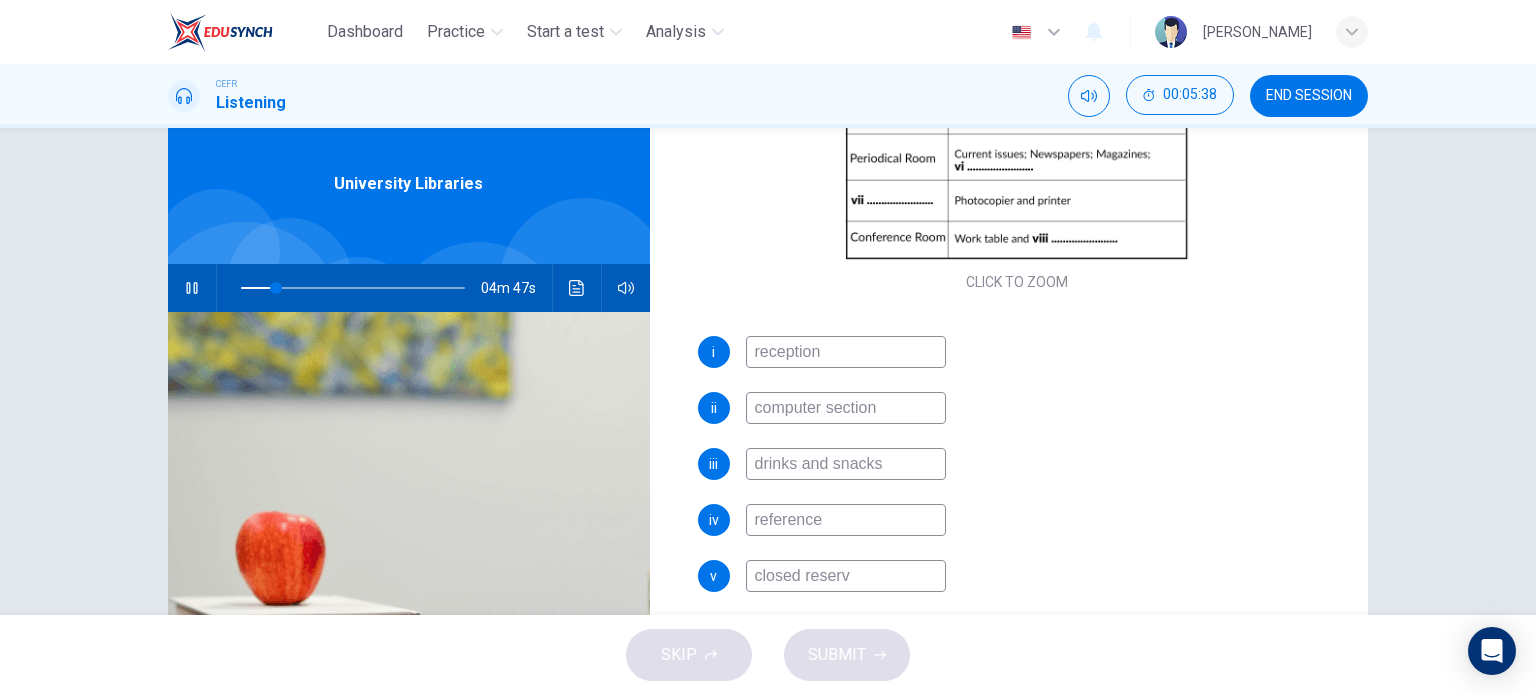 type on "closed reserve" 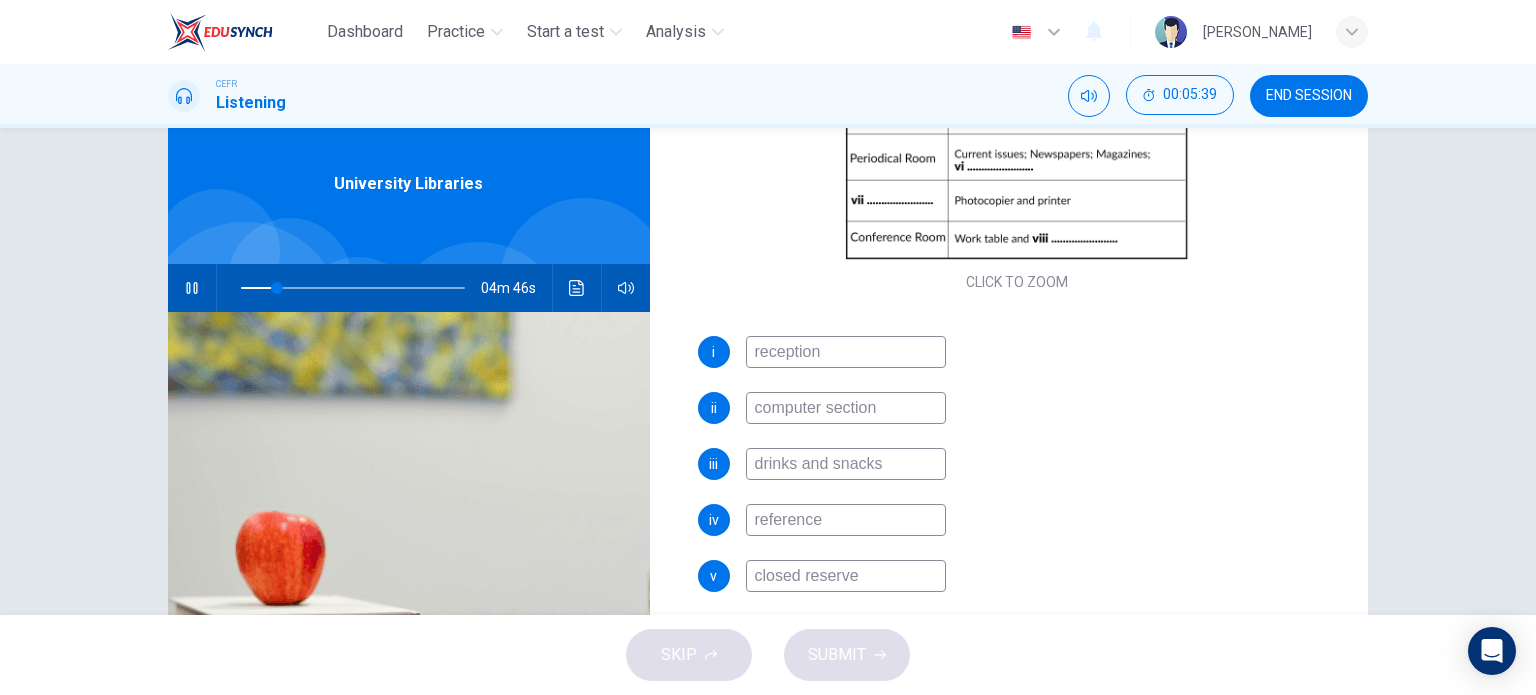 type on "16" 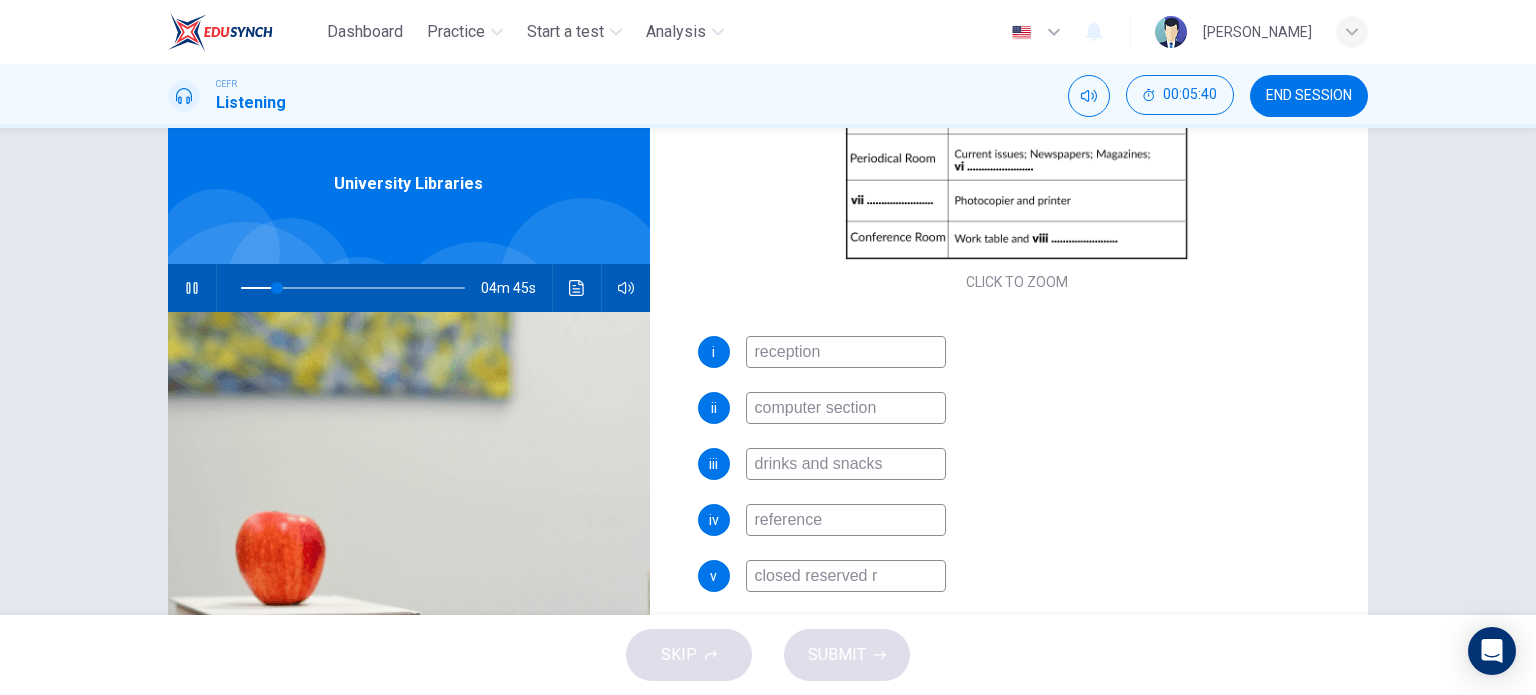type on "closed reserved ro" 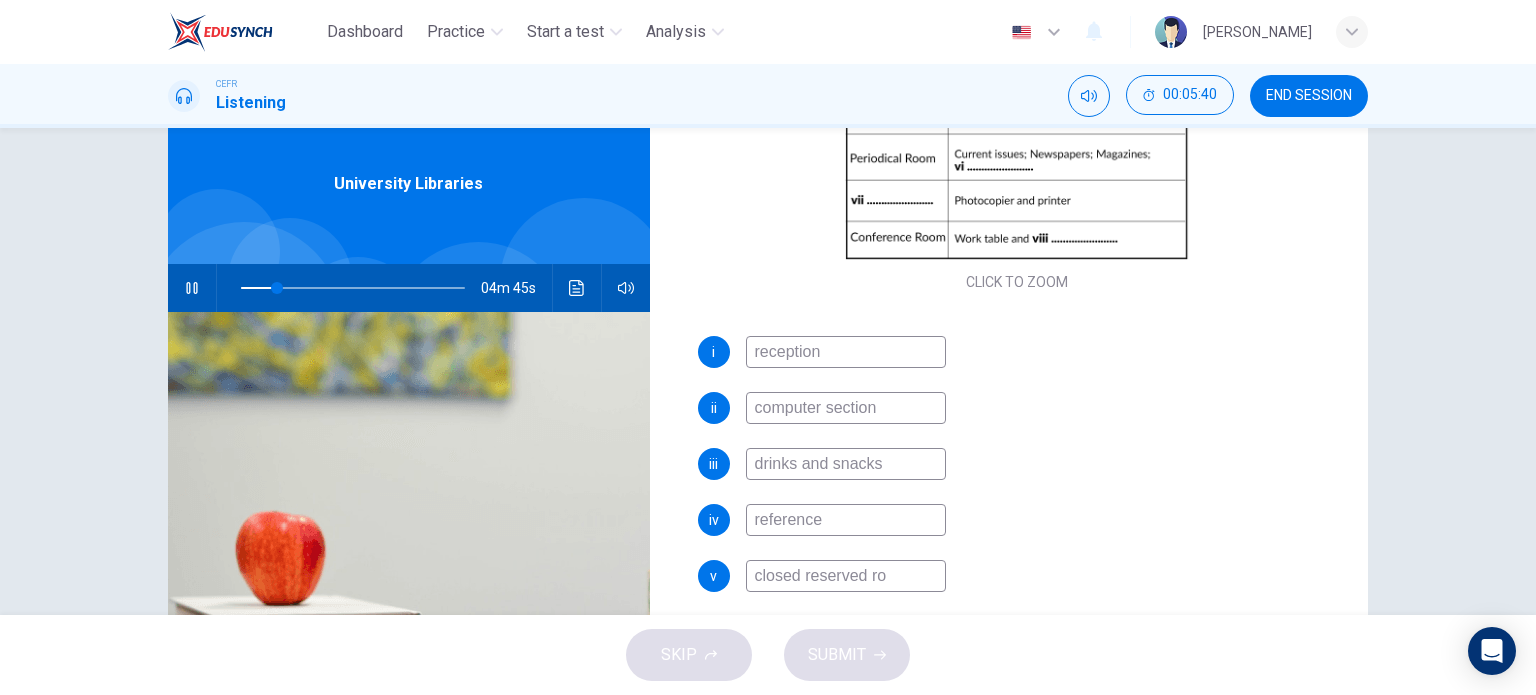 type on "17" 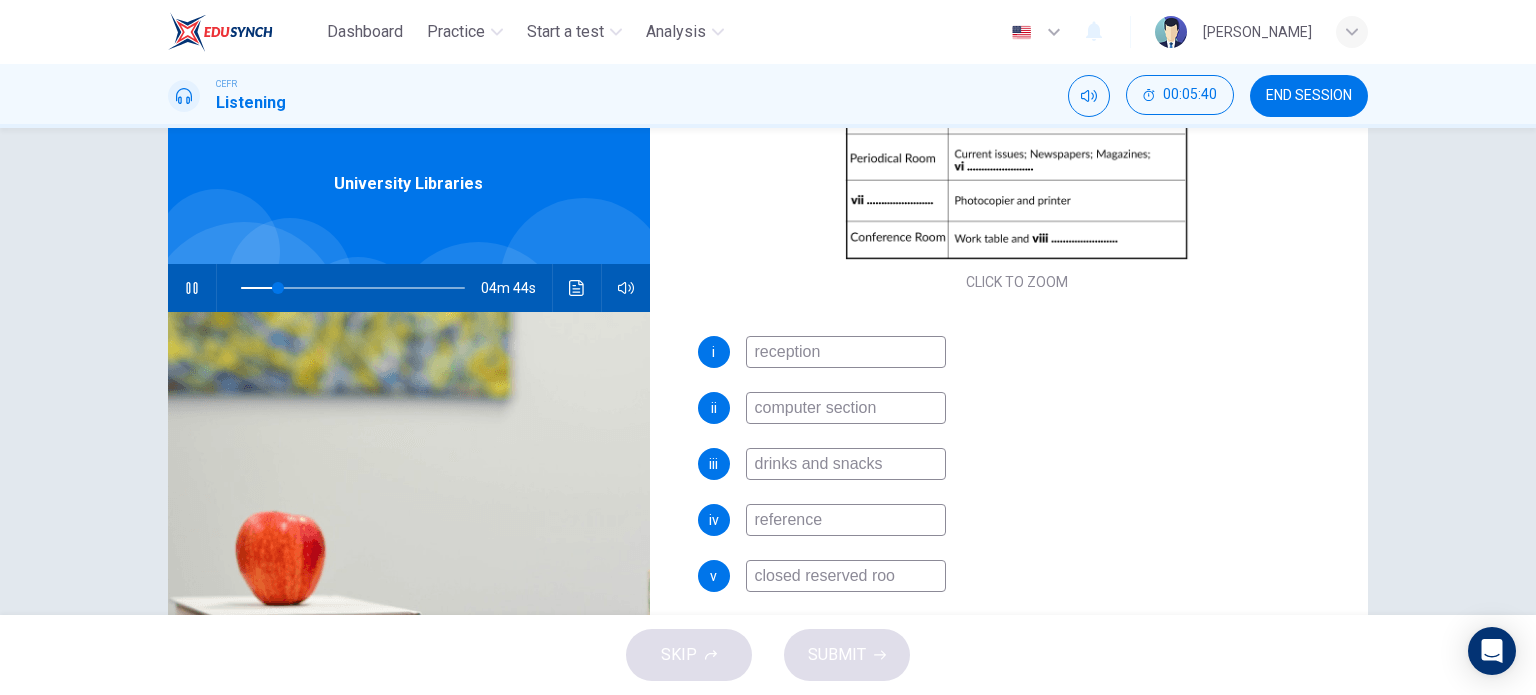 type on "closed reserved room" 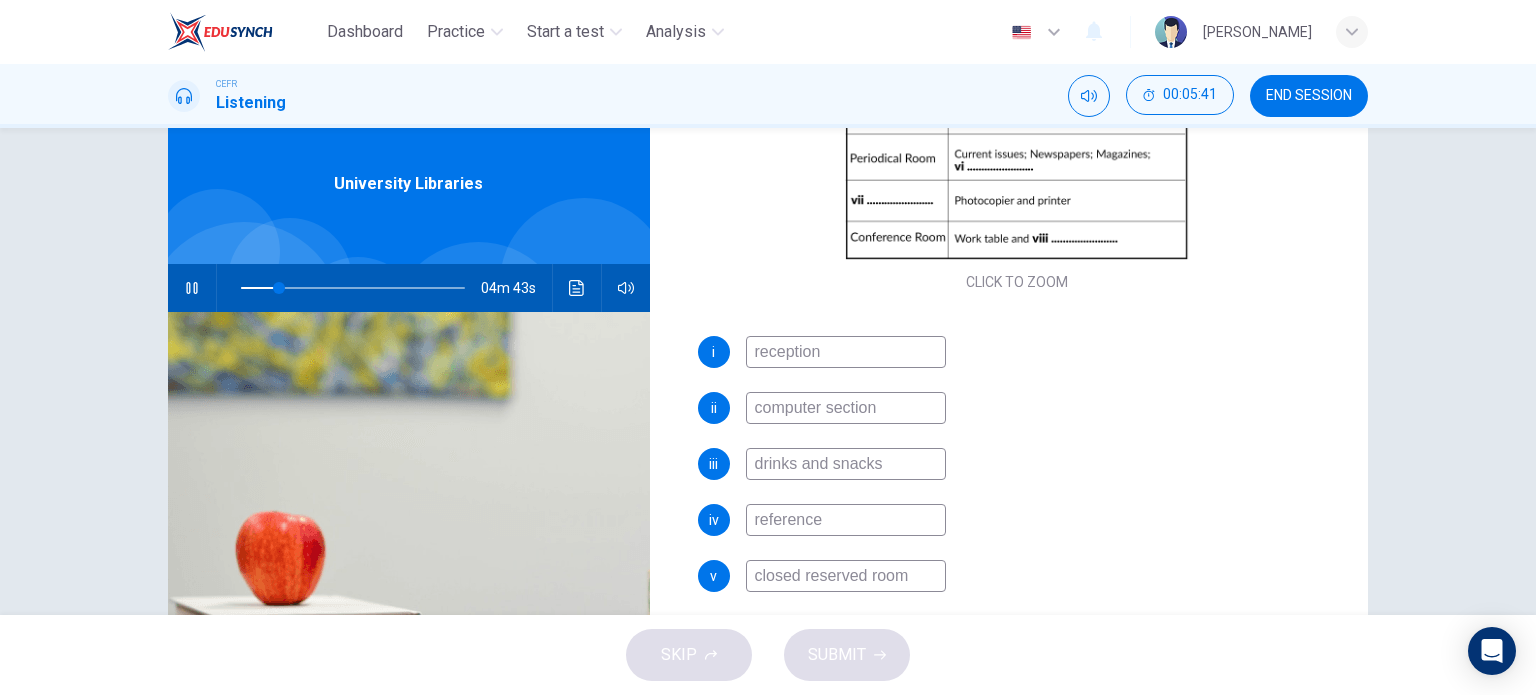 scroll, scrollTop: 100, scrollLeft: 0, axis: vertical 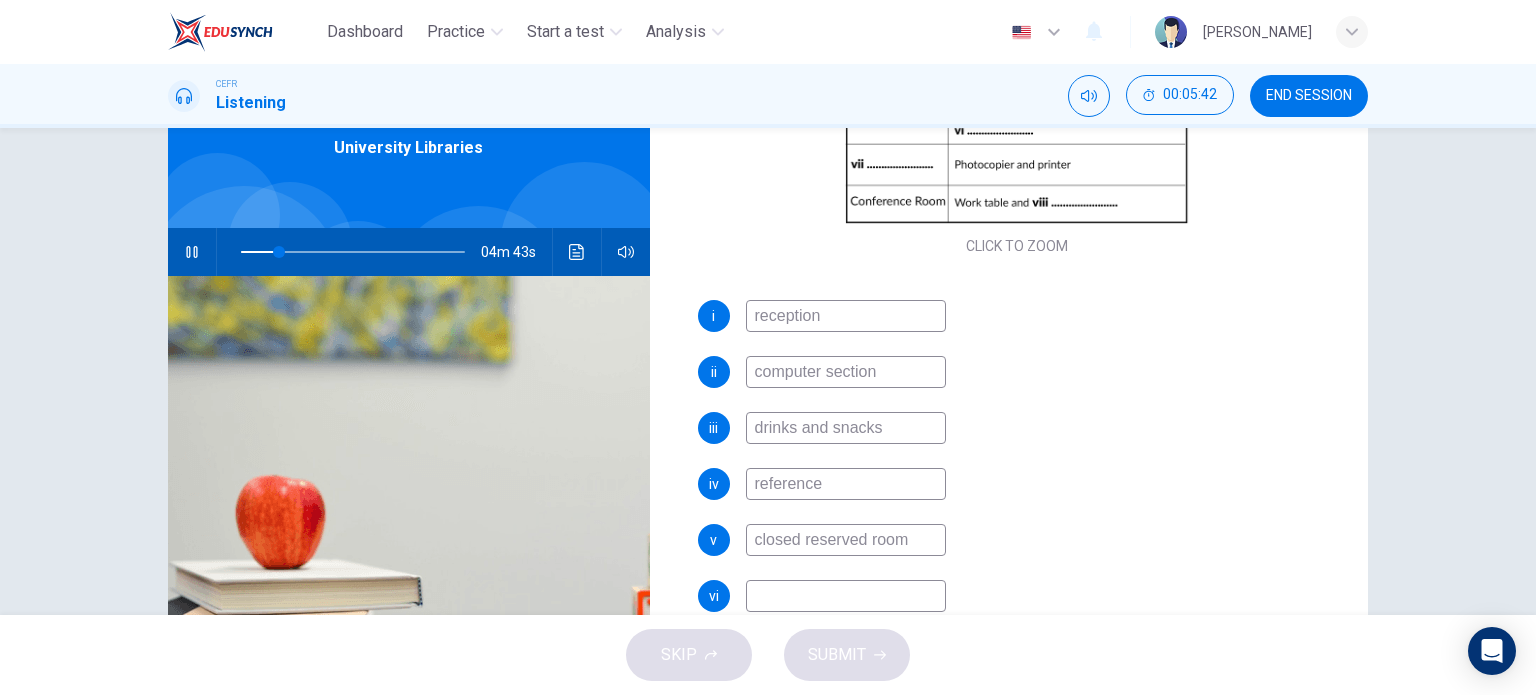 type on "17" 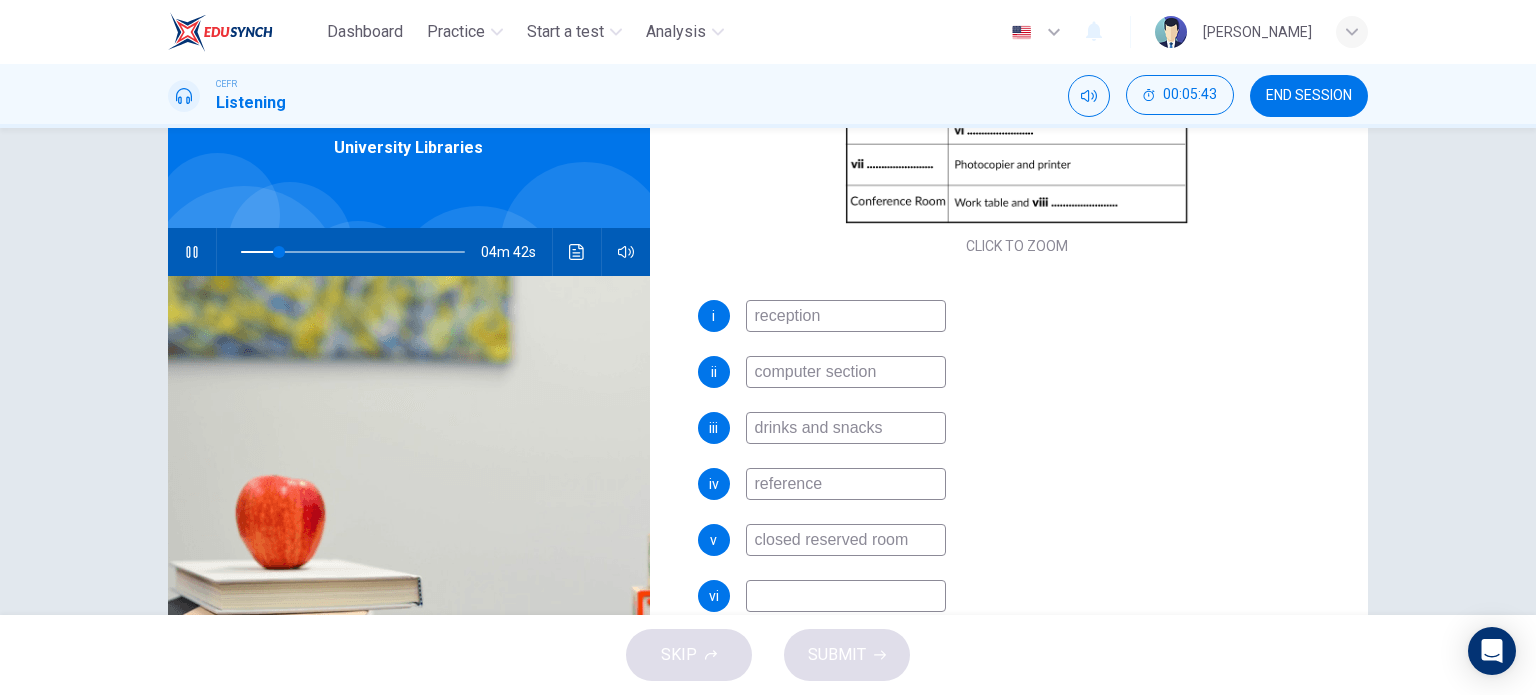 type on "closed reserved room" 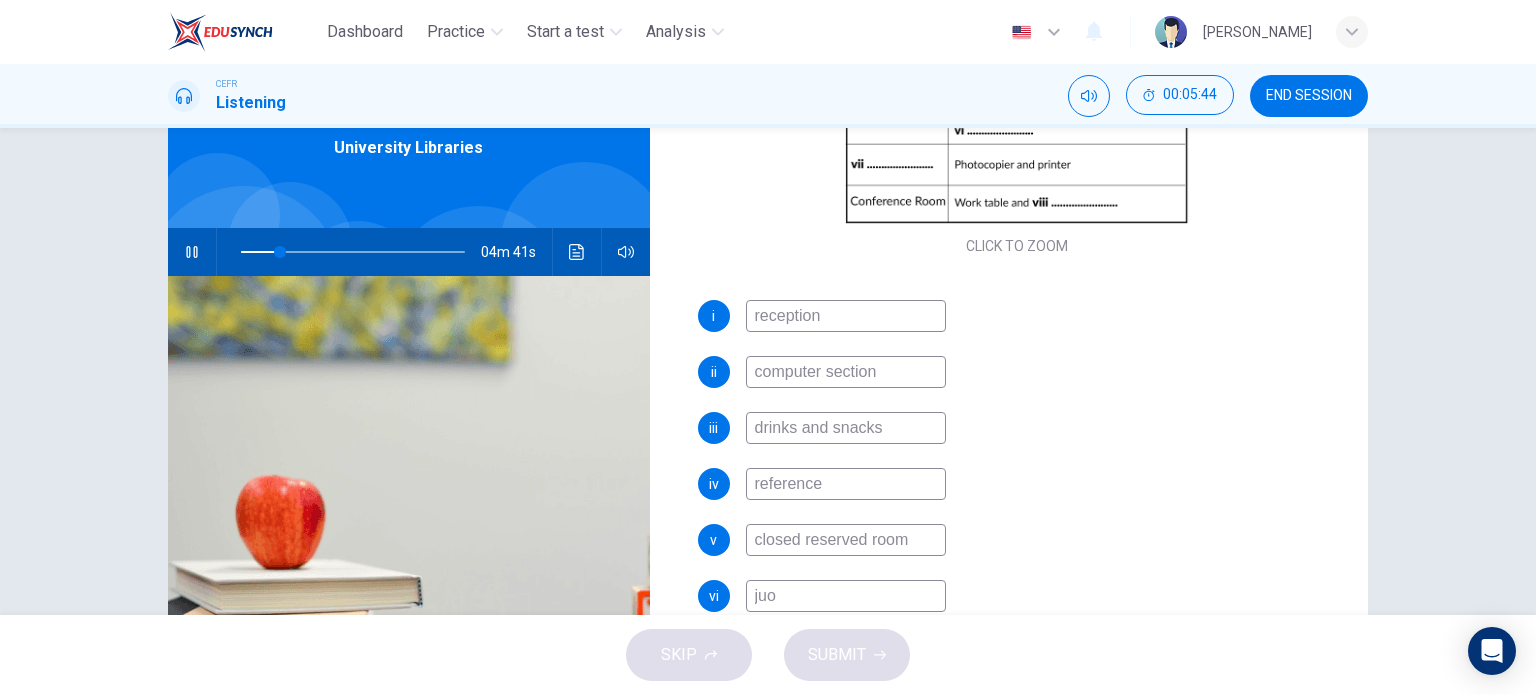 type on "ju" 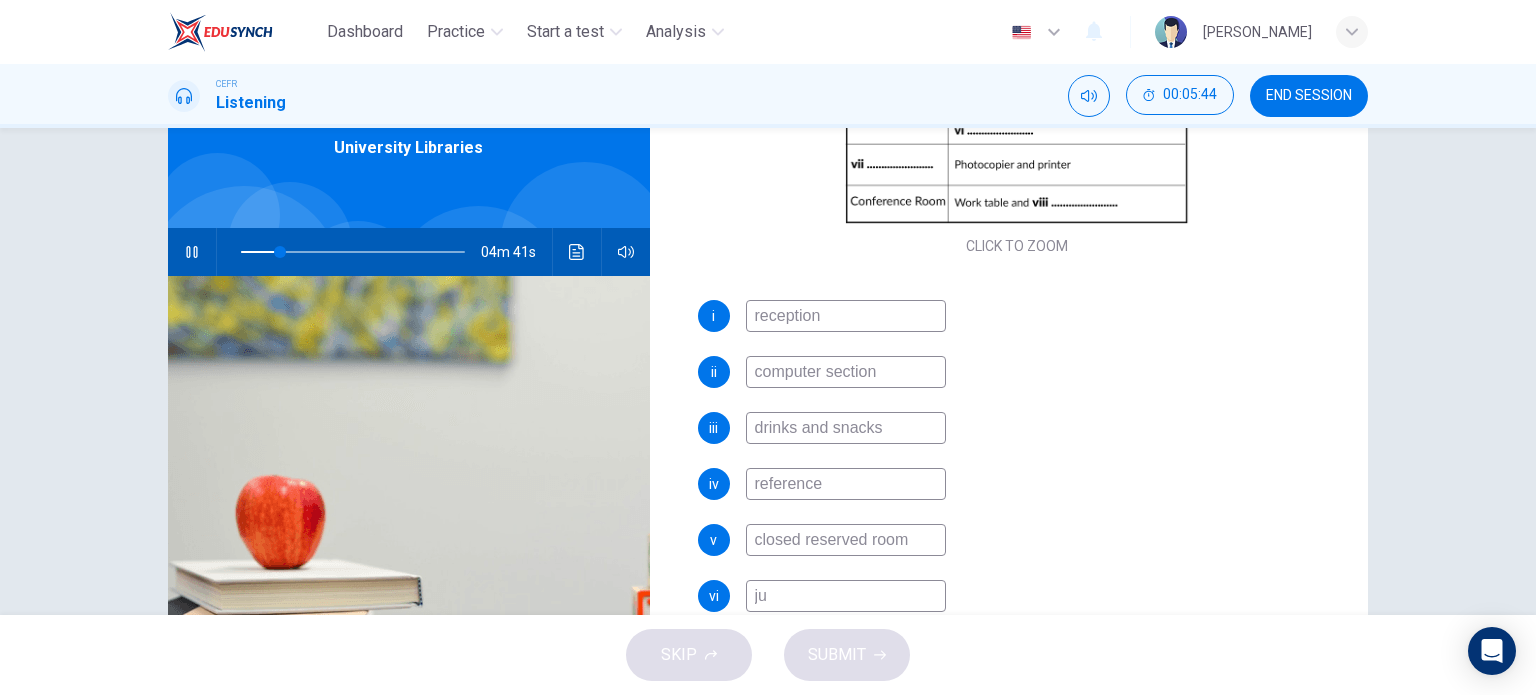 type on "18" 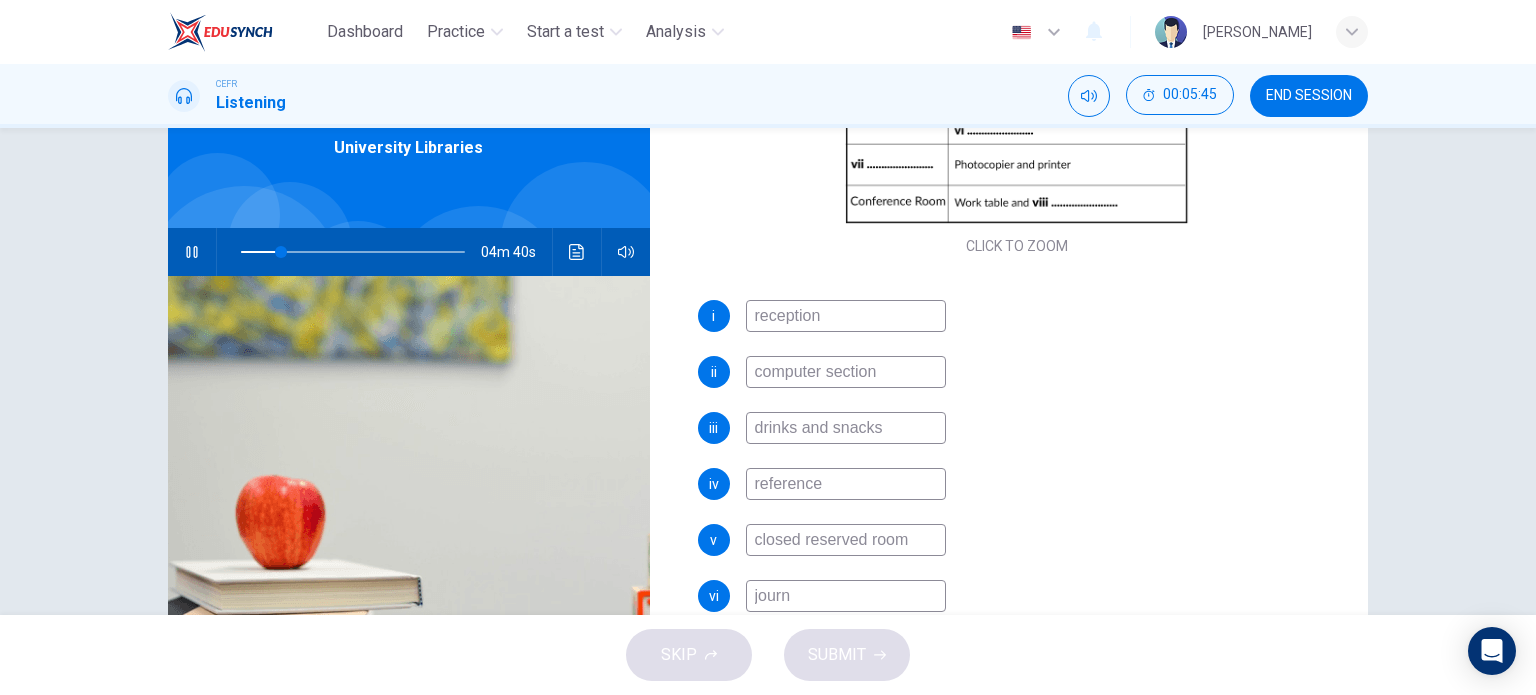 type on "journa" 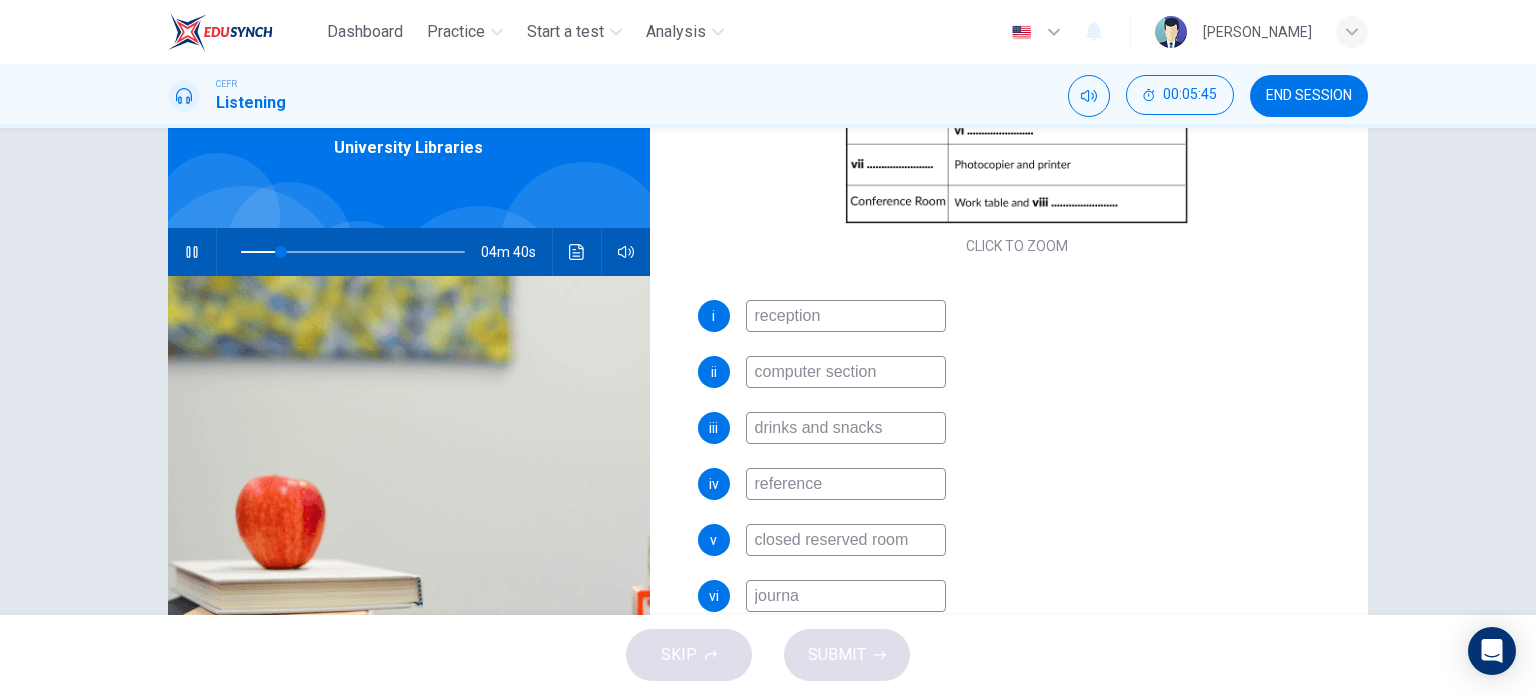 type on "18" 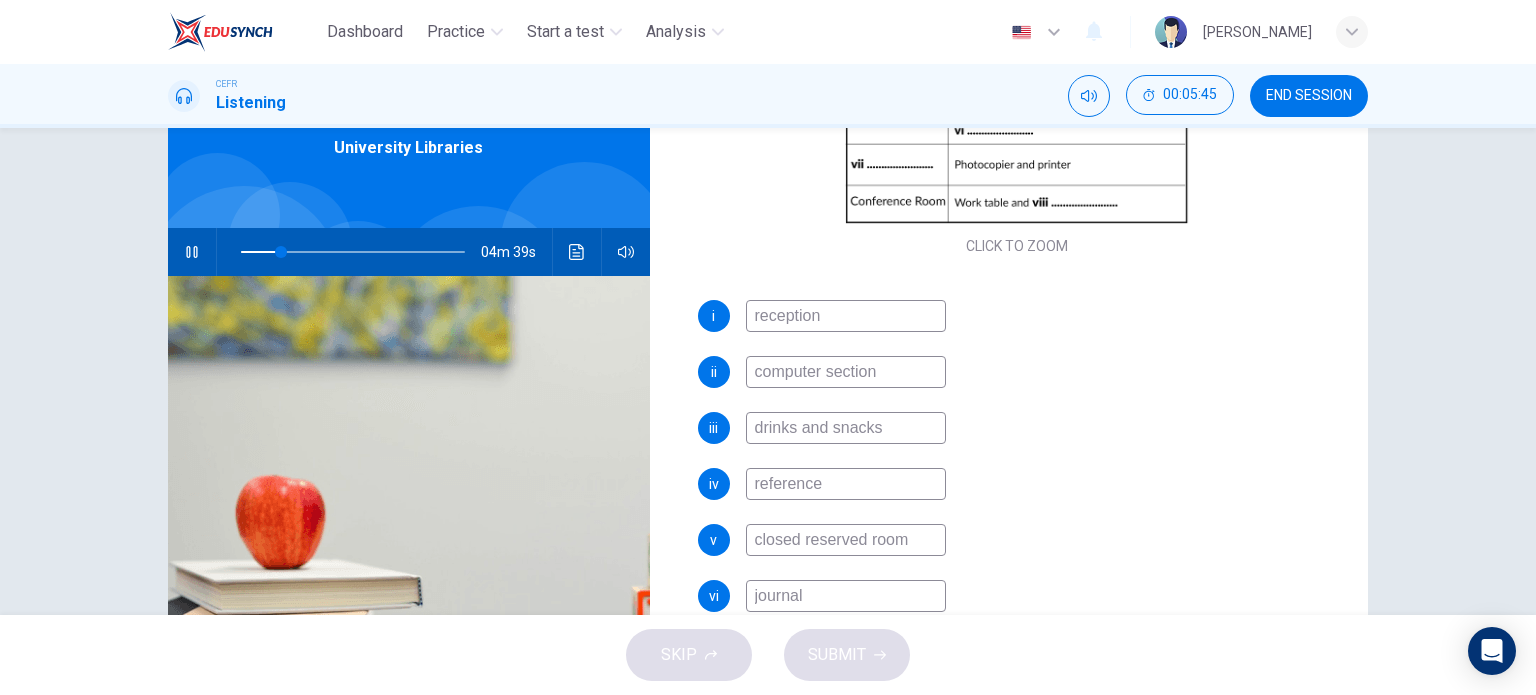 type on "journals" 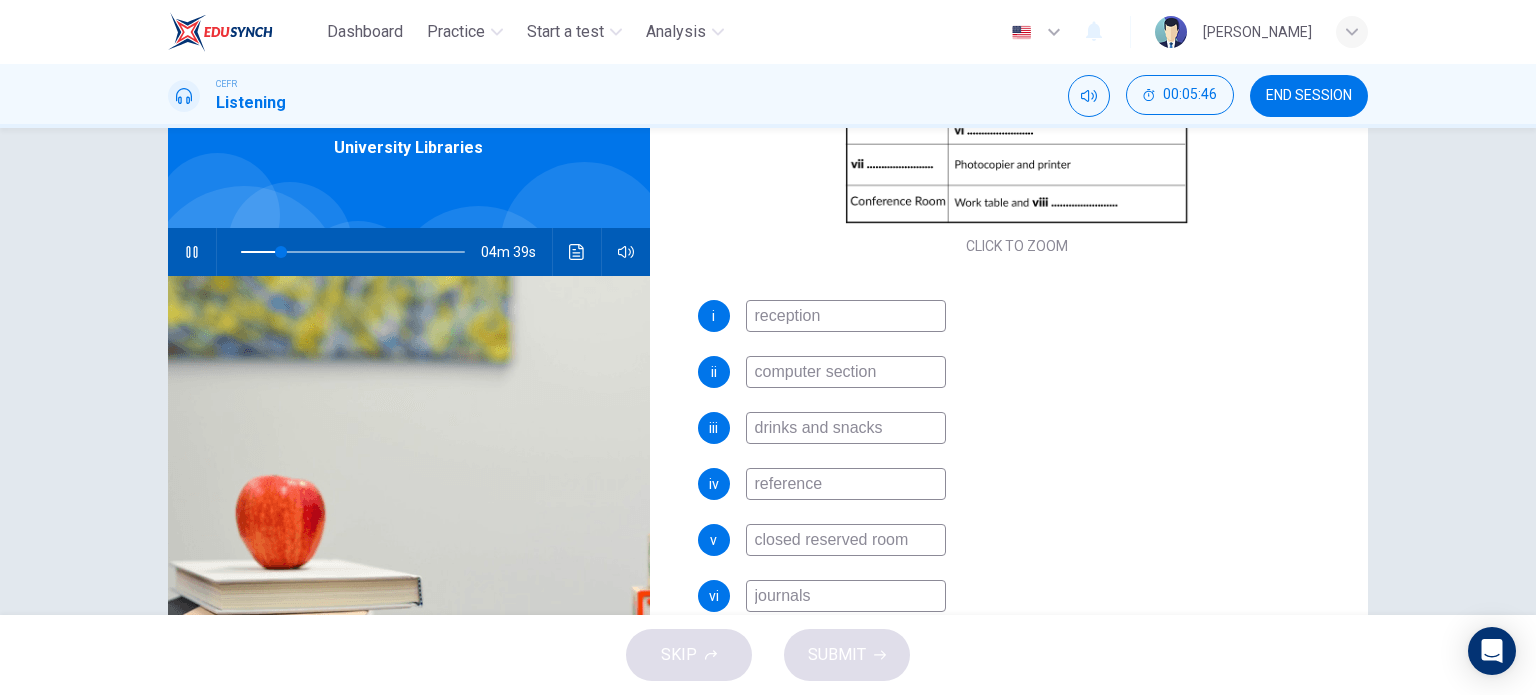 type on "18" 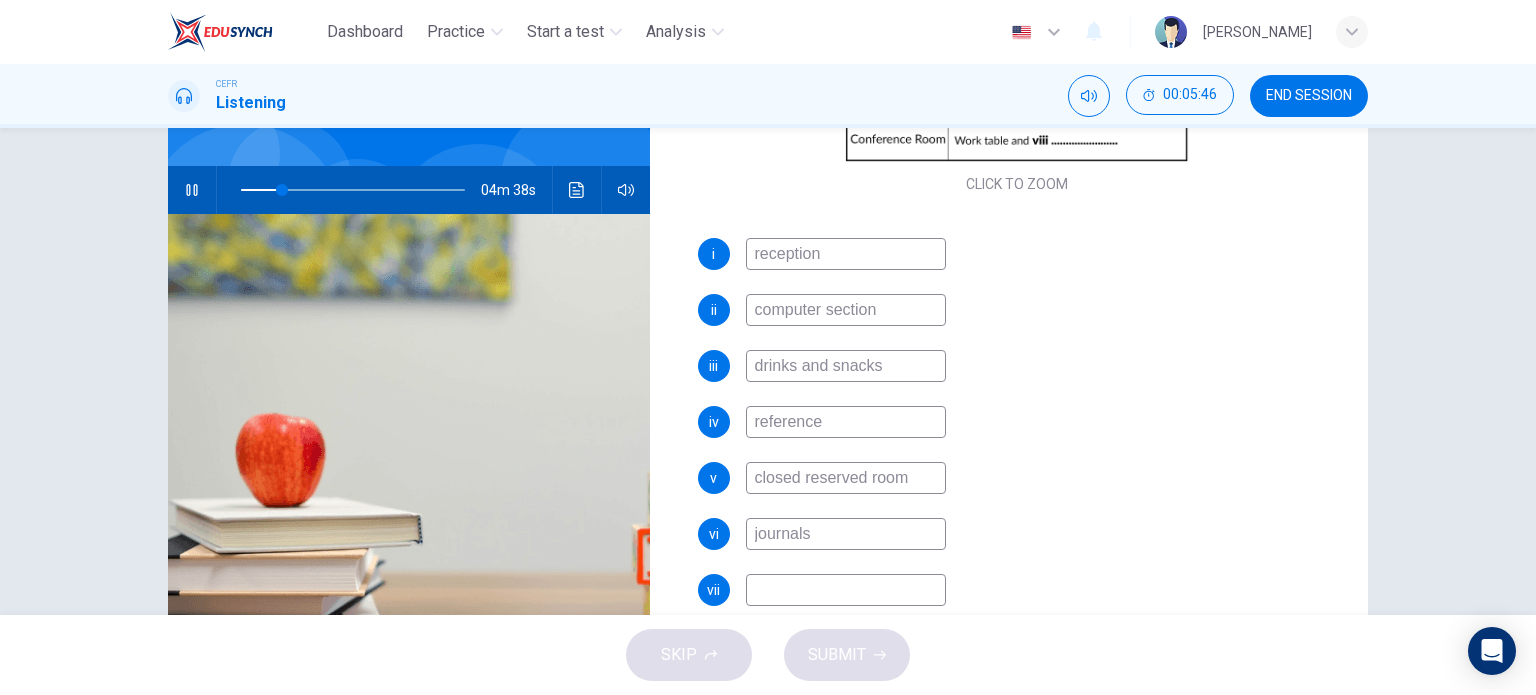 scroll, scrollTop: 178, scrollLeft: 0, axis: vertical 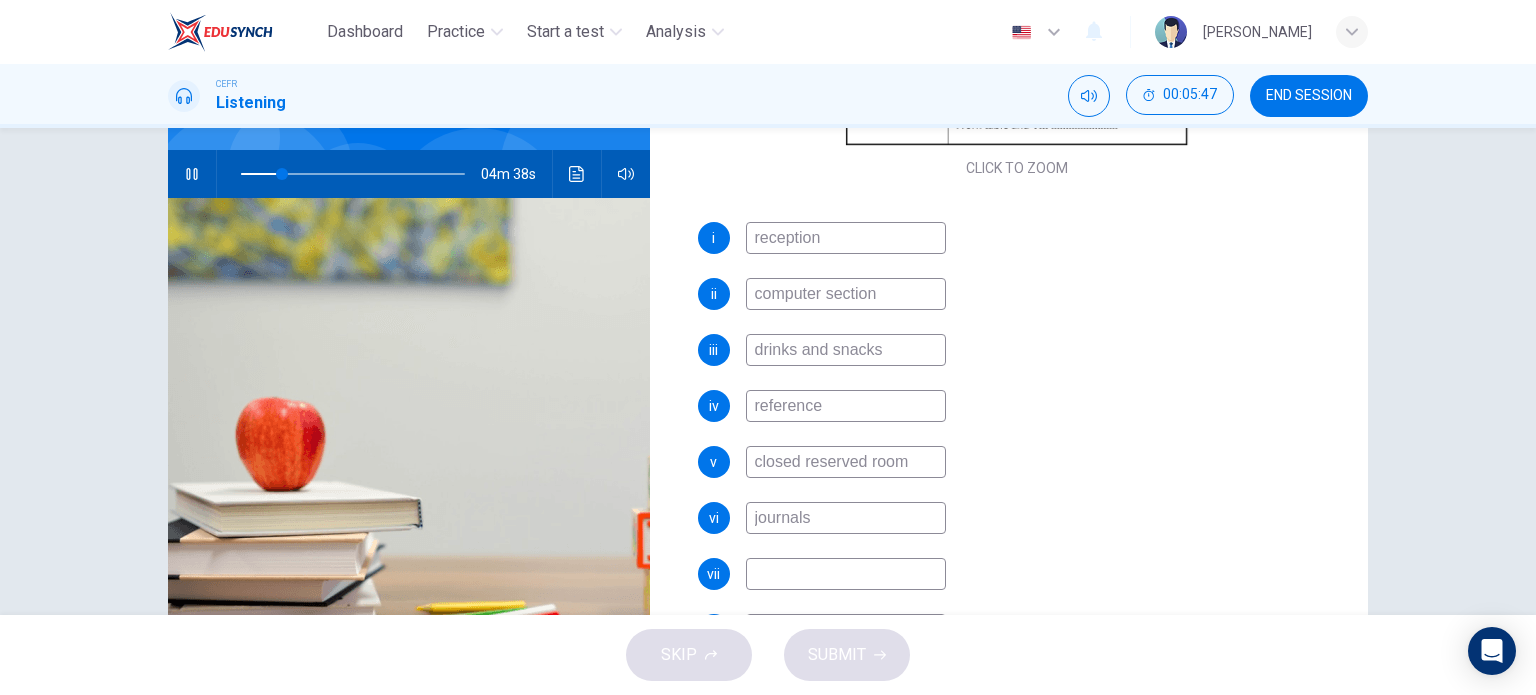 type on "journals" 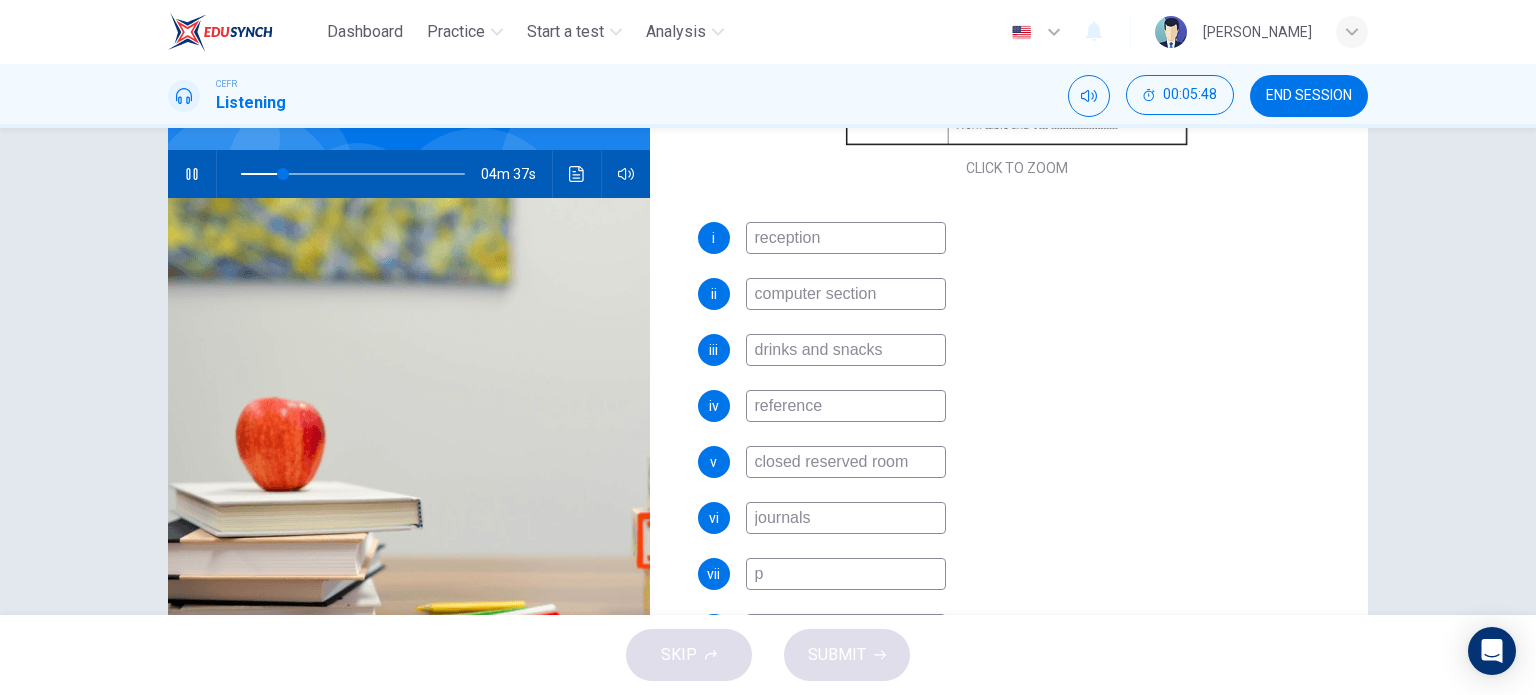 type on "ph" 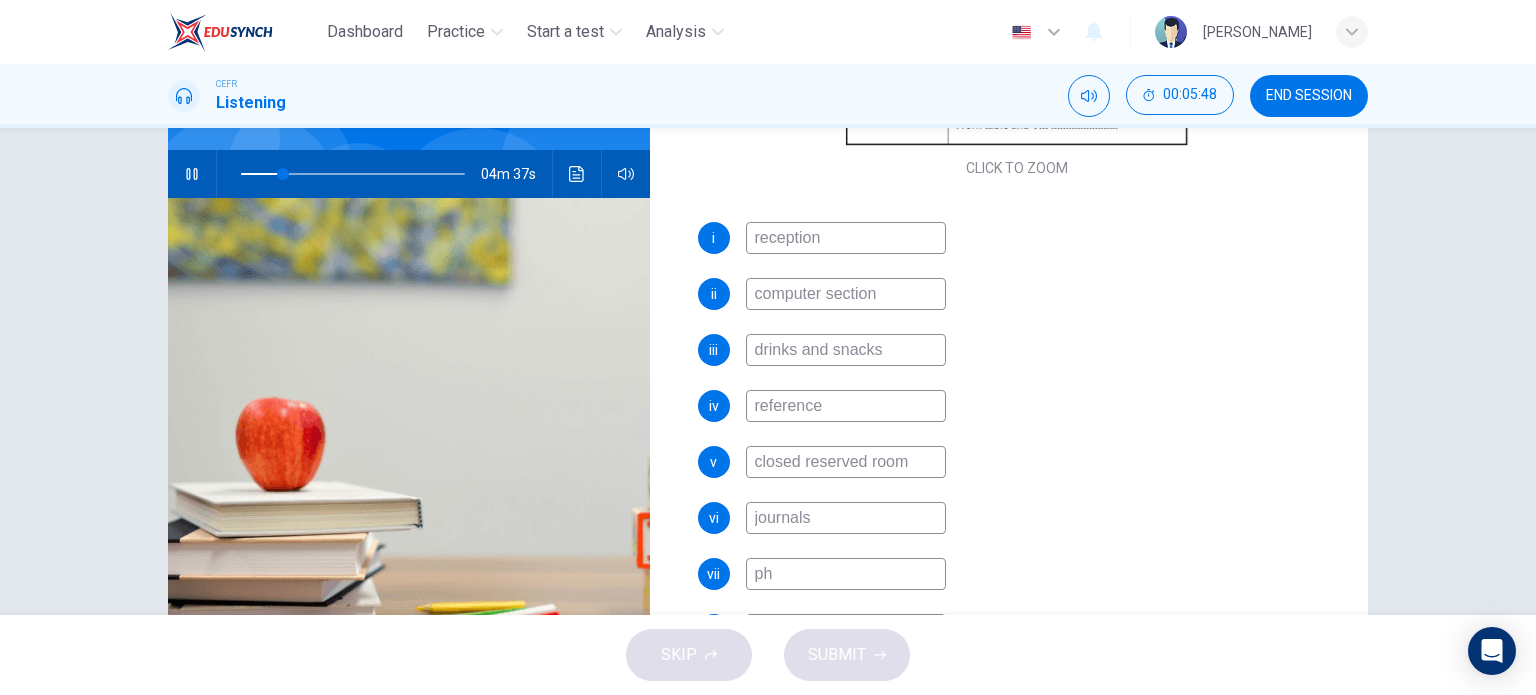 type on "19" 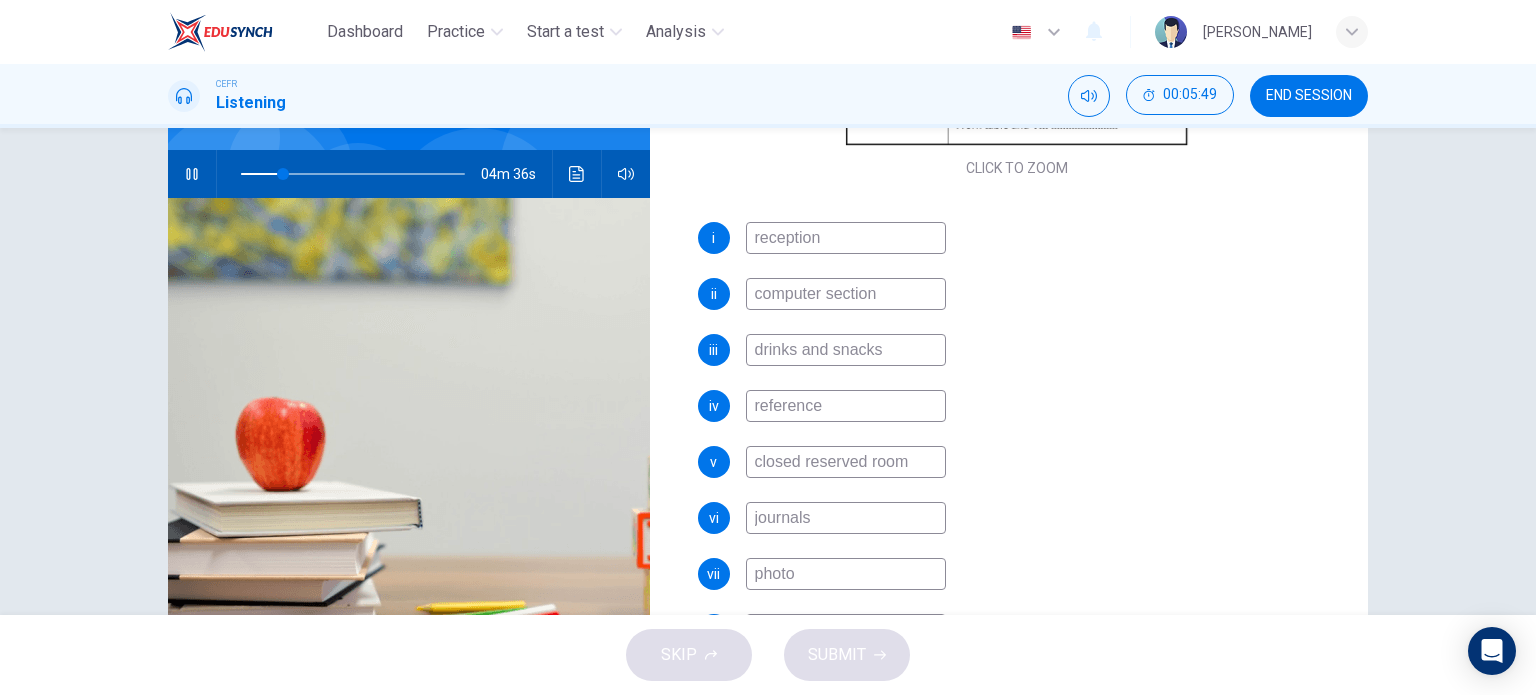 type on "photoc" 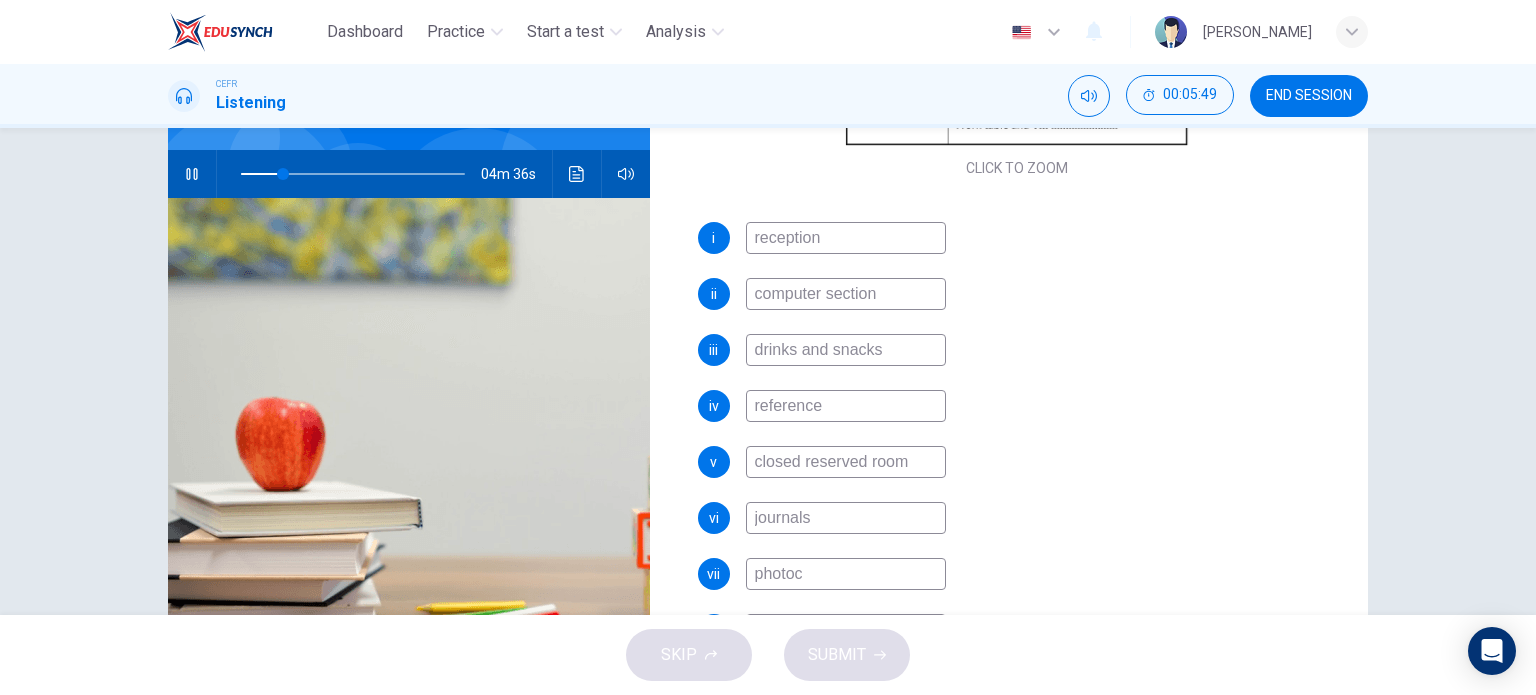 type on "19" 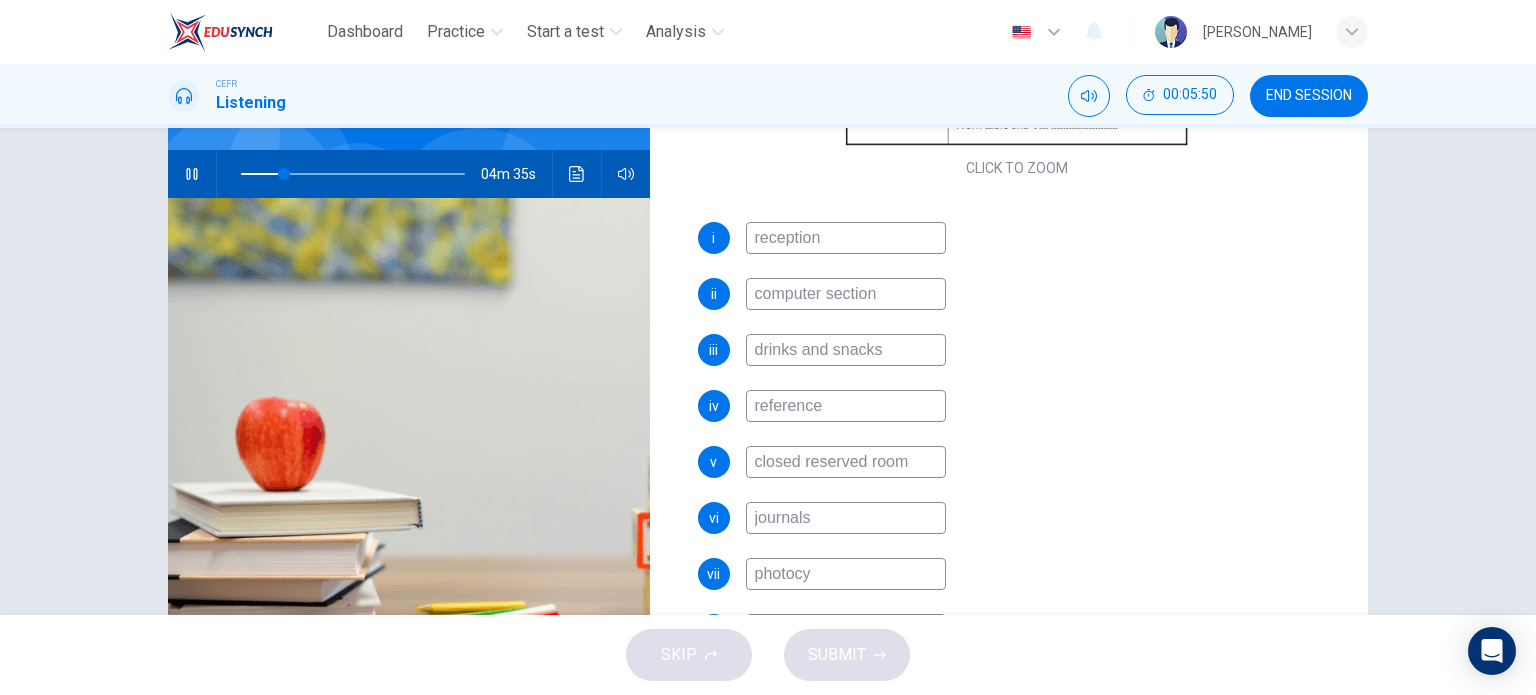 type on "photocyp" 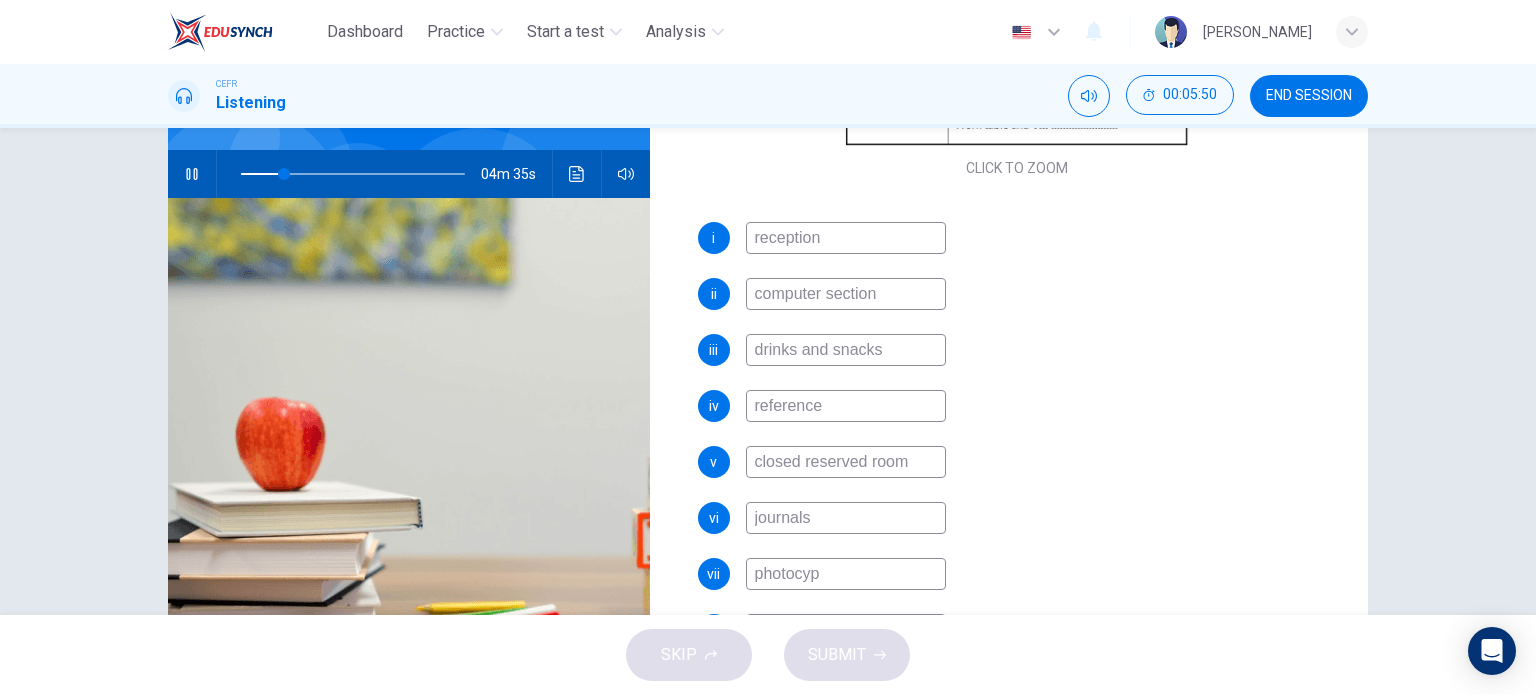 type on "20" 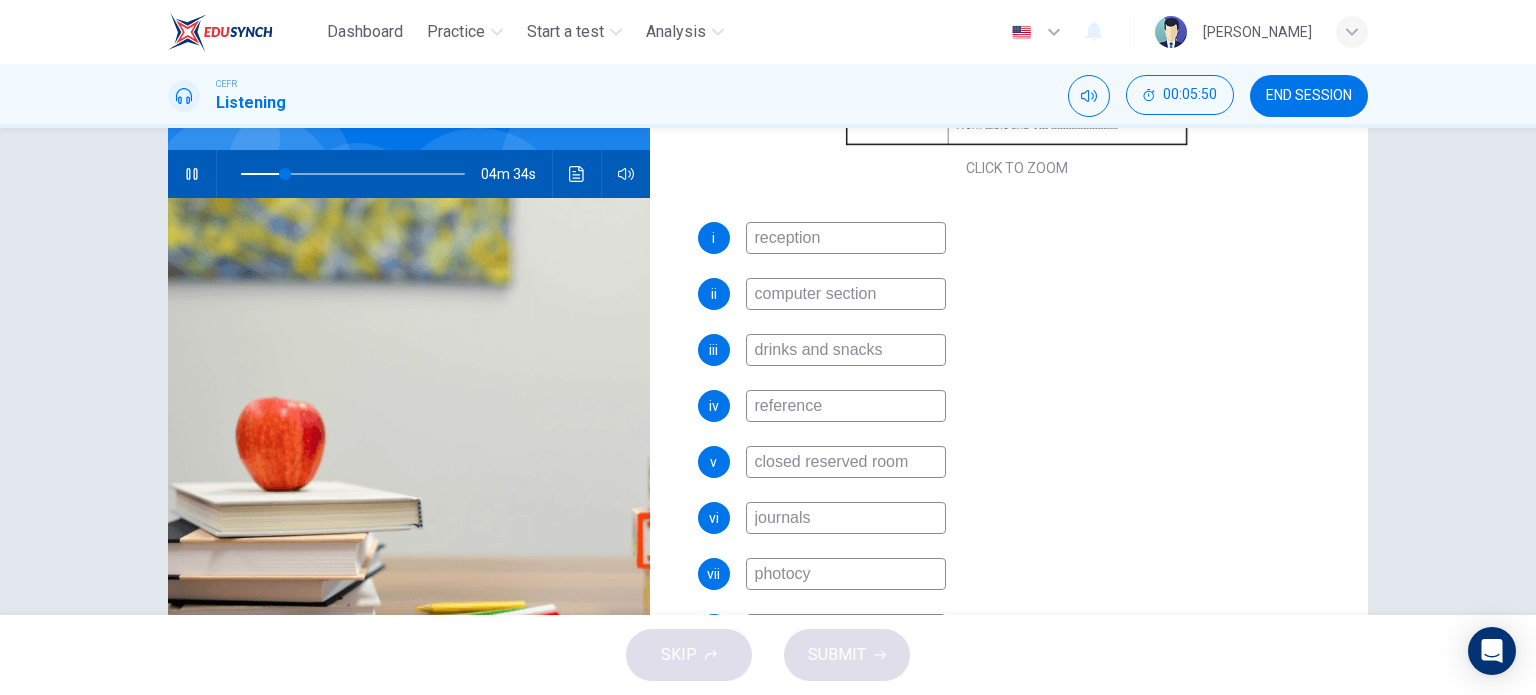 type on "photoc" 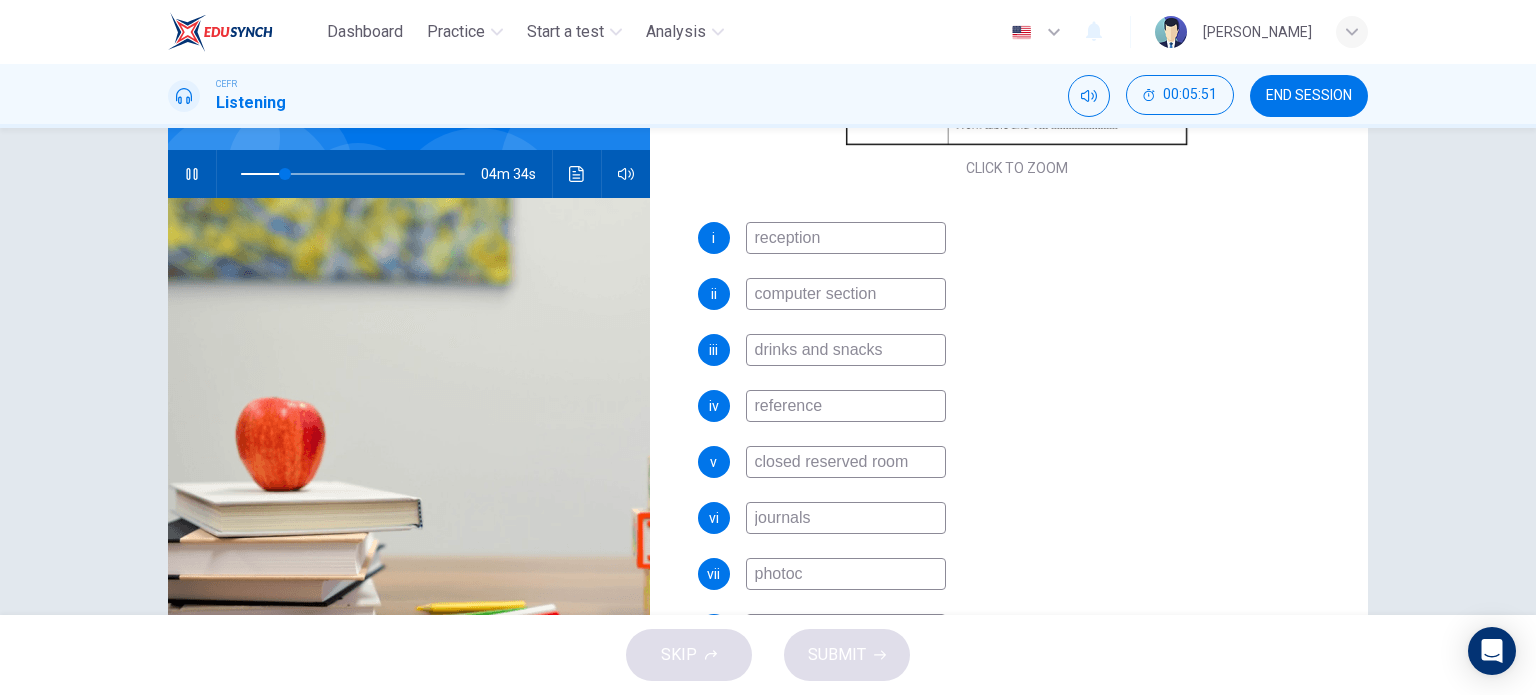type on "20" 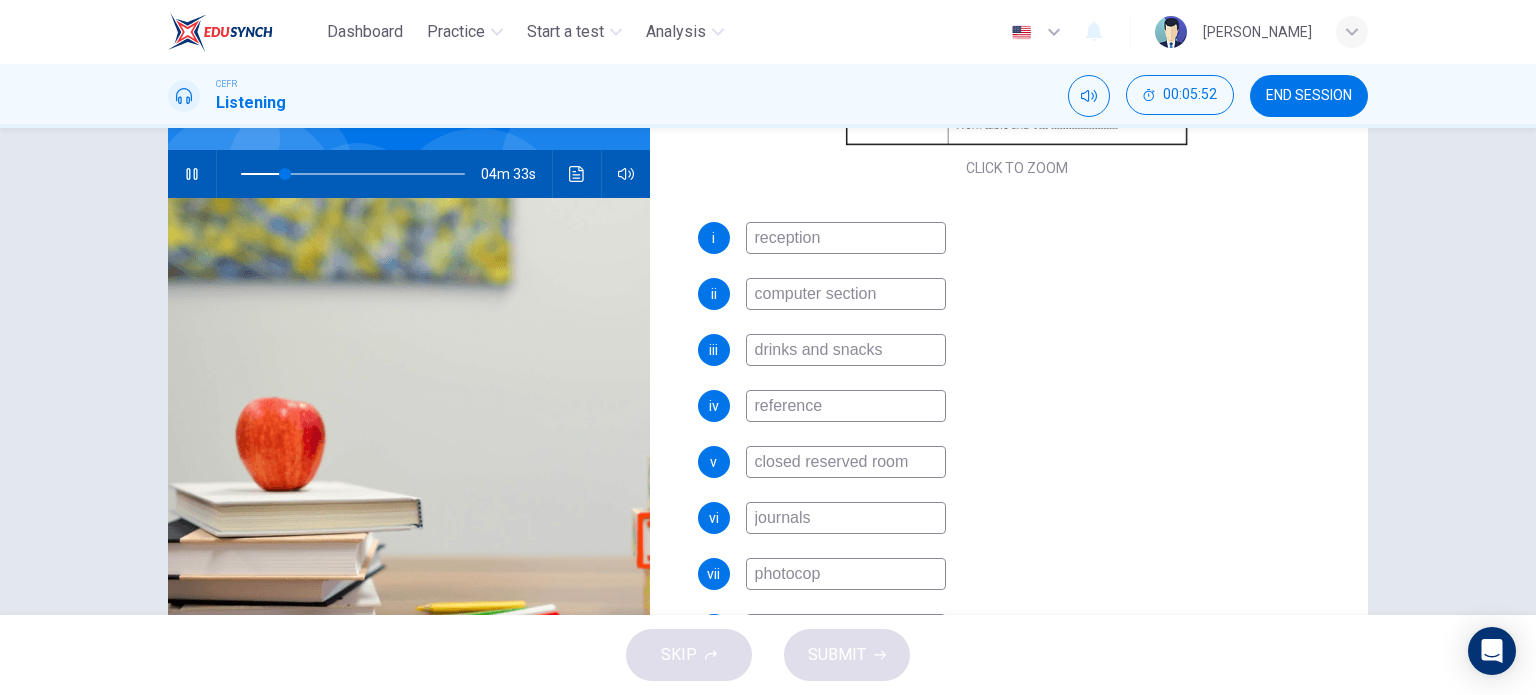 type on "photocopy" 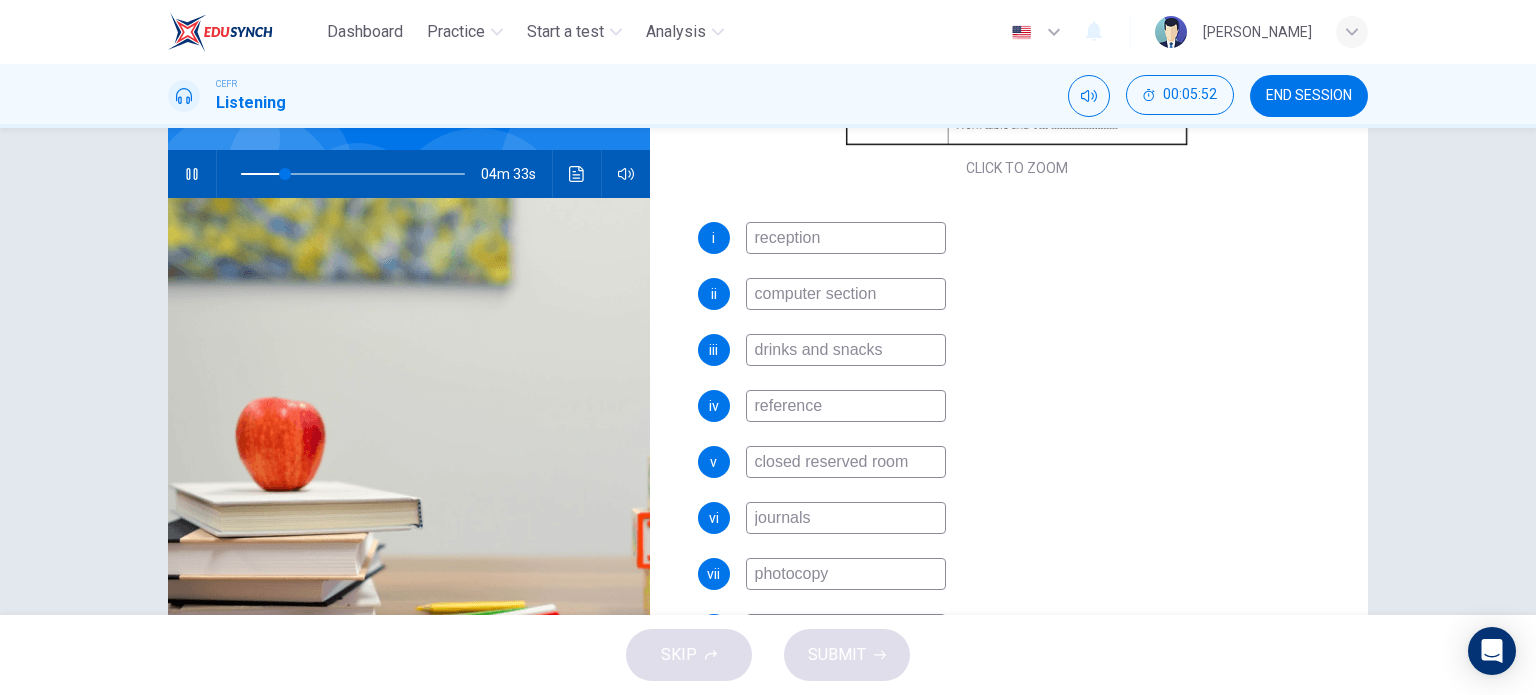 type on "20" 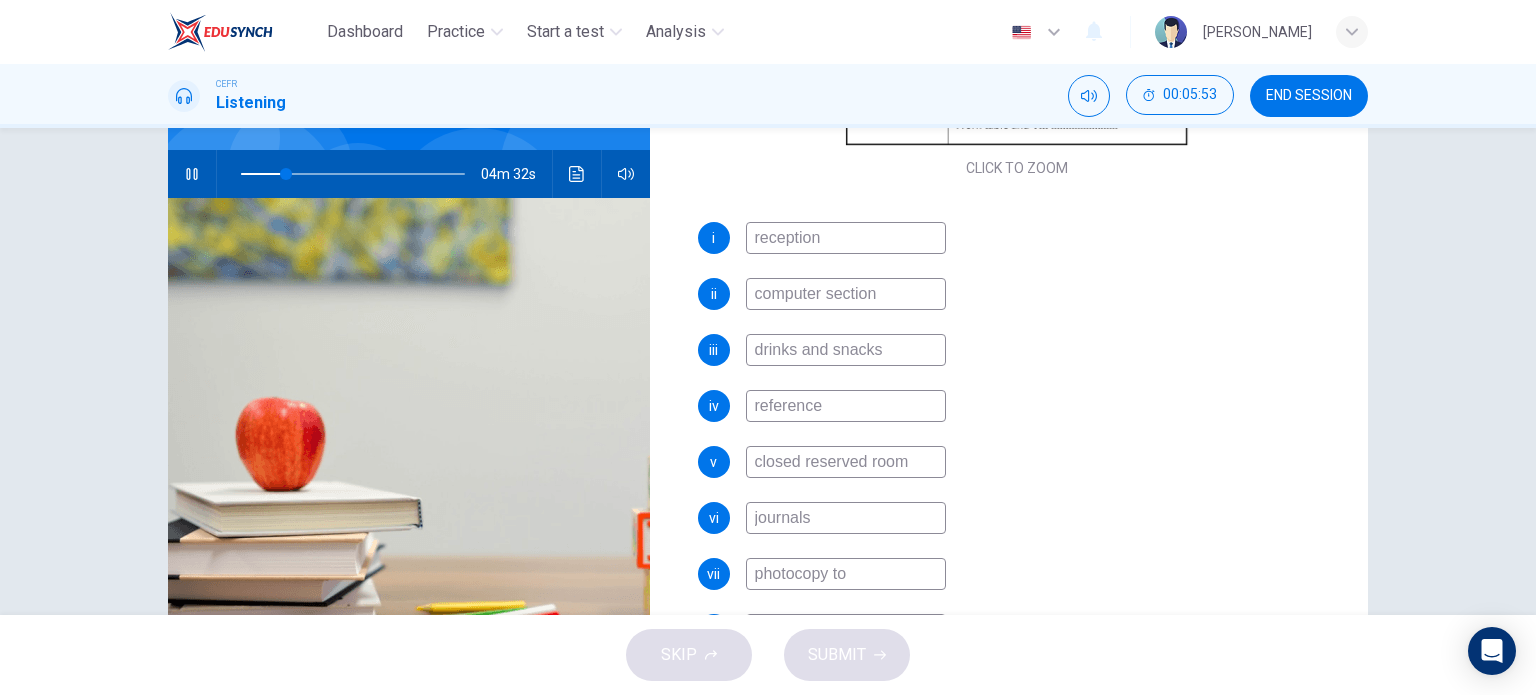 type on "photocopy too" 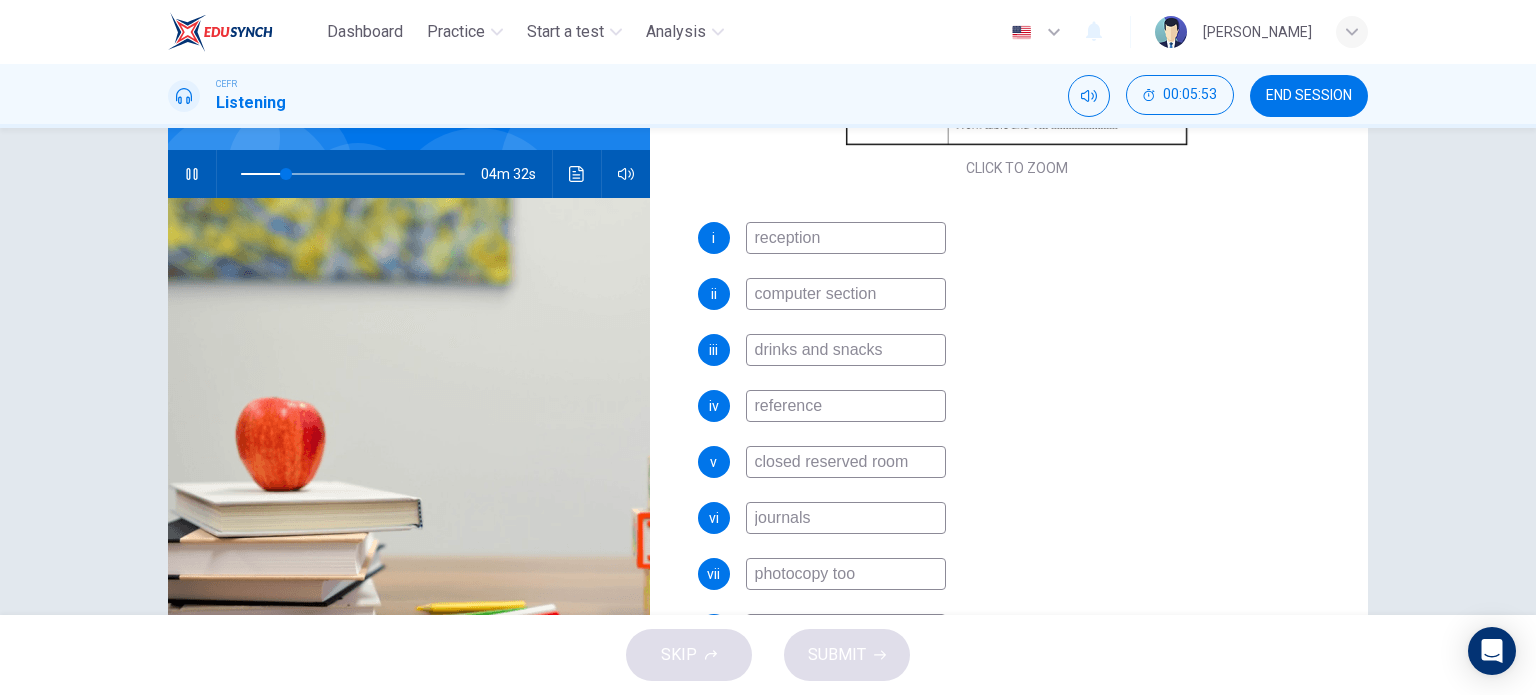 type on "20" 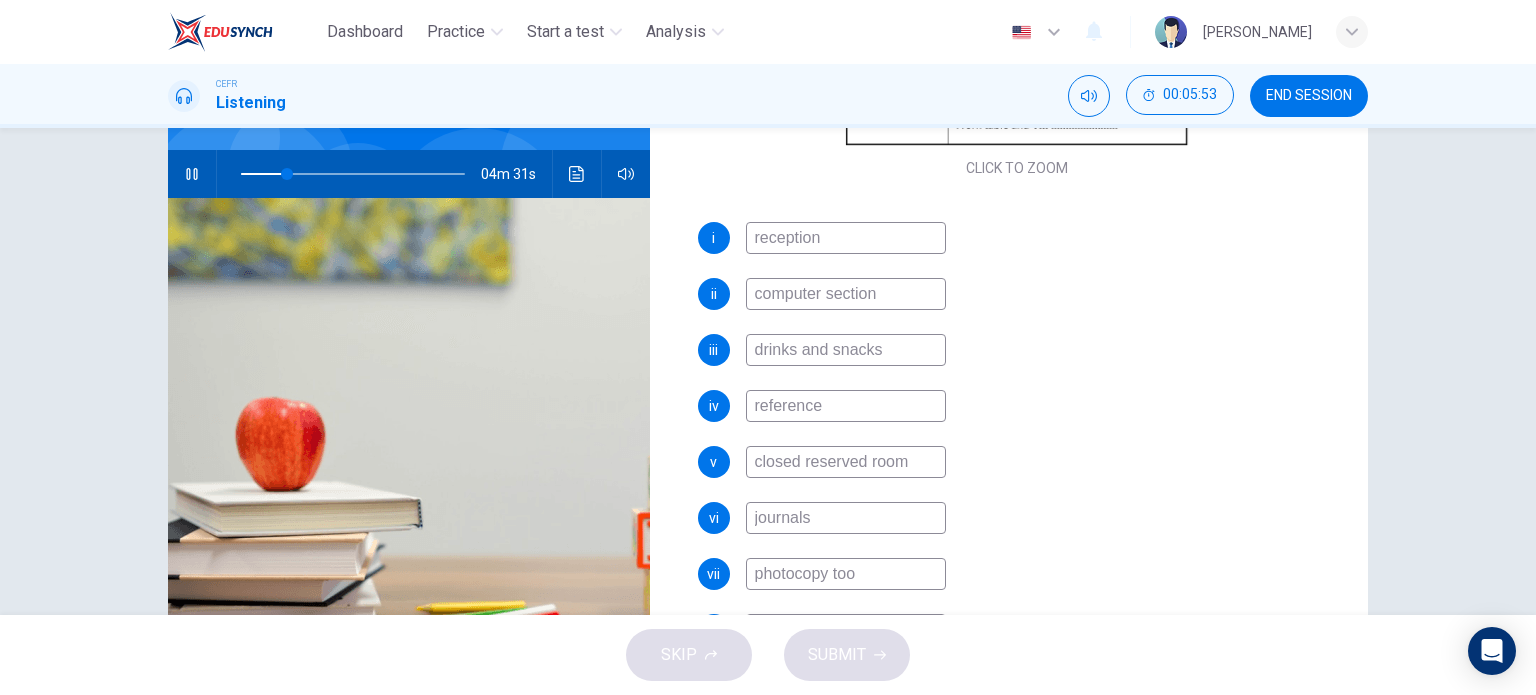 type on "photocopy toom" 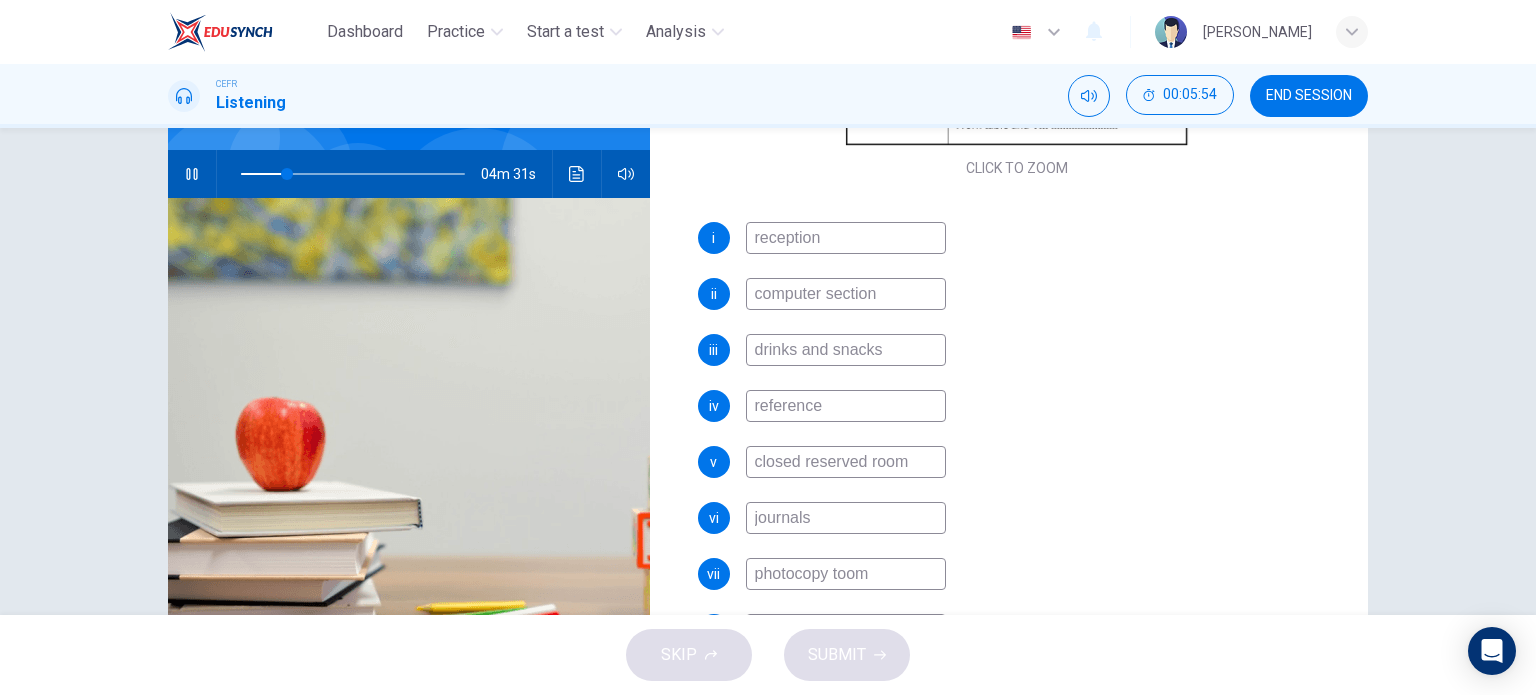 scroll, scrollTop: 288, scrollLeft: 0, axis: vertical 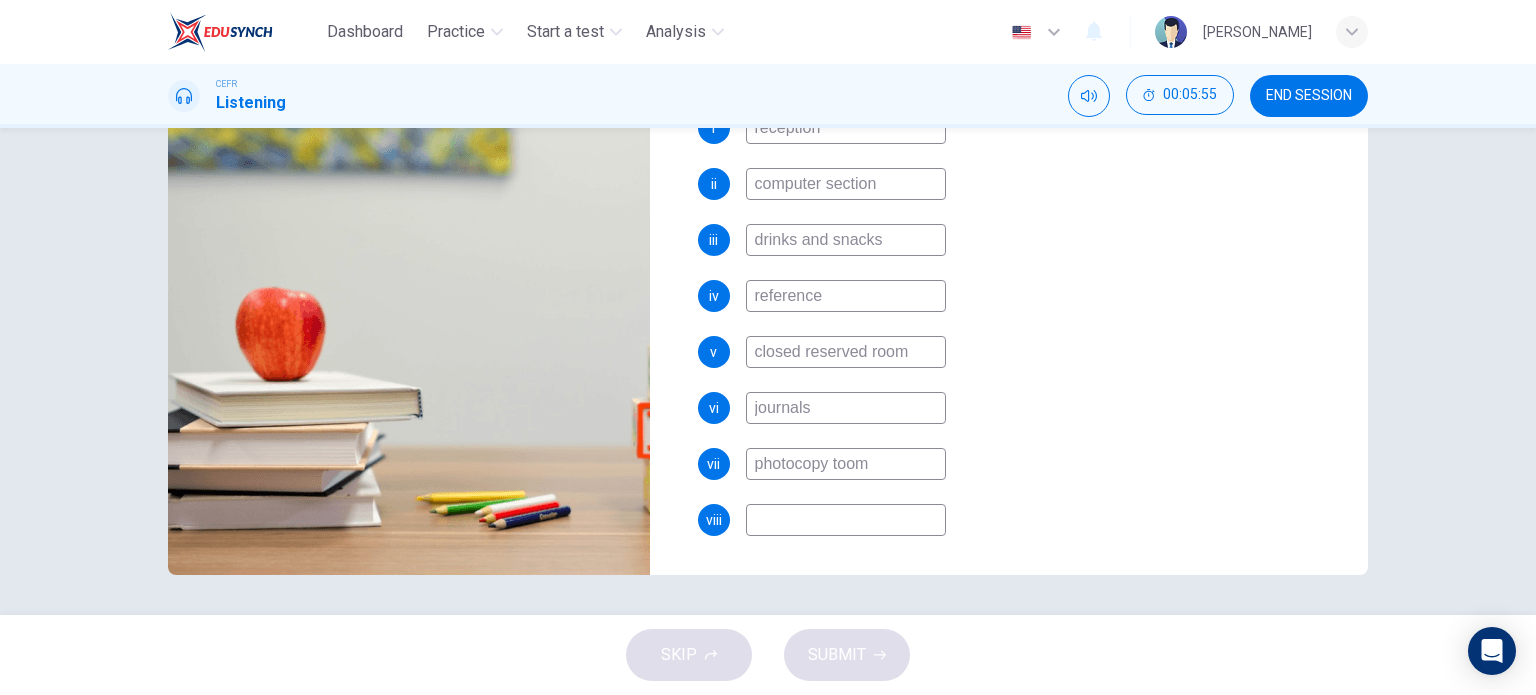 type on "21" 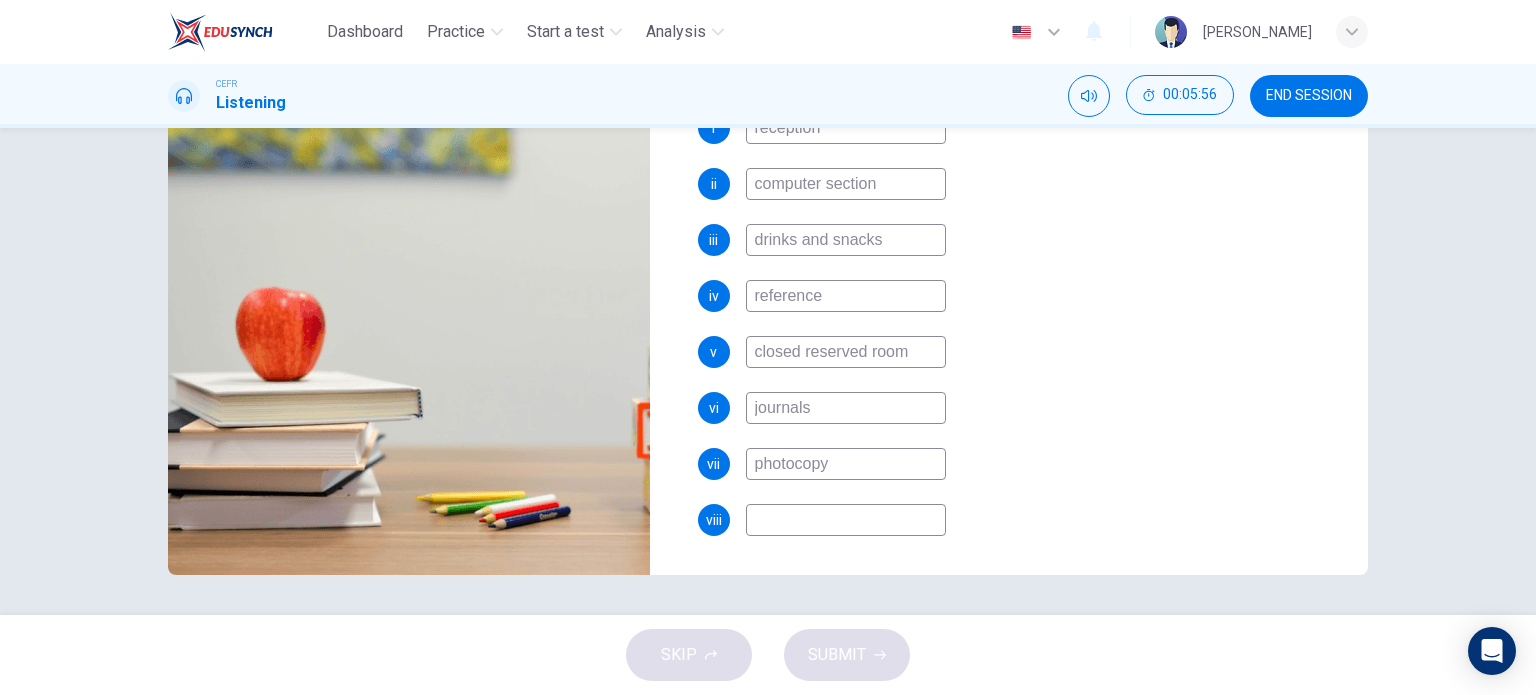 type on "photocopy r" 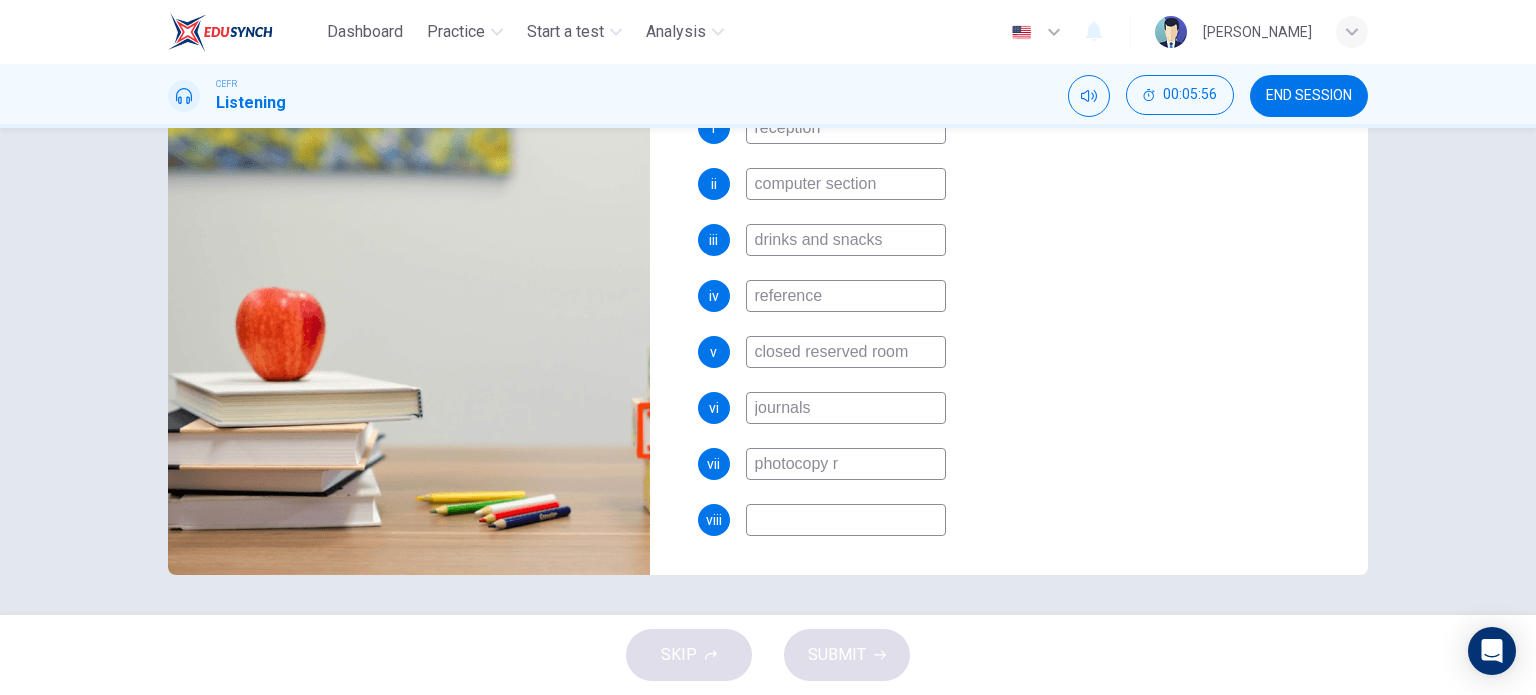 type on "21" 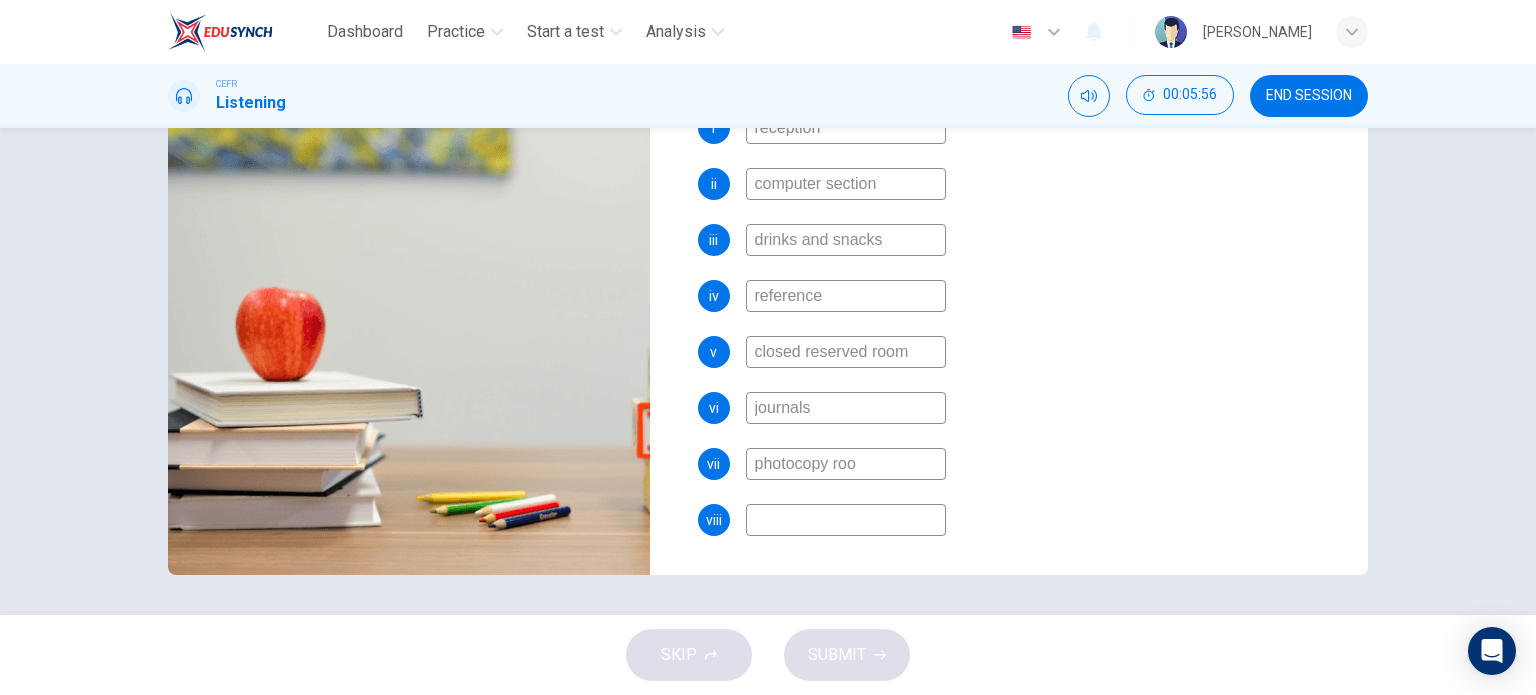 type on "photocopy room" 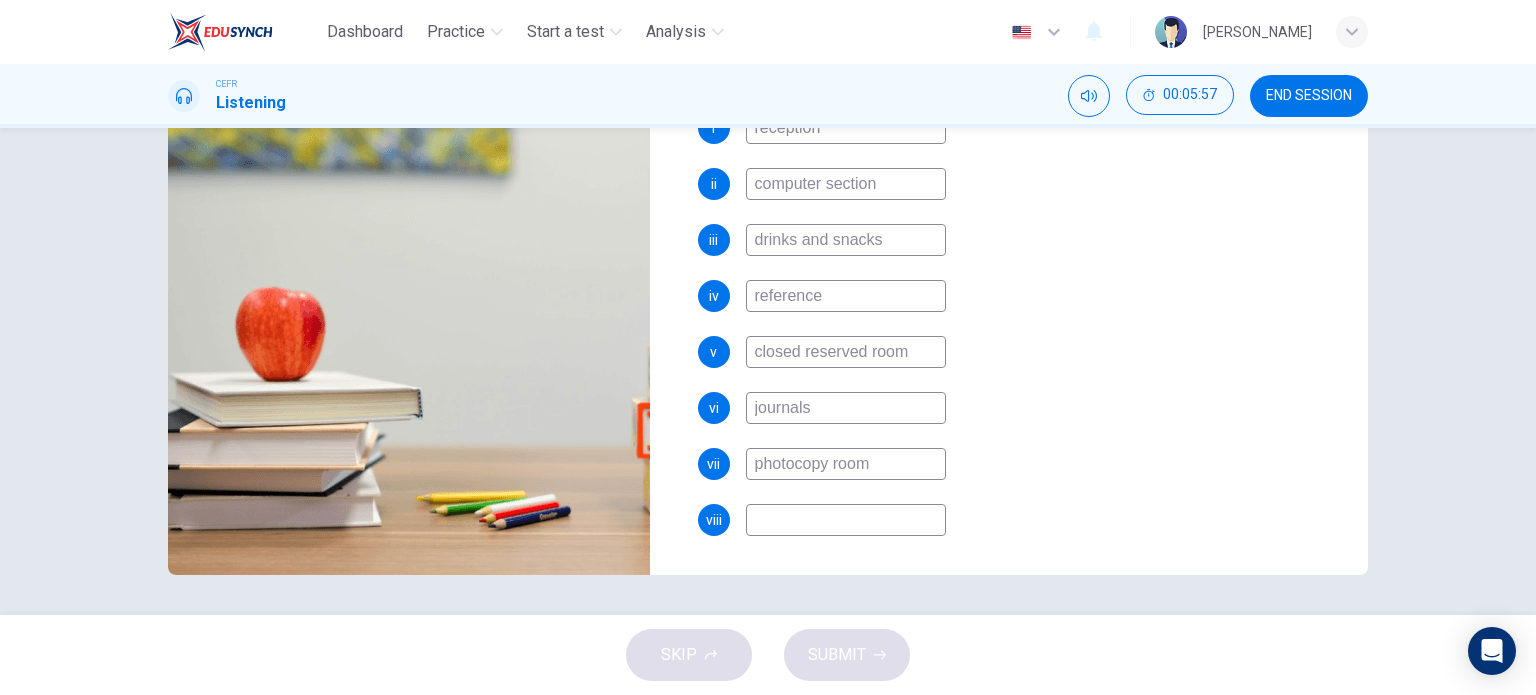 type on "22" 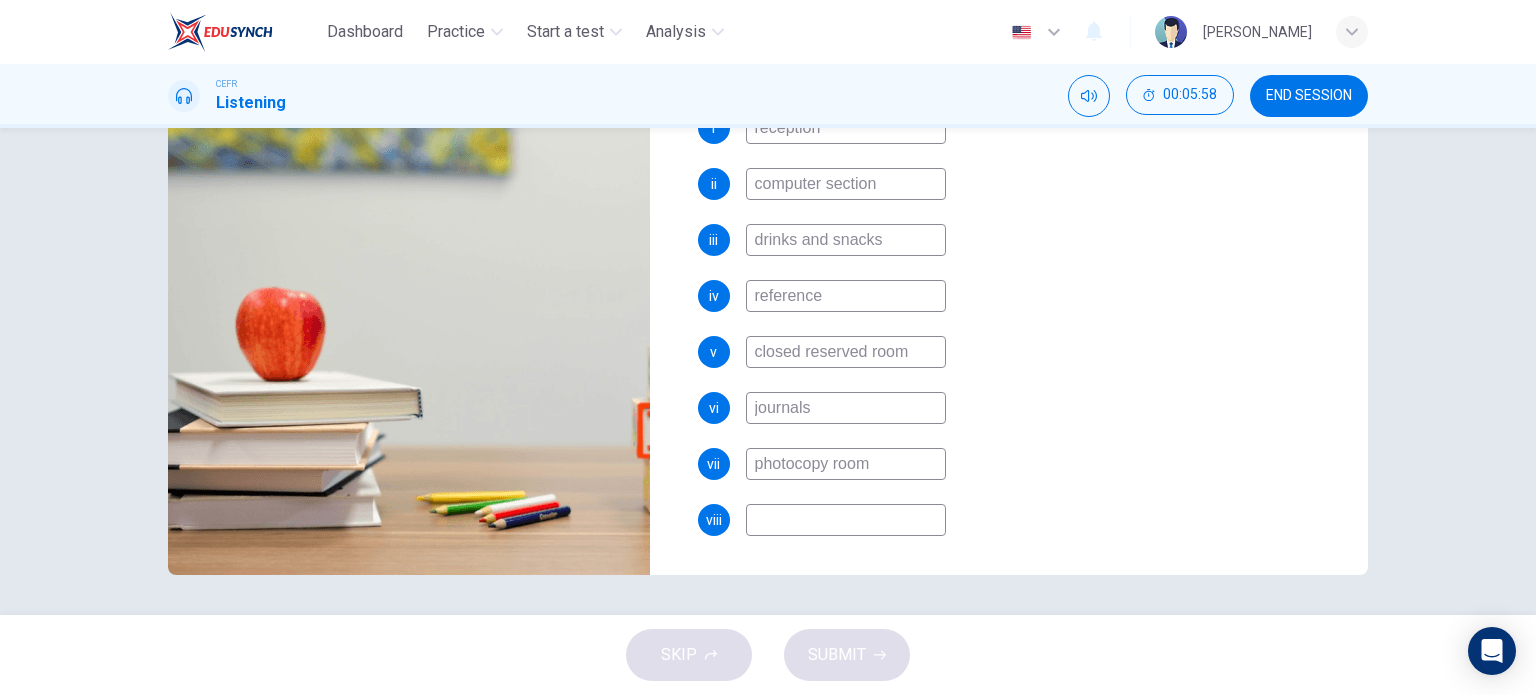 type on "photocopy room" 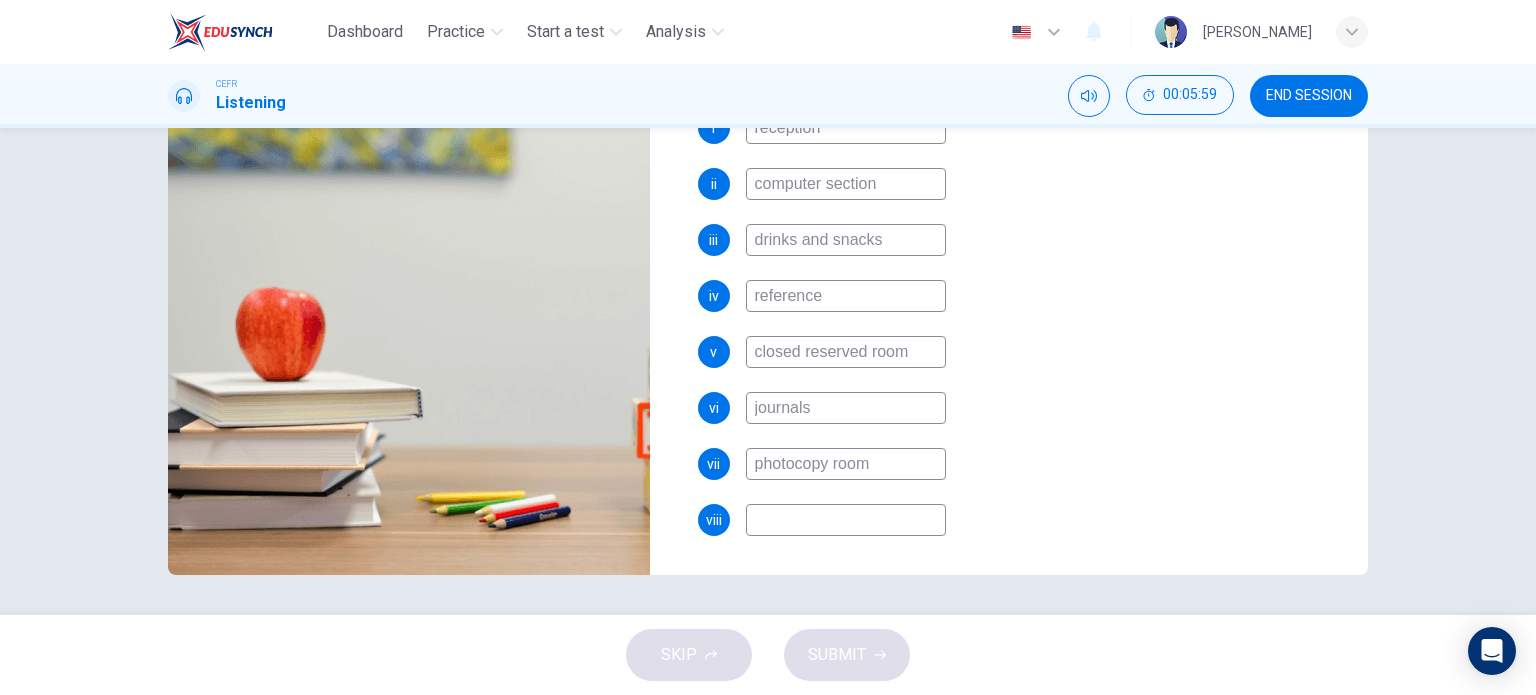 type on "m" 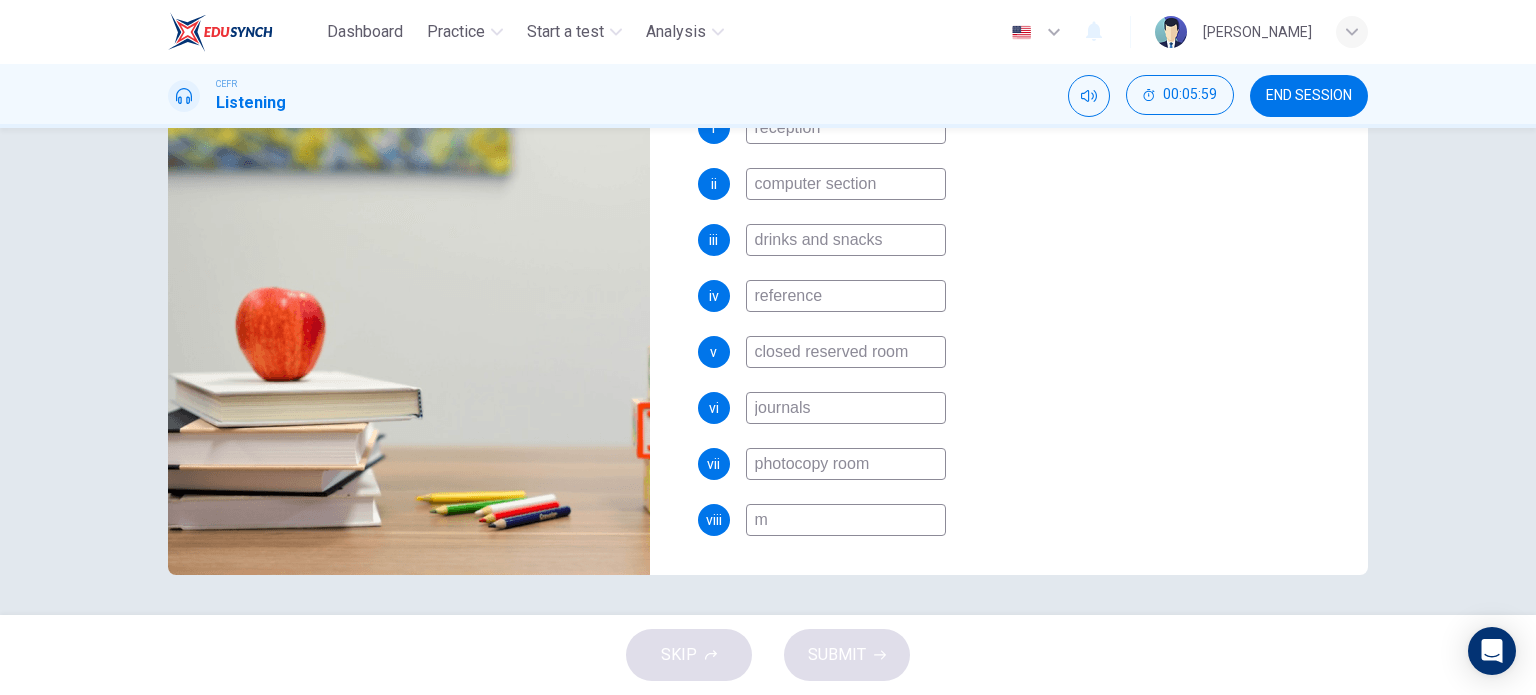 type on "22" 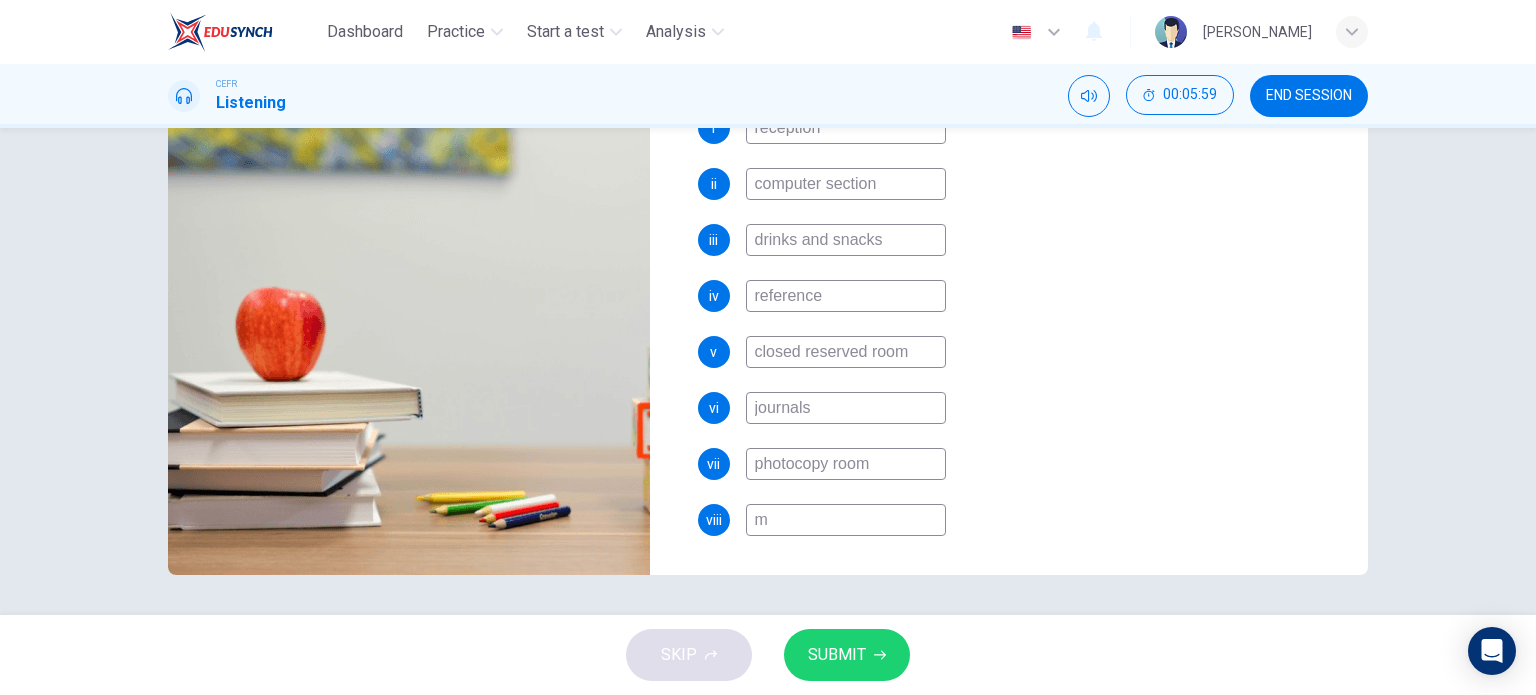 type on "mu" 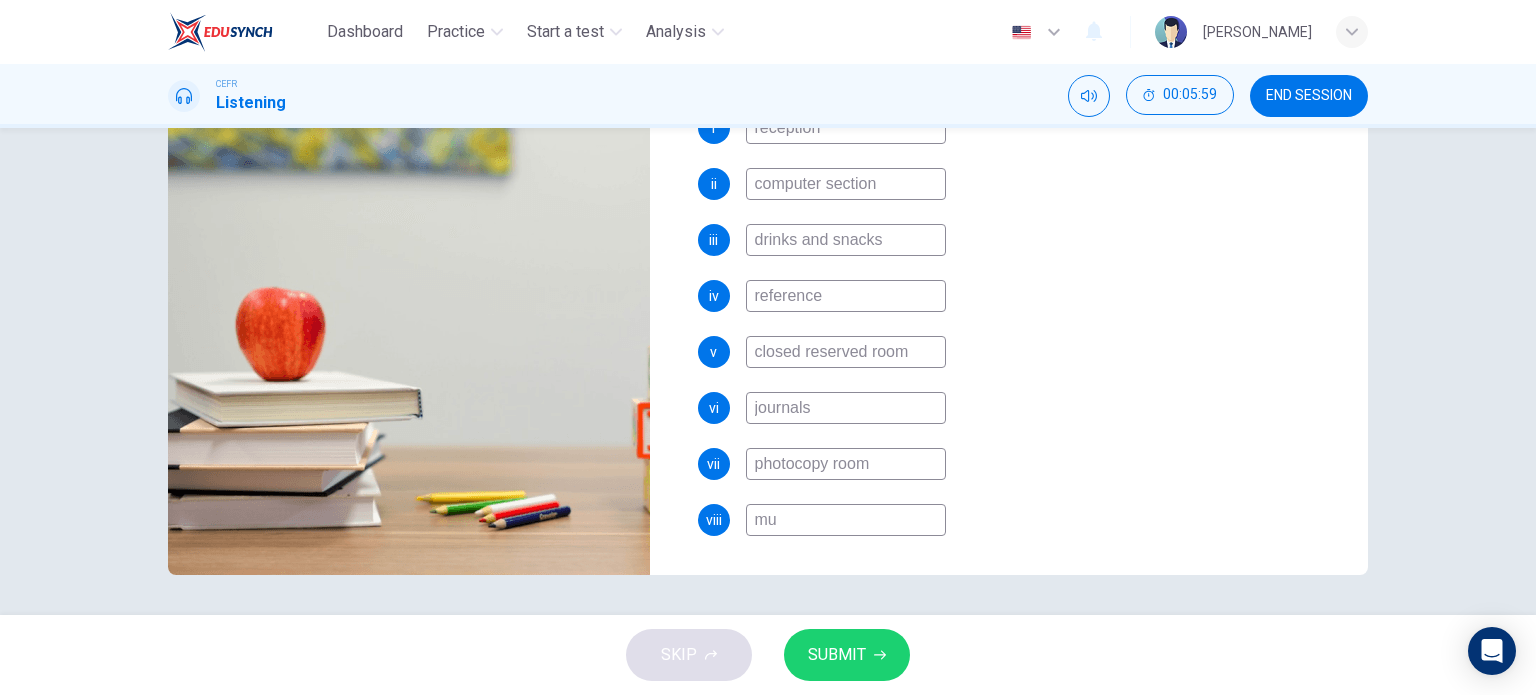 type on "22" 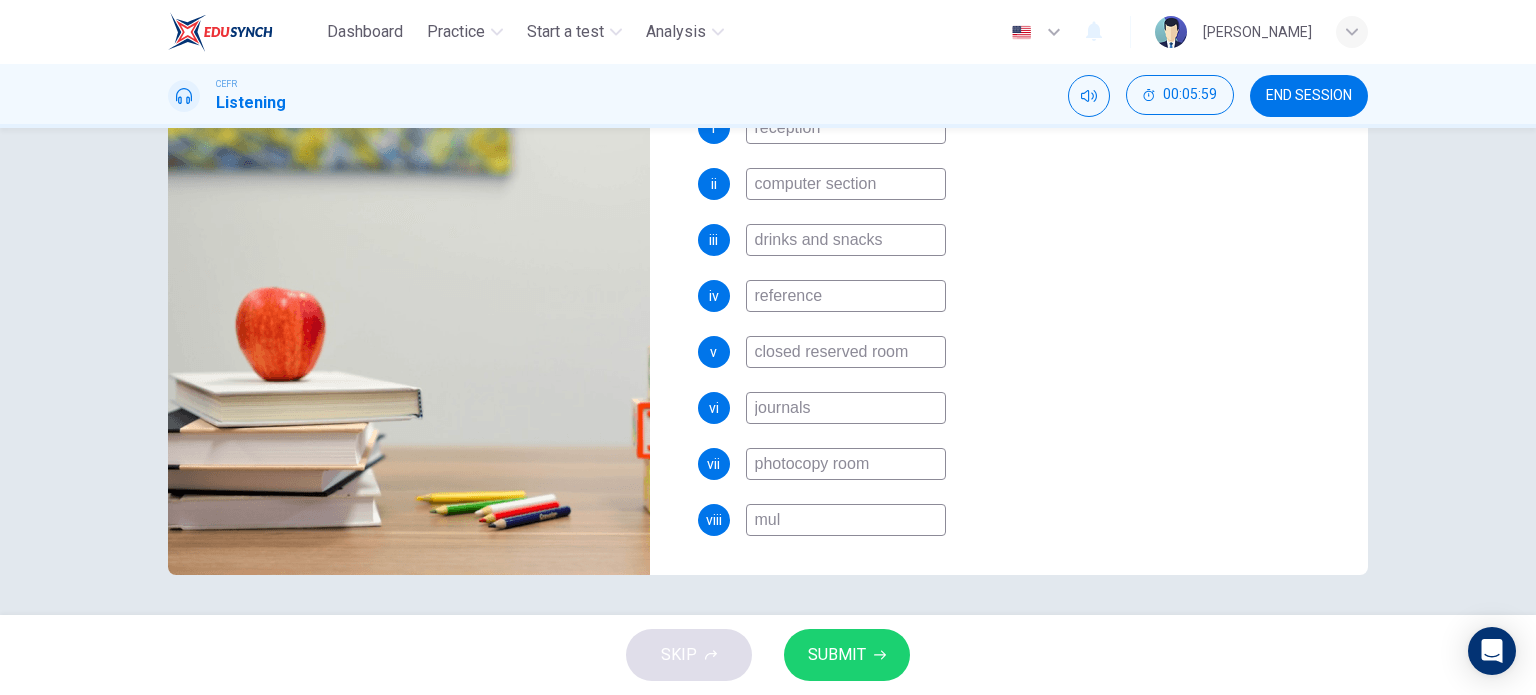 type on "22" 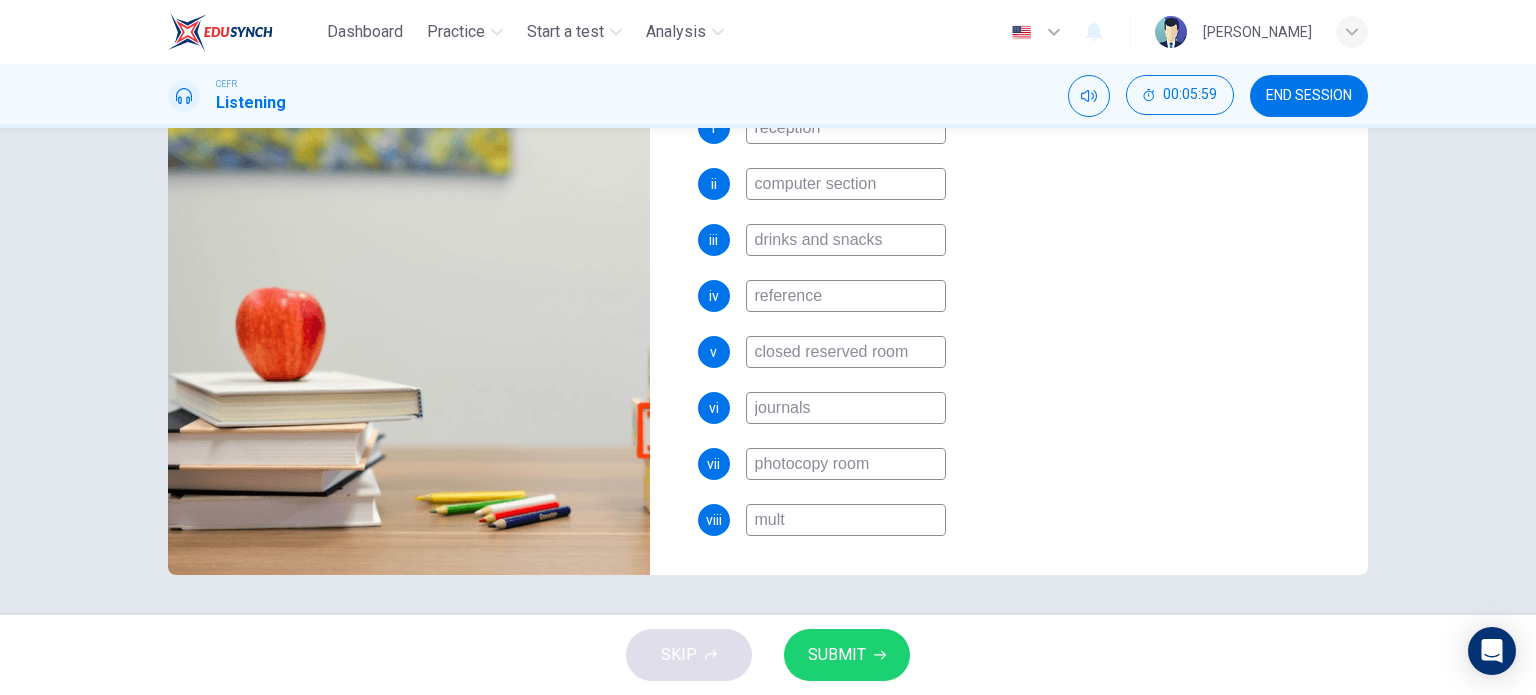 type on "22" 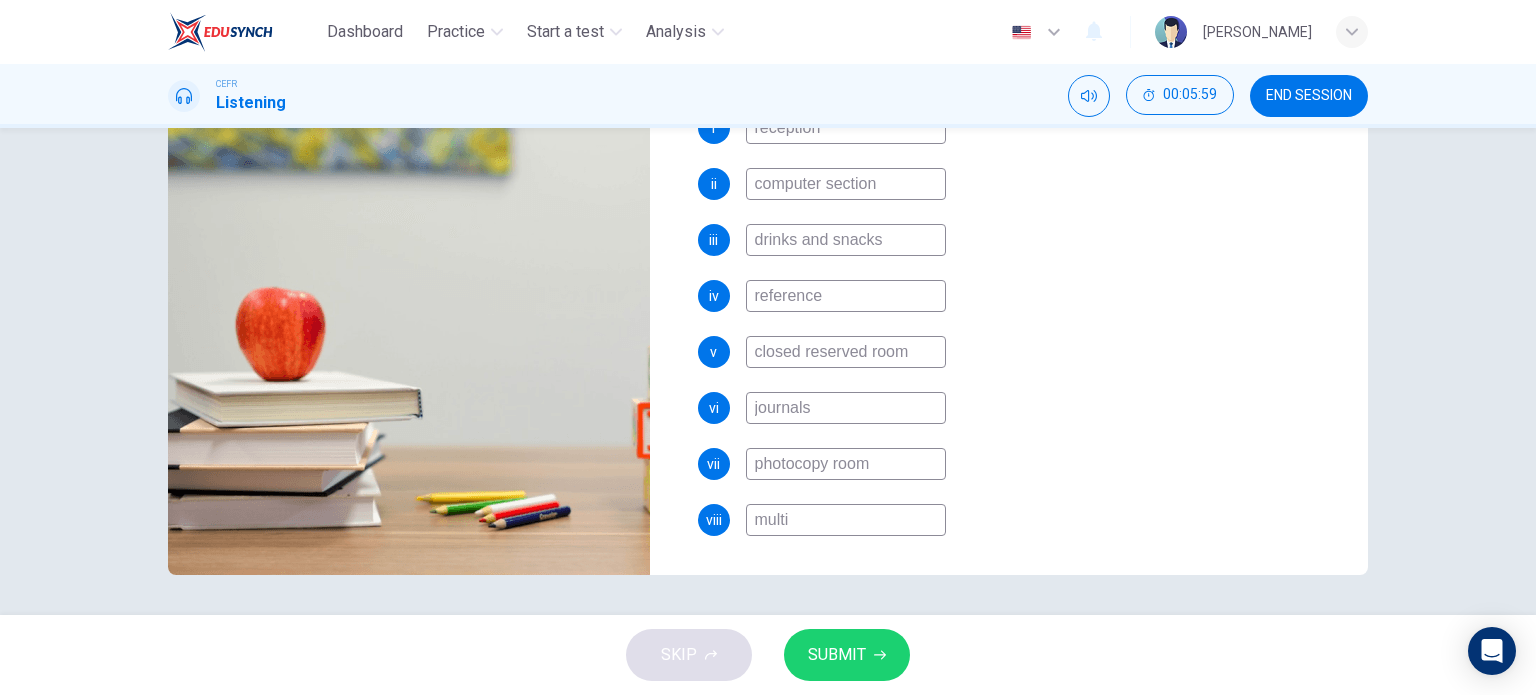 type on "22" 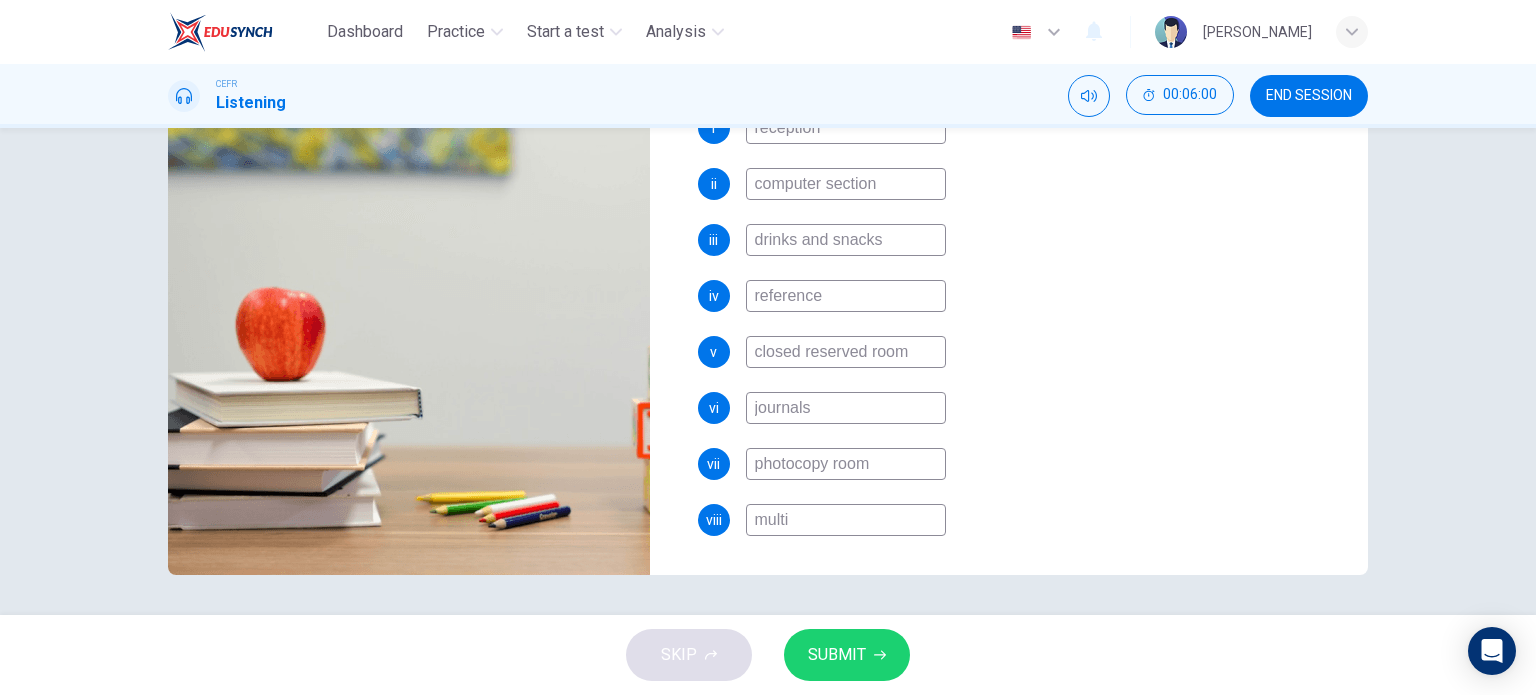 type on "multim" 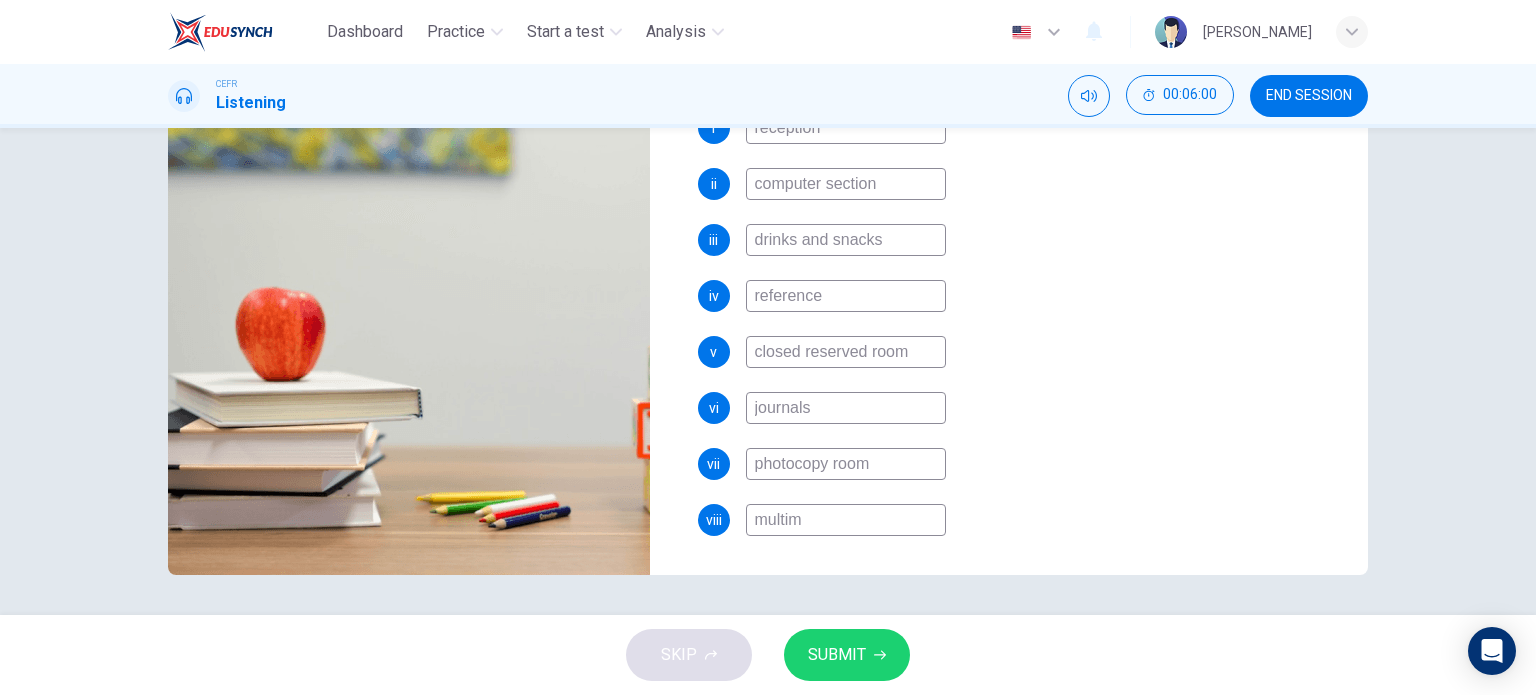 type on "22" 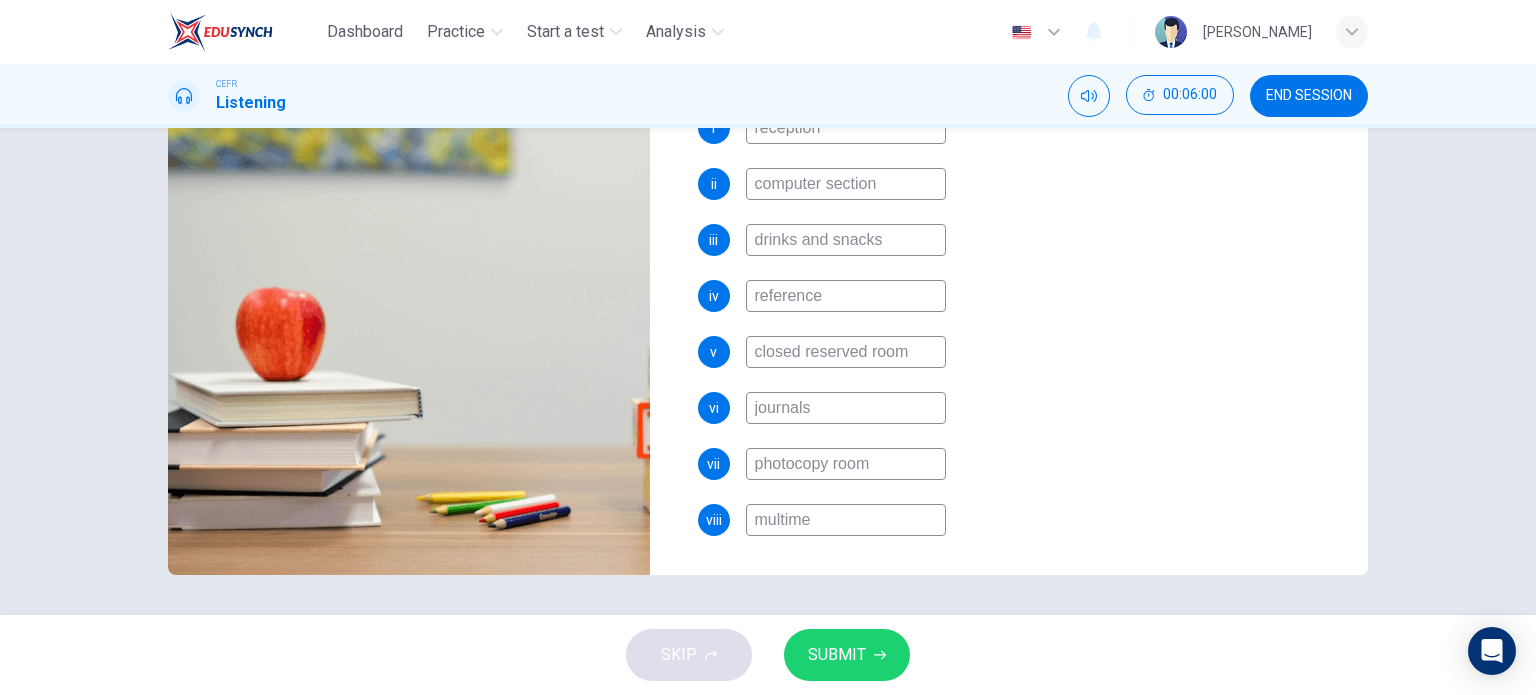 type on "22" 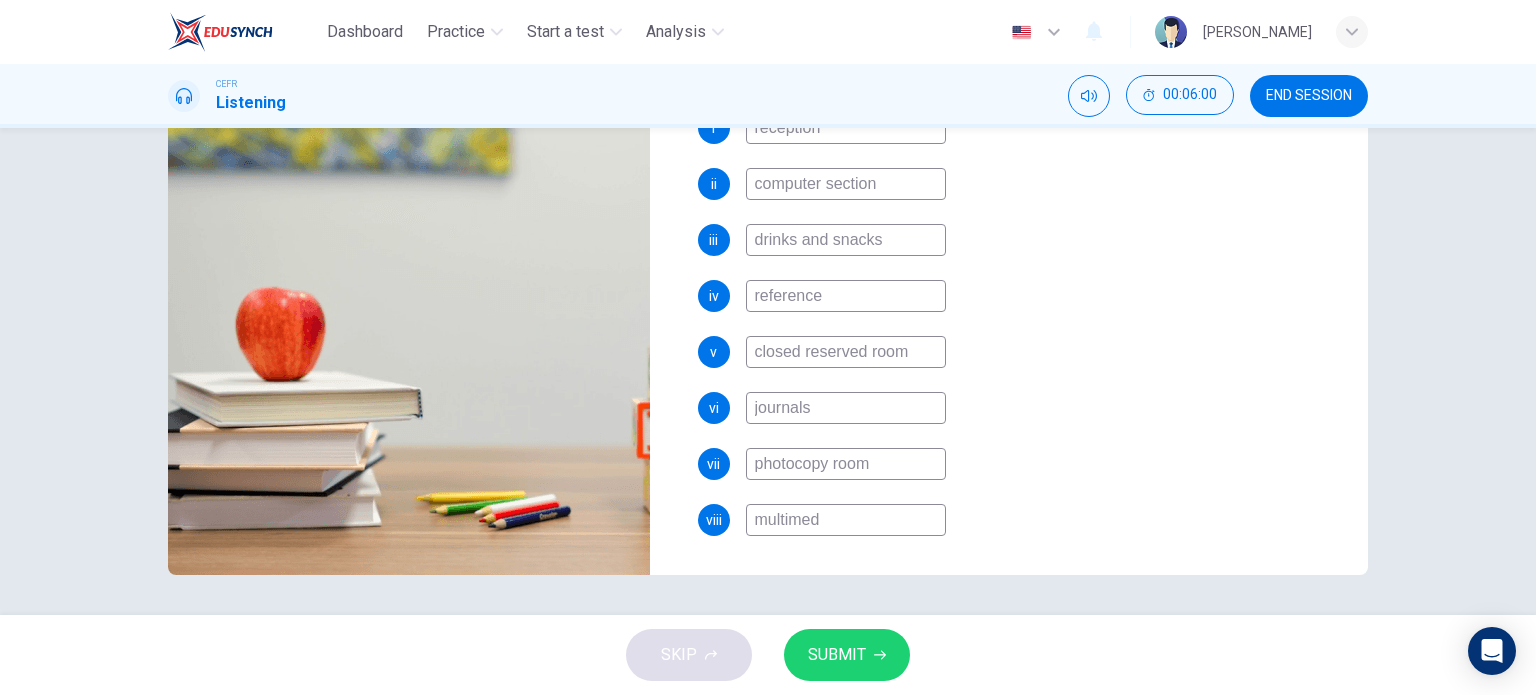 type on "22" 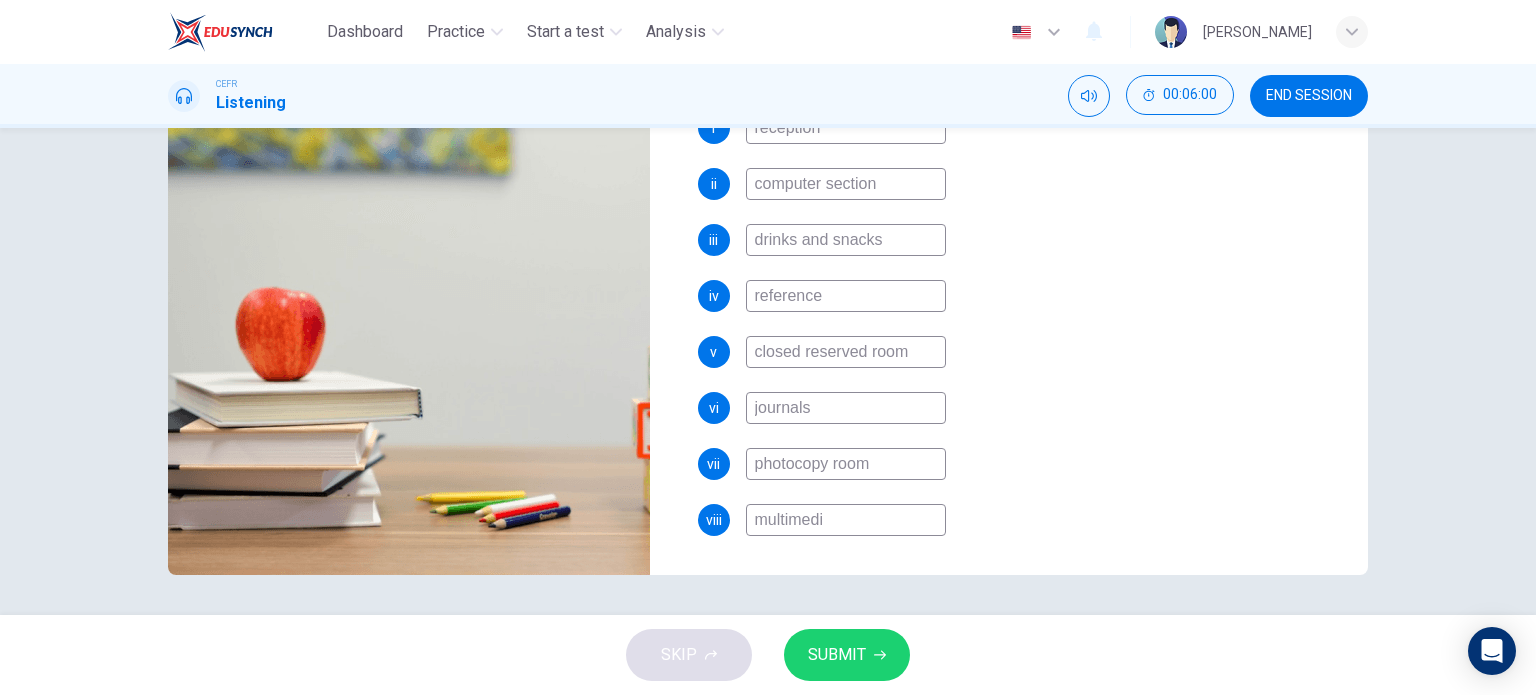 type on "22" 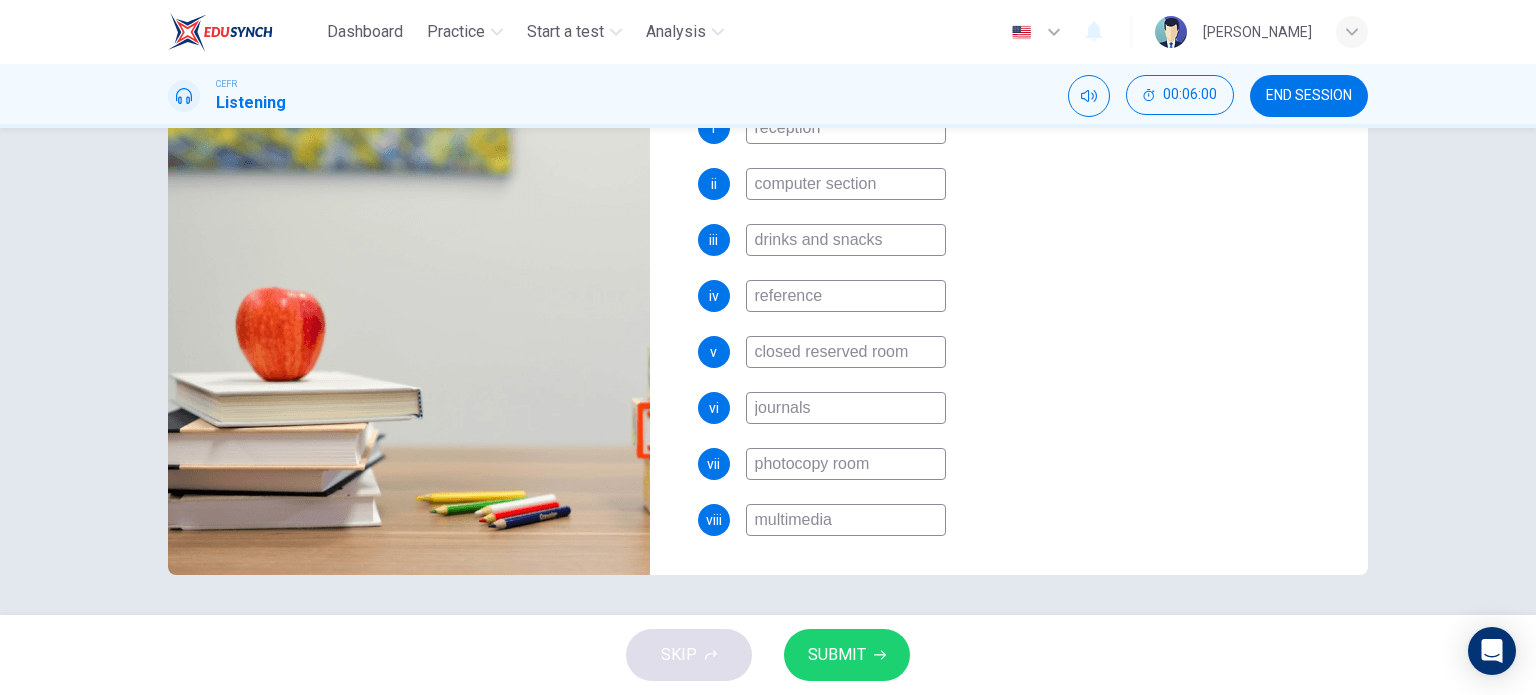 type on "22" 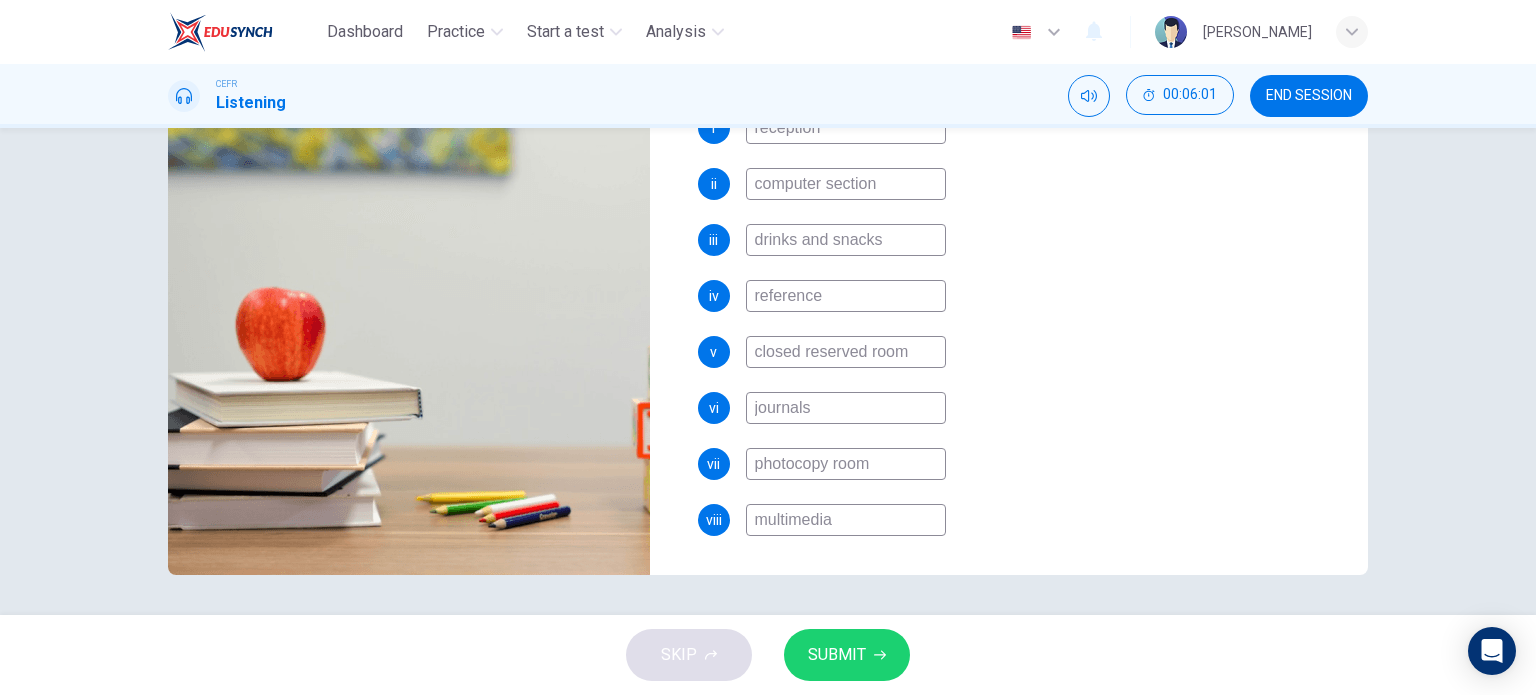 type on "multimedia e" 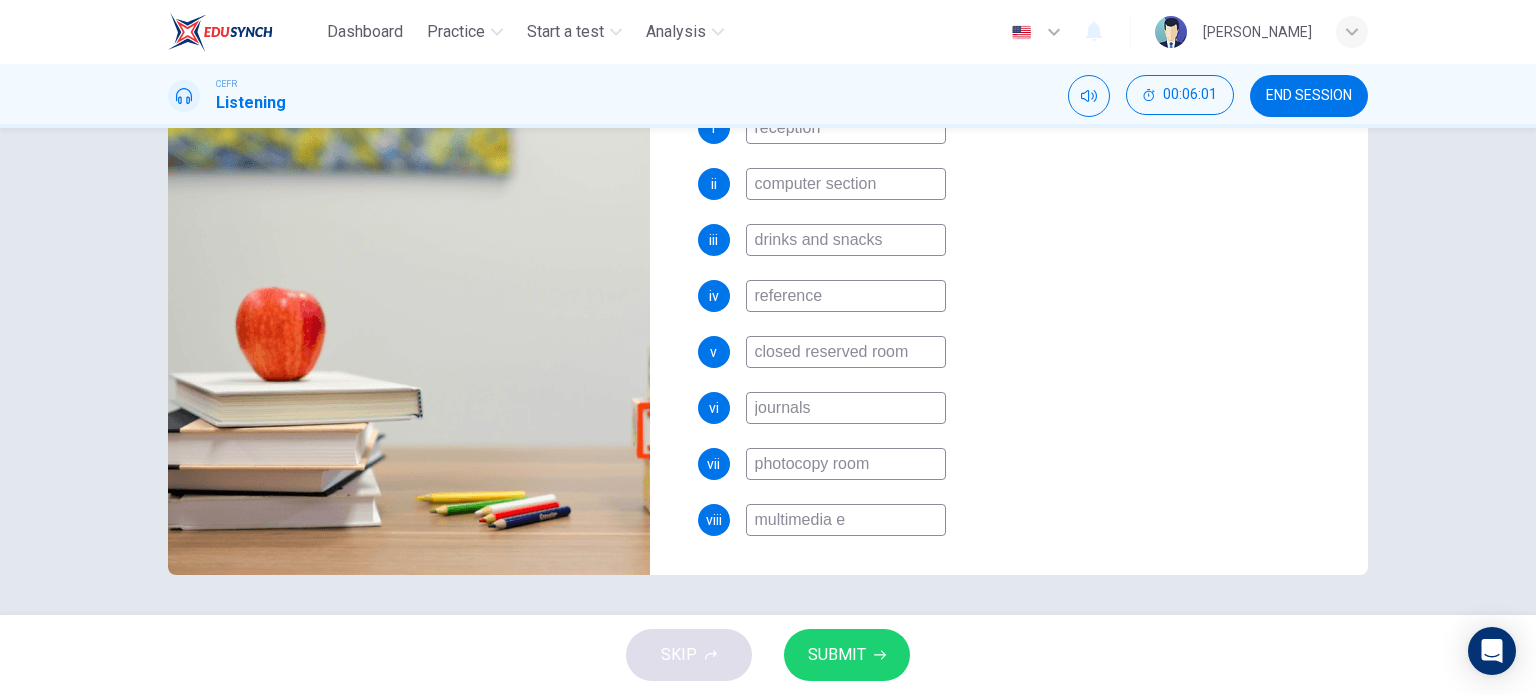 type on "22" 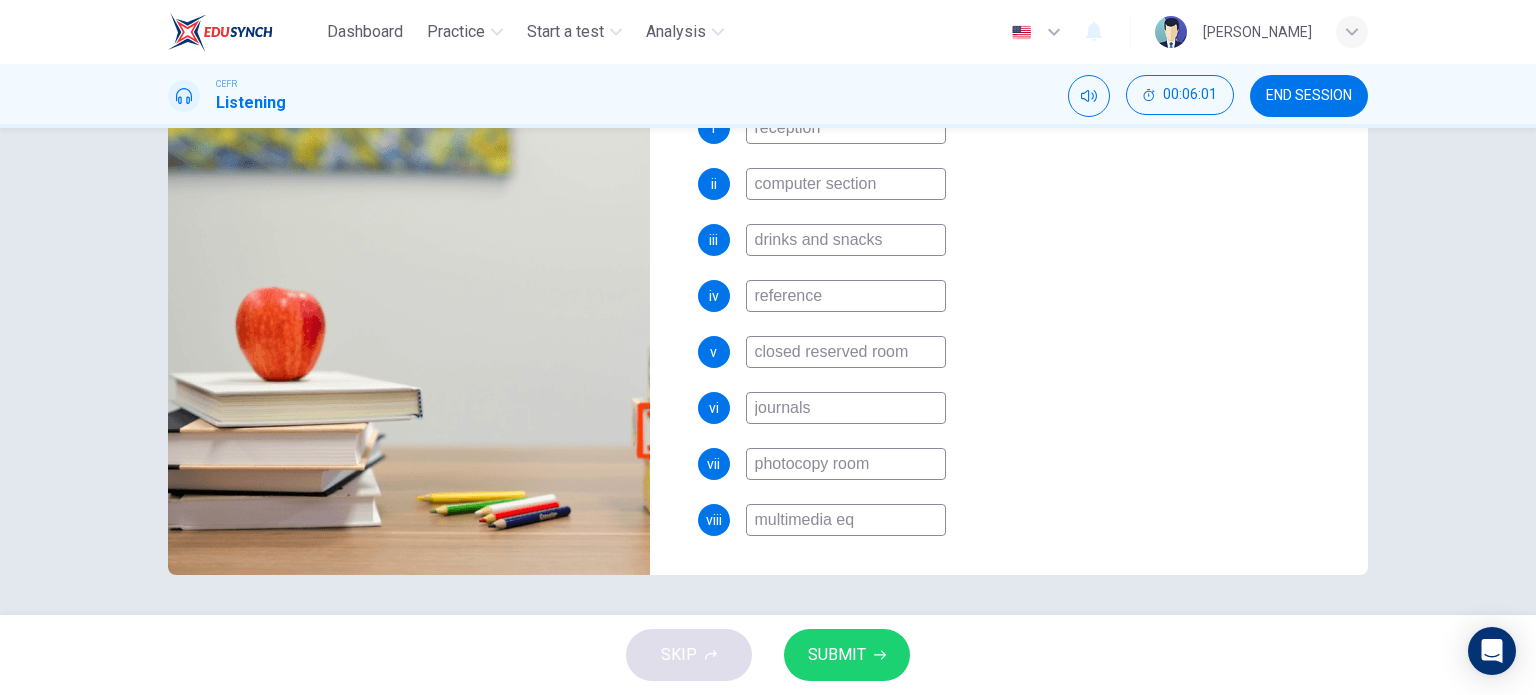type on "23" 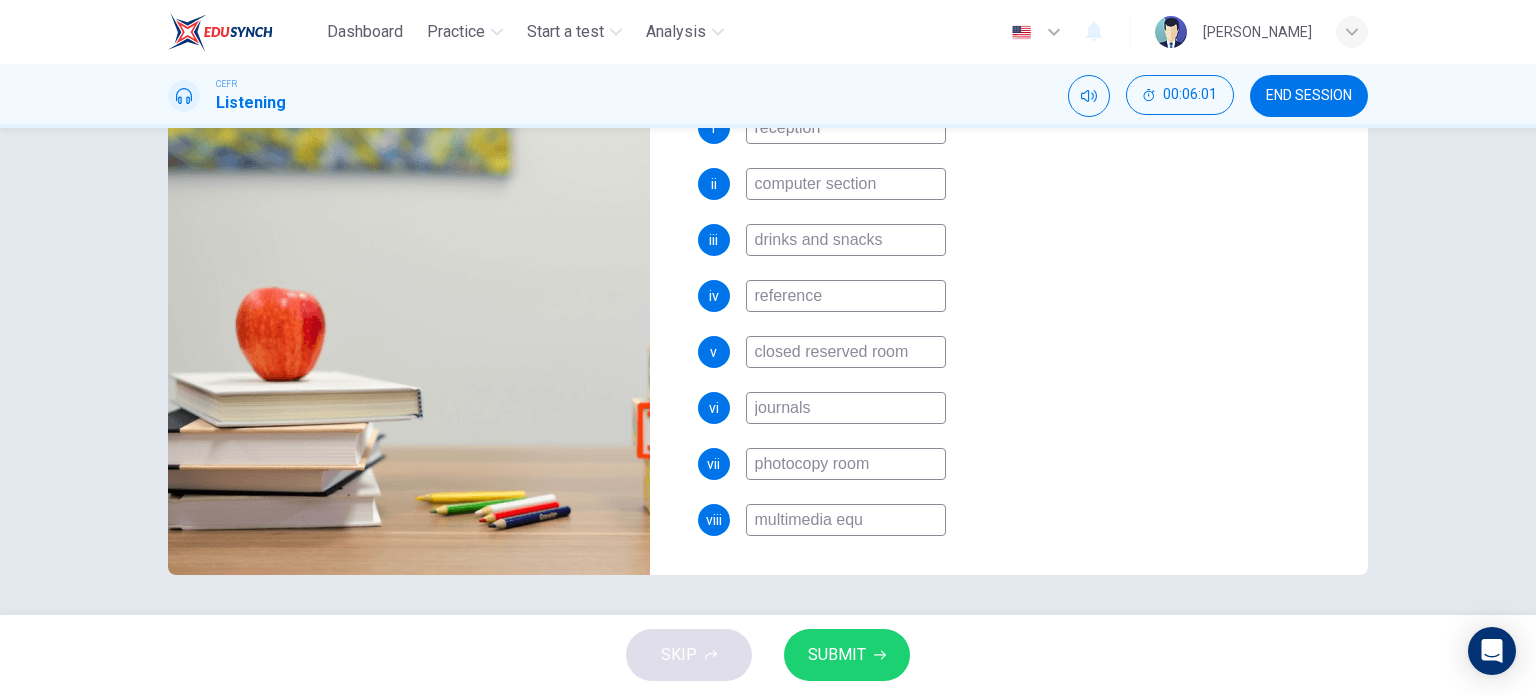 type on "23" 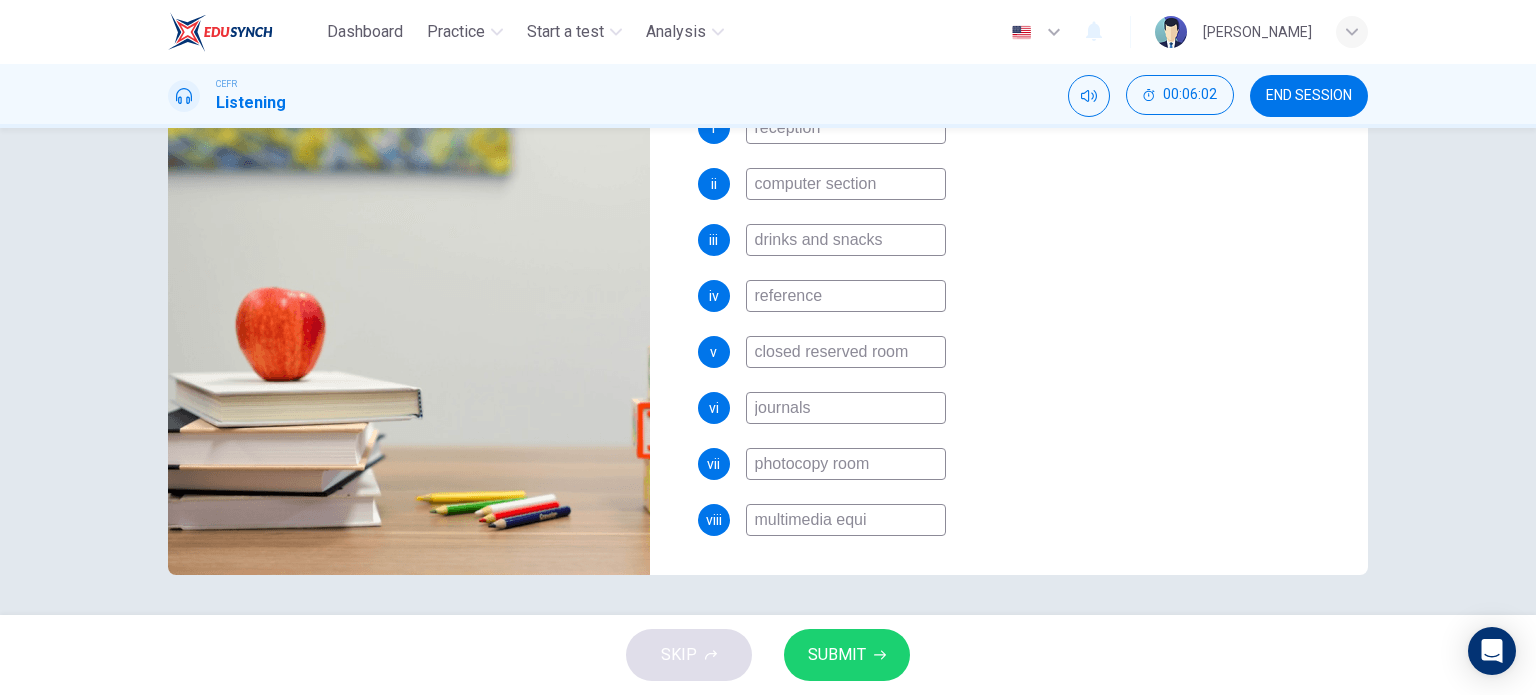 type on "multimedia equip" 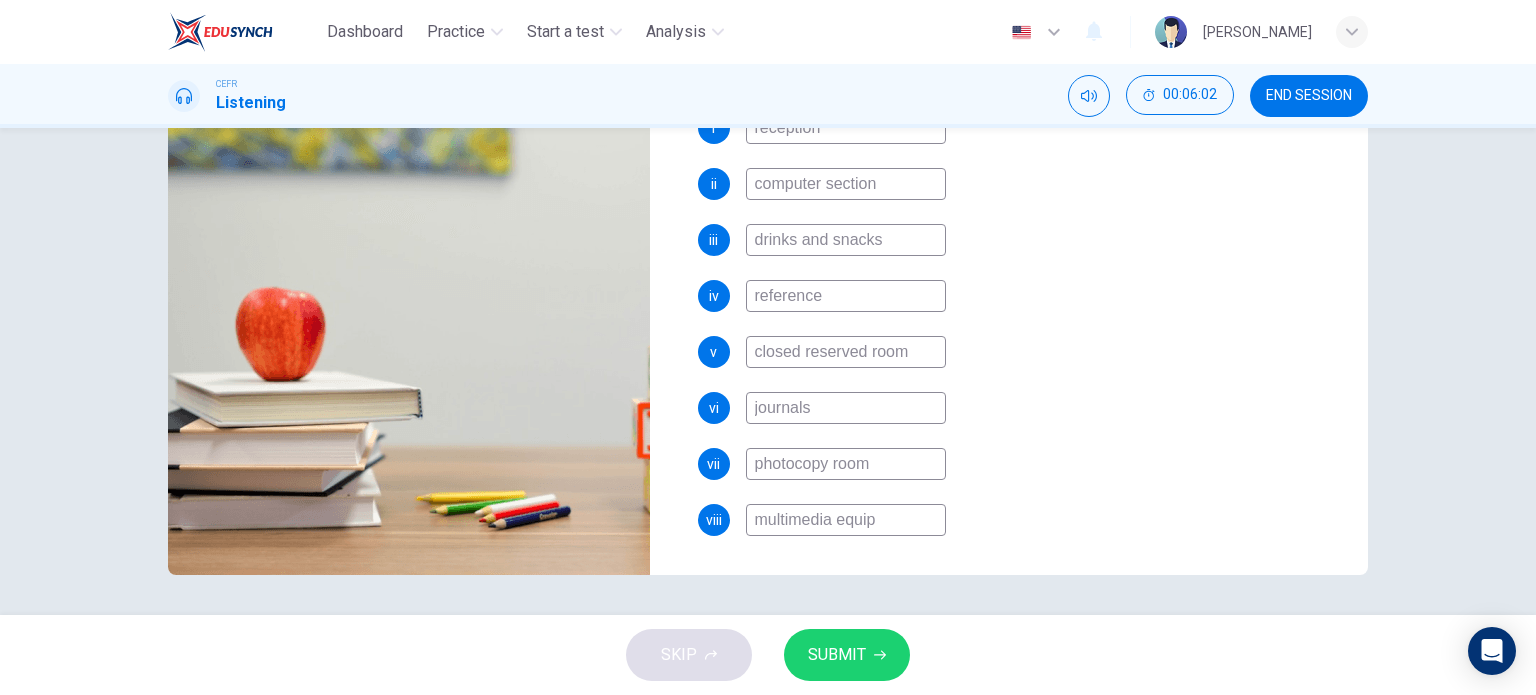 type on "23" 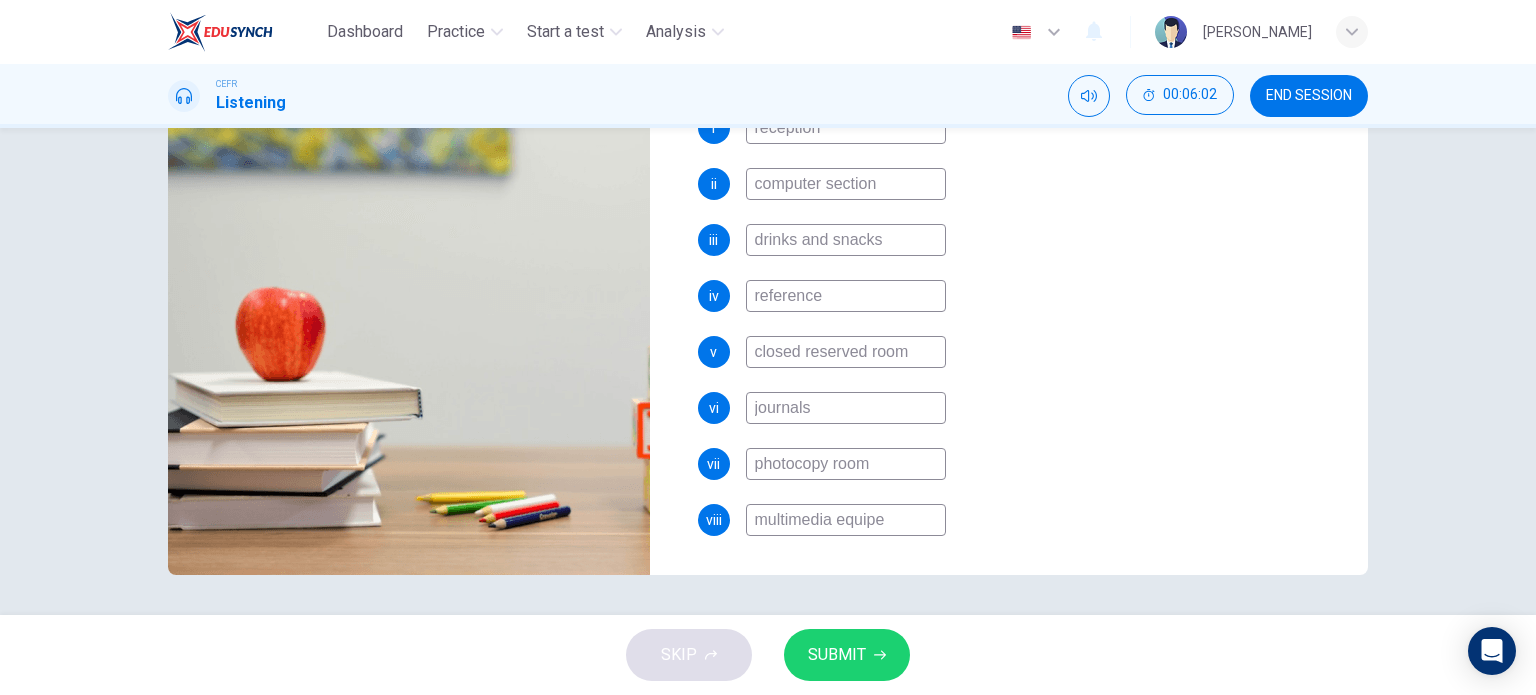 type on "23" 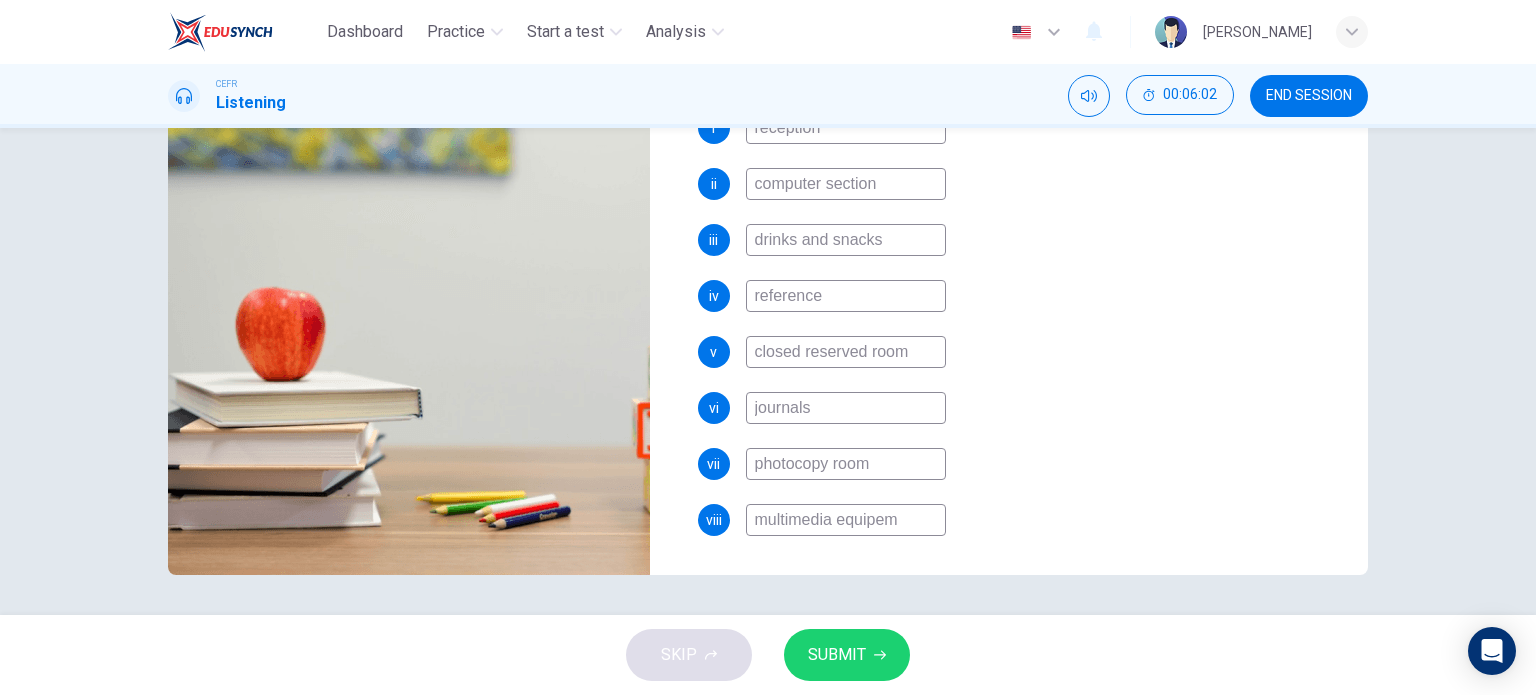 type on "23" 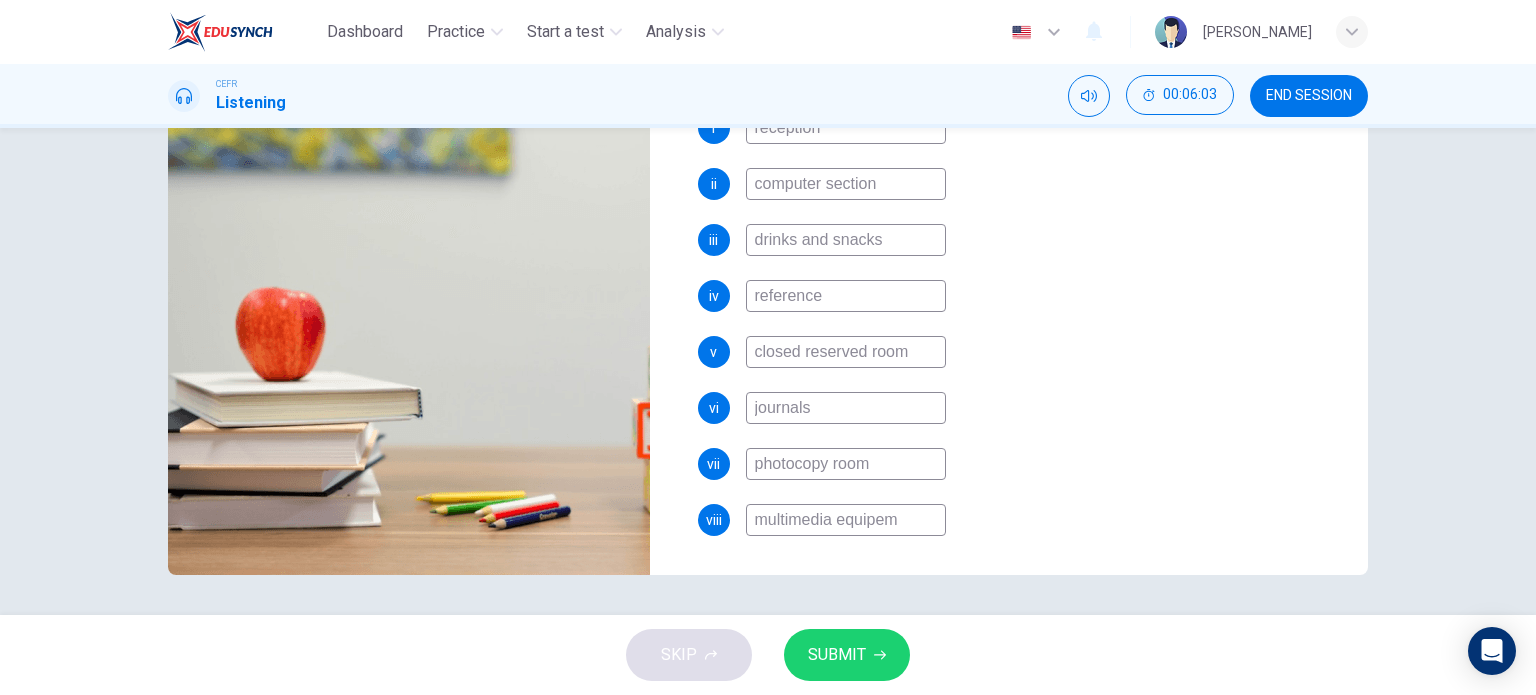 type on "multimedia equipe" 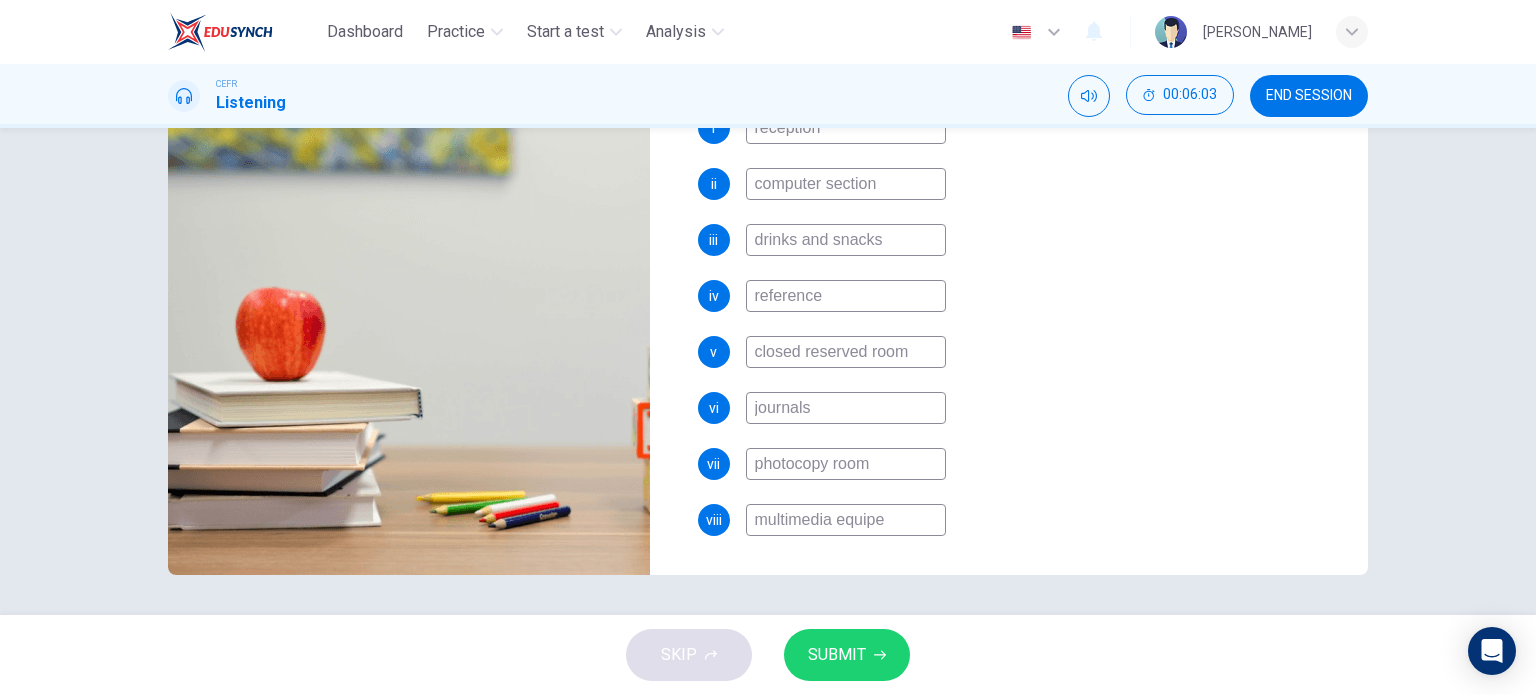 type on "23" 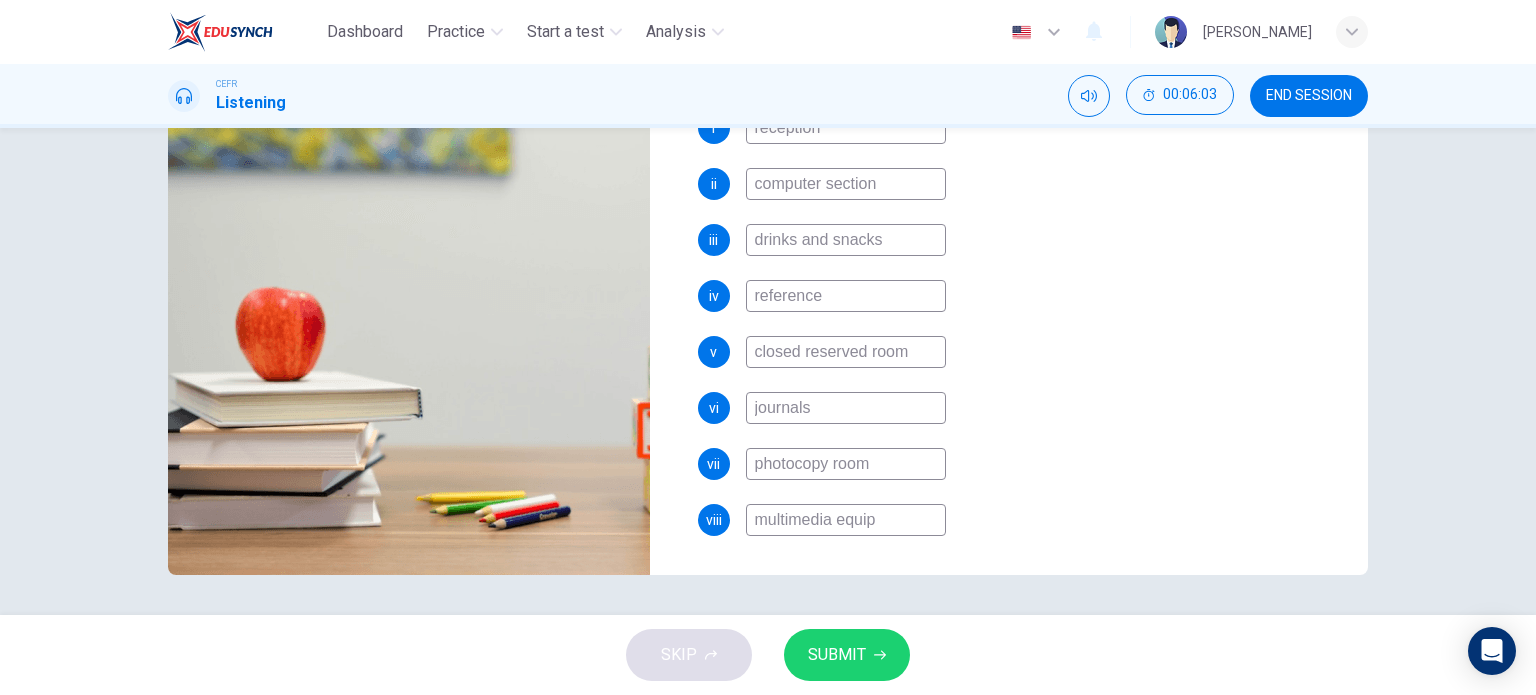 type on "23" 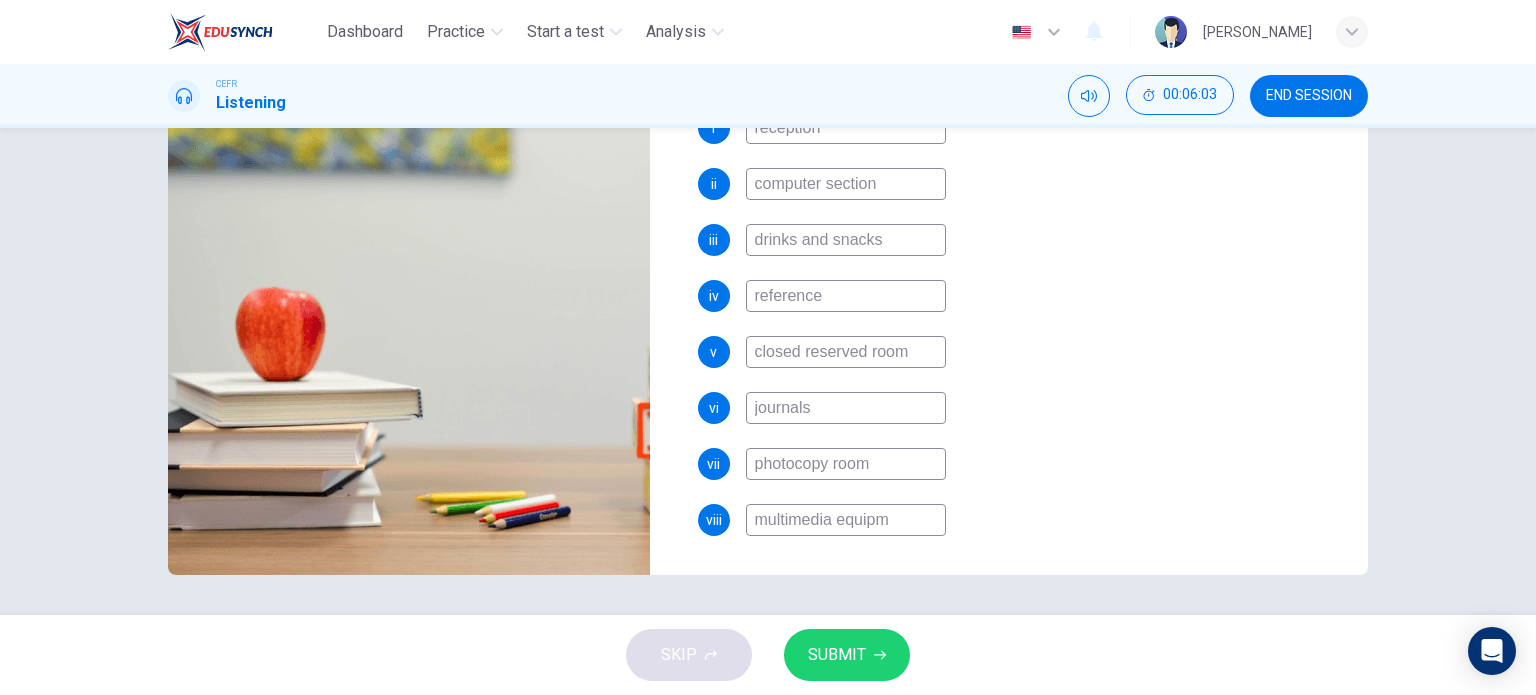 type on "23" 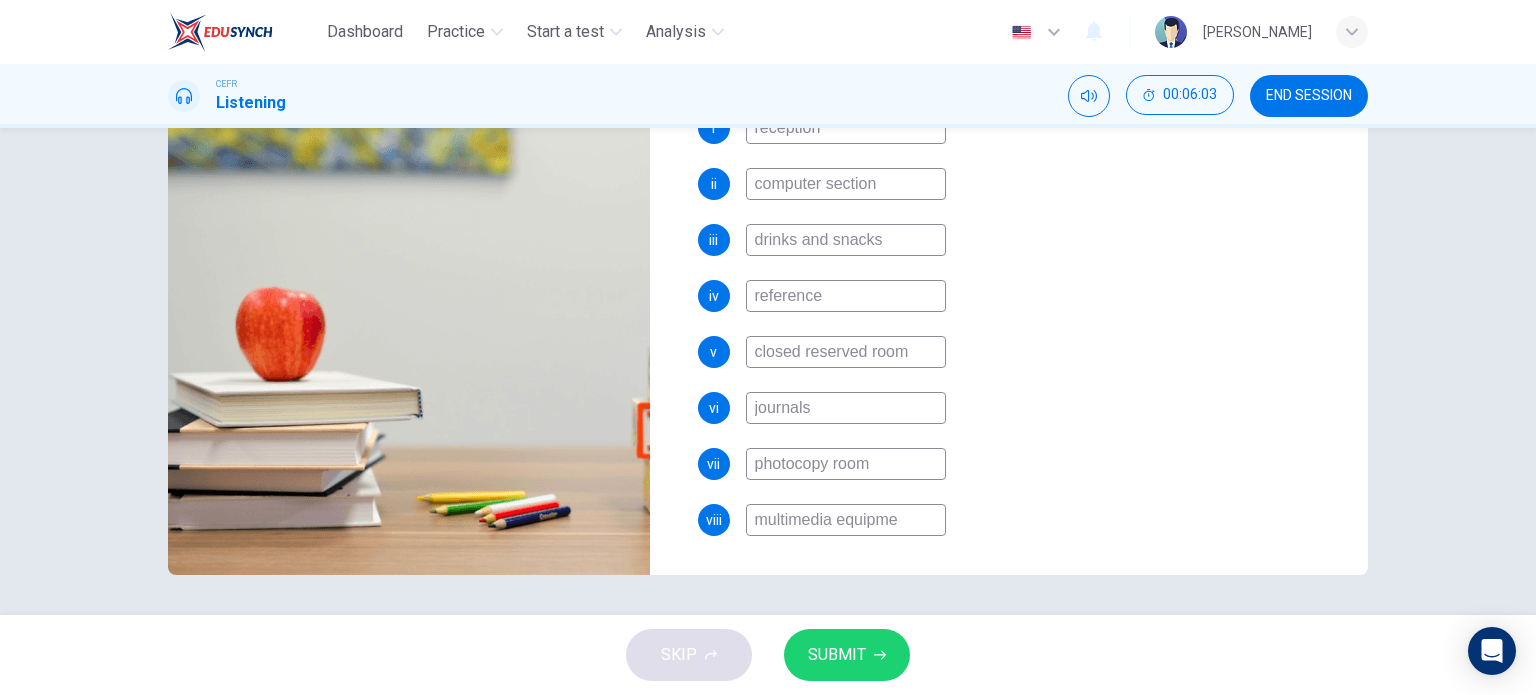 type on "23" 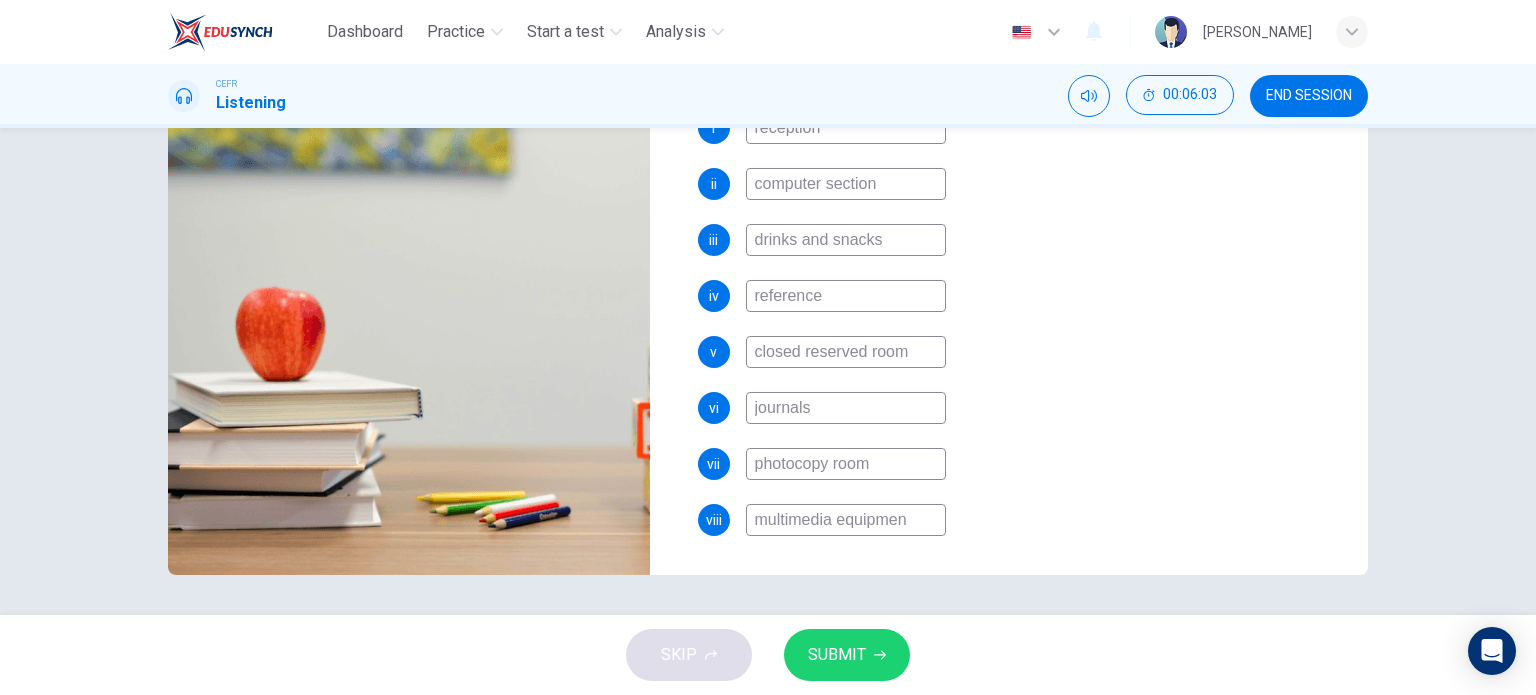 type on "23" 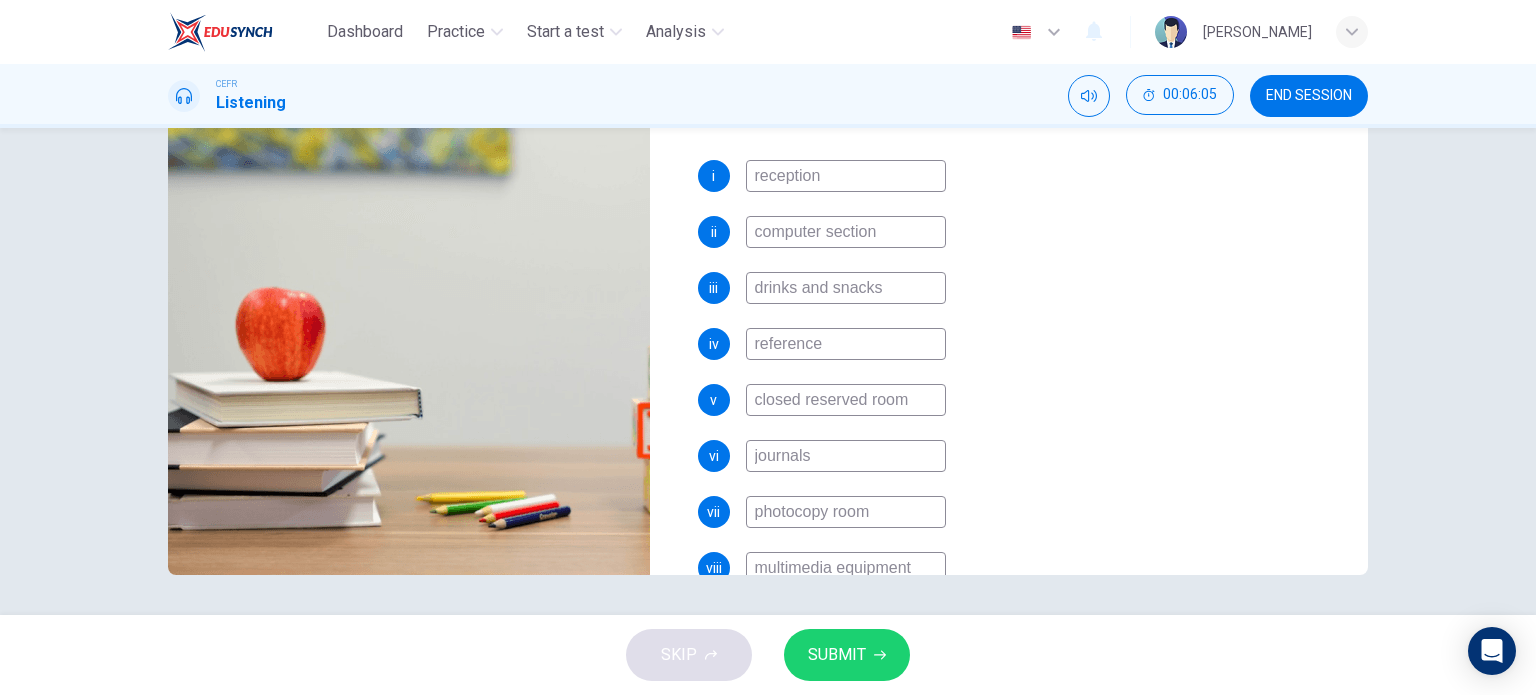 scroll, scrollTop: 266, scrollLeft: 0, axis: vertical 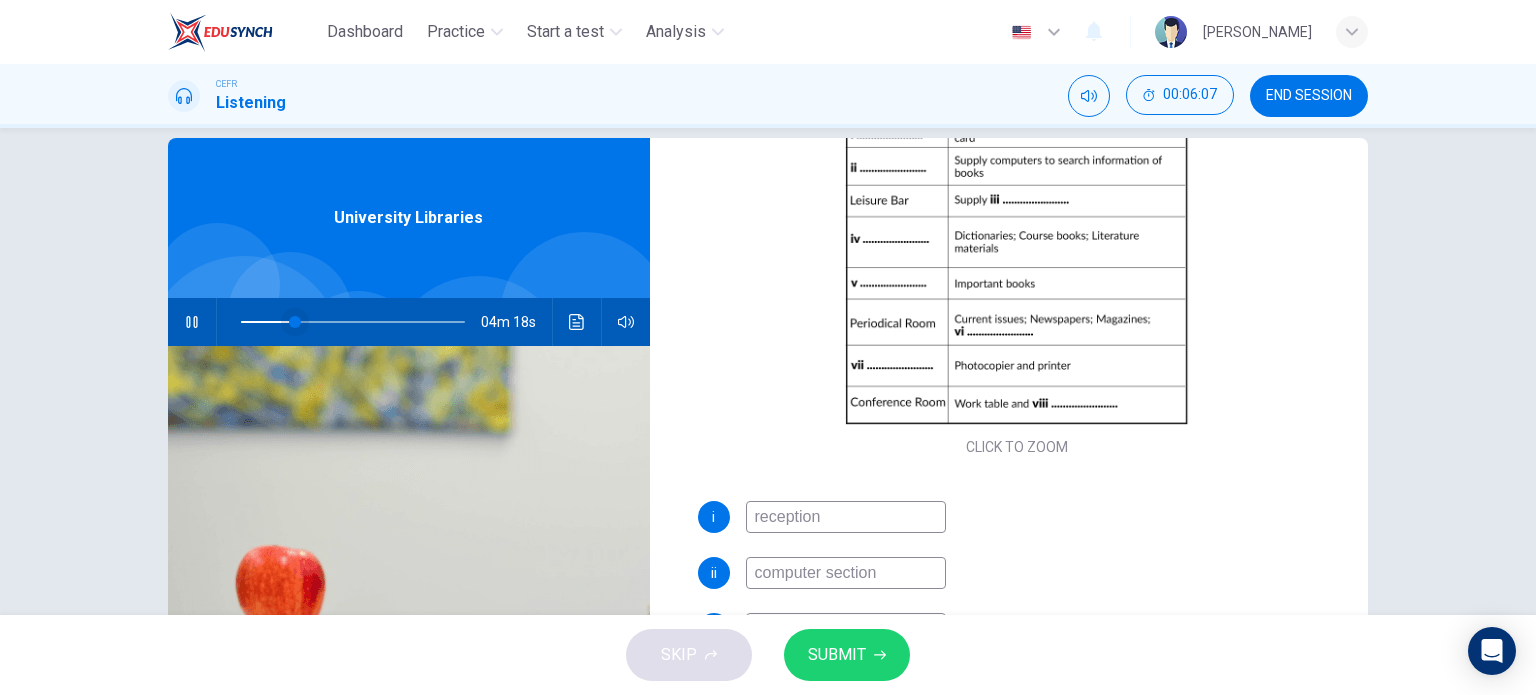 type on "25" 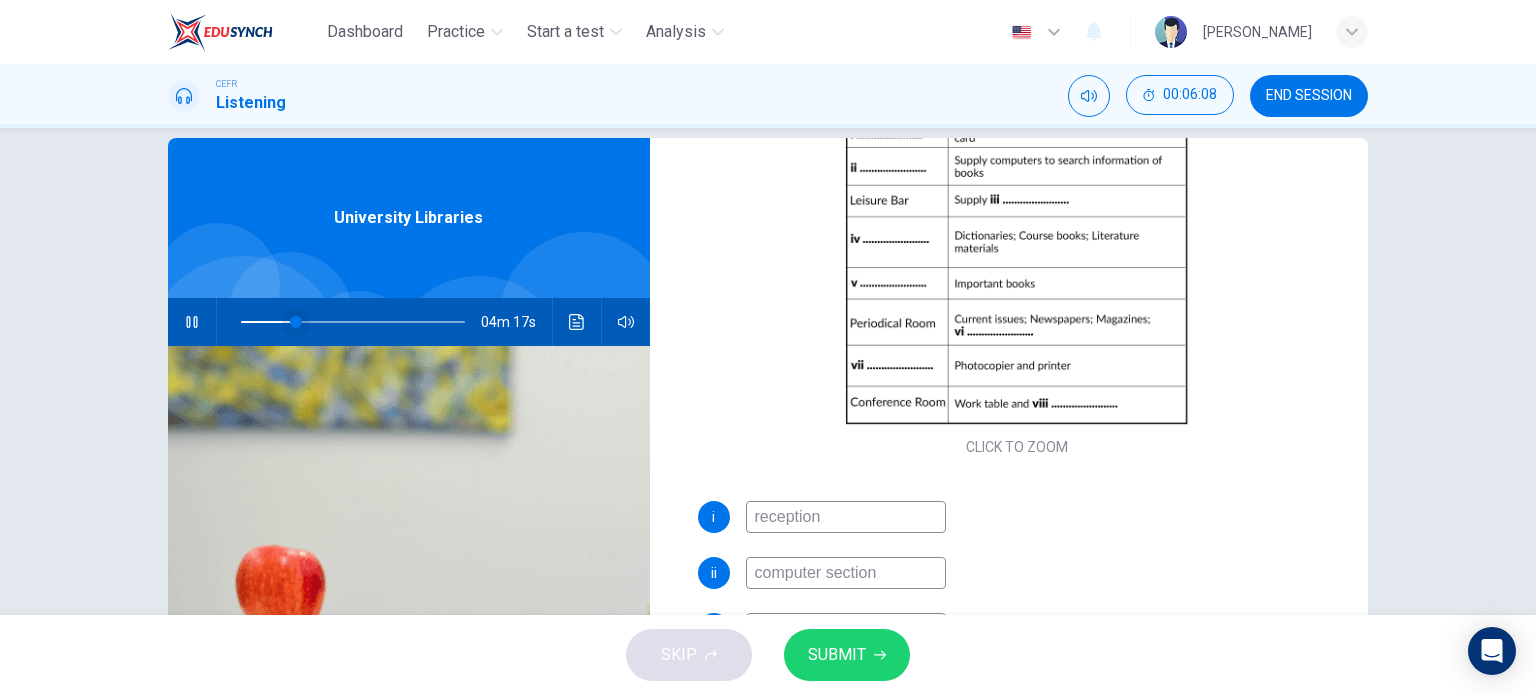 type on "multimedia equipment" 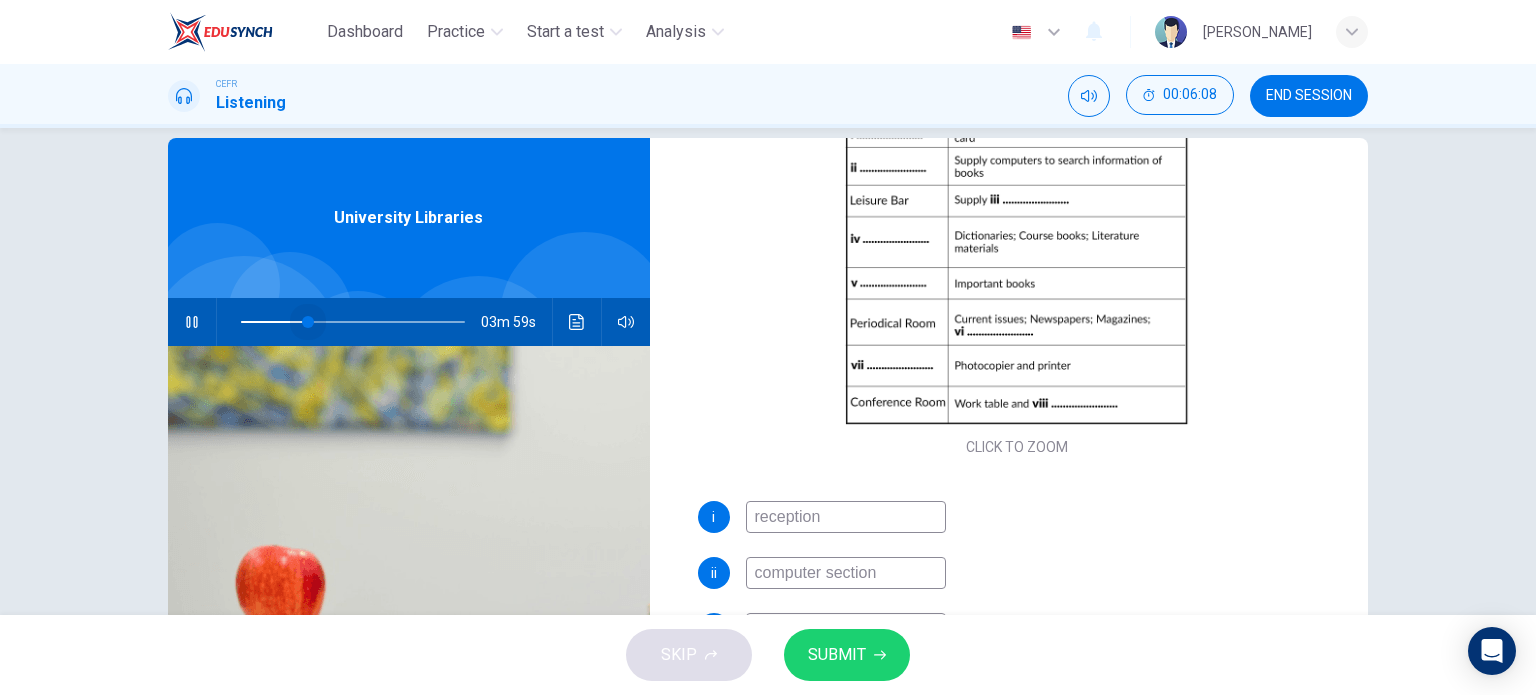 click at bounding box center (308, 322) 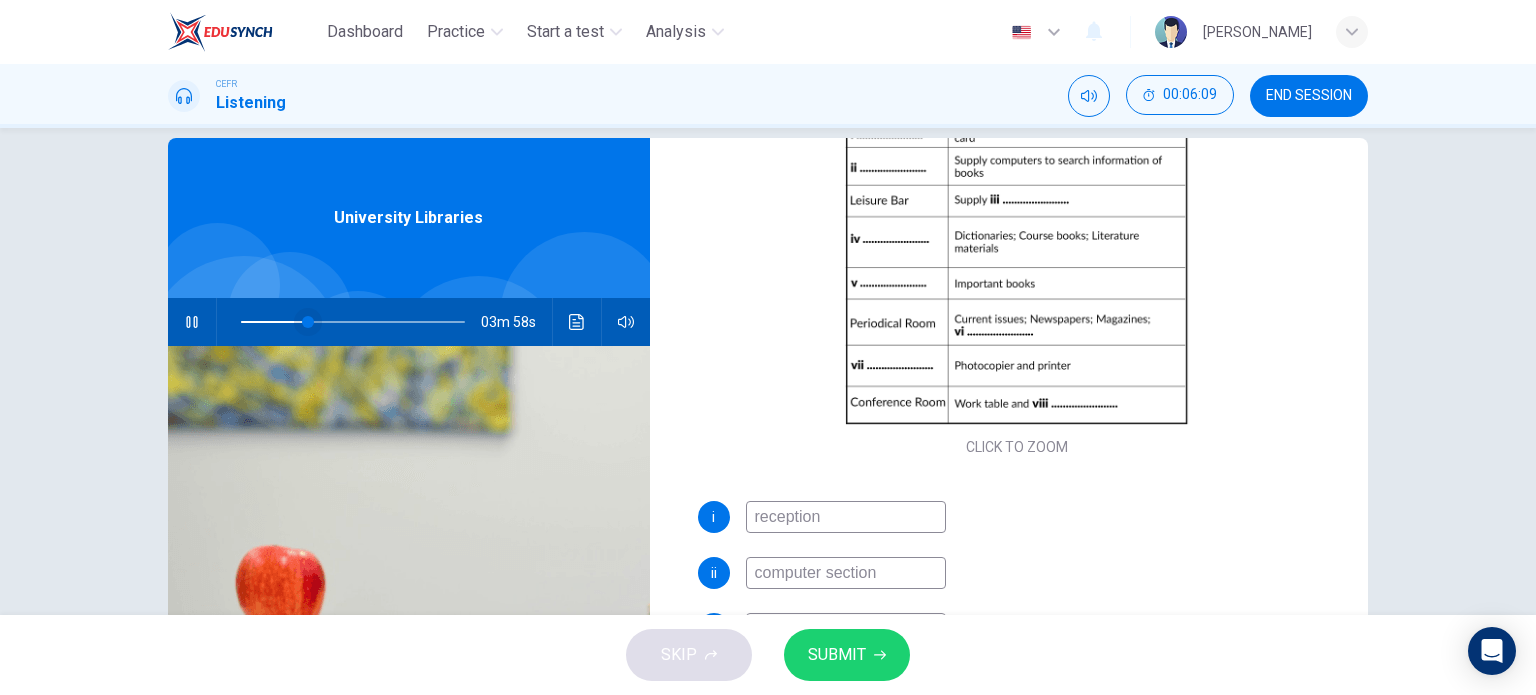 click at bounding box center (308, 322) 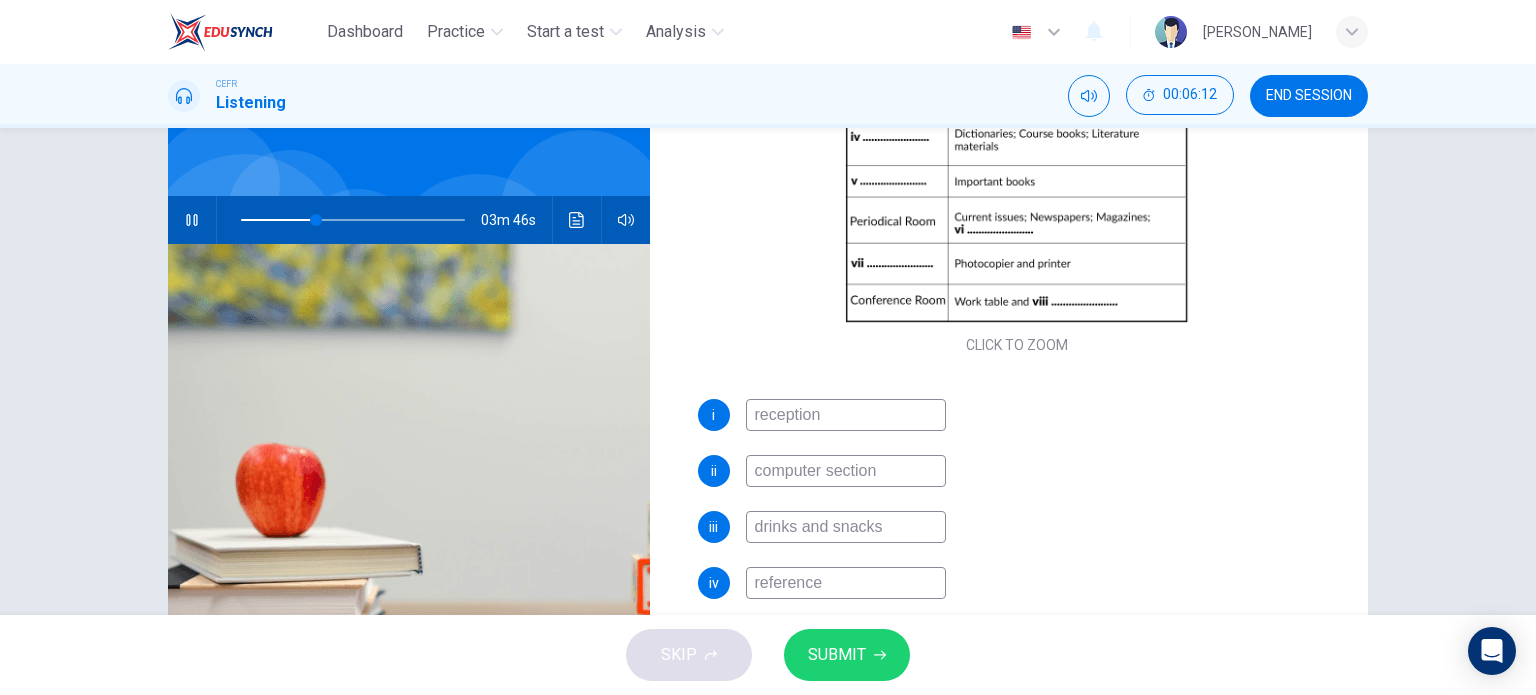 scroll, scrollTop: 168, scrollLeft: 0, axis: vertical 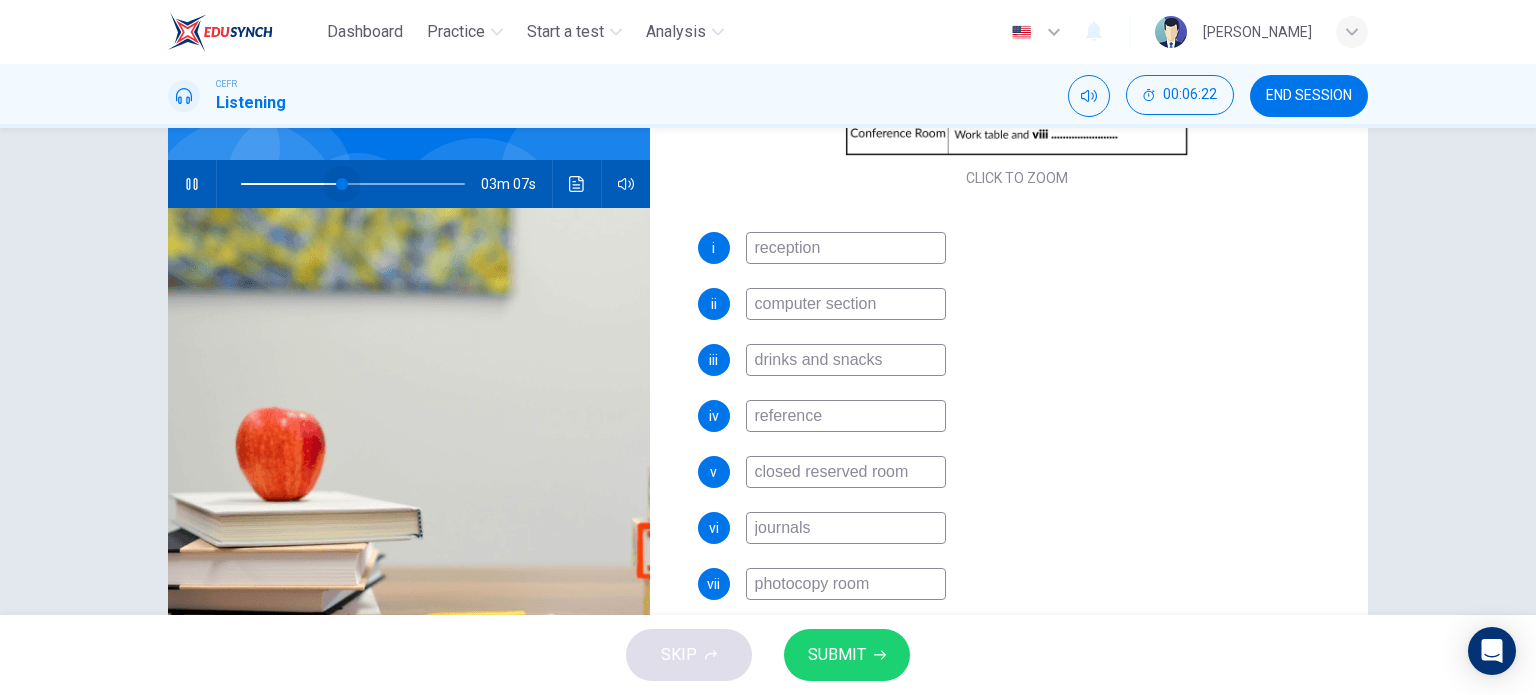 click at bounding box center [342, 184] 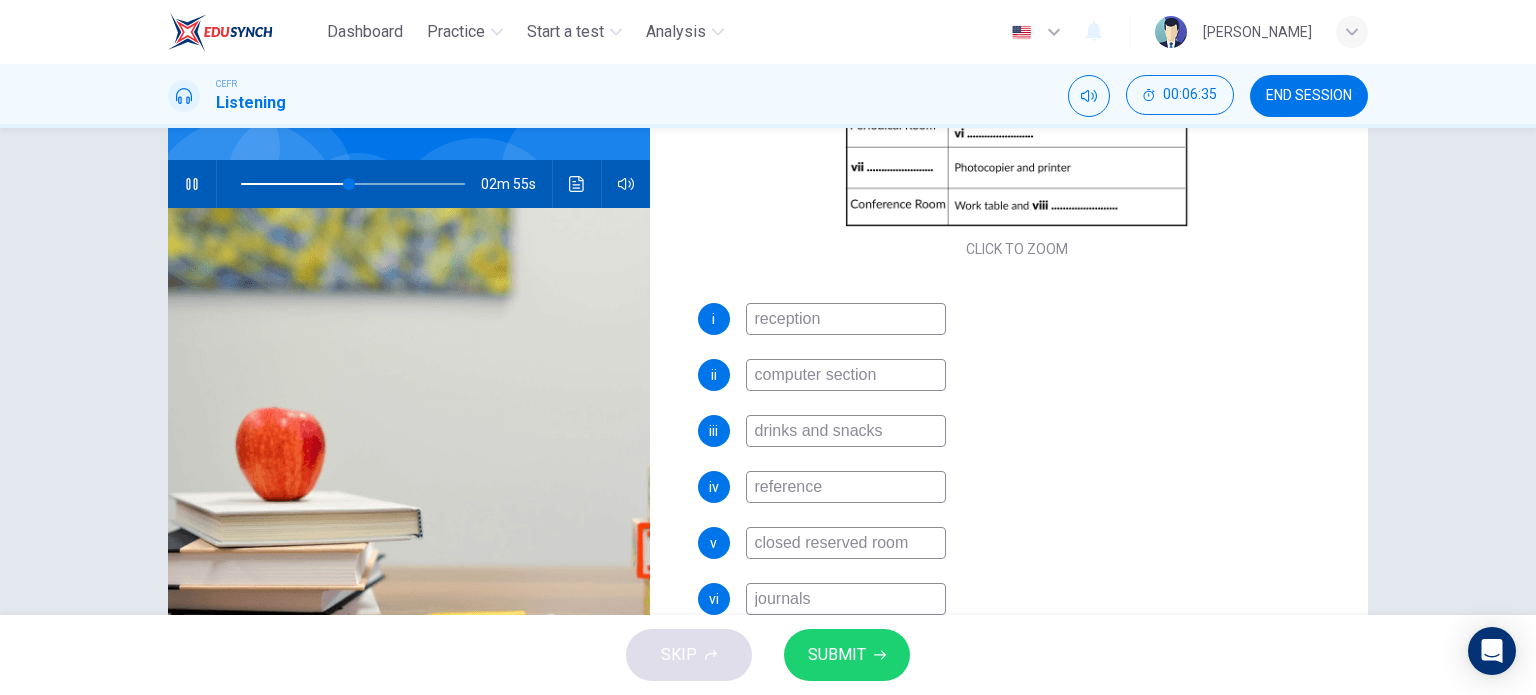 scroll, scrollTop: 334, scrollLeft: 0, axis: vertical 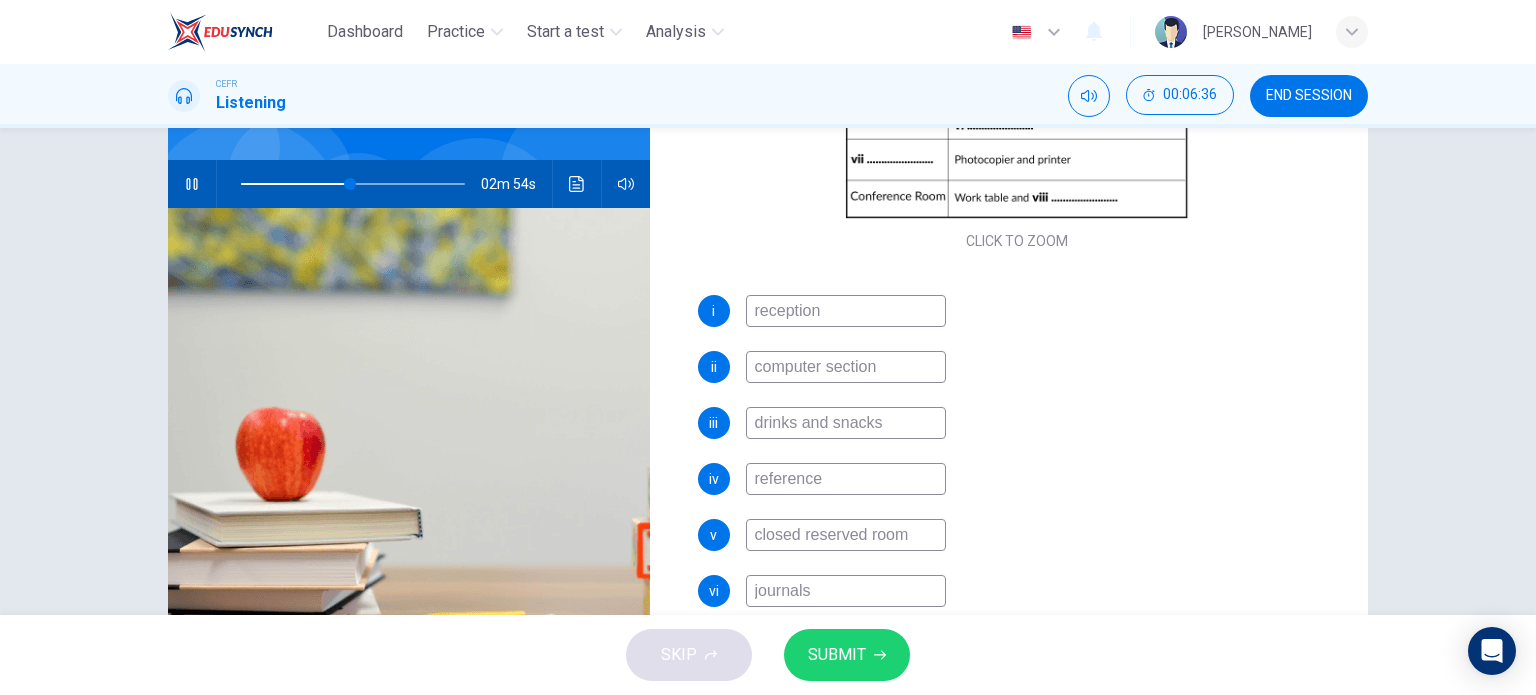 click on "closed reserved room" at bounding box center [846, 535] 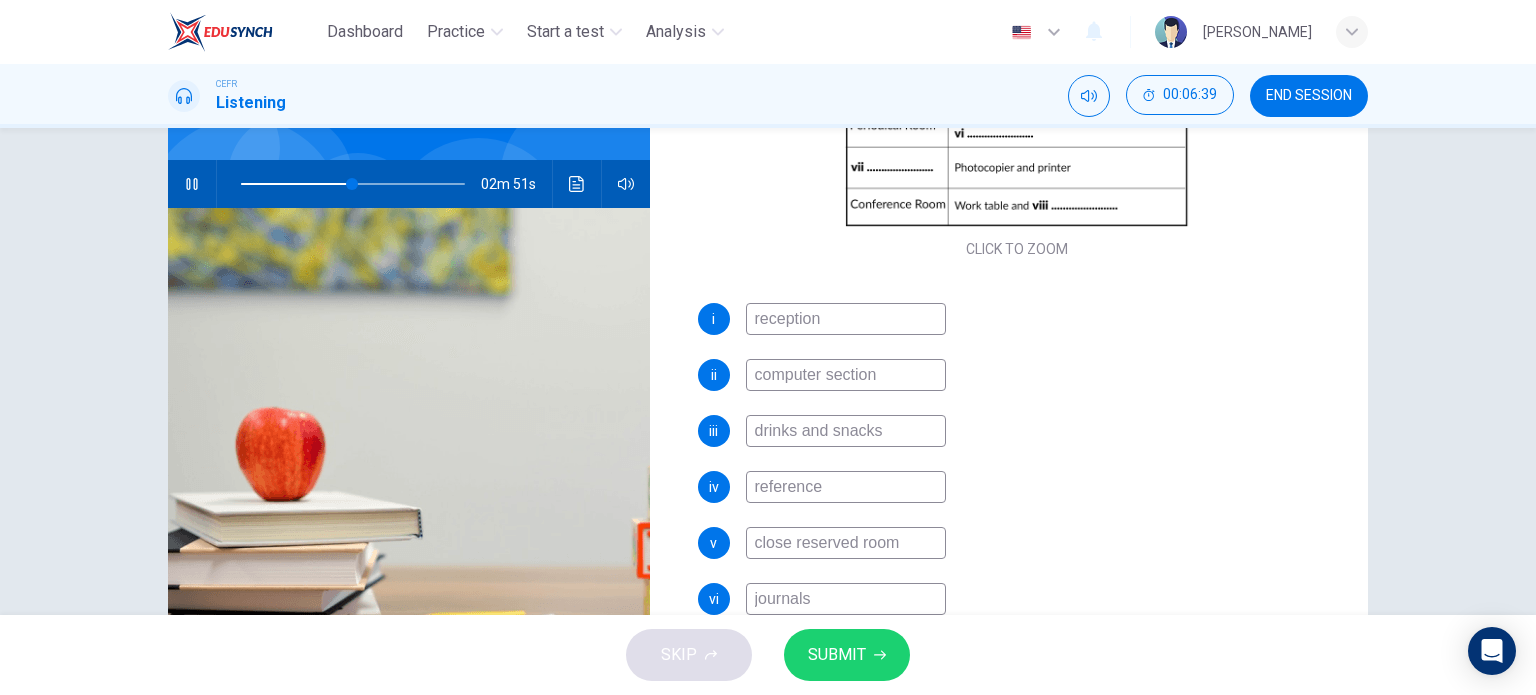 scroll, scrollTop: 397, scrollLeft: 0, axis: vertical 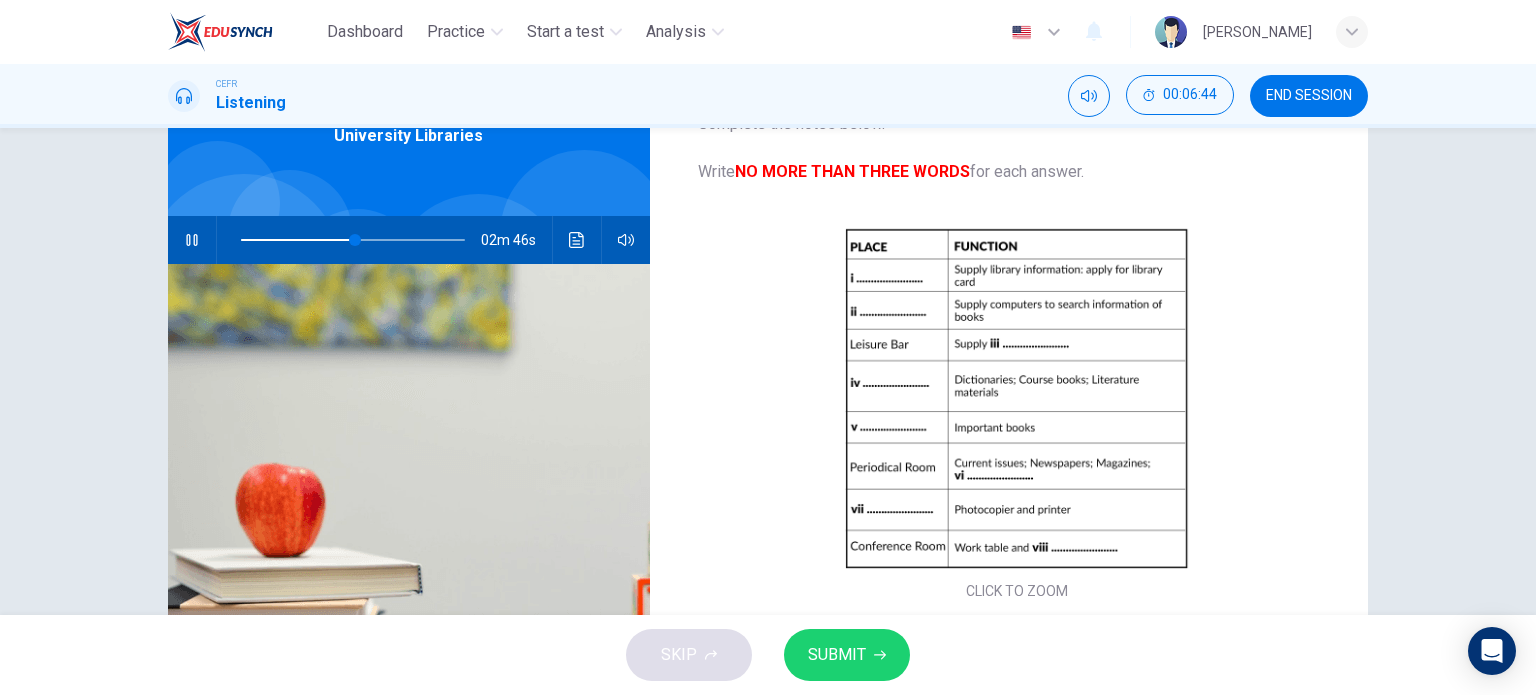 type on "51" 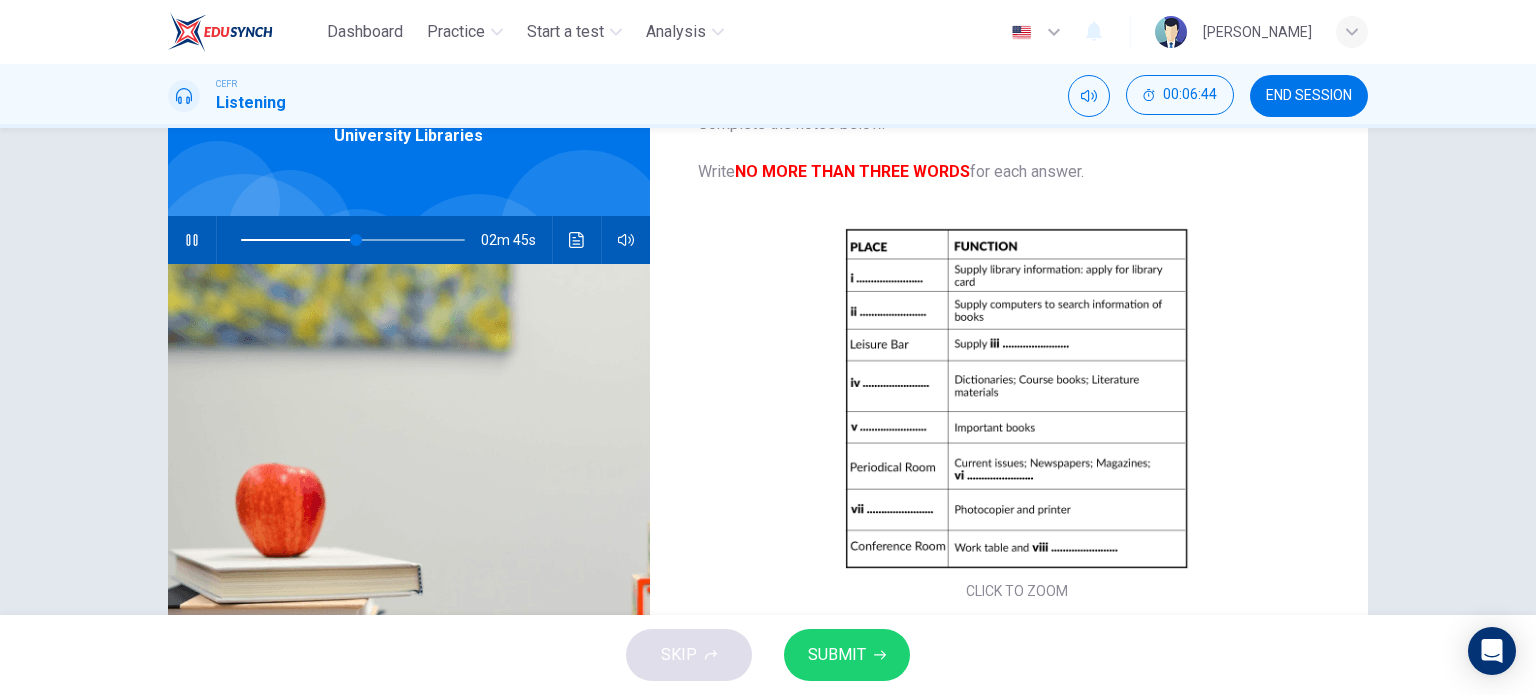 type on "close reserved room" 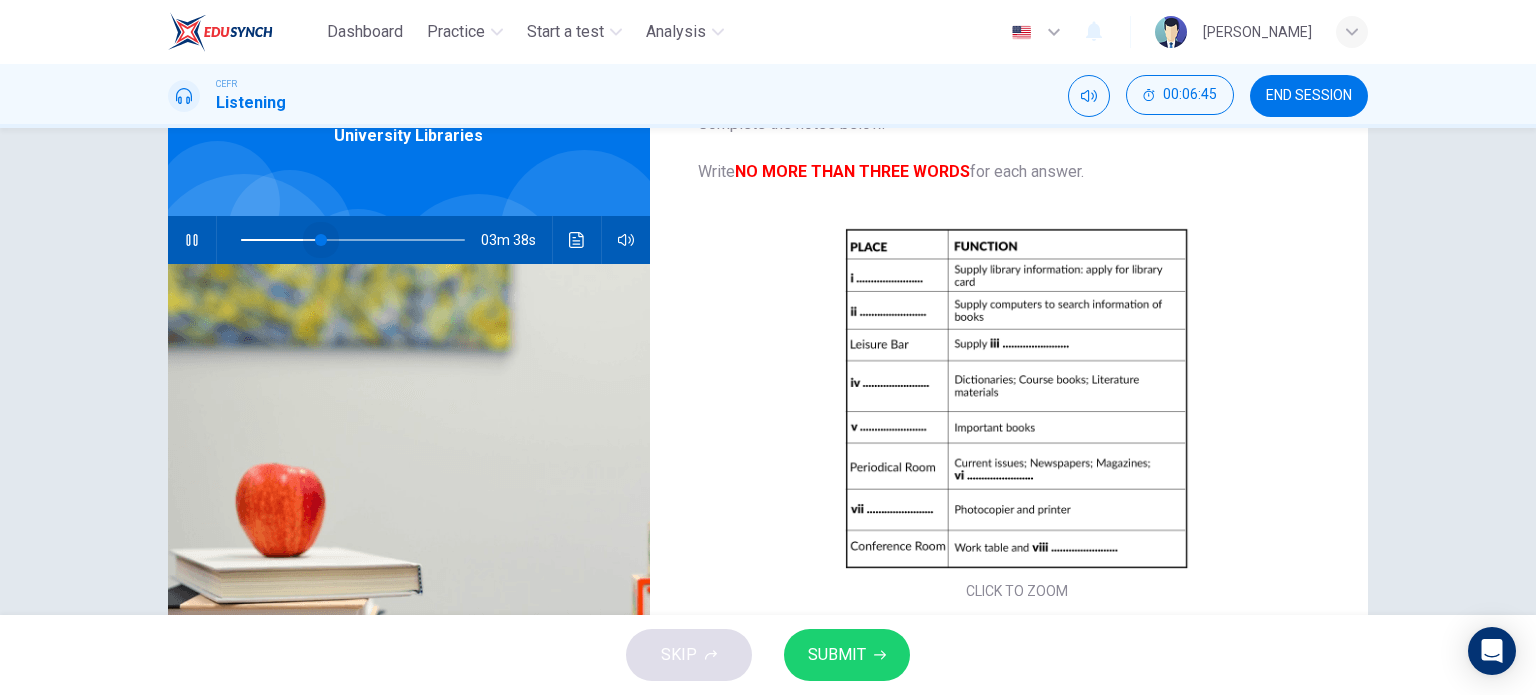 click at bounding box center (353, 240) 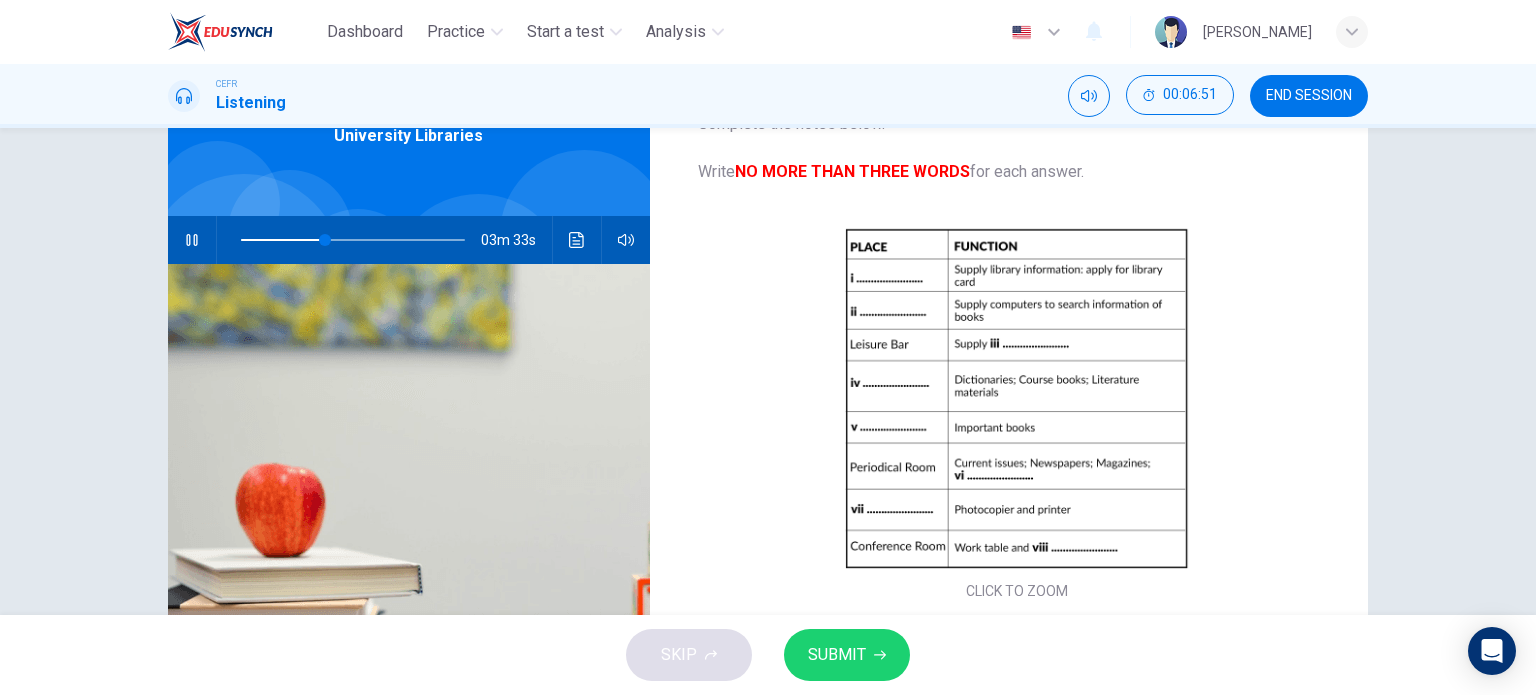 scroll, scrollTop: 288, scrollLeft: 0, axis: vertical 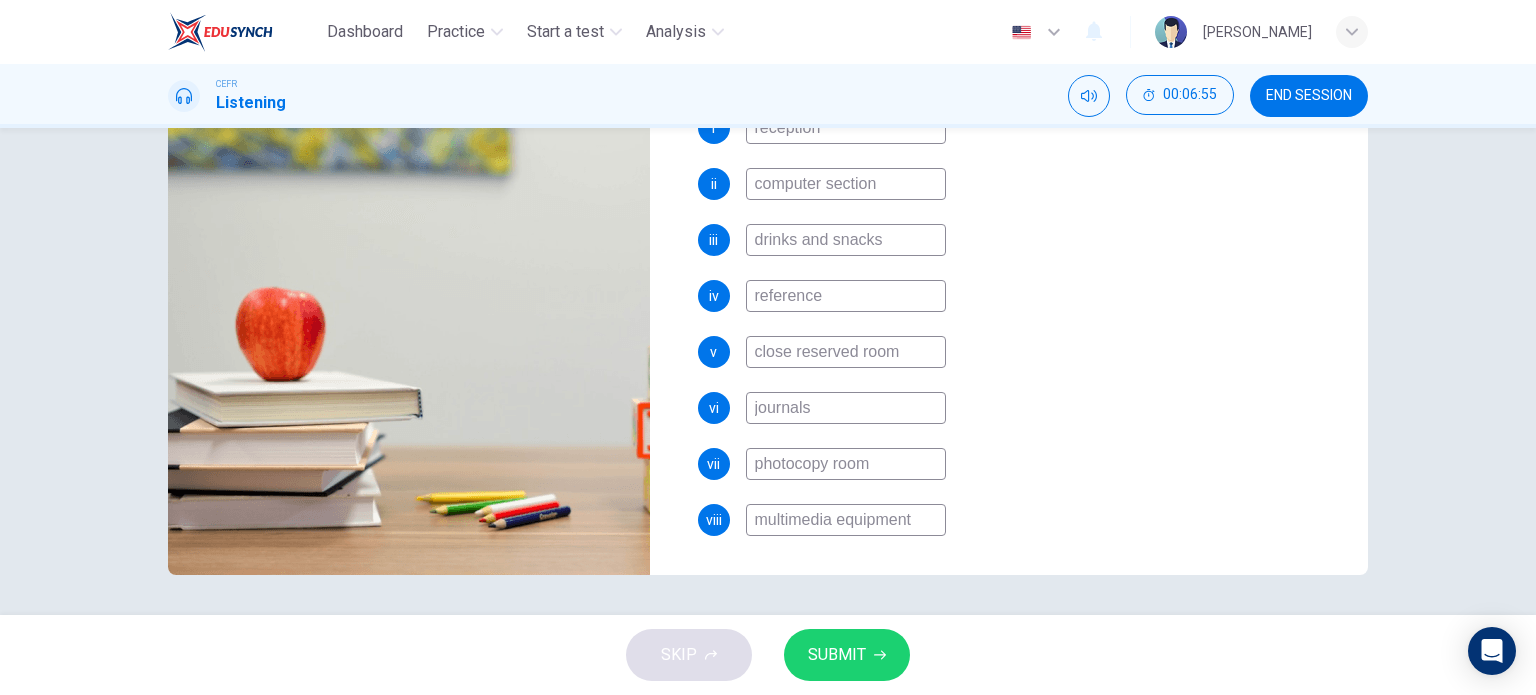 click on "reference" at bounding box center [846, 296] 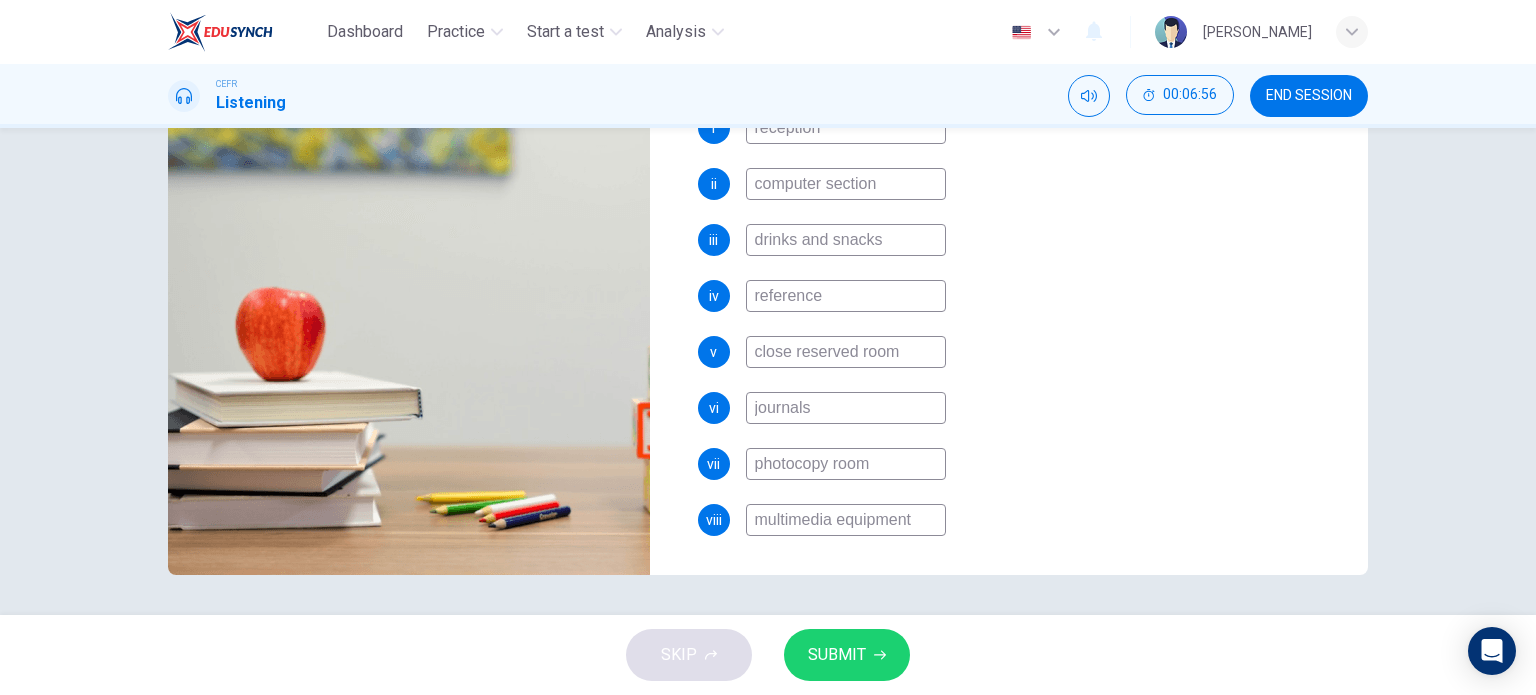 type on "39" 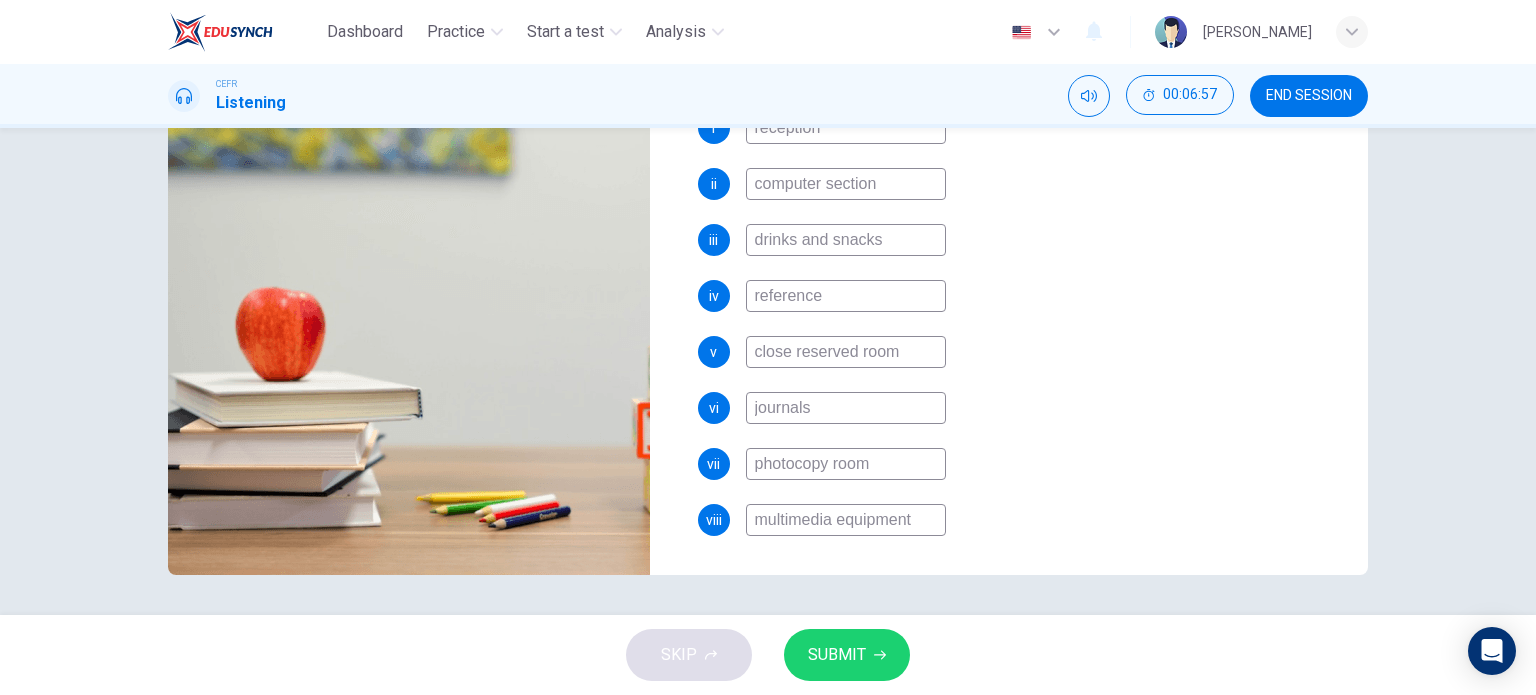 type on "references" 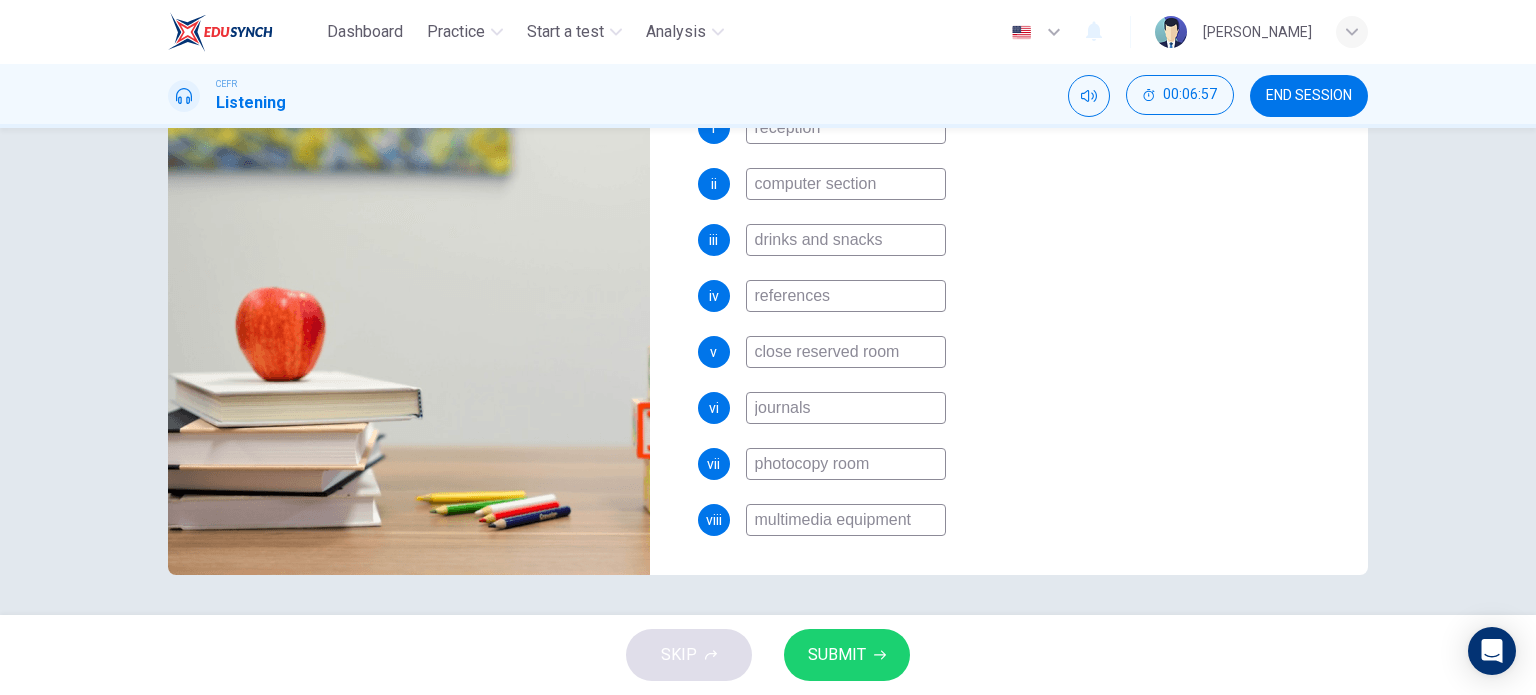 type on "references" 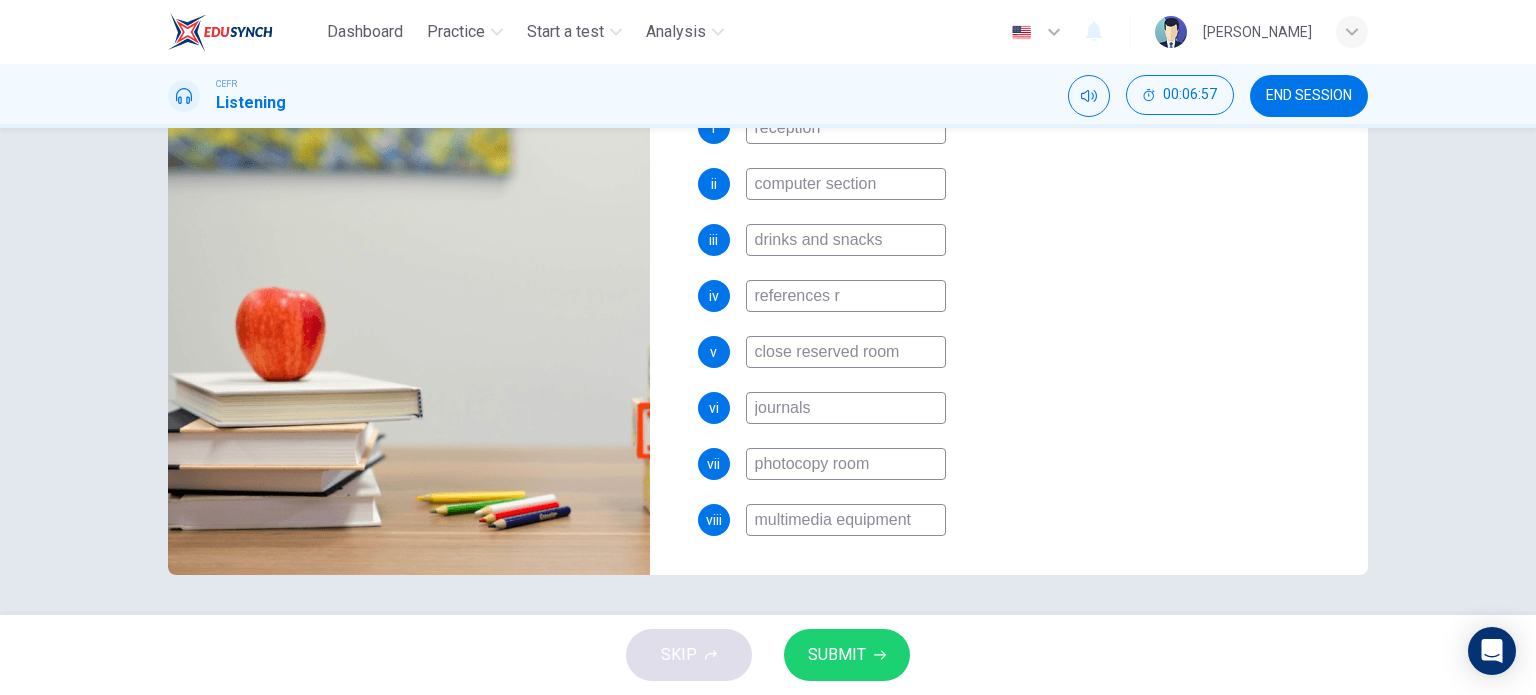 type on "40" 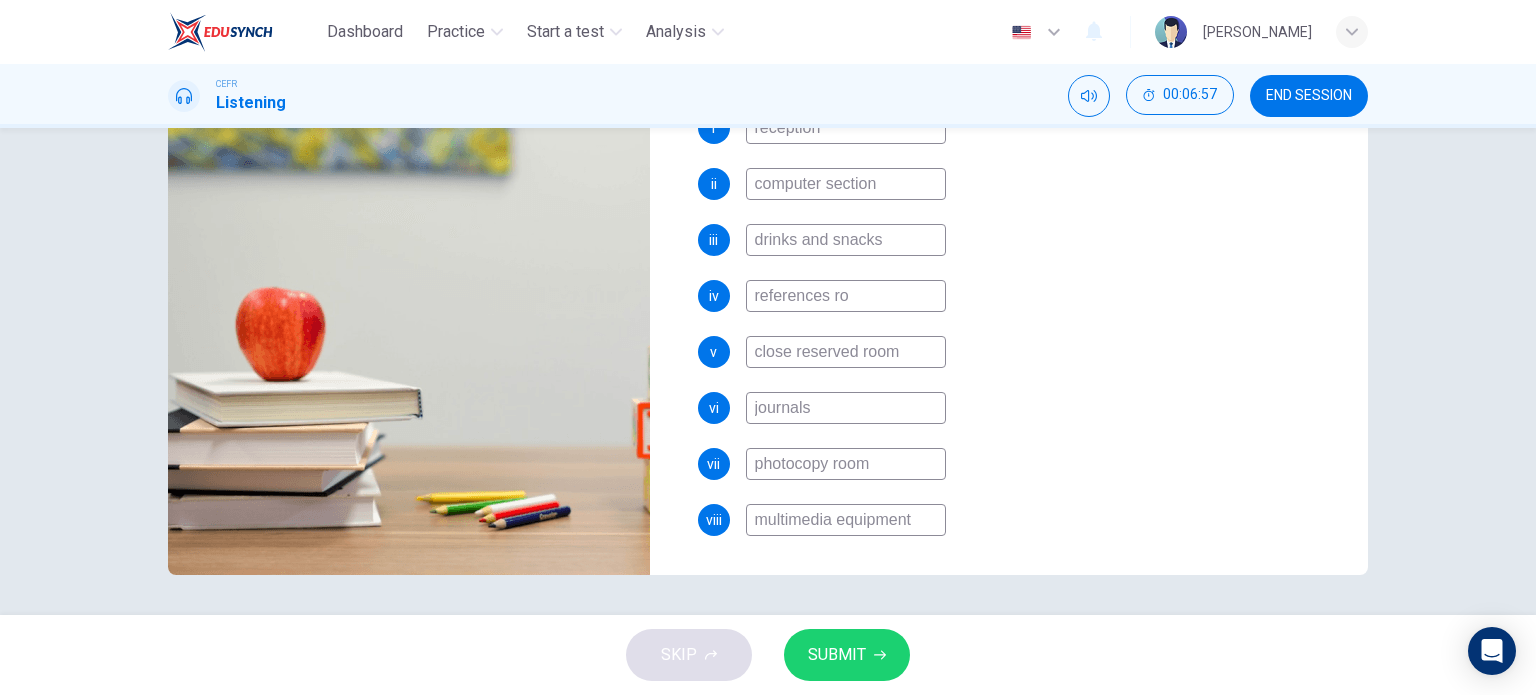 type on "40" 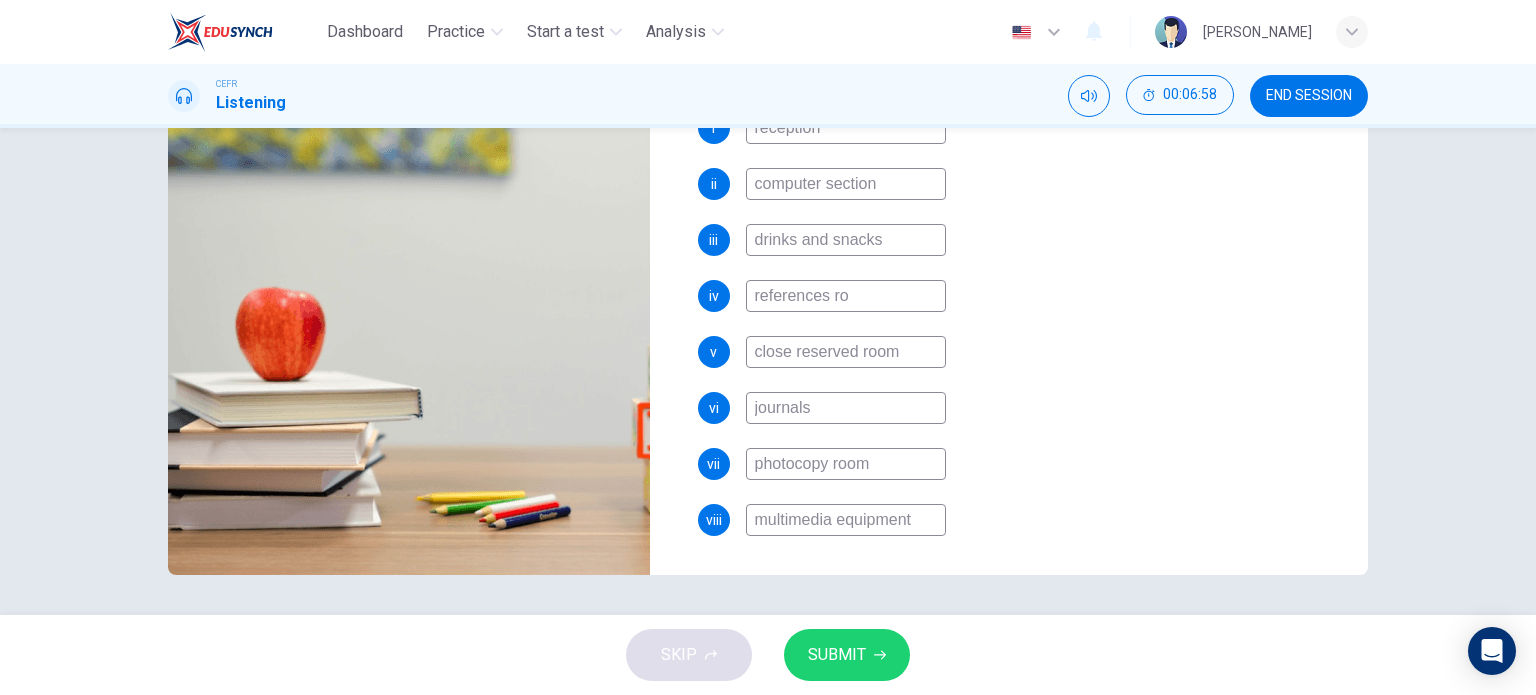 type on "references roo" 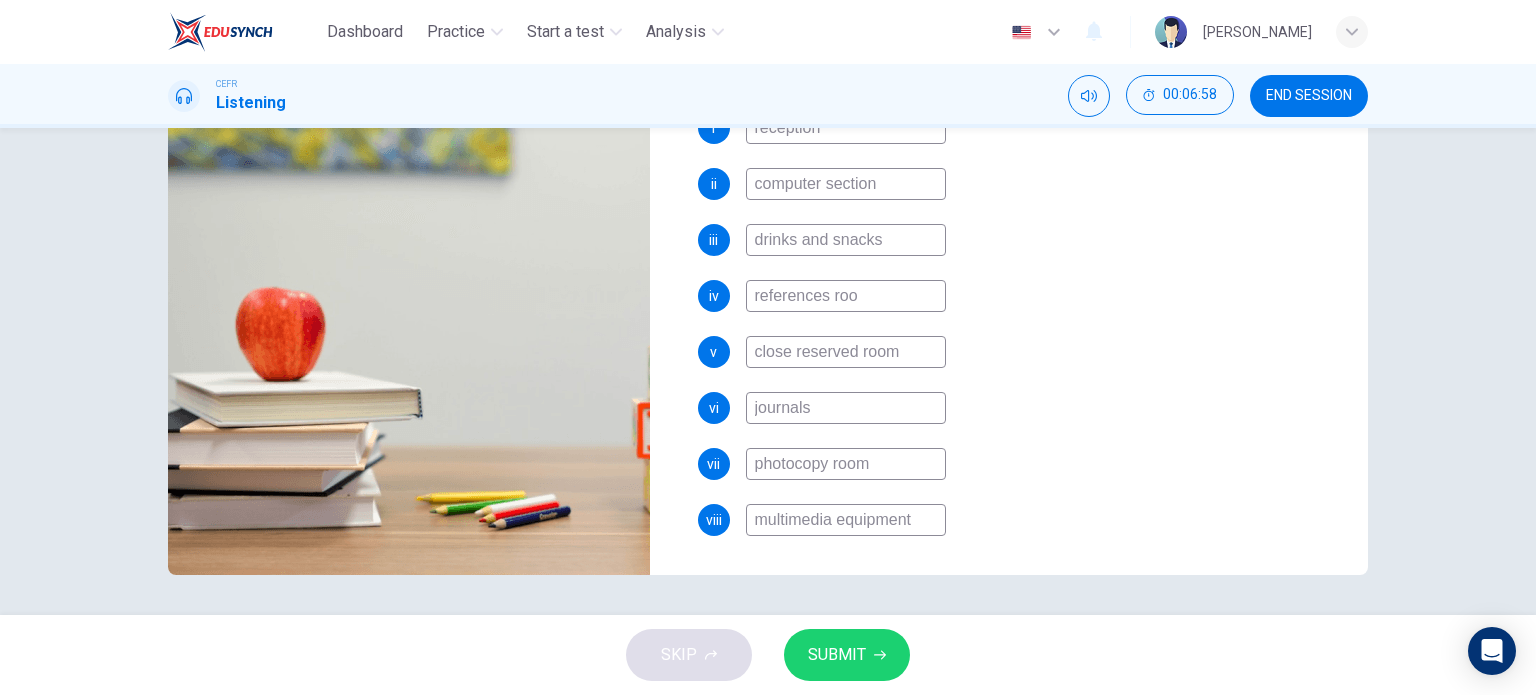 type on "references room" 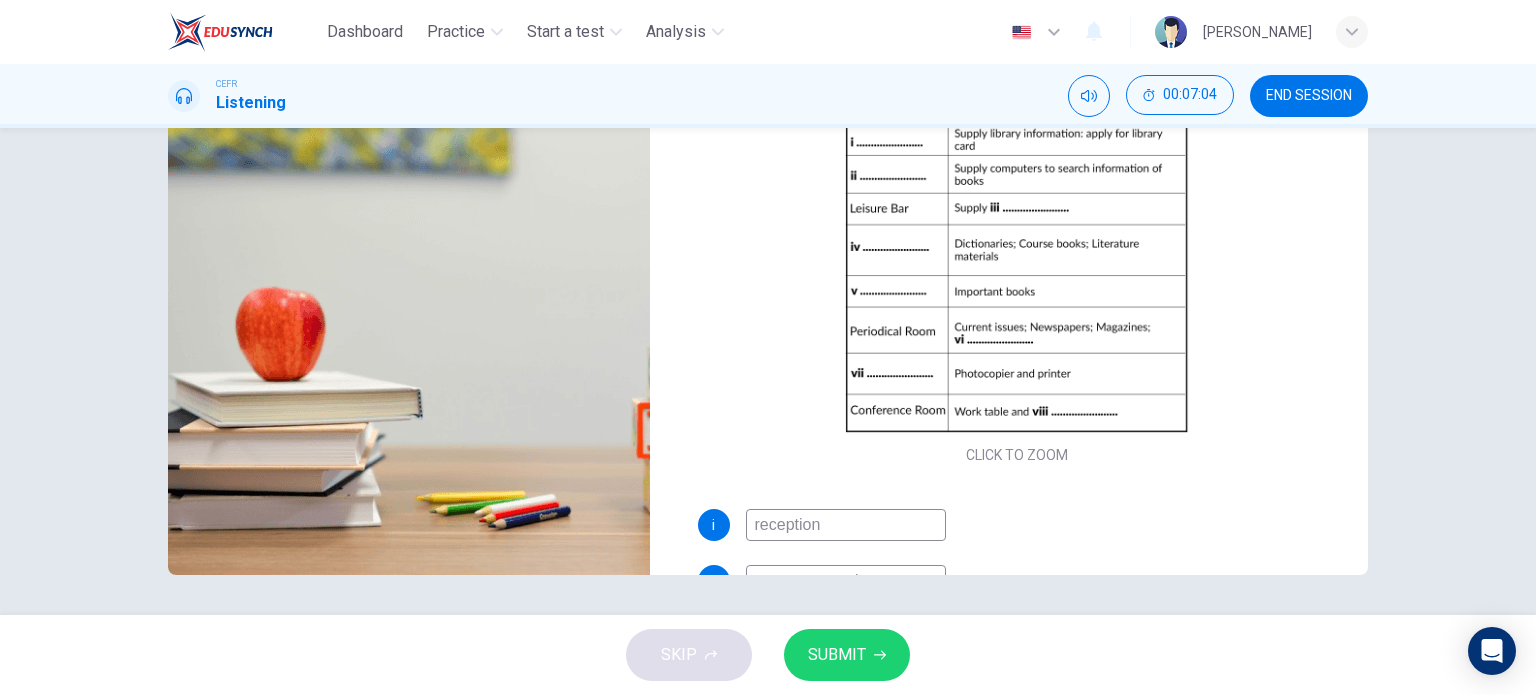 scroll, scrollTop: 397, scrollLeft: 0, axis: vertical 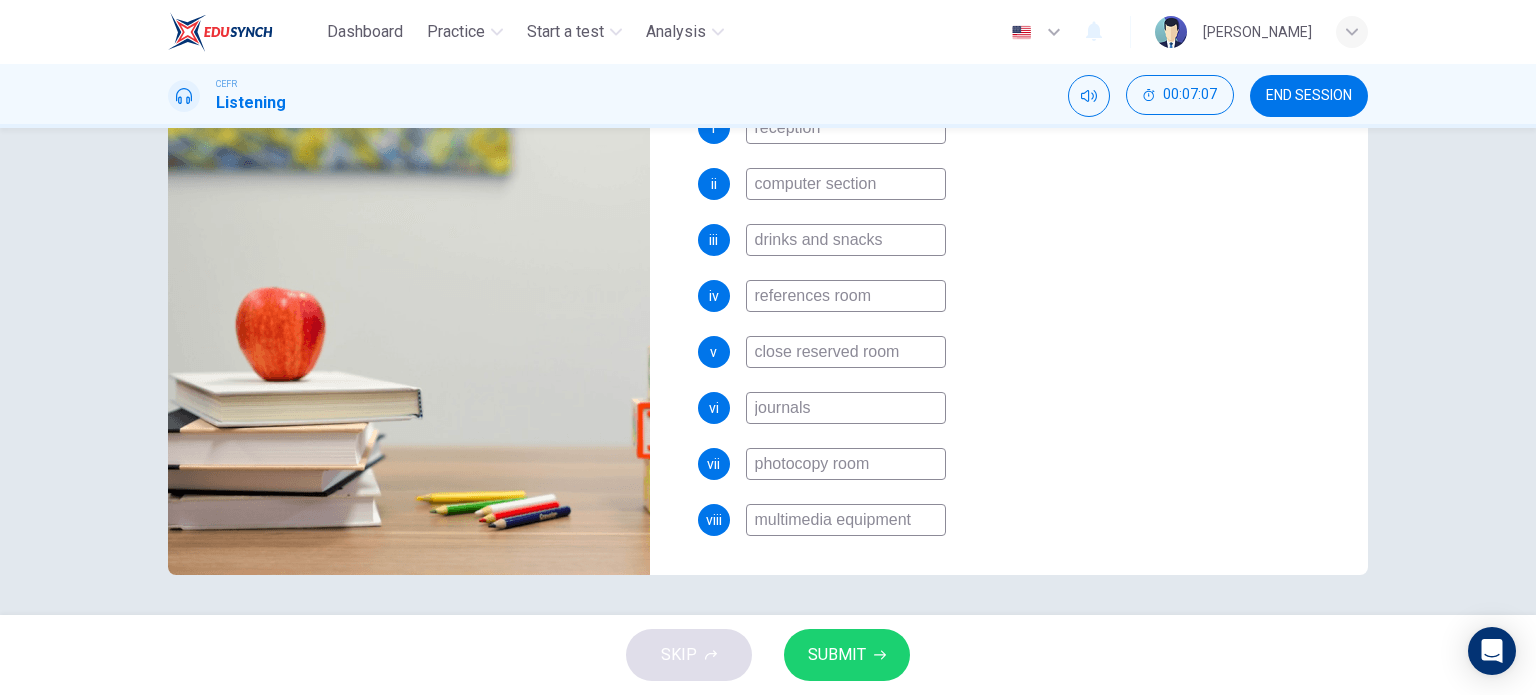 type on "43" 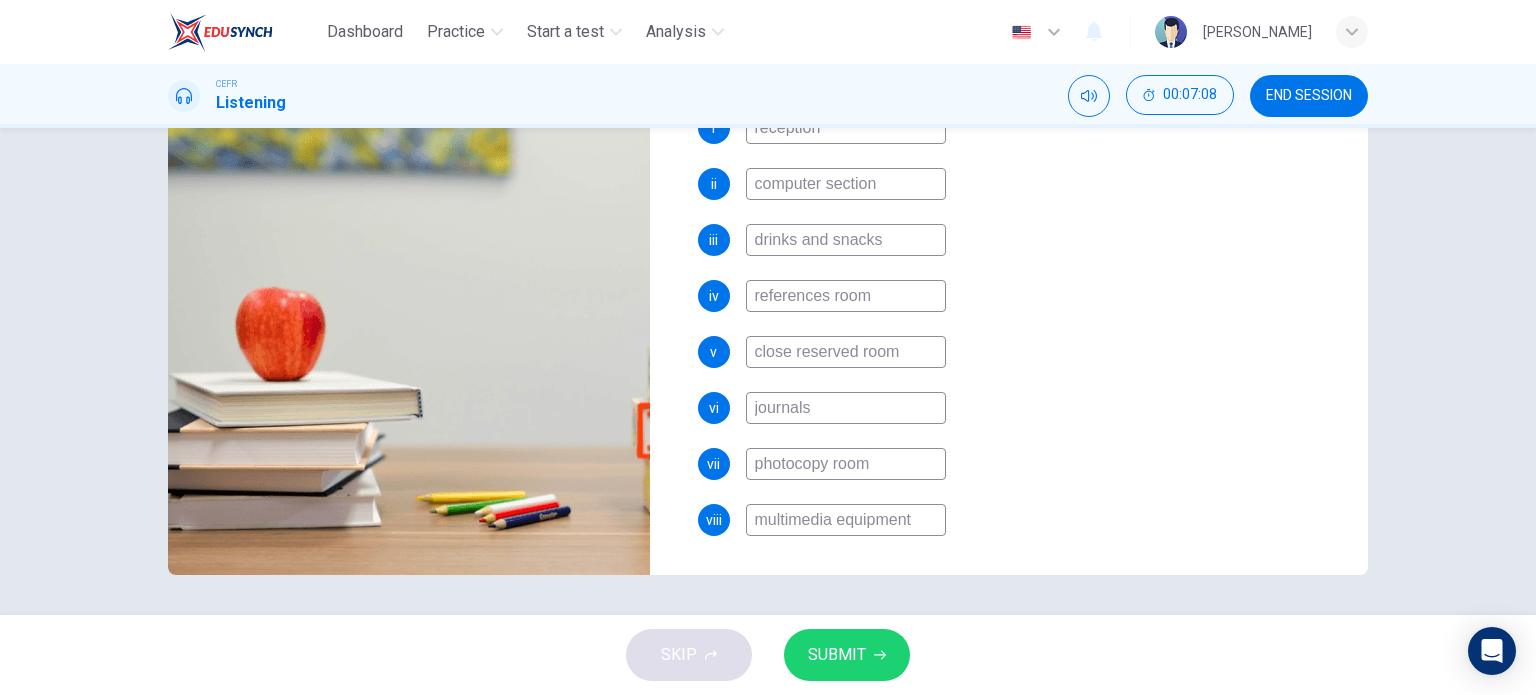 type on "references room" 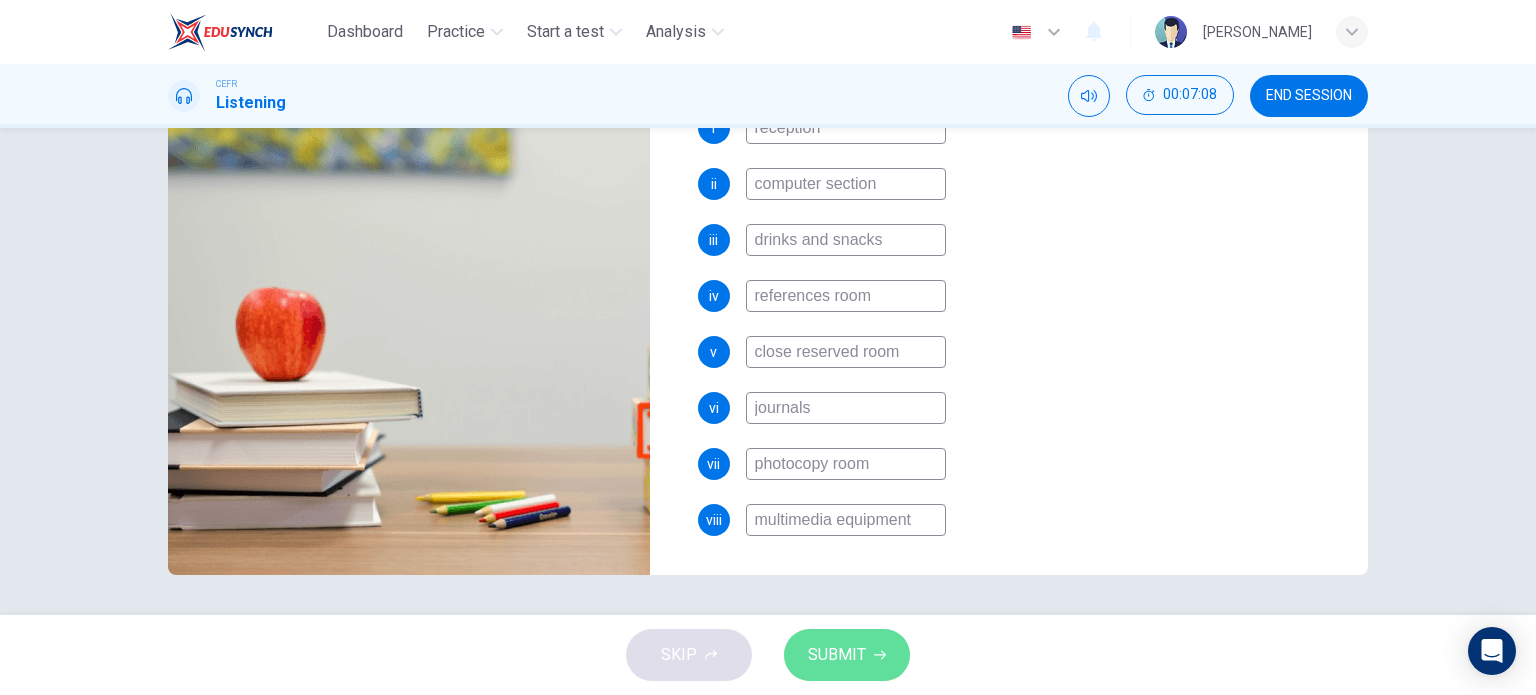 click on "SUBMIT" at bounding box center (837, 655) 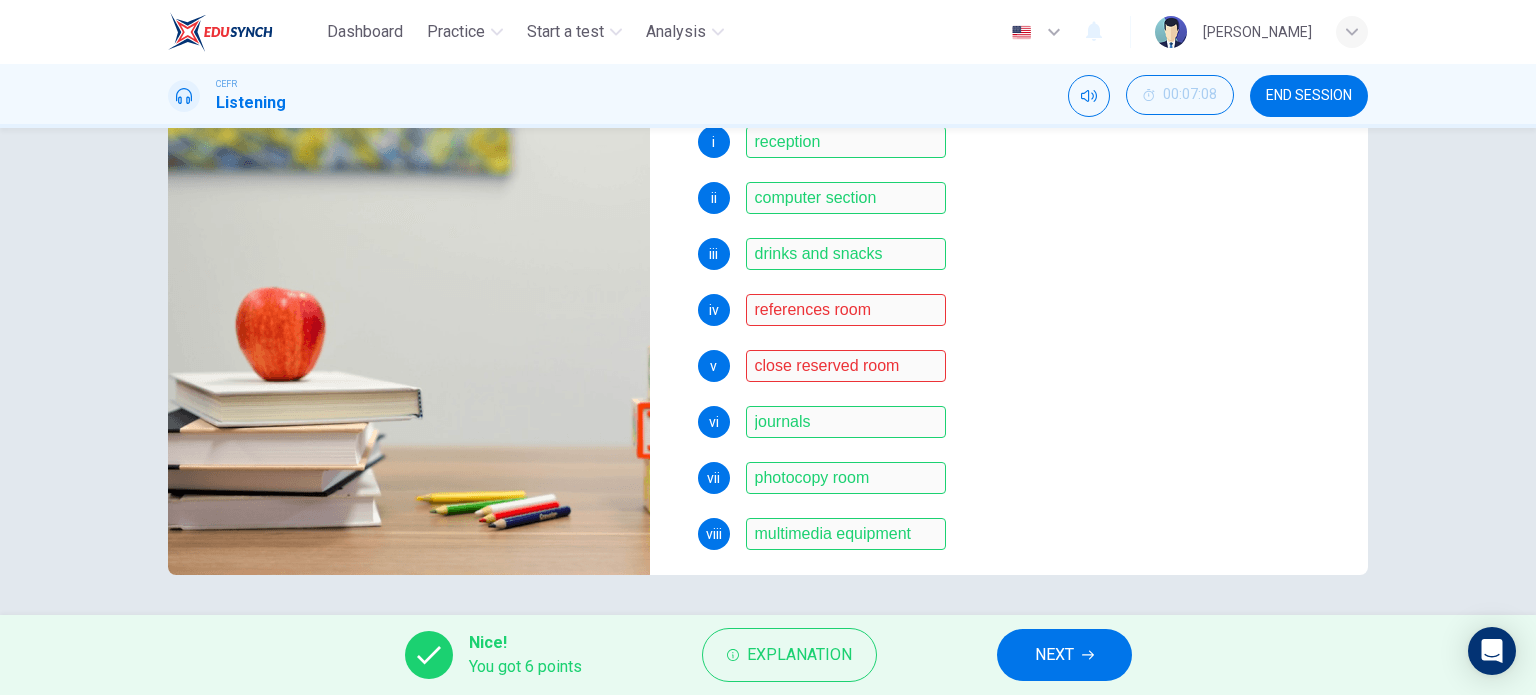 scroll, scrollTop: 395, scrollLeft: 0, axis: vertical 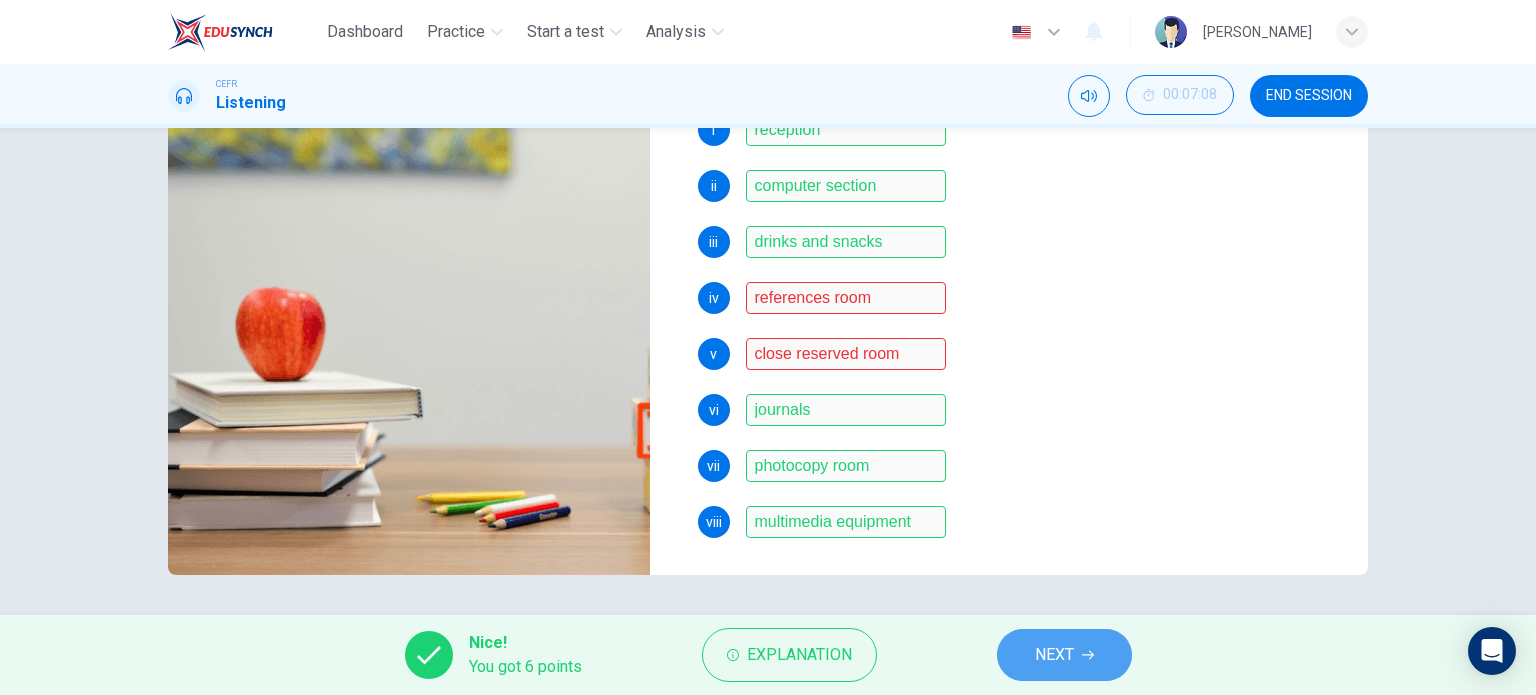 click on "NEXT" at bounding box center [1054, 655] 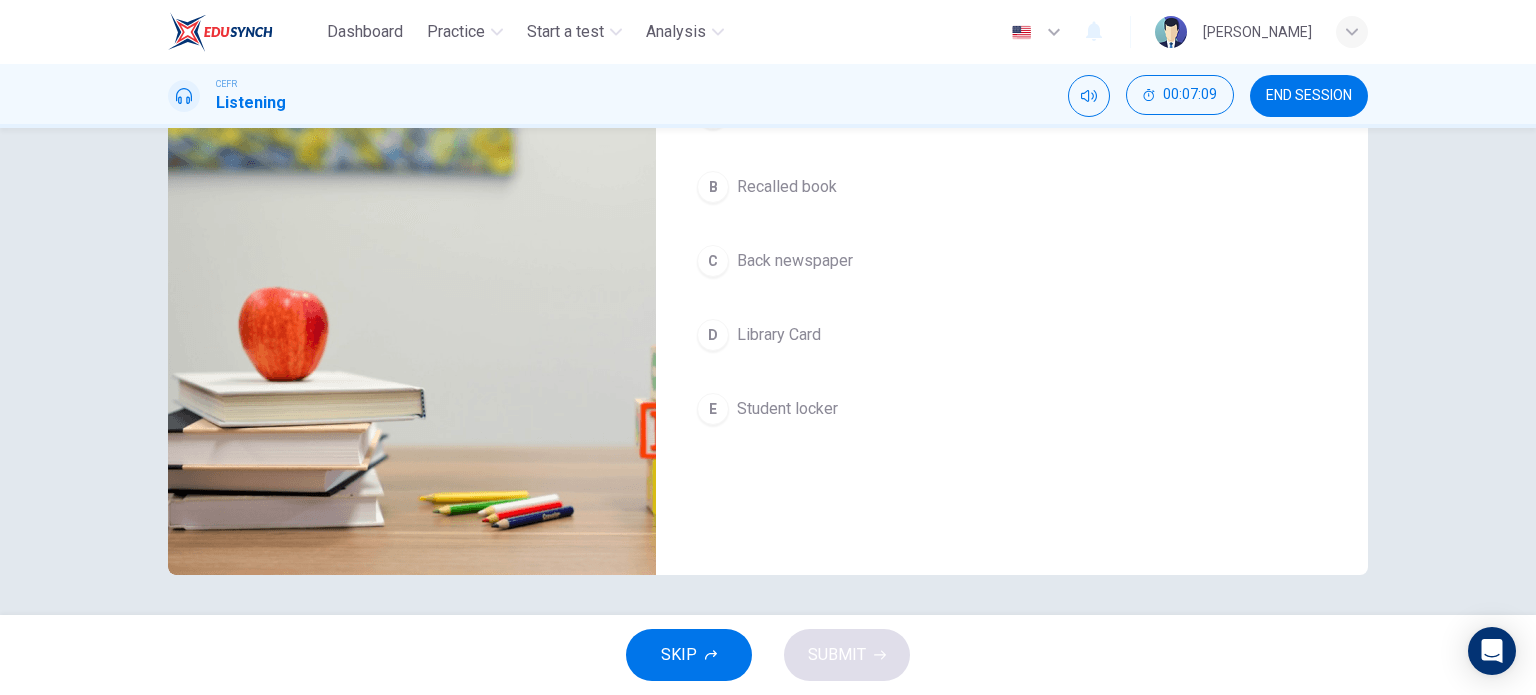scroll, scrollTop: 48, scrollLeft: 0, axis: vertical 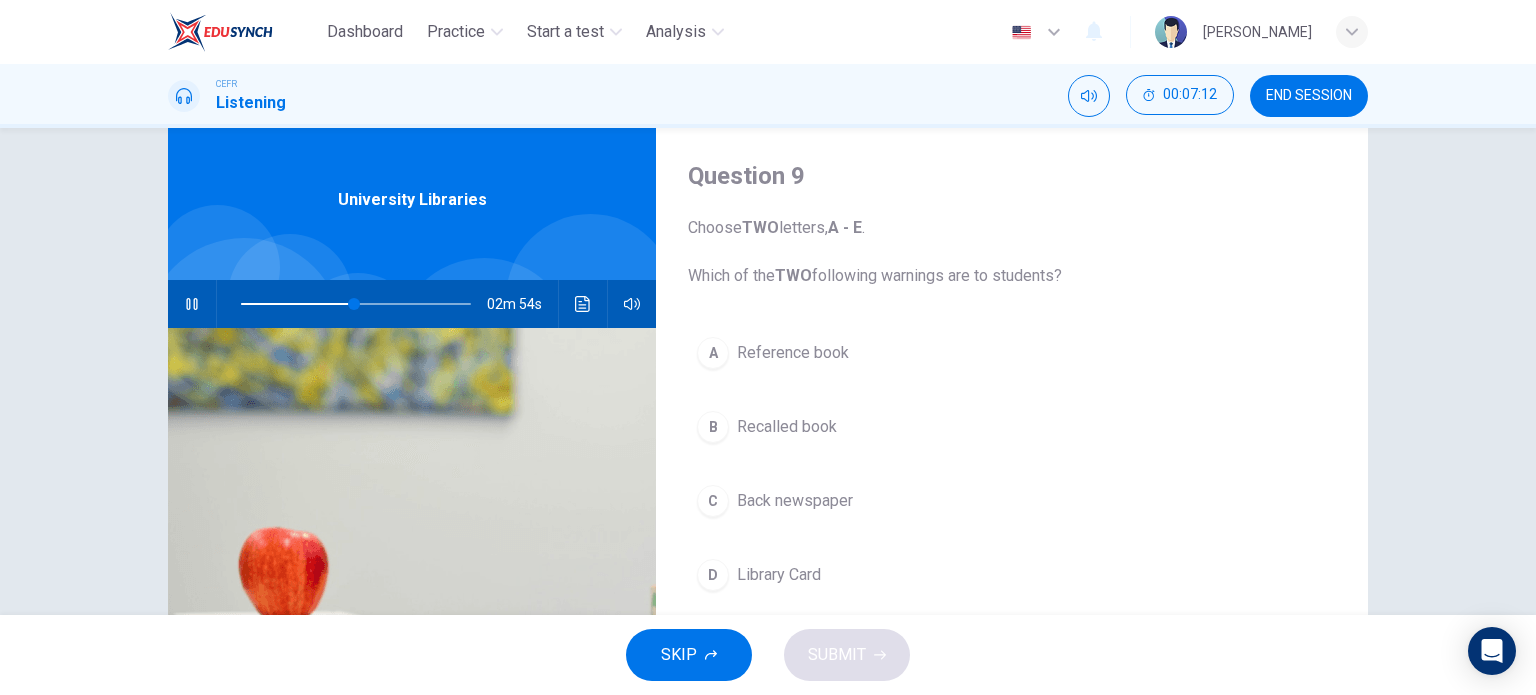 click 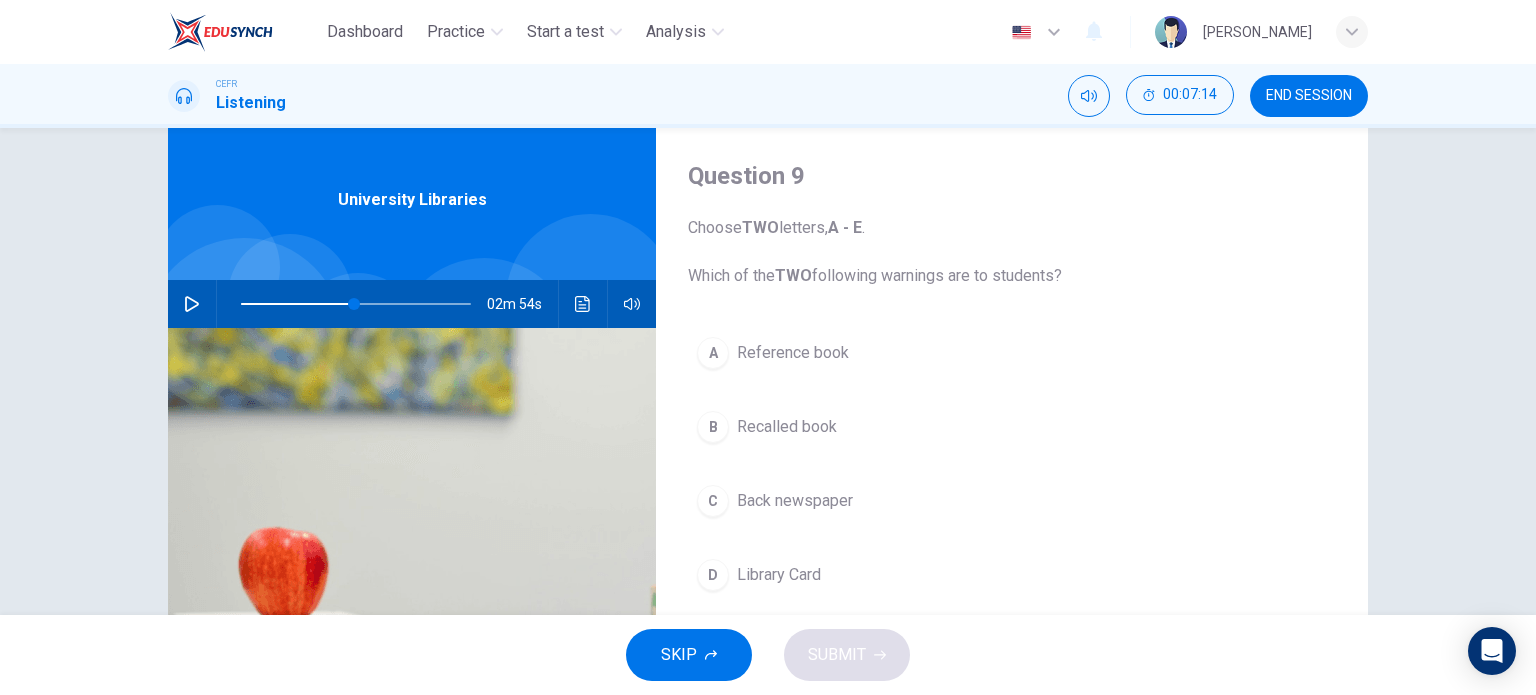 click at bounding box center (356, 304) 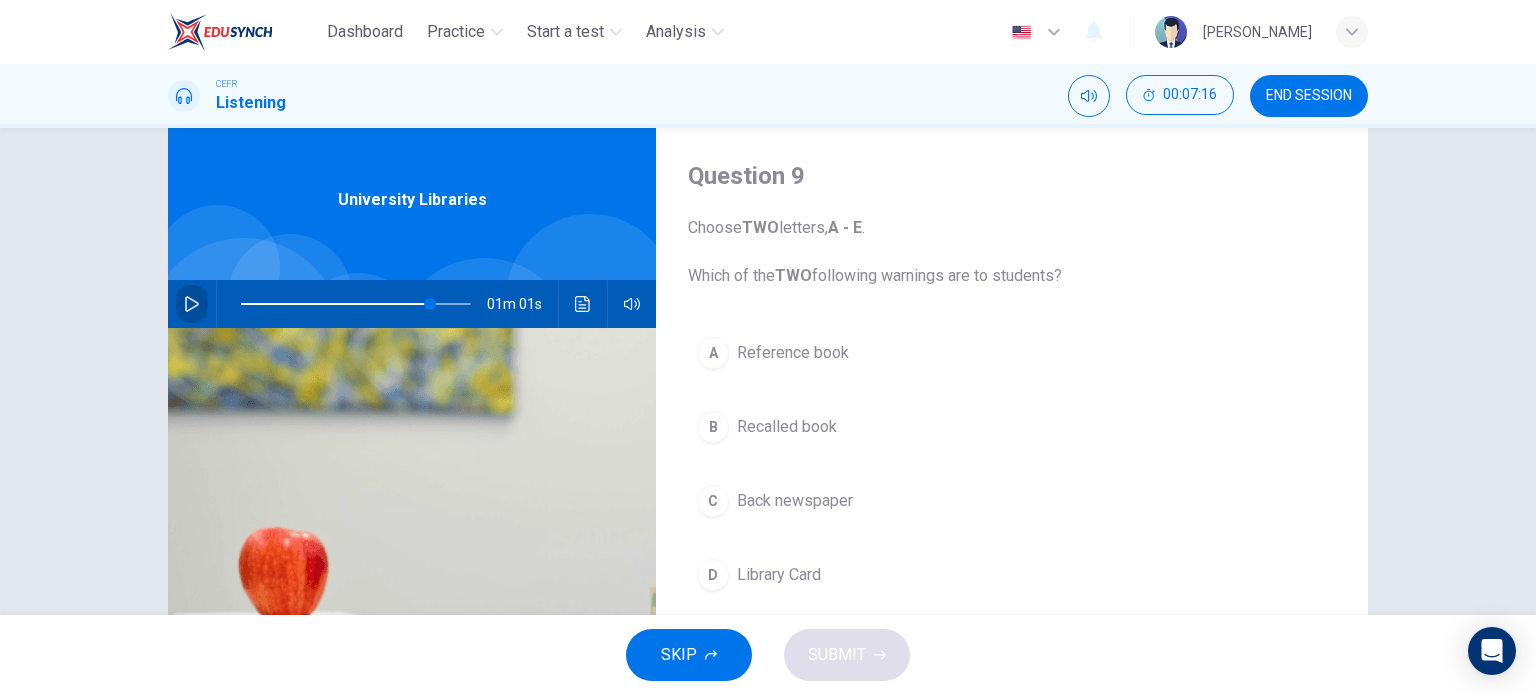 click at bounding box center [192, 304] 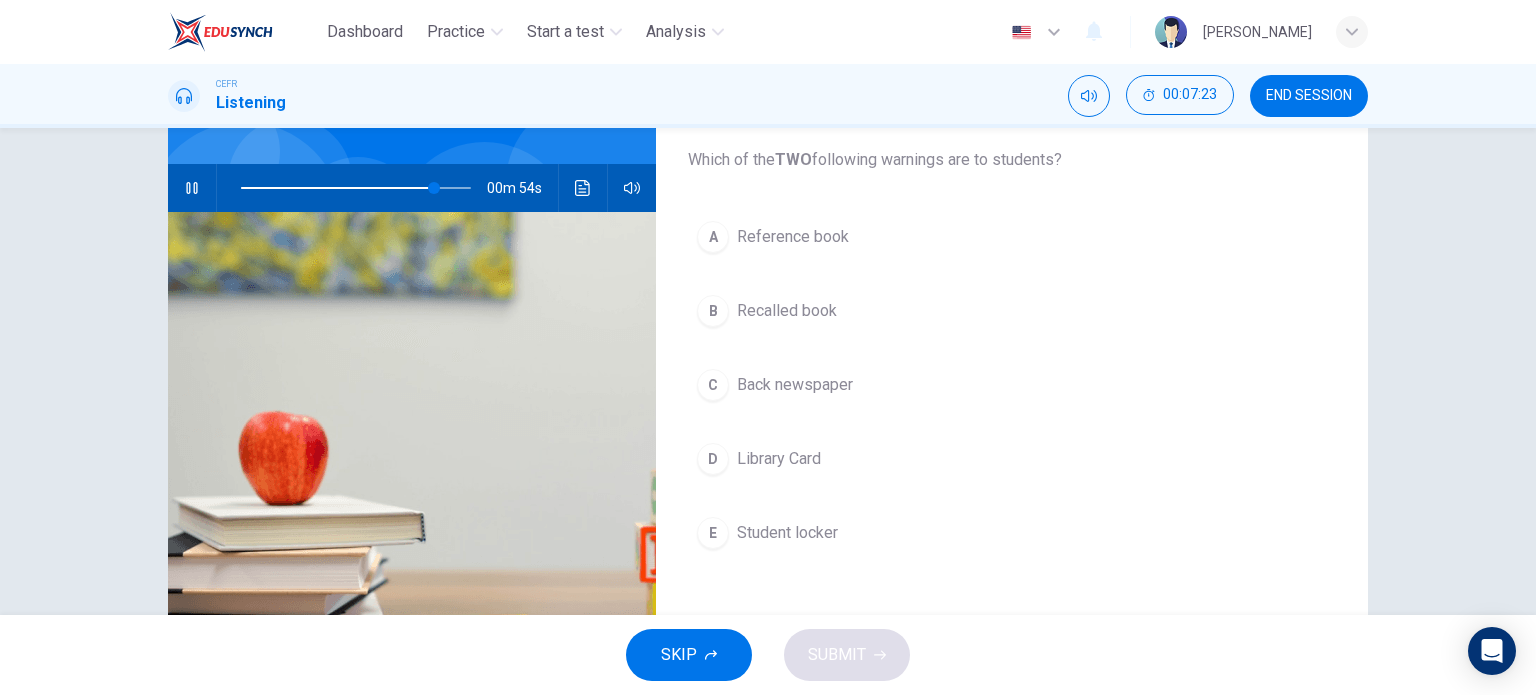 scroll, scrollTop: 159, scrollLeft: 0, axis: vertical 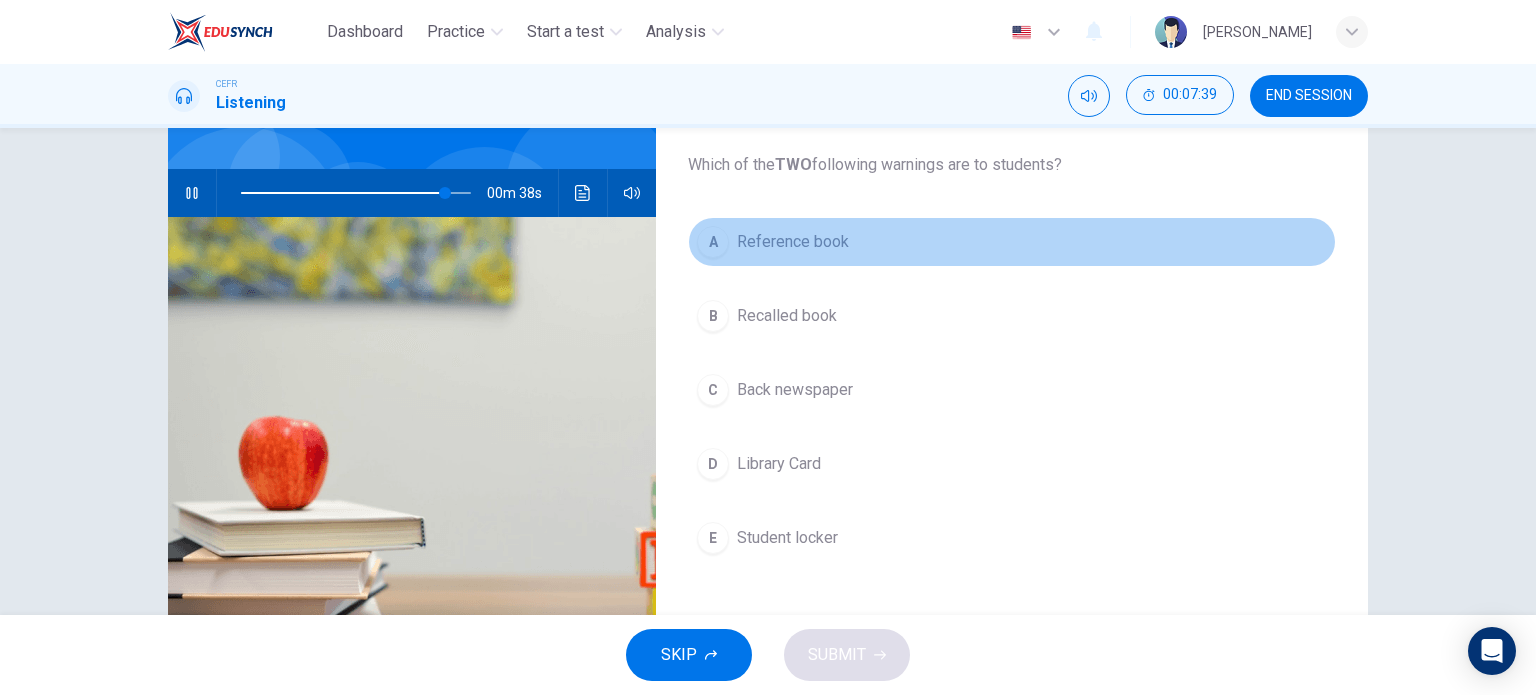click on "Reference book" at bounding box center [793, 242] 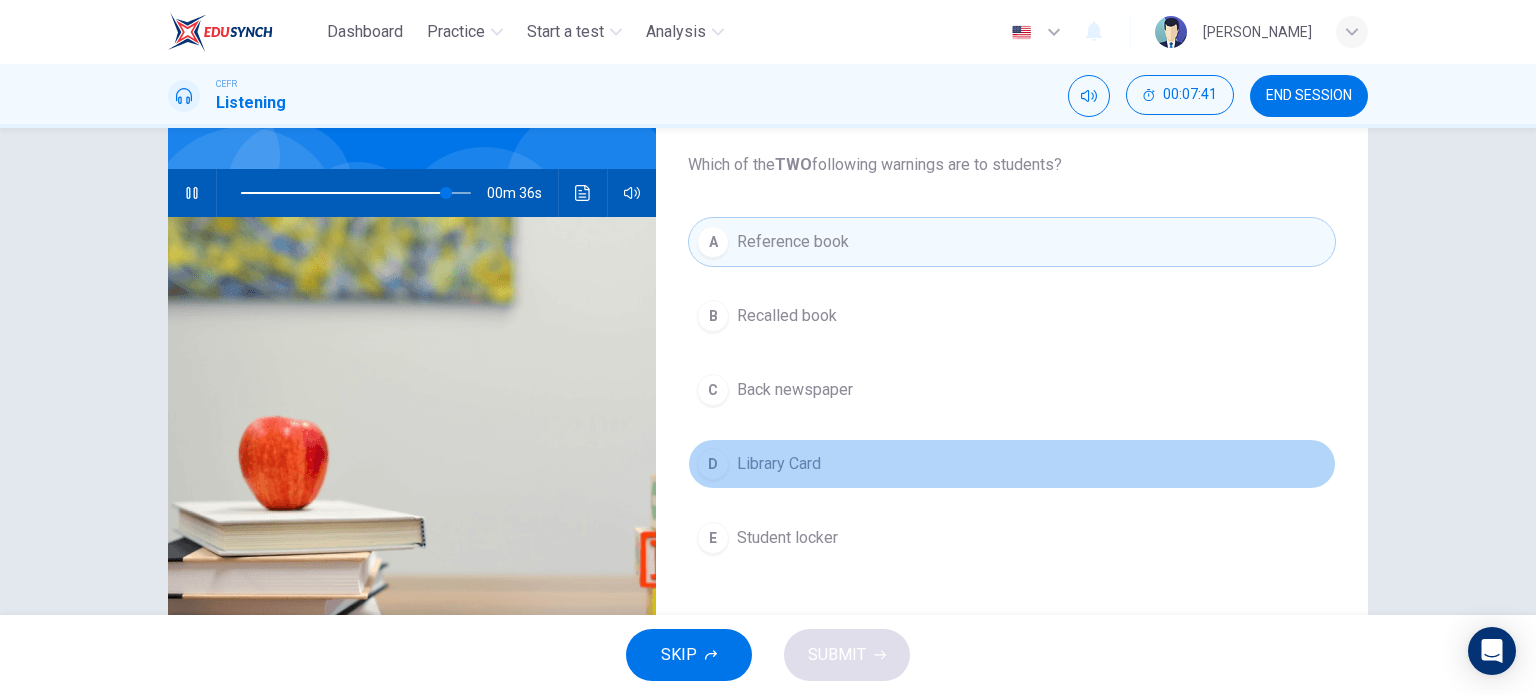 click on "Library Card" at bounding box center [779, 464] 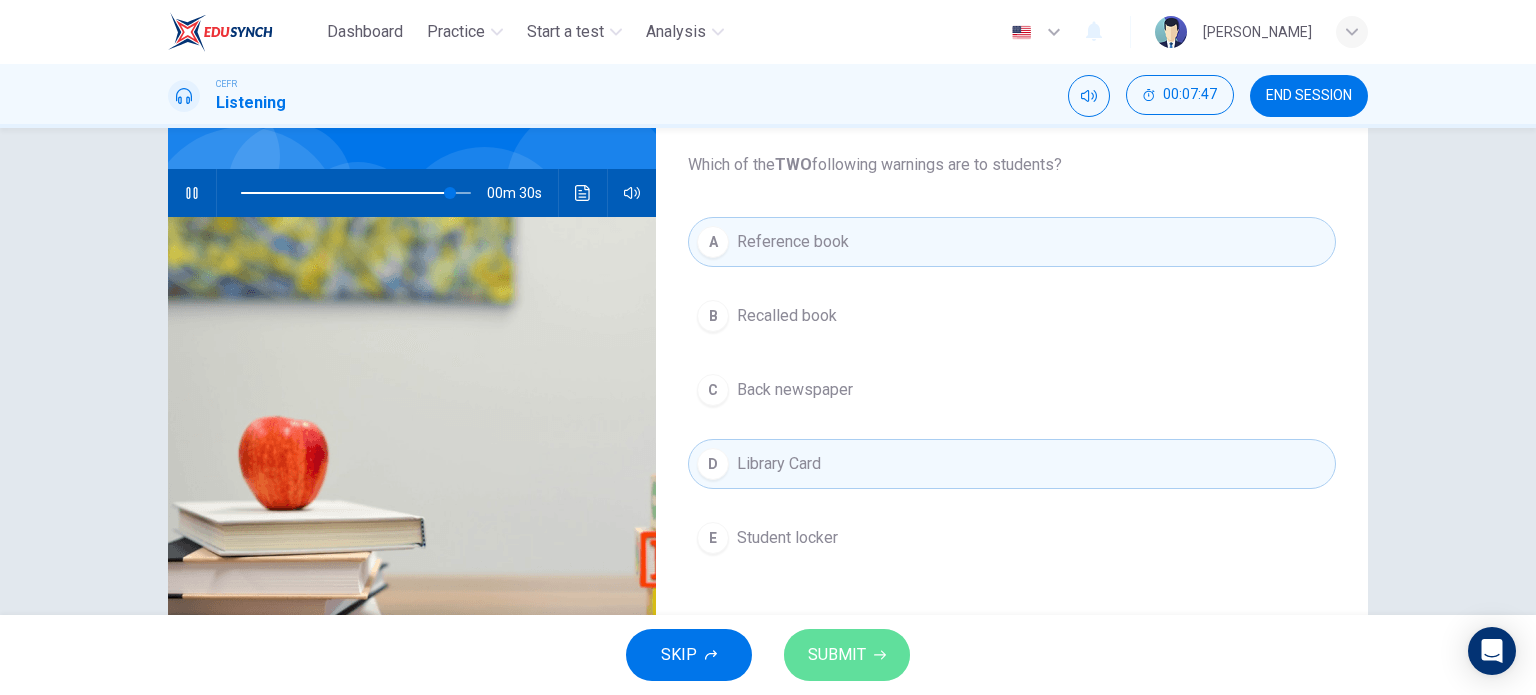click on "SUBMIT" at bounding box center (837, 655) 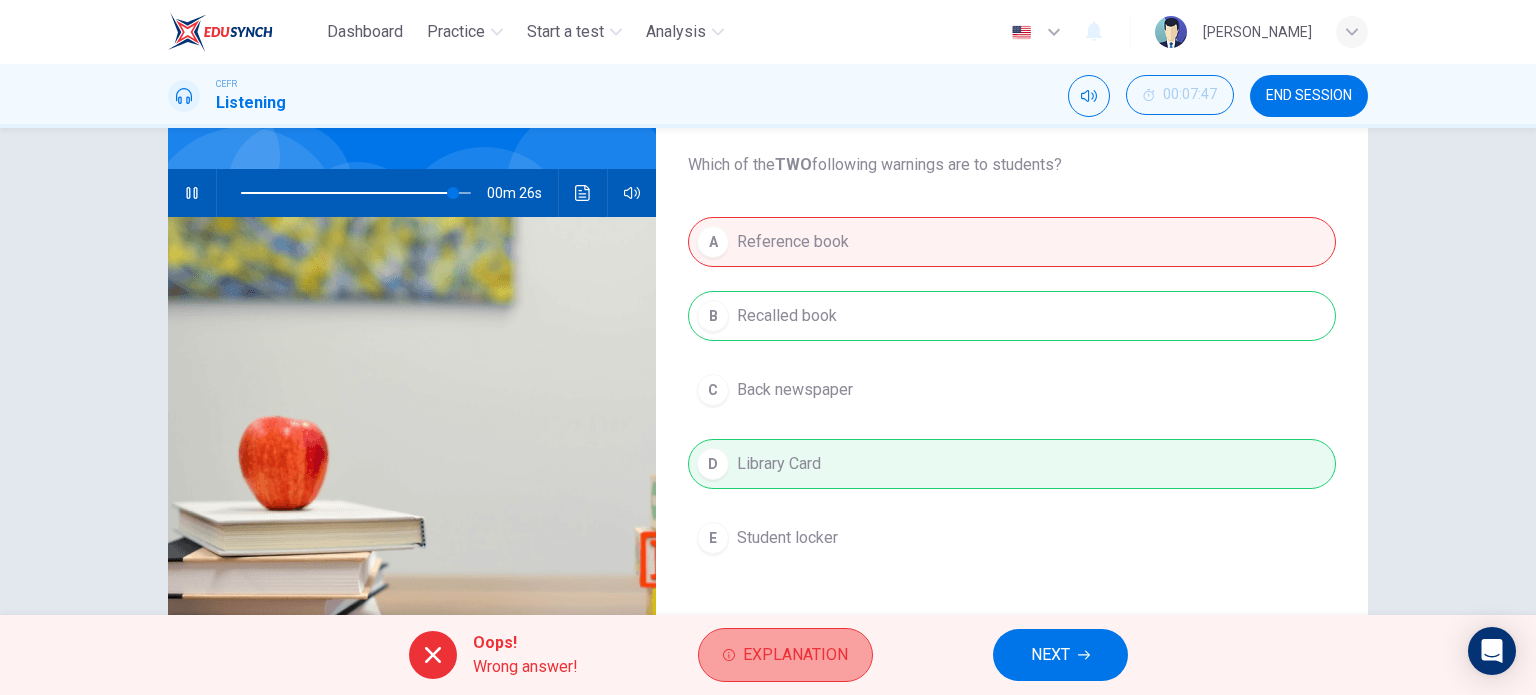 click on "Explanation" at bounding box center [785, 655] 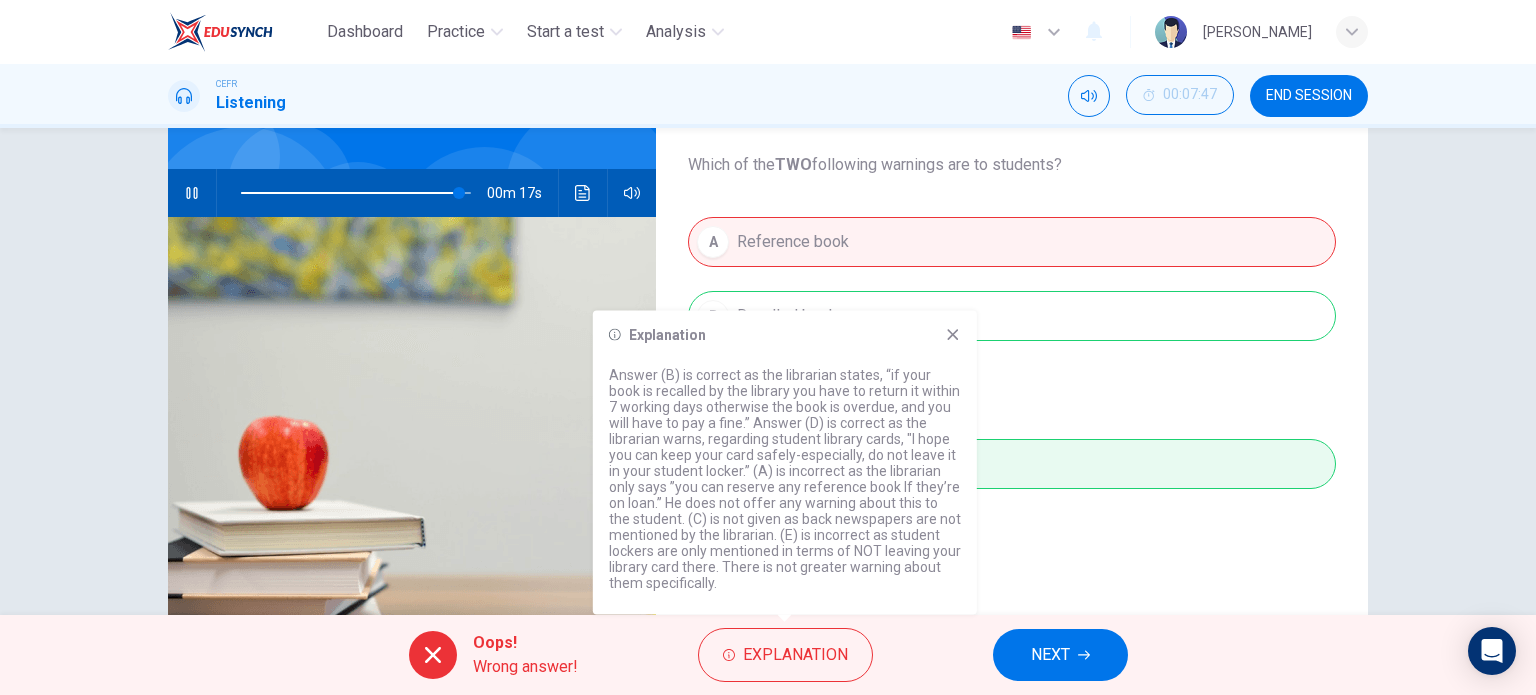 click on "Explanation Answer (B) is correct as the librarian states, “if your book is recalled by the library you have to return it within 7 working days otherwise the book is overdue, and you will have to pay a fine.”
Answer (D) is correct as the librarian warns, regarding student library cards, "I hope you can keep your card safely-especially, do not leave it in your student locker.”
(A) is incorrect as the librarian only says ”you can reserve any reference book If they’re on loan.” He does not offer any warning about this to the student.
(C) is not given as back newspapers are not mentioned by the librarian.
(E) is incorrect as student lockers are only mentioned in terms of NOT leaving your library card there. There is not greater warning about them specifically." at bounding box center (785, 463) 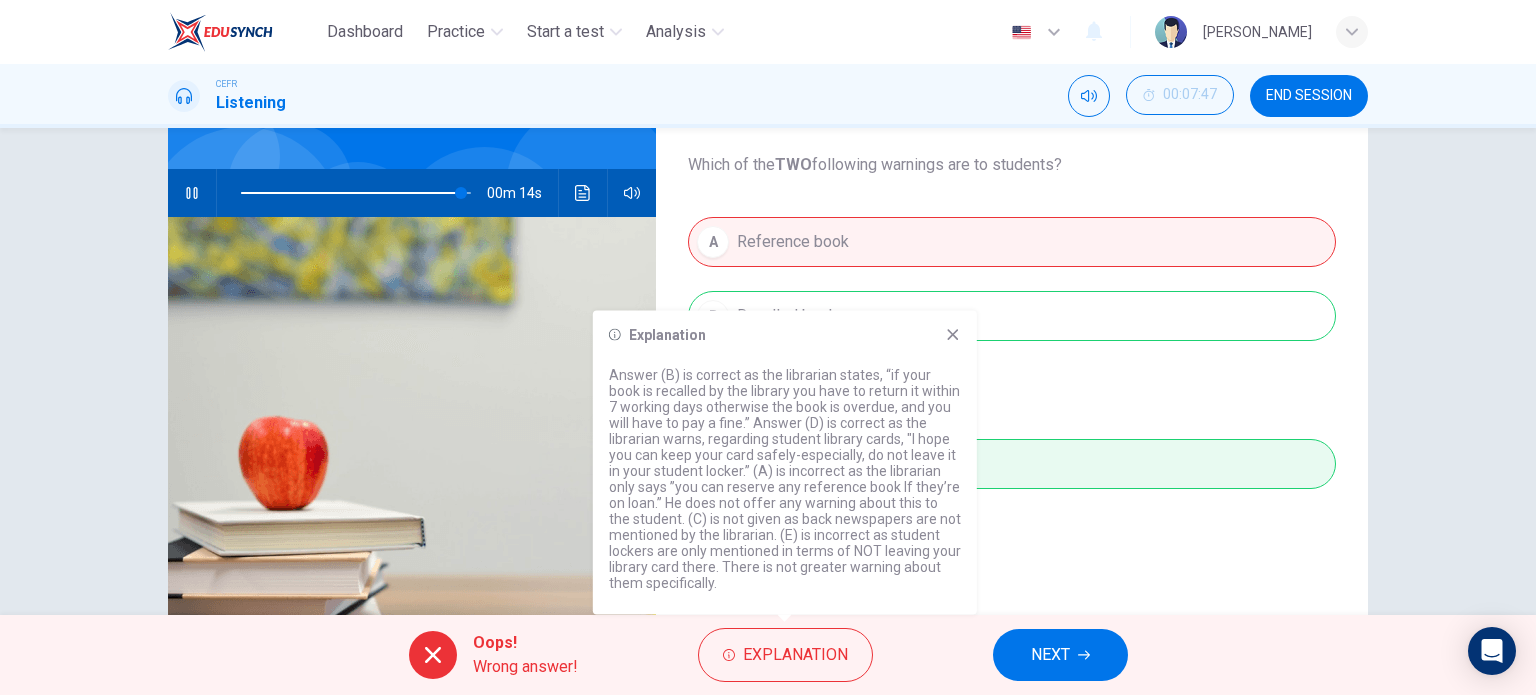 type on "96" 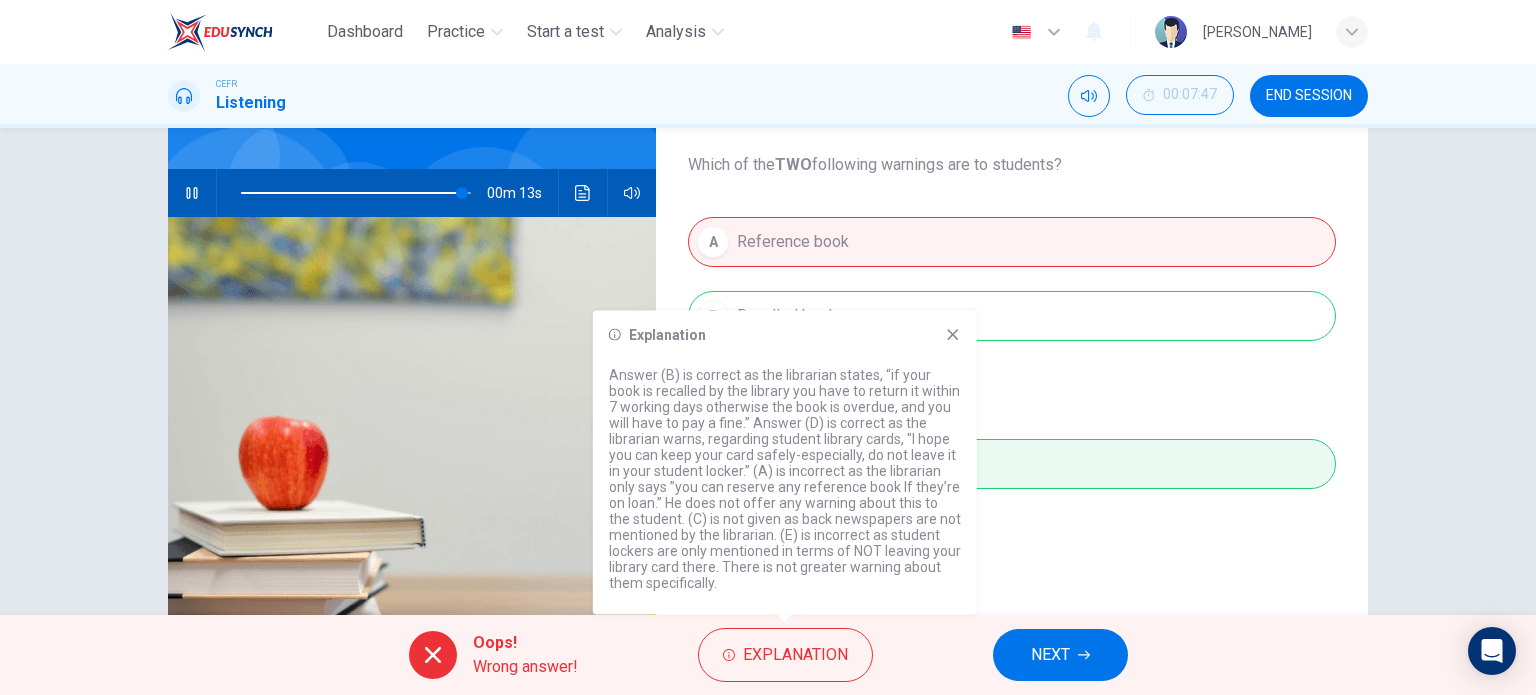 drag, startPoint x: 948, startPoint y: 336, endPoint x: 1048, endPoint y: 648, distance: 327.63394 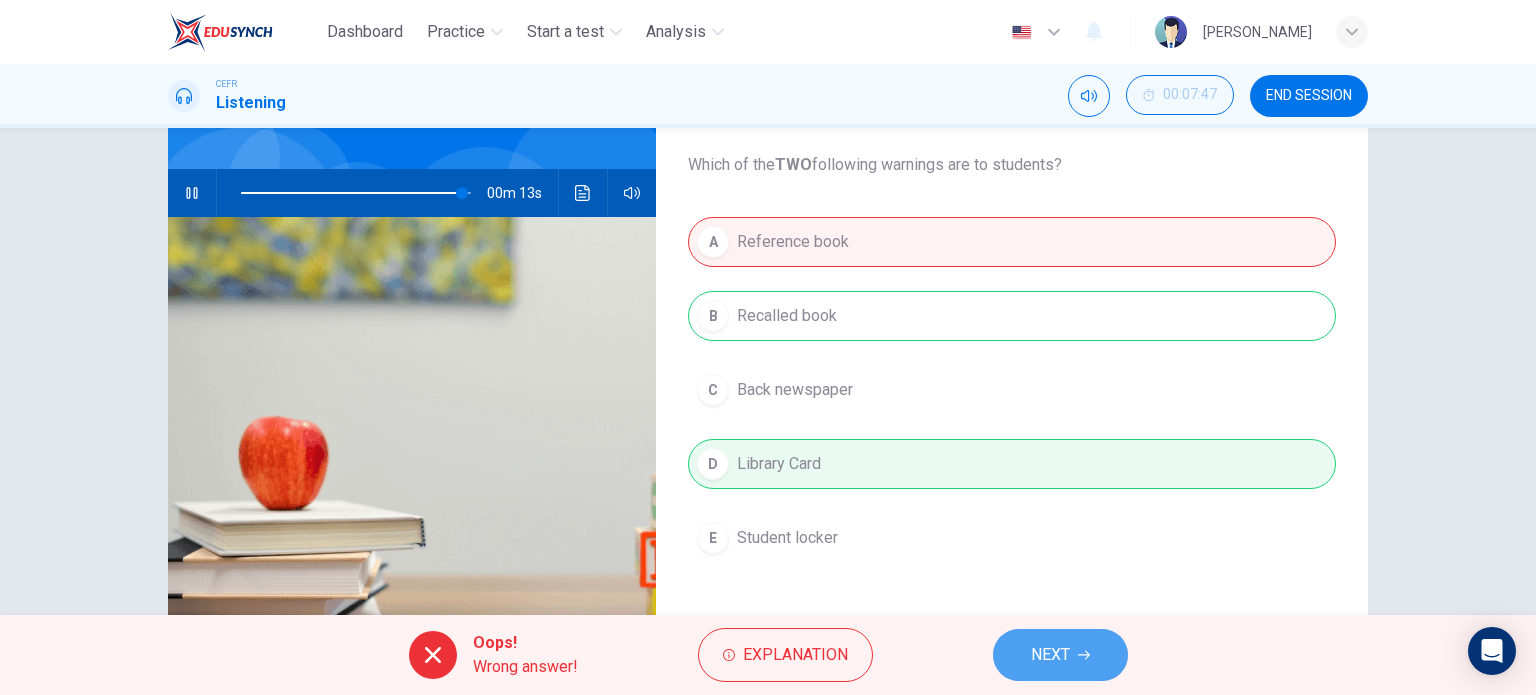 click on "NEXT" at bounding box center [1050, 655] 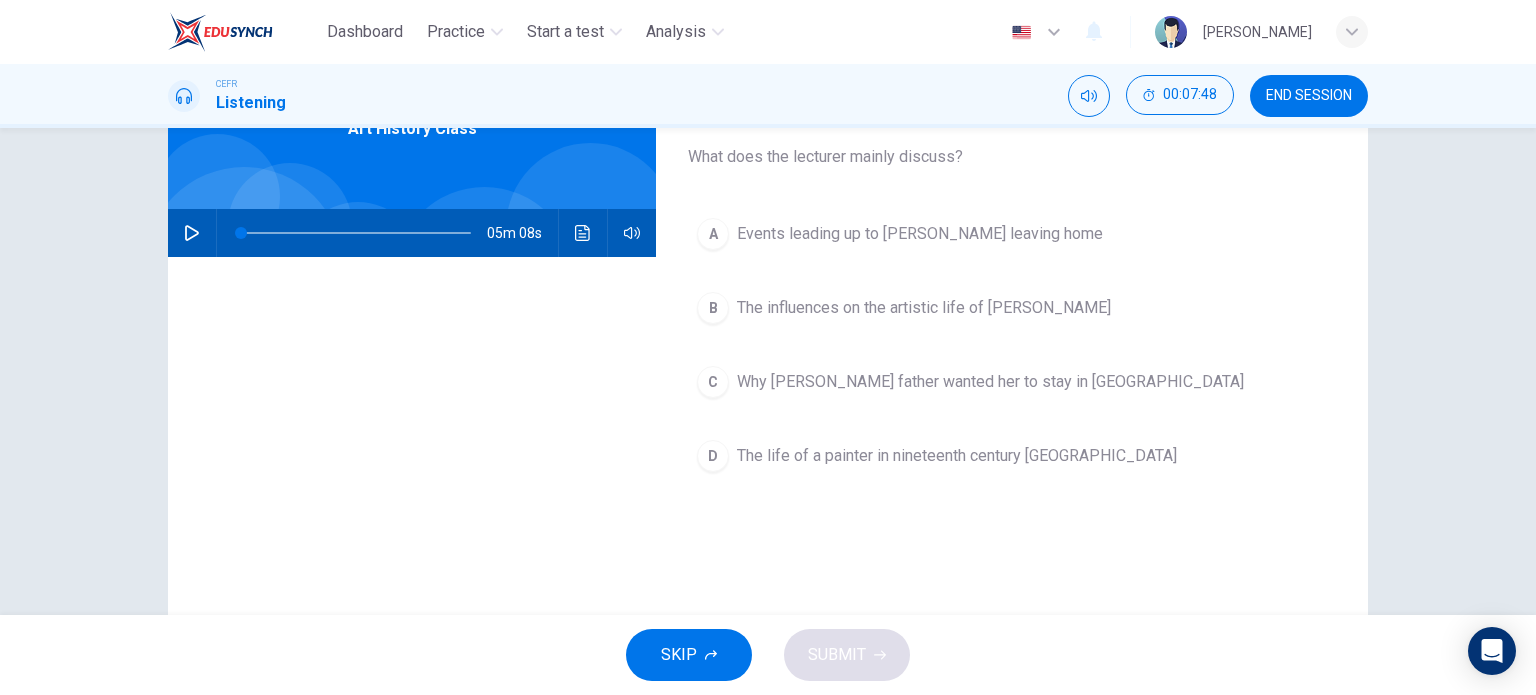 scroll, scrollTop: 72, scrollLeft: 0, axis: vertical 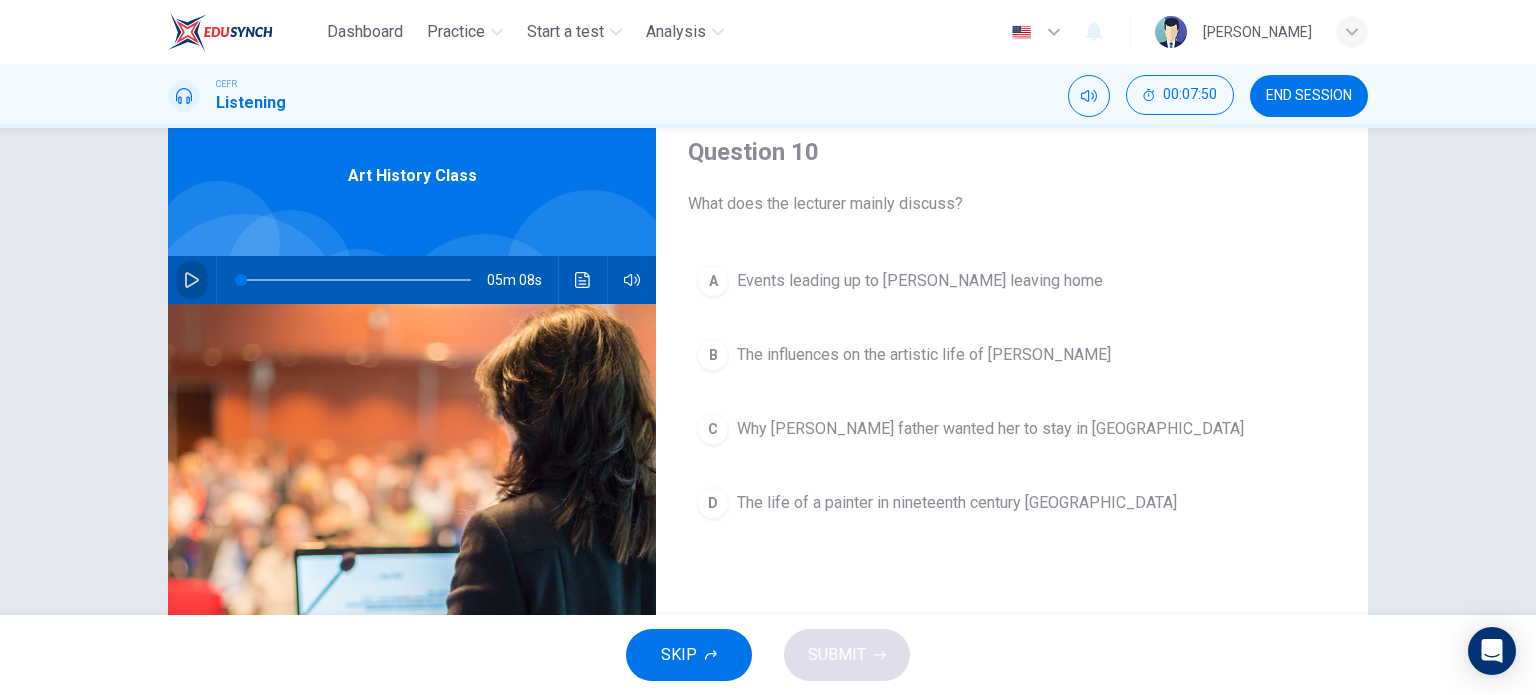 click at bounding box center [192, 280] 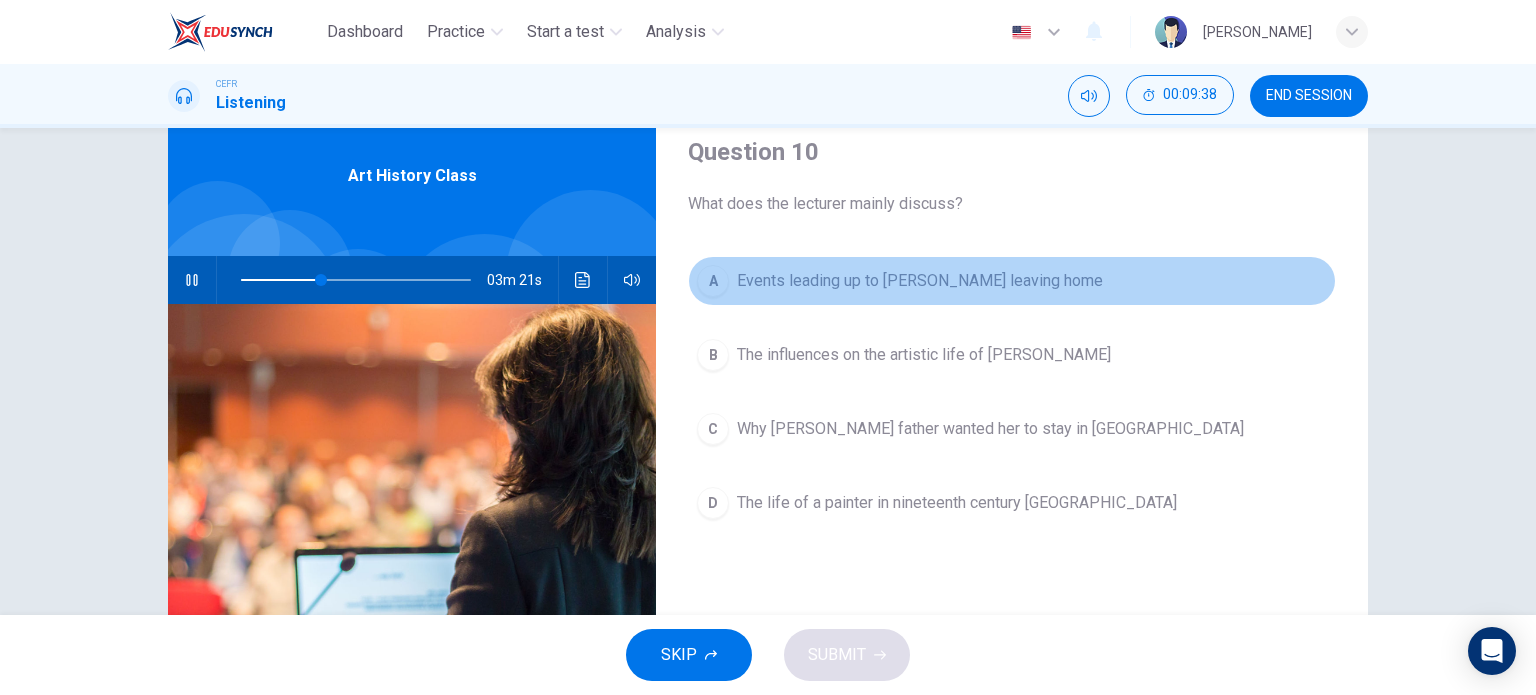 click on "Events leading up to Mary Cassatt's leaving home" at bounding box center (920, 281) 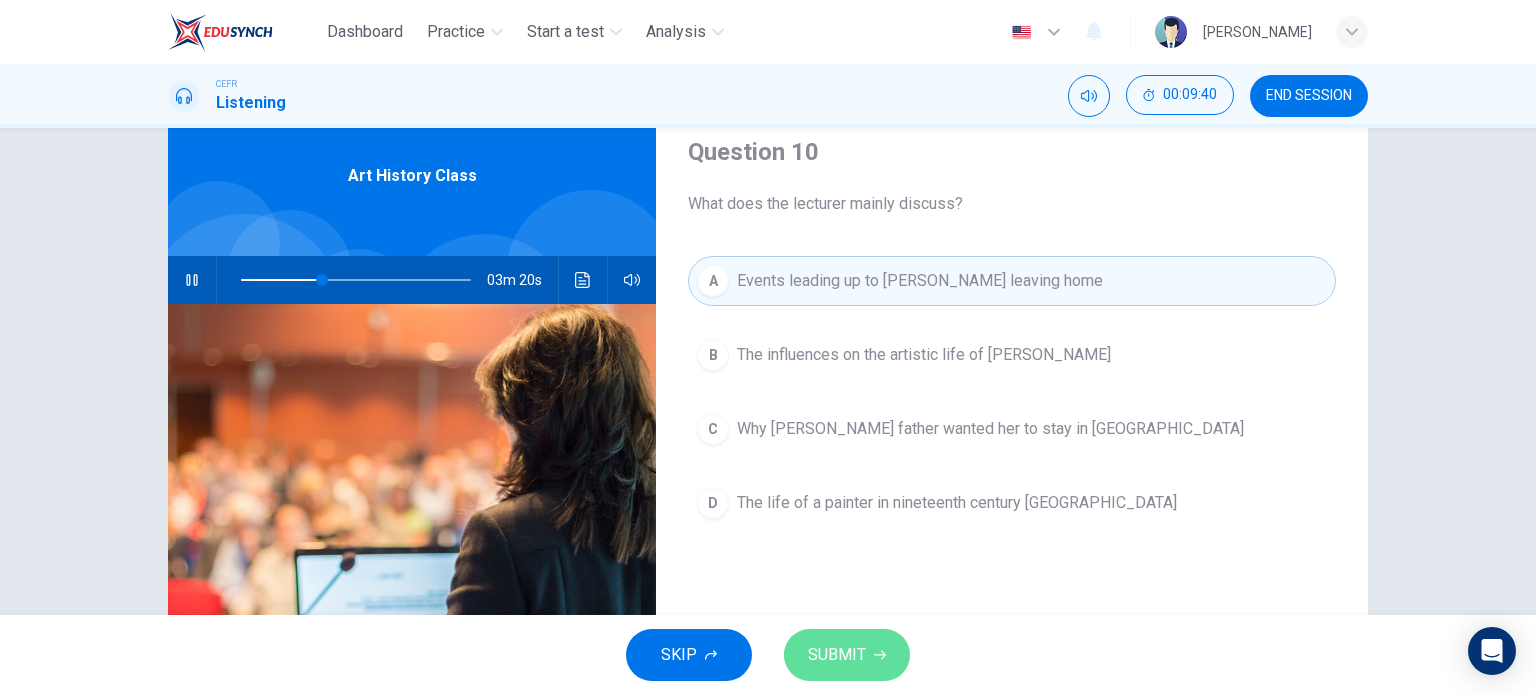 click on "SUBMIT" at bounding box center [847, 655] 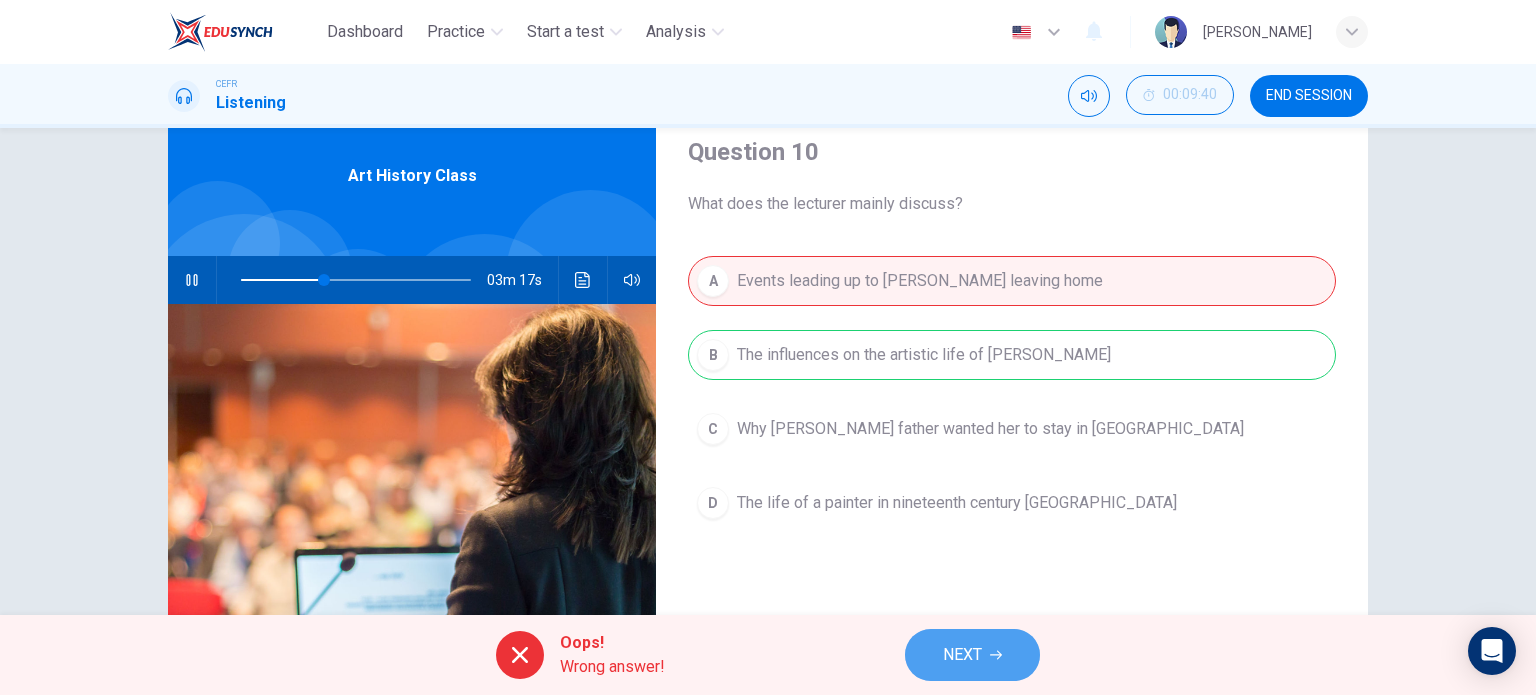 click on "NEXT" at bounding box center [962, 655] 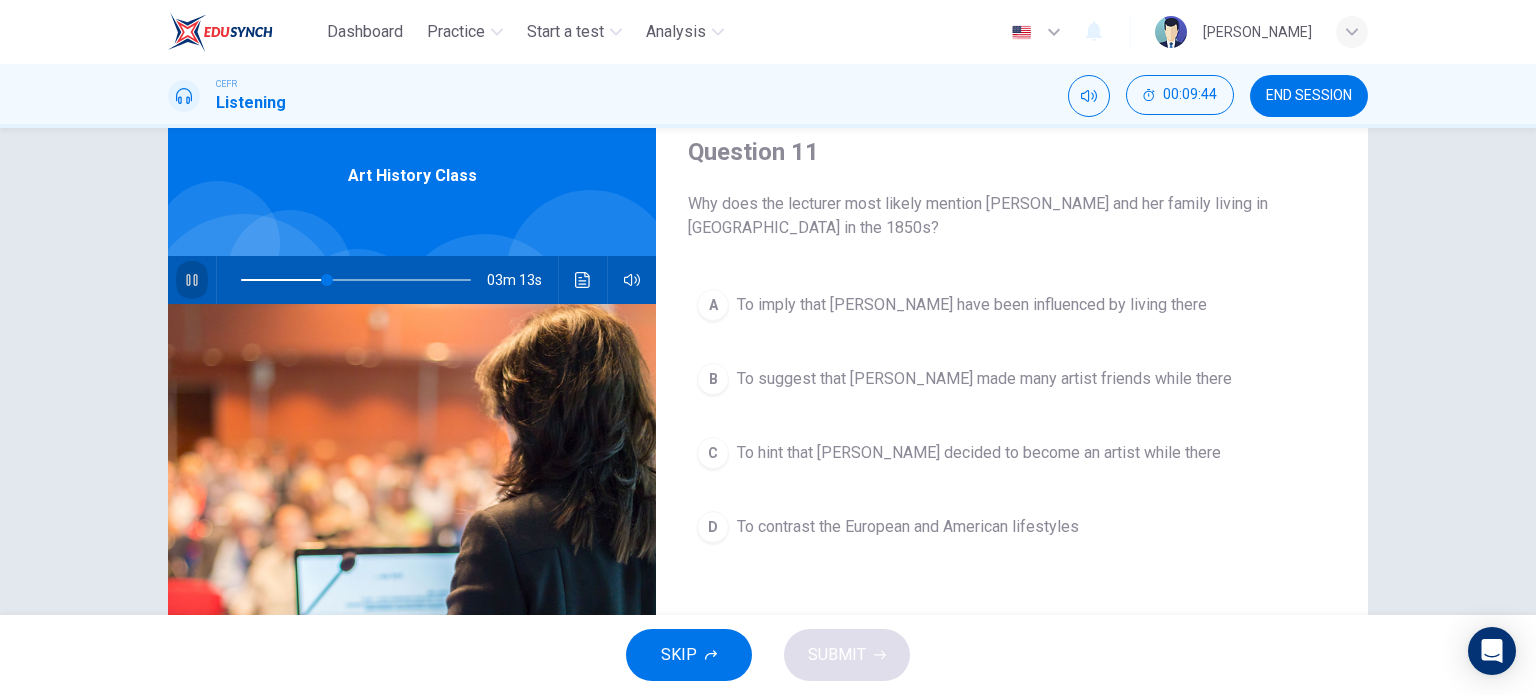 click 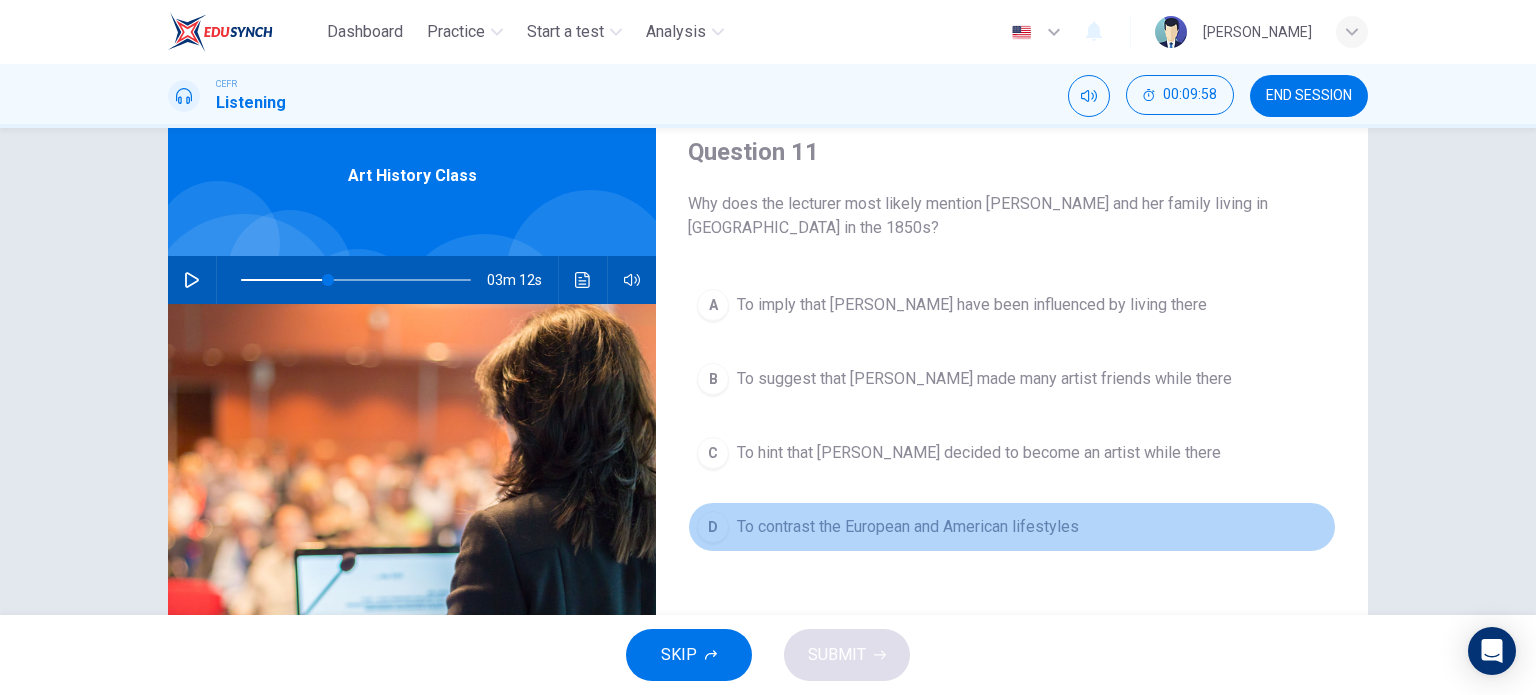 click on "To contrast the European and American lifestyles" at bounding box center [908, 527] 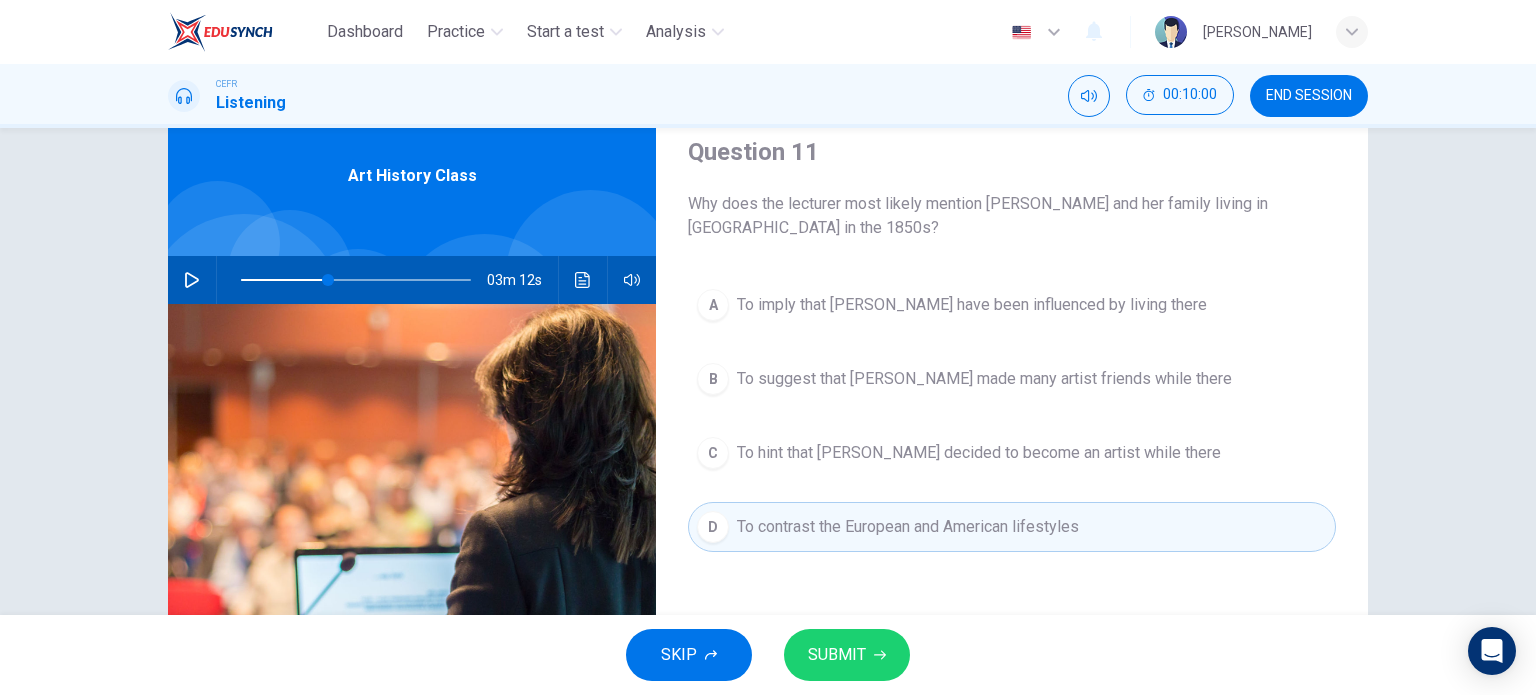 click at bounding box center [192, 280] 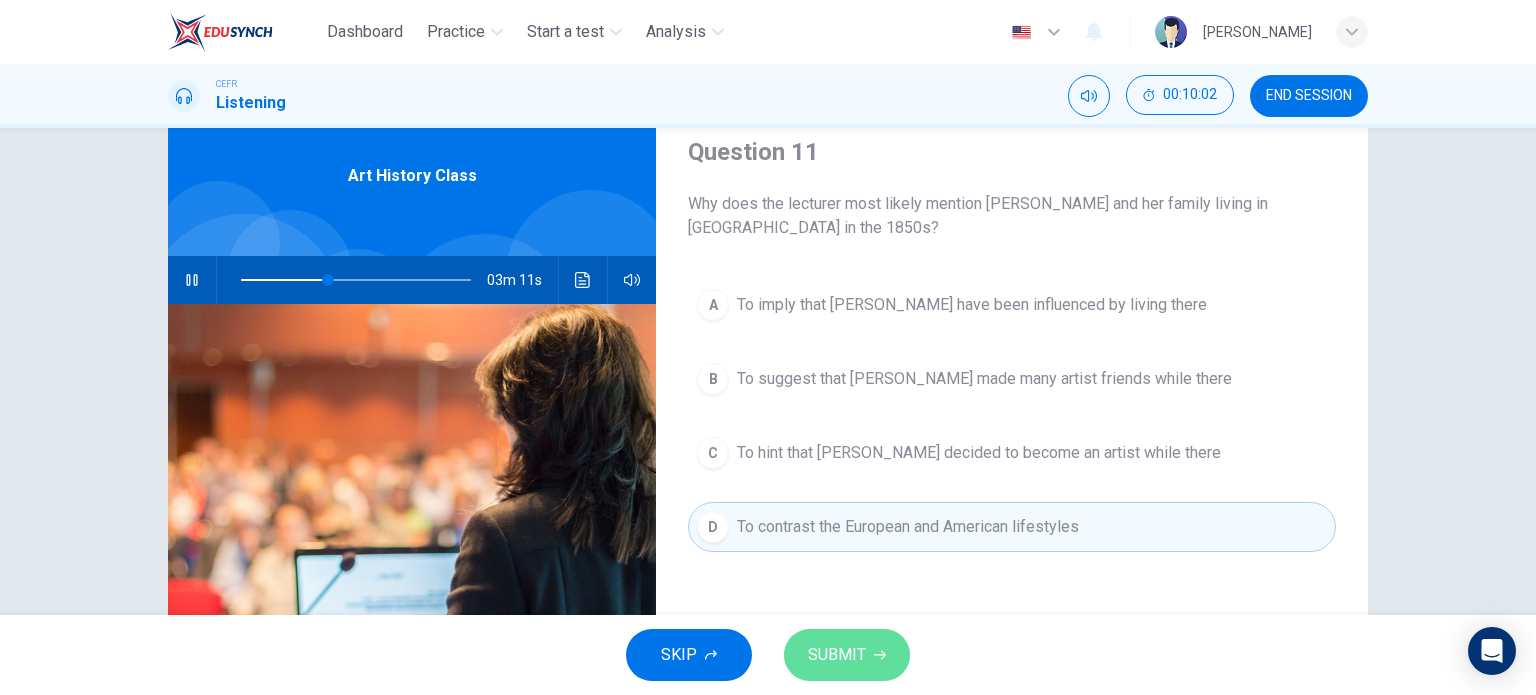 click on "SUBMIT" at bounding box center (837, 655) 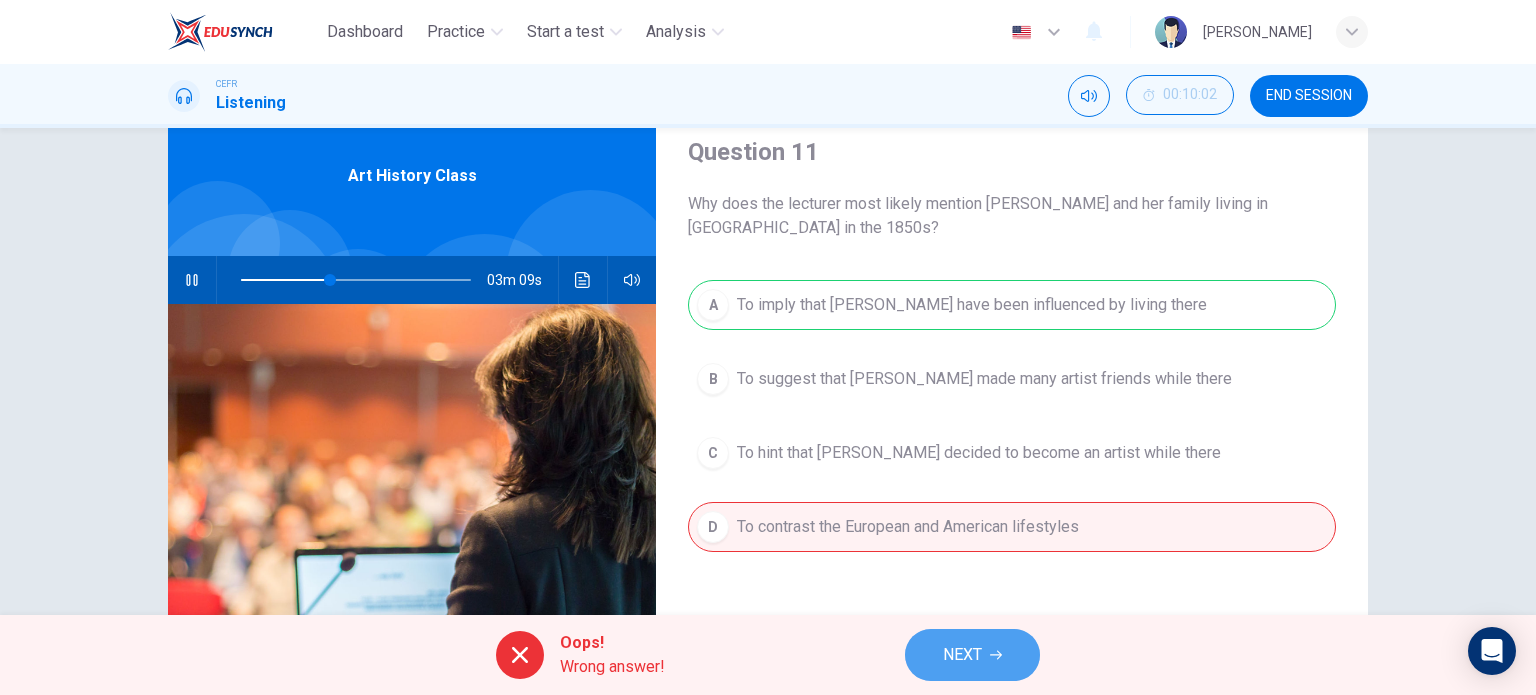 click on "NEXT" at bounding box center [972, 655] 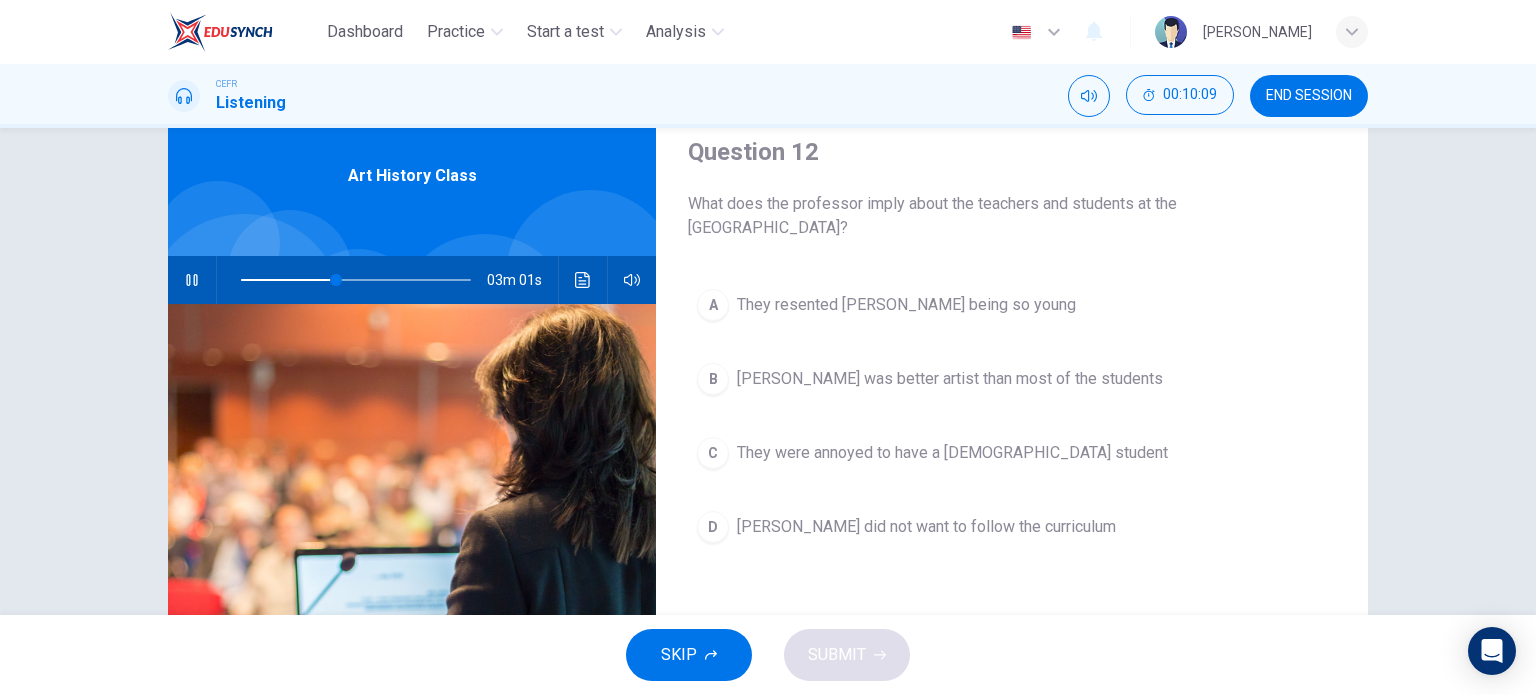 click on "They were annoyed to have a female student" at bounding box center (952, 453) 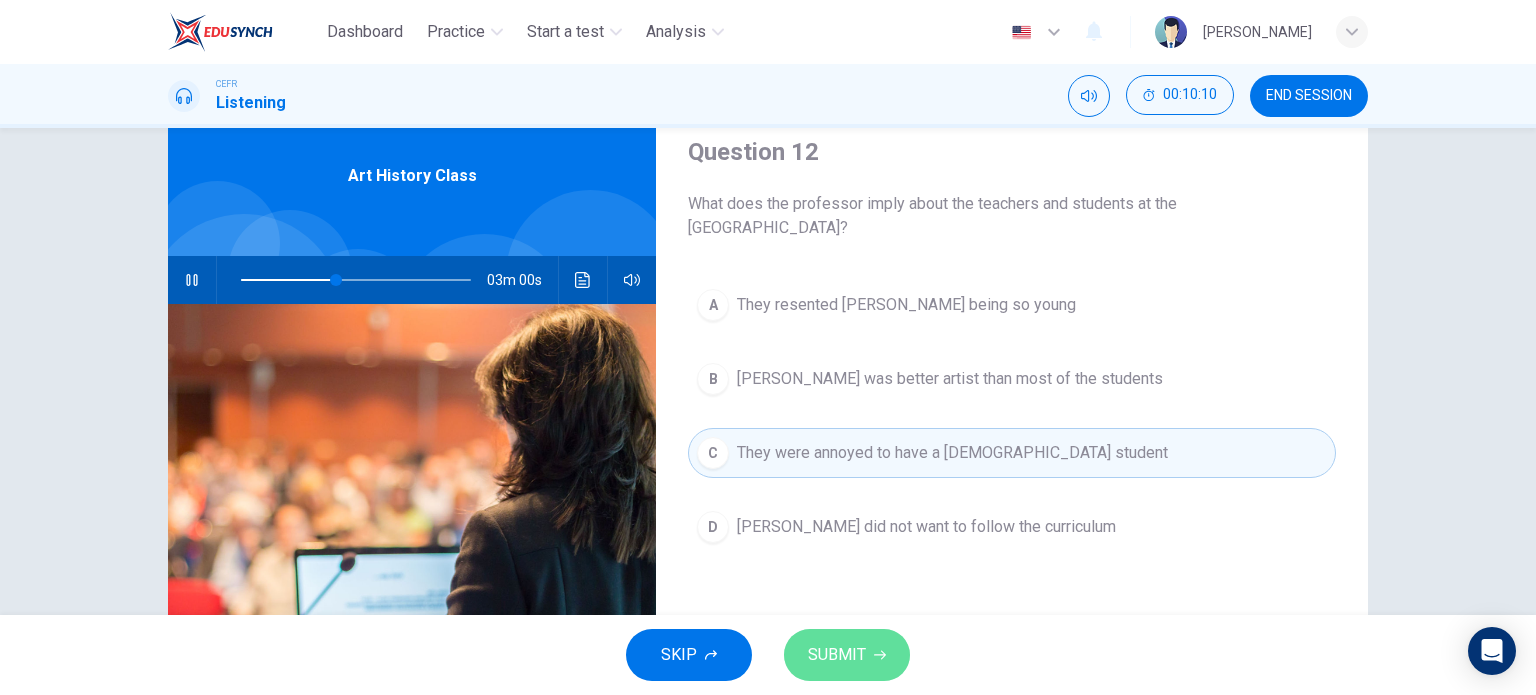 click on "SUBMIT" at bounding box center (837, 655) 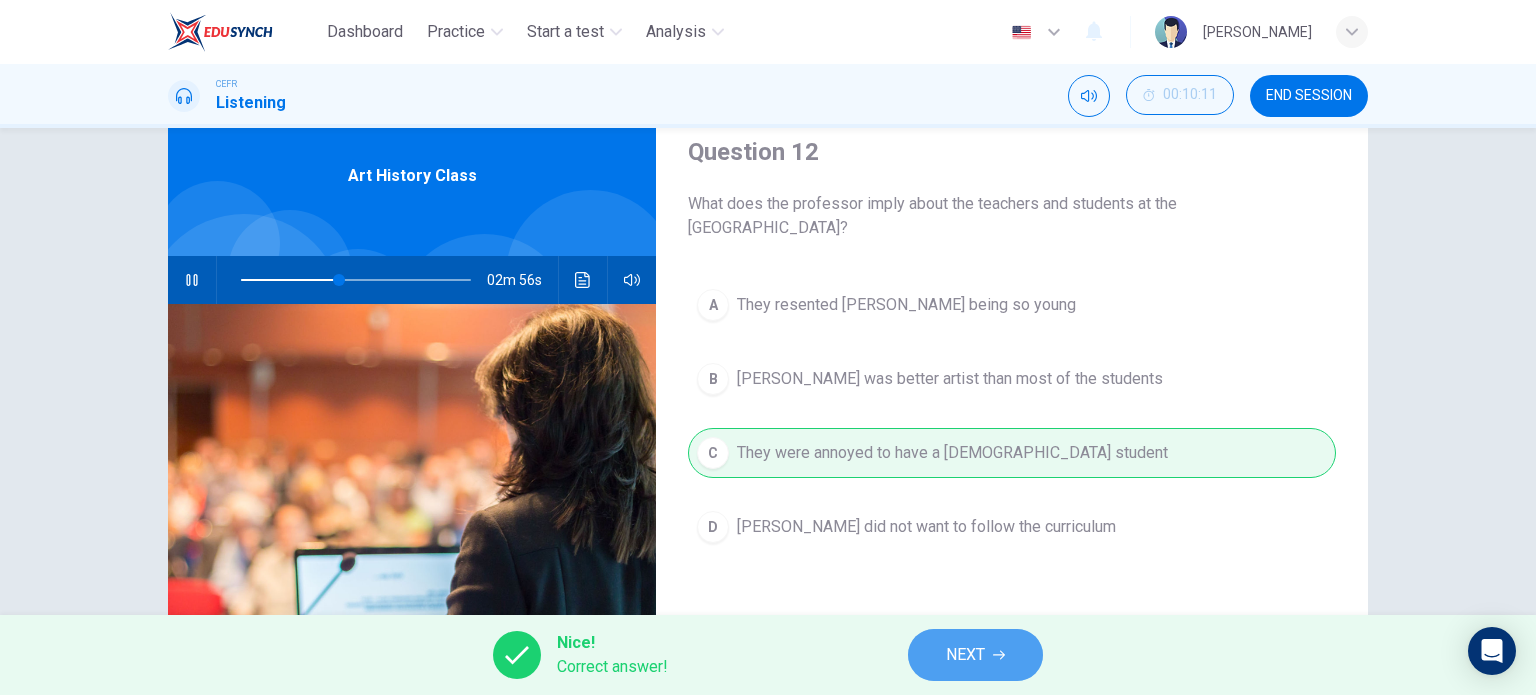 click on "NEXT" at bounding box center [965, 655] 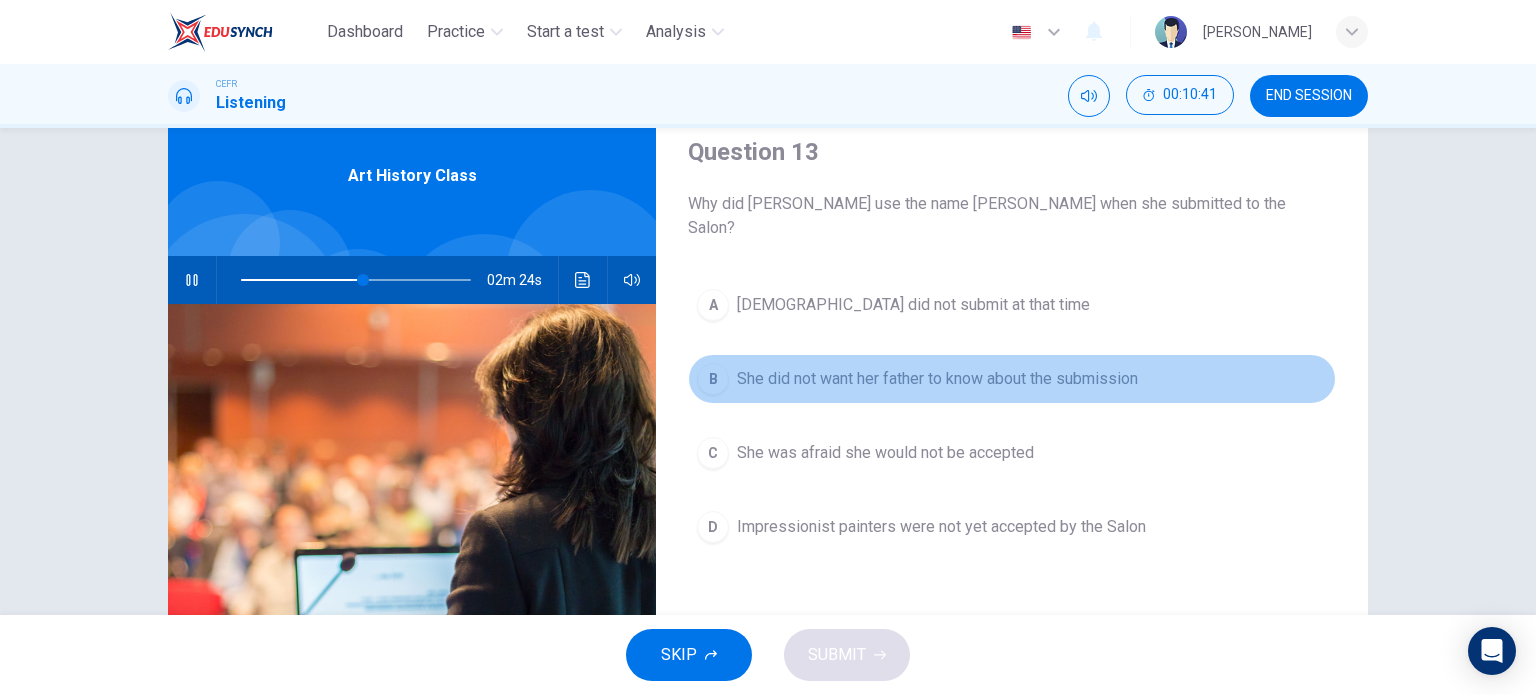 click on "B She did not want her father to know about the submission" at bounding box center (1012, 379) 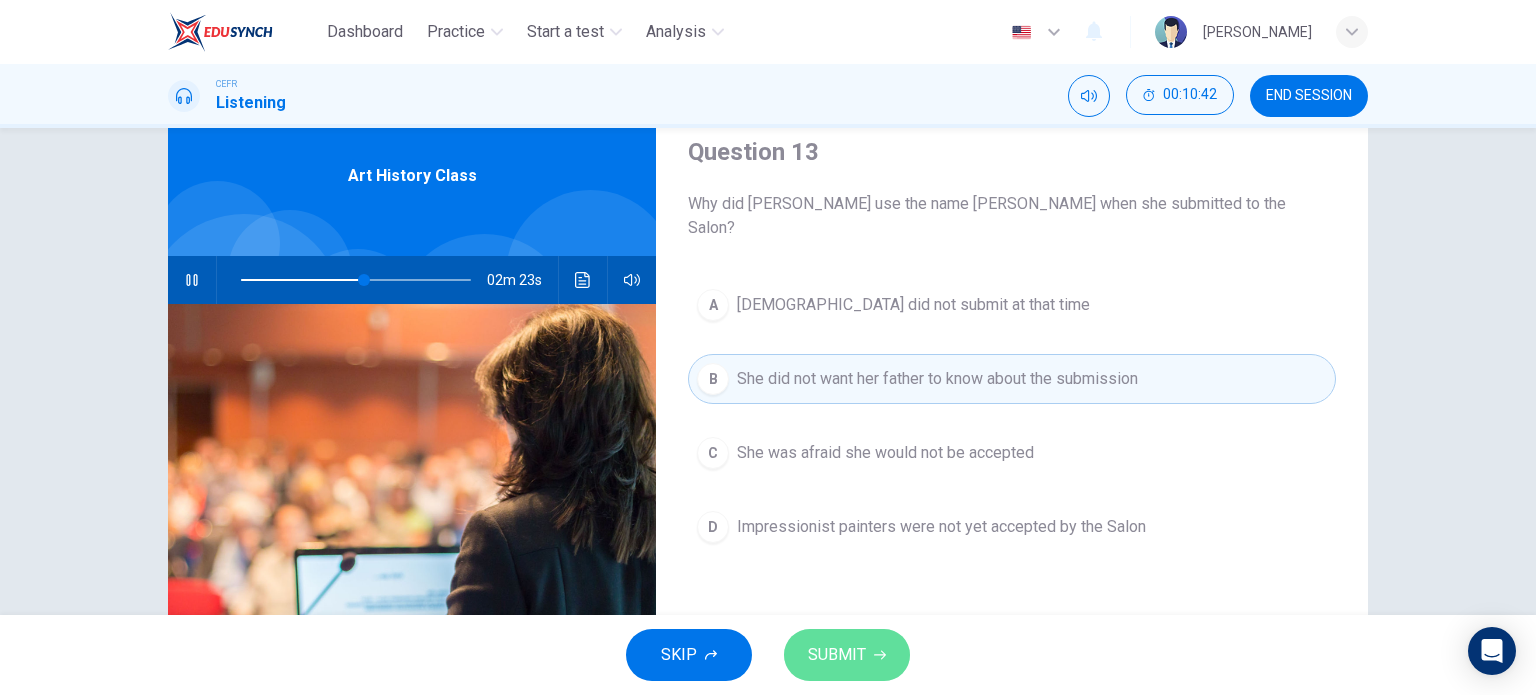 click on "SUBMIT" at bounding box center (847, 655) 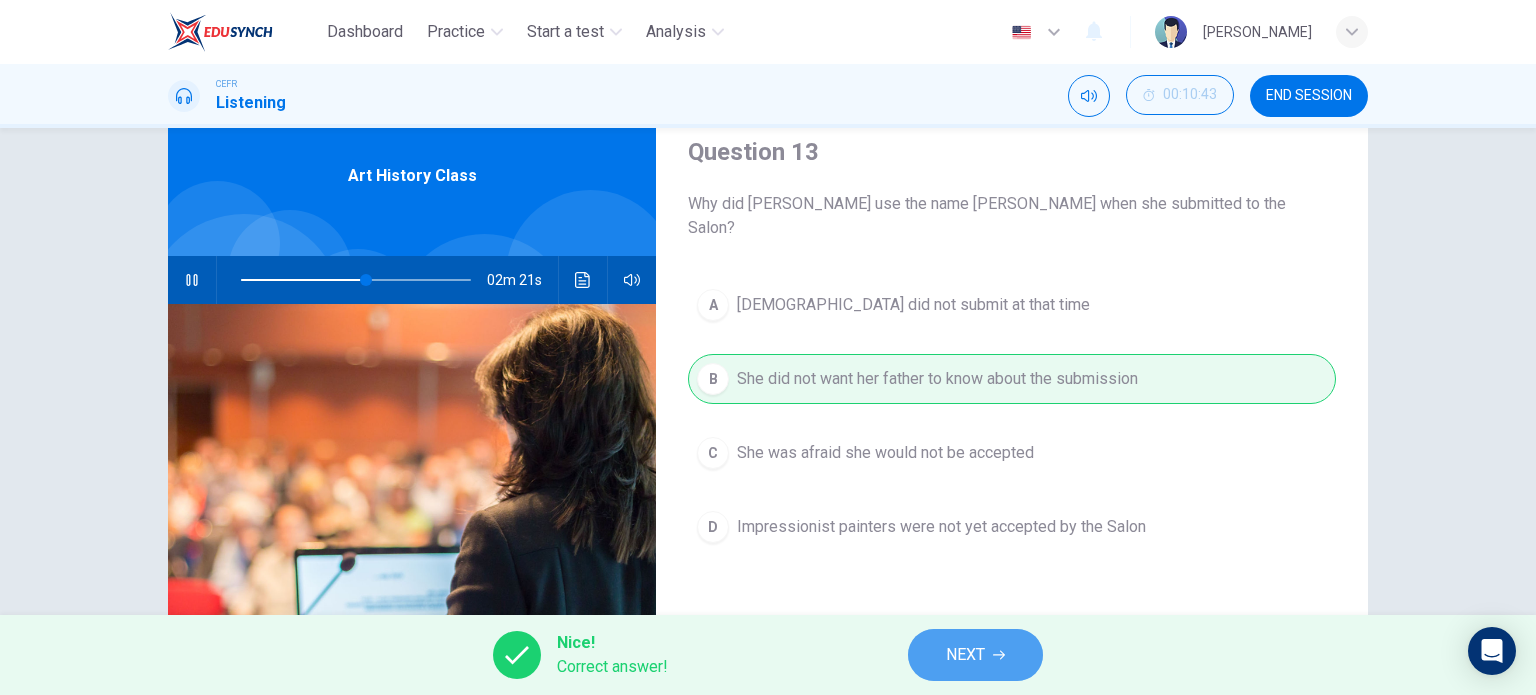 click on "NEXT" at bounding box center (965, 655) 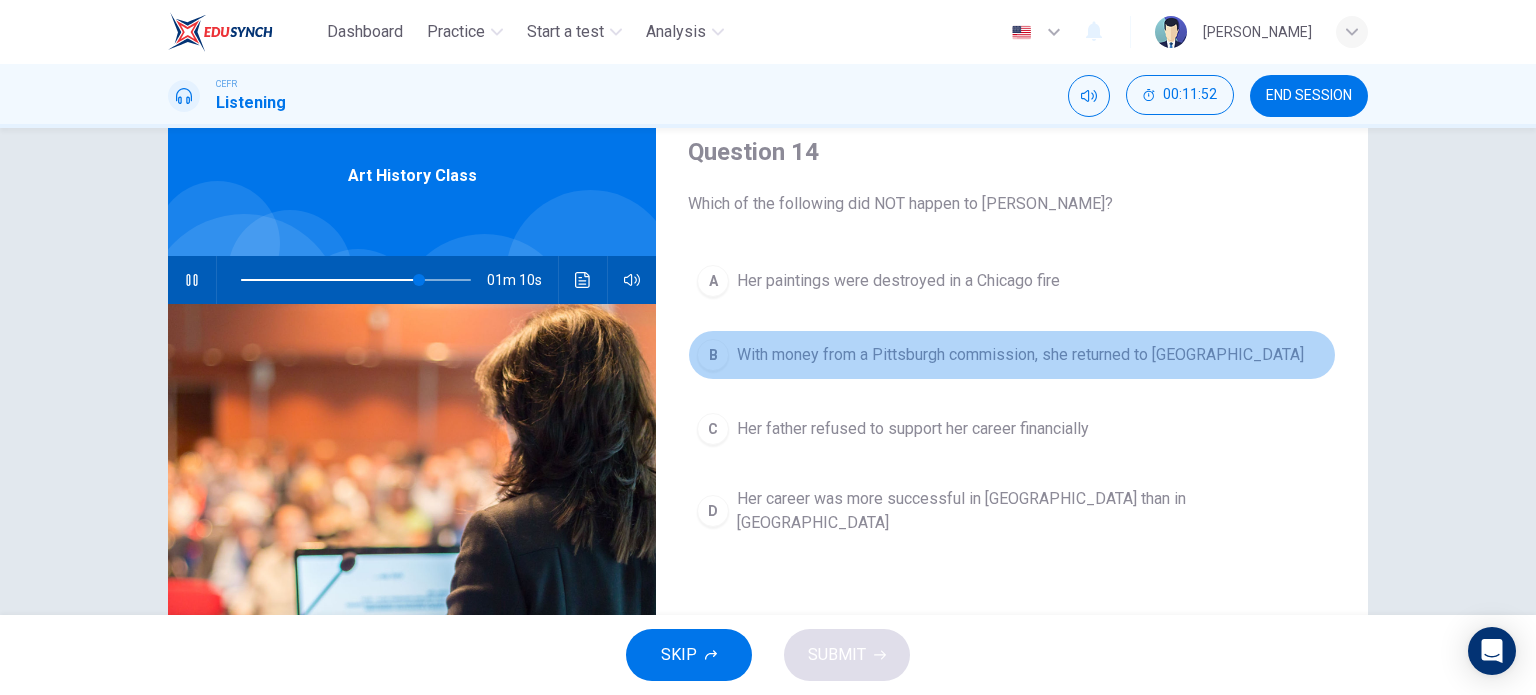 click on "B With money from a Pittsburgh commission, she returned to Europe" at bounding box center (1012, 355) 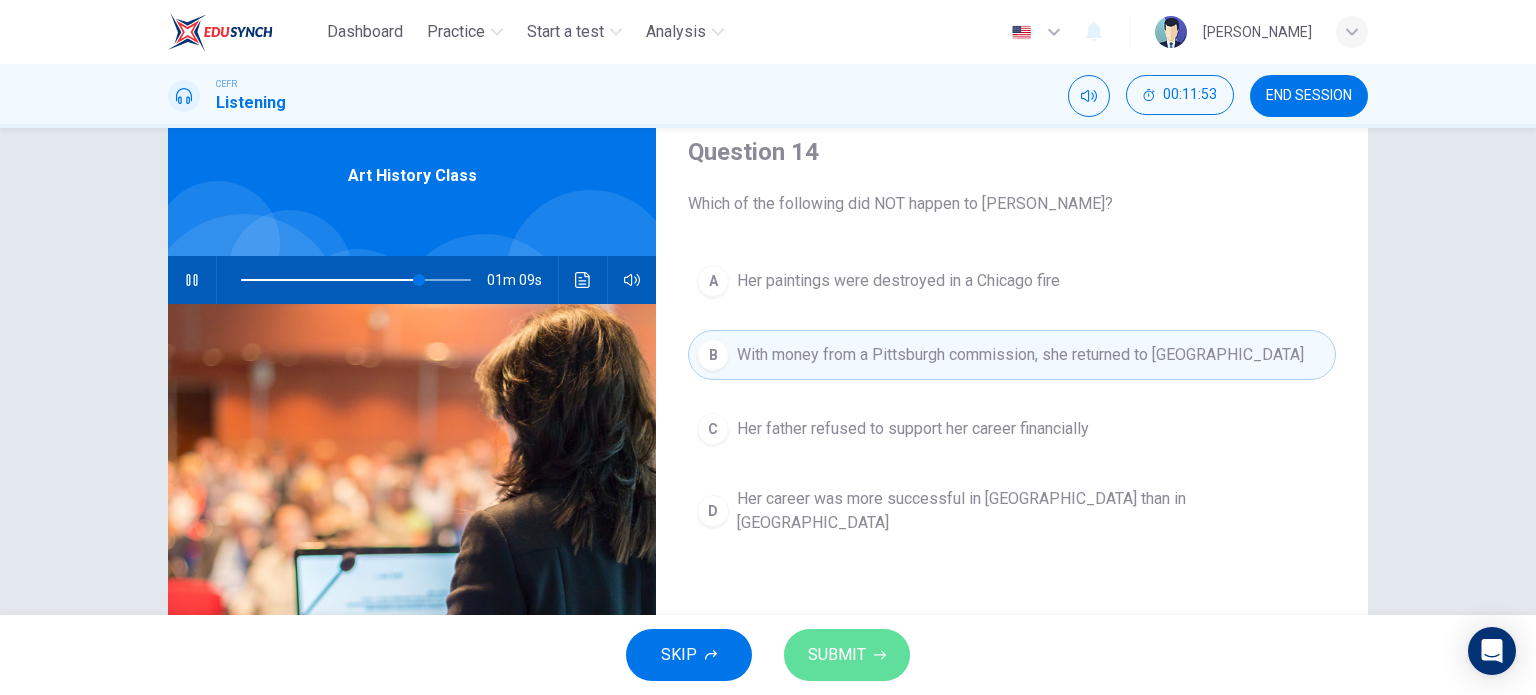 click on "SUBMIT" at bounding box center (837, 655) 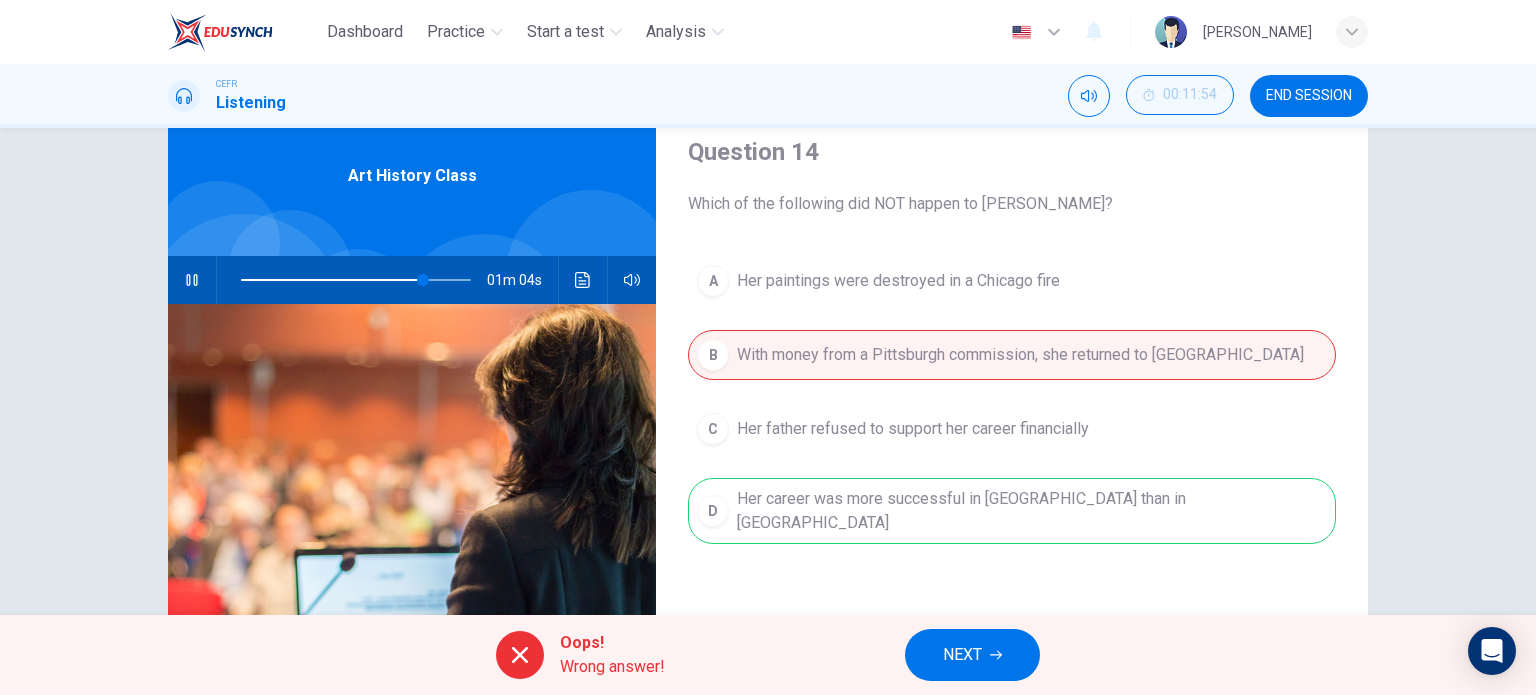 click on "NEXT" at bounding box center [962, 655] 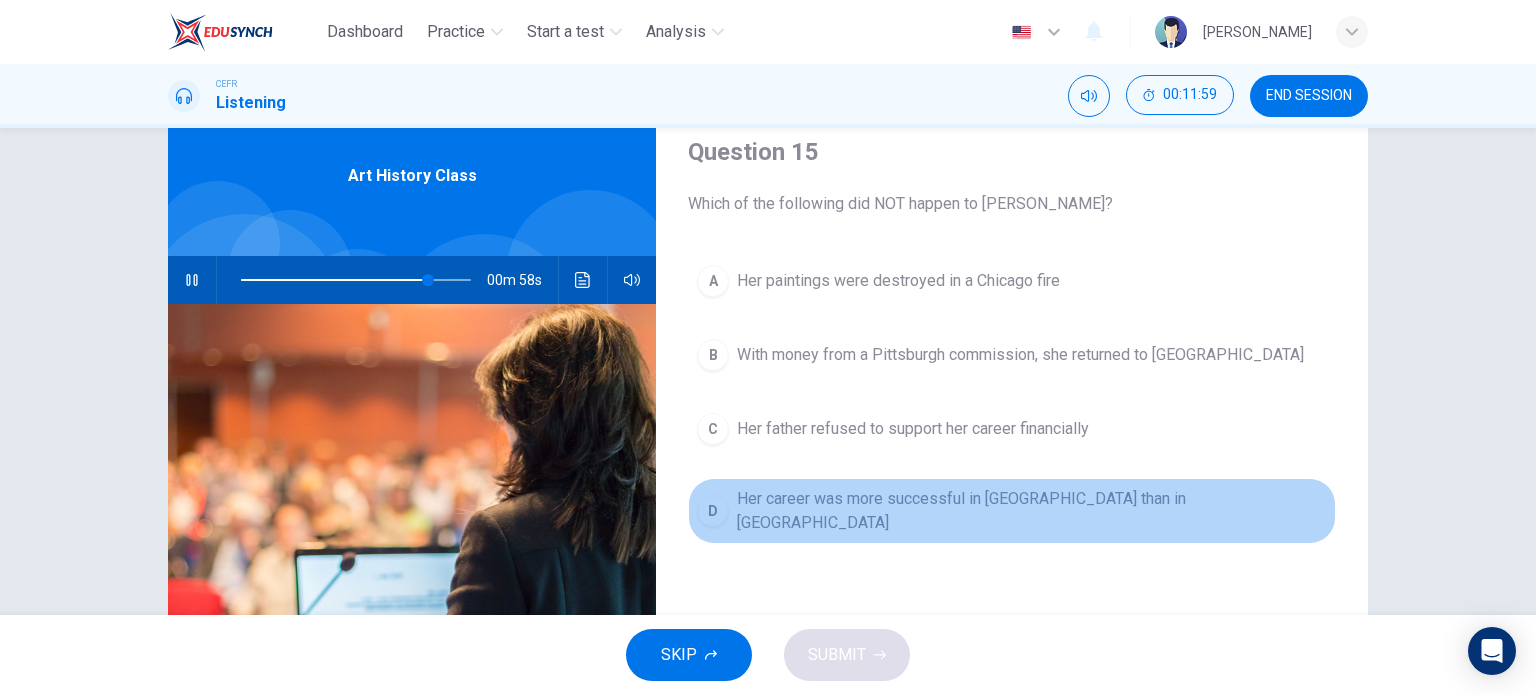 click on "D Her career was more successful in America than in Europe" at bounding box center (1012, 511) 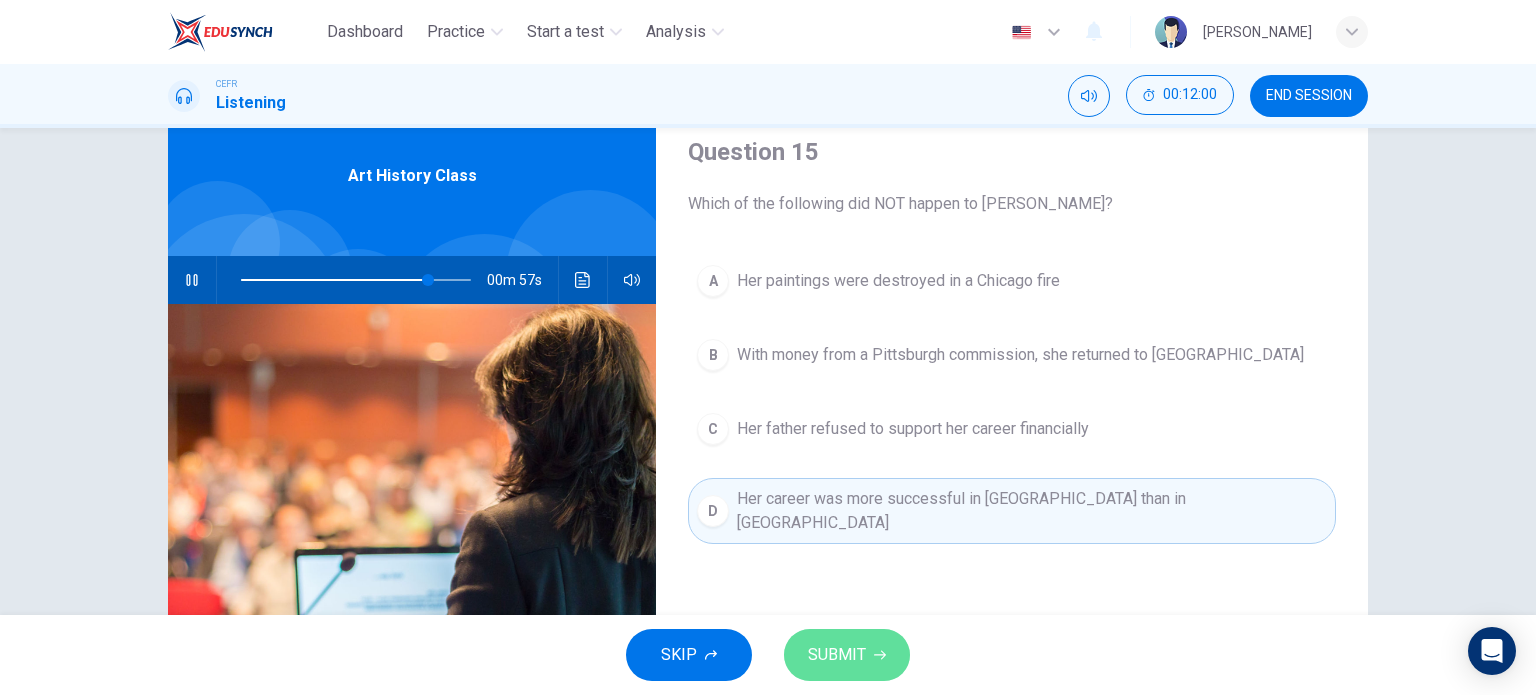 click on "SUBMIT" at bounding box center [847, 655] 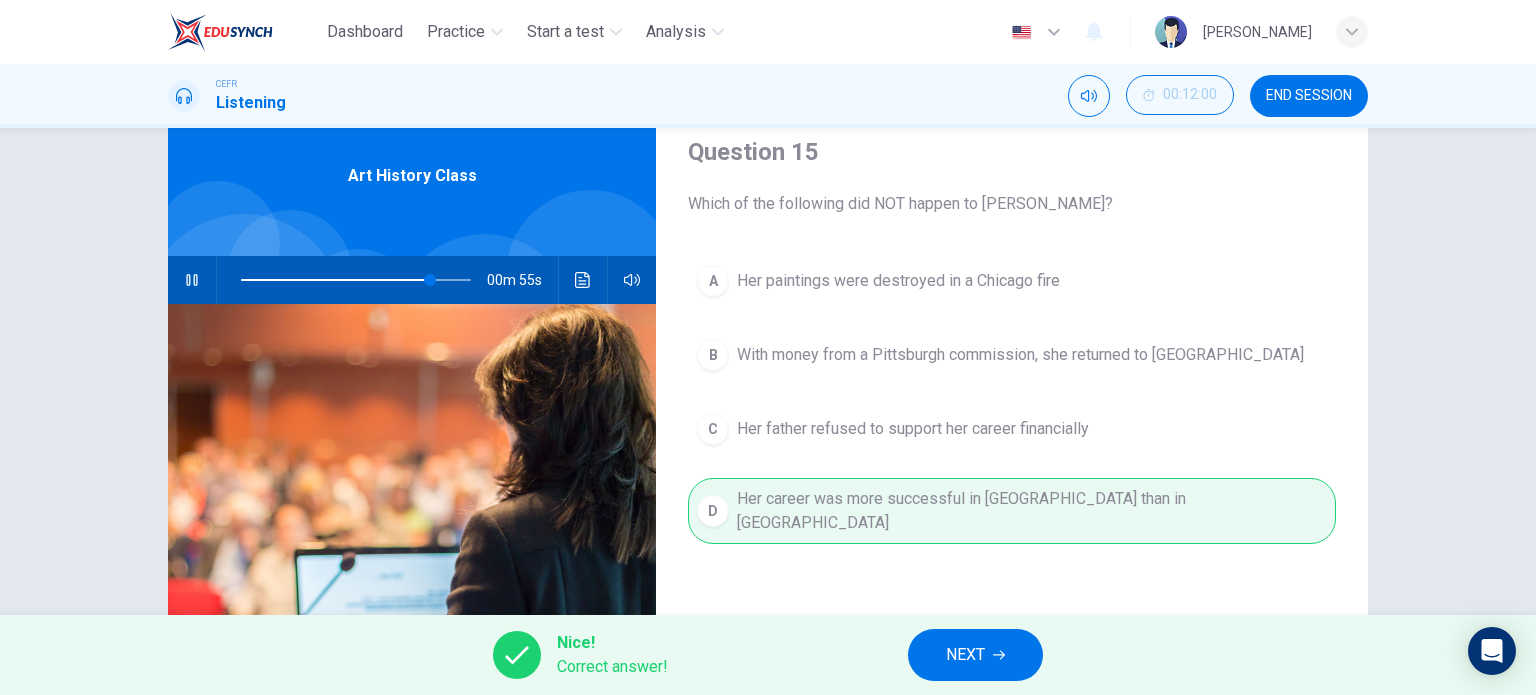 type on "82" 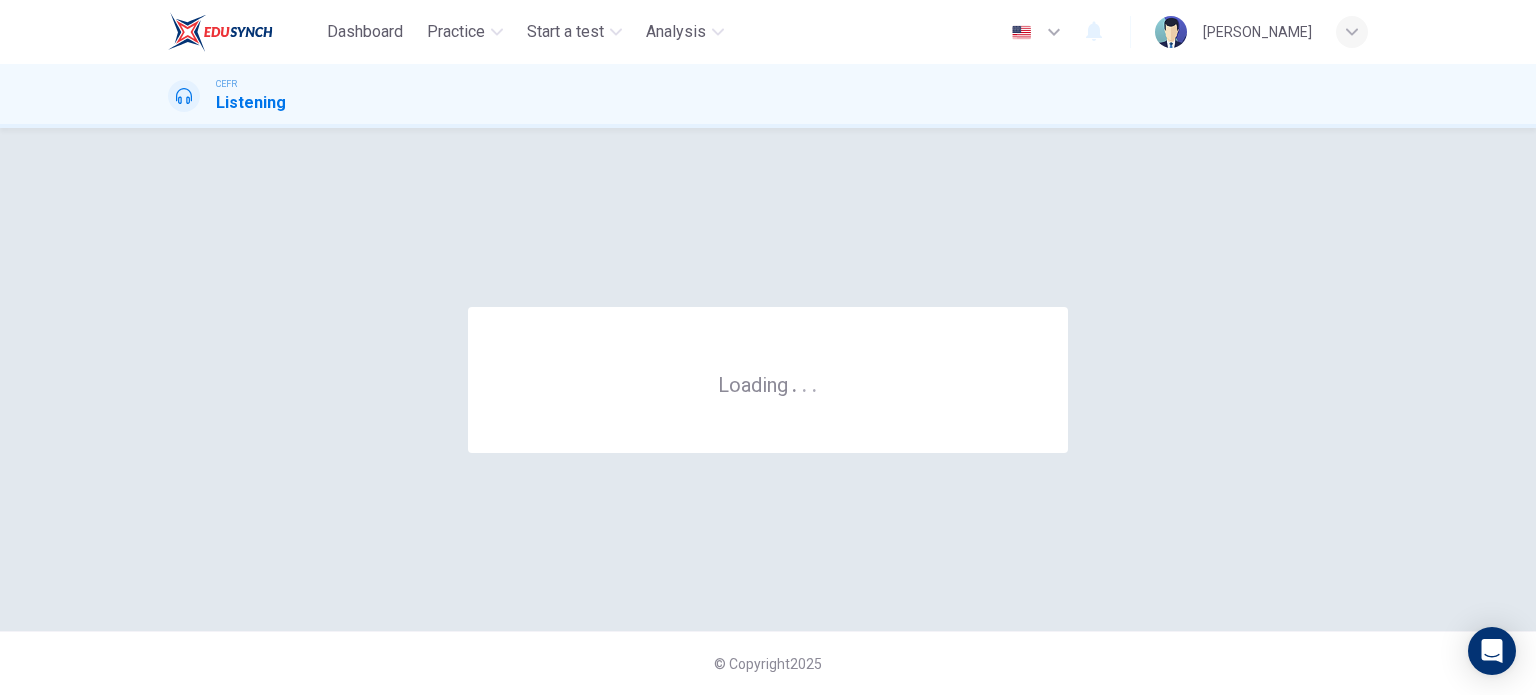 scroll, scrollTop: 0, scrollLeft: 0, axis: both 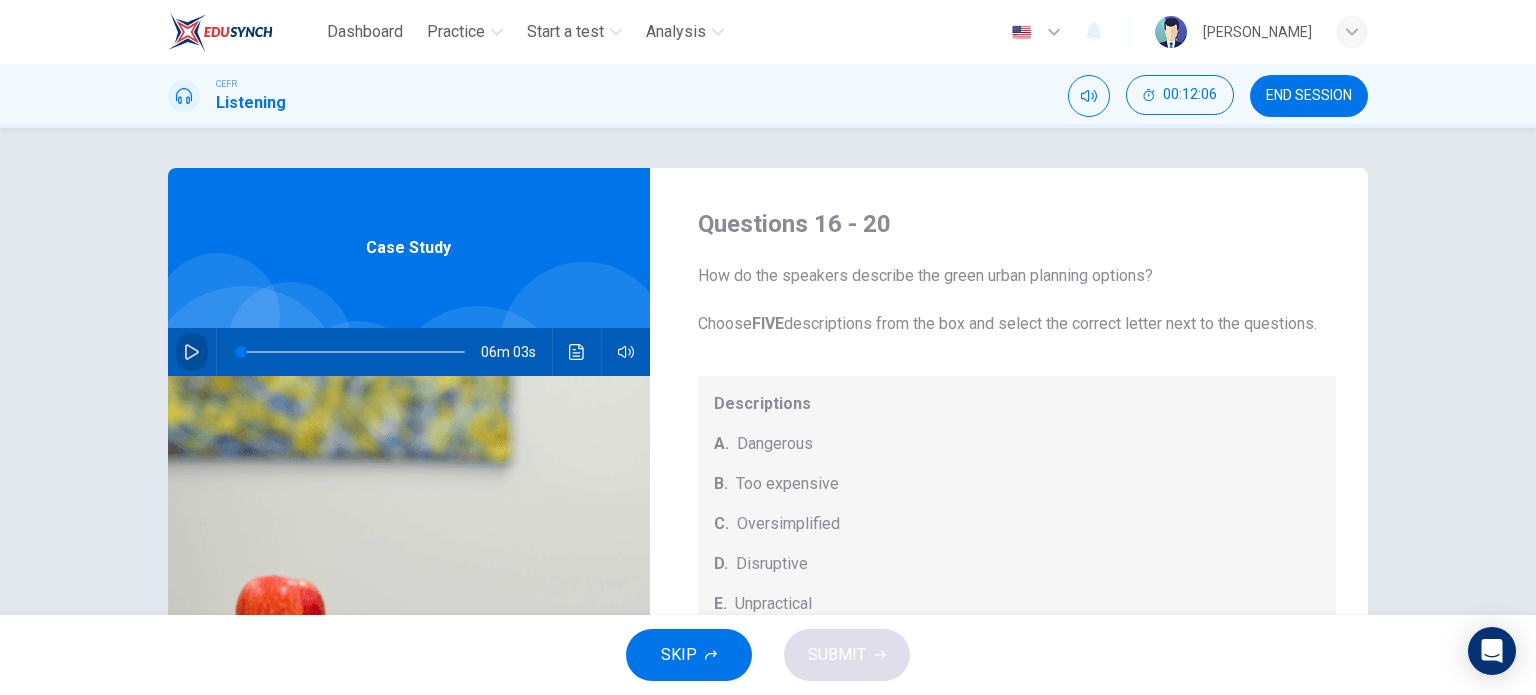 click 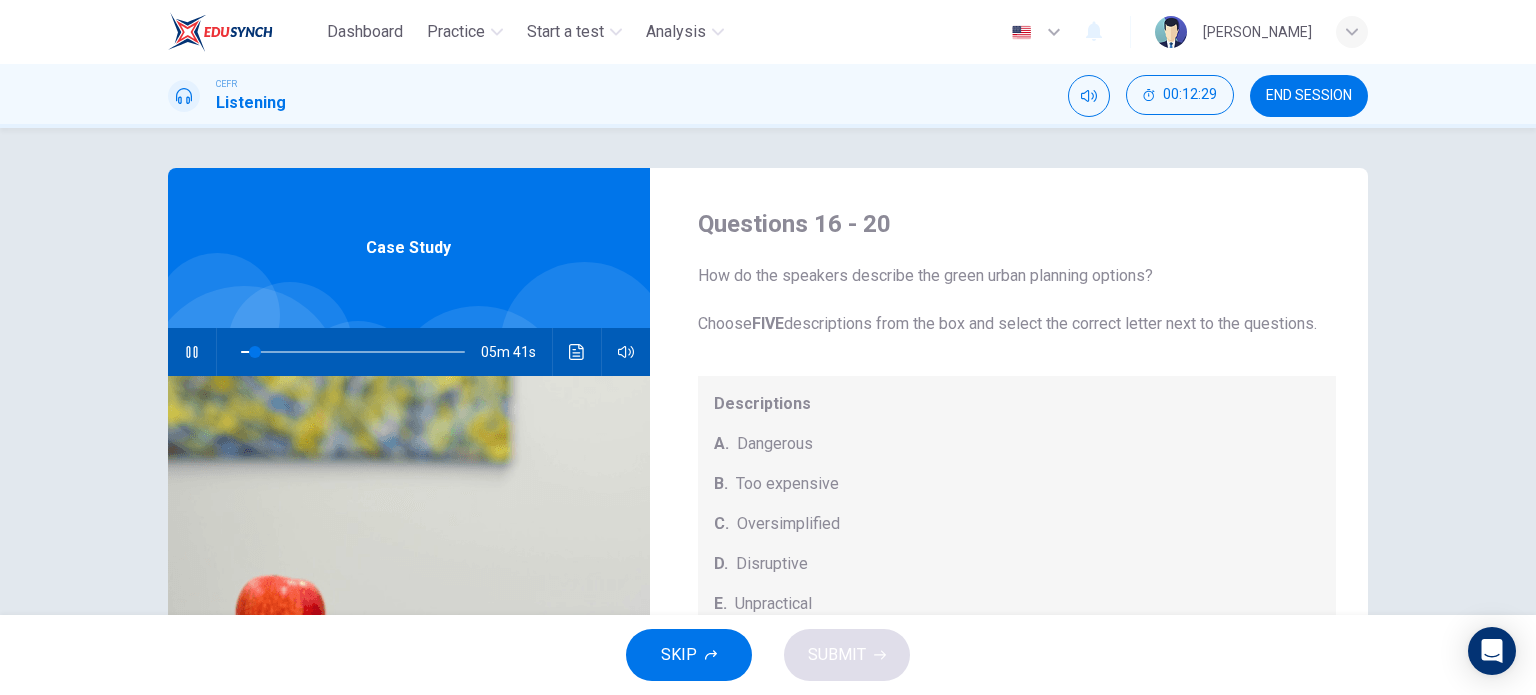 scroll, scrollTop: 208, scrollLeft: 0, axis: vertical 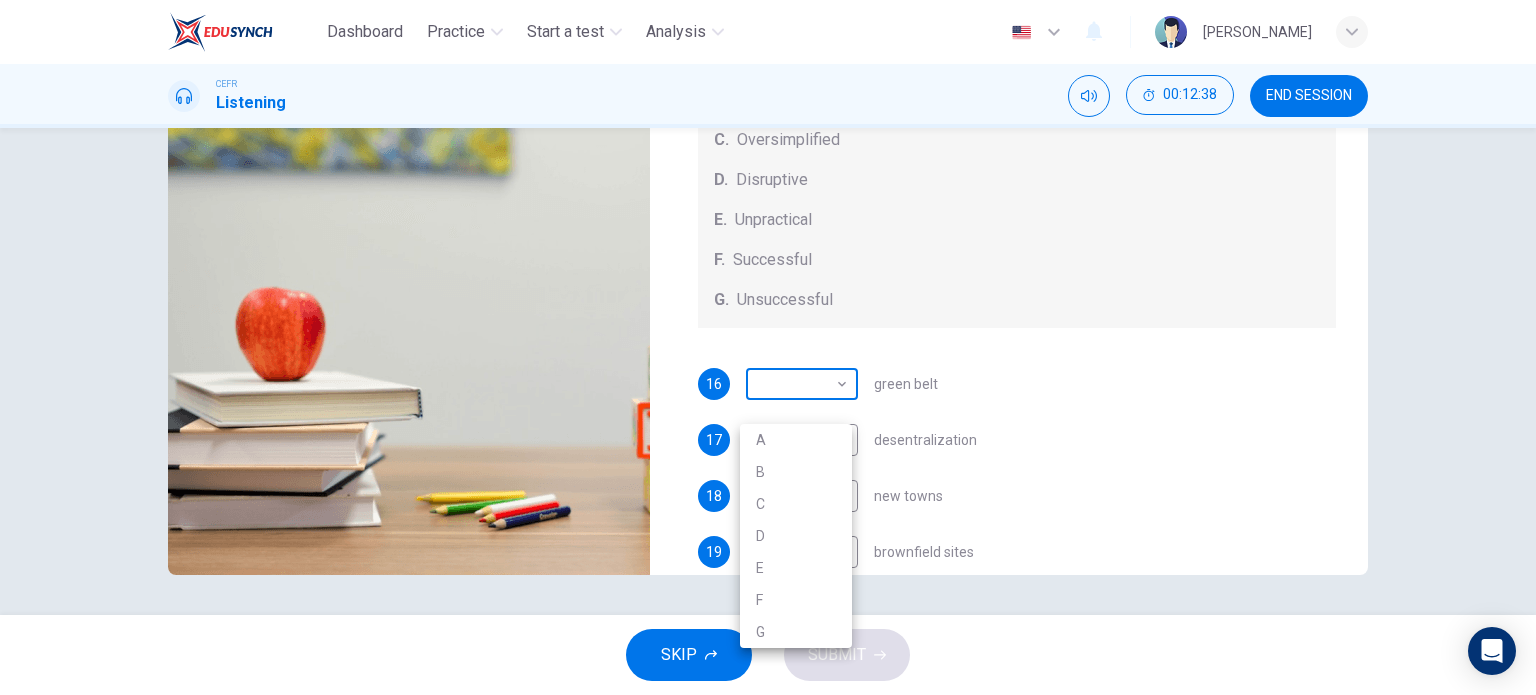 click on "Dashboard Practice Start a test Analysis English en ​ NURAFIQAH BINTI ASRUL EFFENDI CEFR Listening 00:12:38 END SESSION Questions 16 - 20 How do the speakers describe the green urban planning options? Choose  FIVE  descriptions from the box and select the correct letter next to the questions. Descriptions A. Dangerous B. Too expensive C. Oversimplified  D. Disruptive E. Unpractical F. Successful G. Unsuccessful 16 ​ ​ green belt 17 ​ ​ desentralization 18 ​ ​ new towns 19 ​ ​ brownfield sites 20 ​ ​ pedestrianized zones Case Study 05m 32s SKIP SUBMIT EduSynch - Online Language Proficiency Testing
Dashboard Practice Start a test Analysis Notifications © Copyright  2025 A B C D E F G" at bounding box center [768, 347] 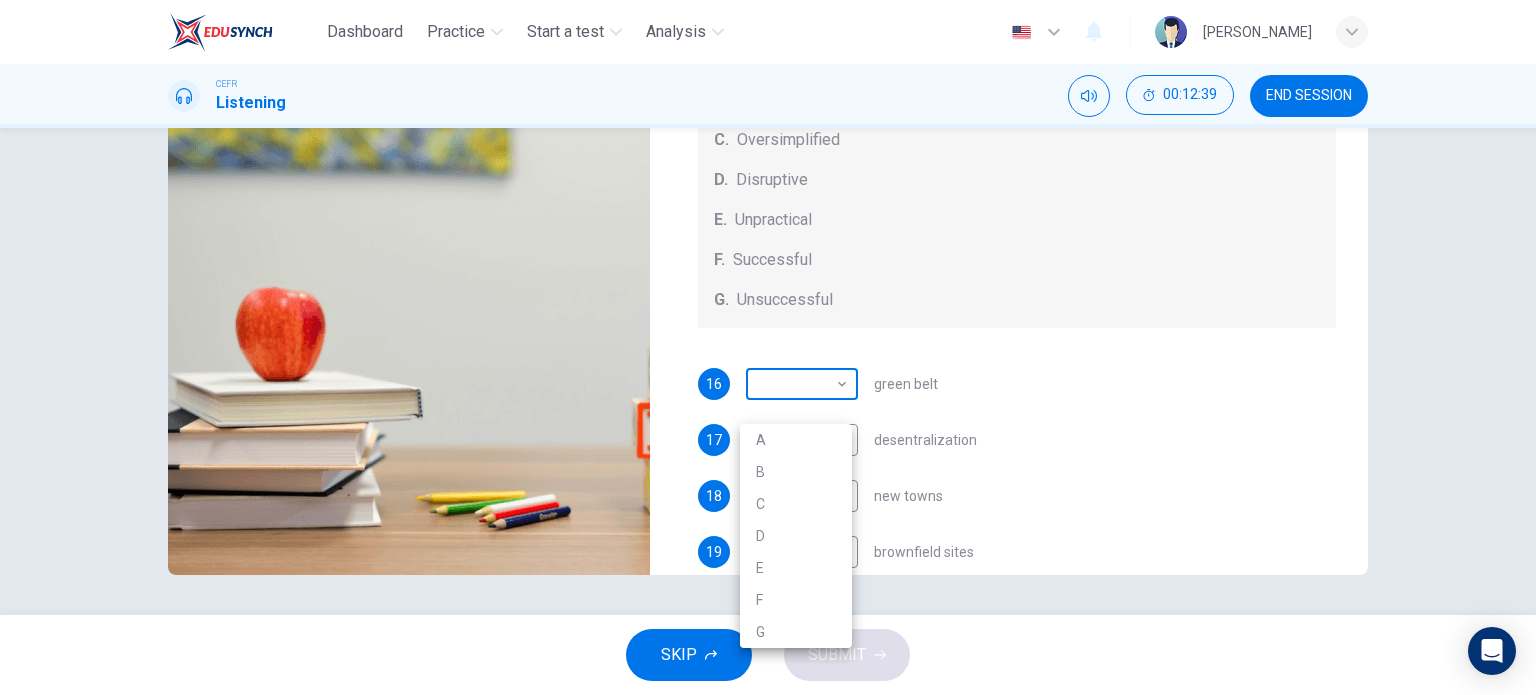 click at bounding box center [768, 347] 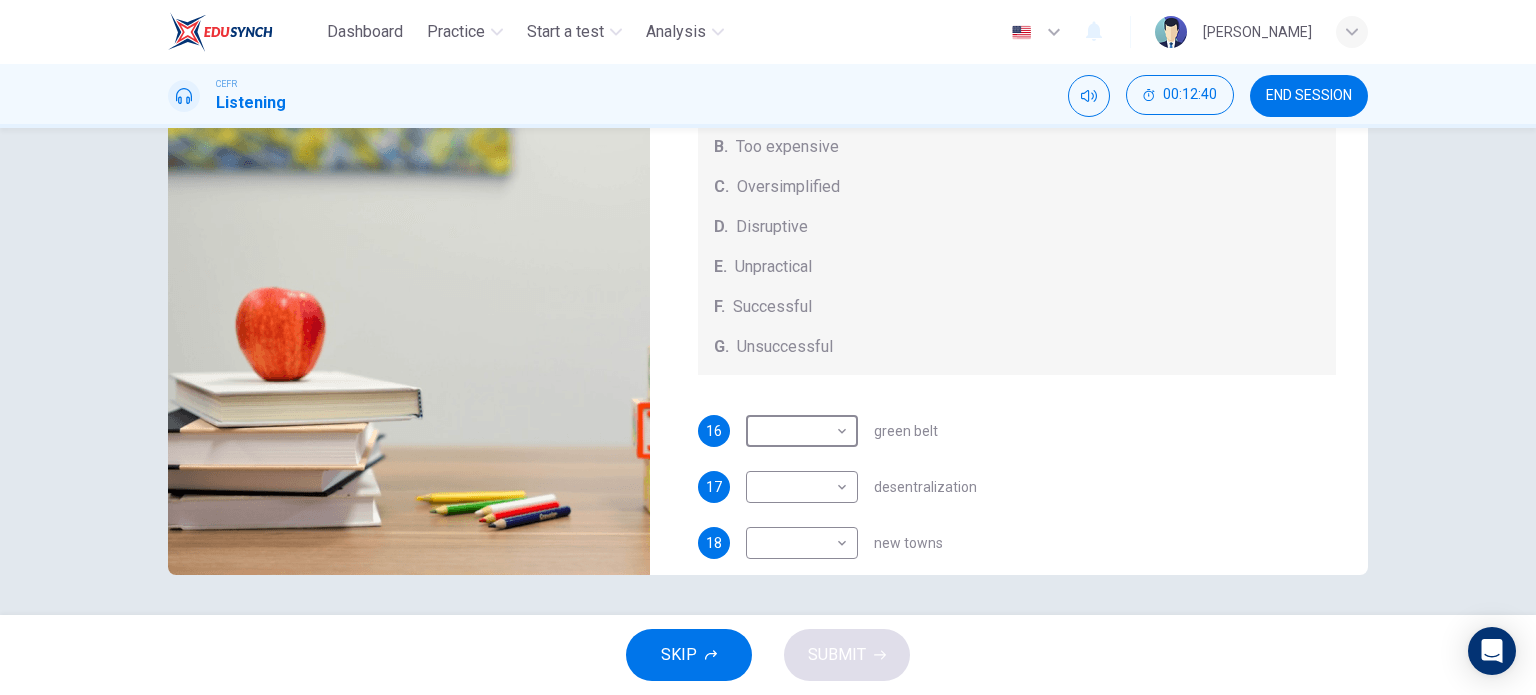 scroll, scrollTop: 0, scrollLeft: 0, axis: both 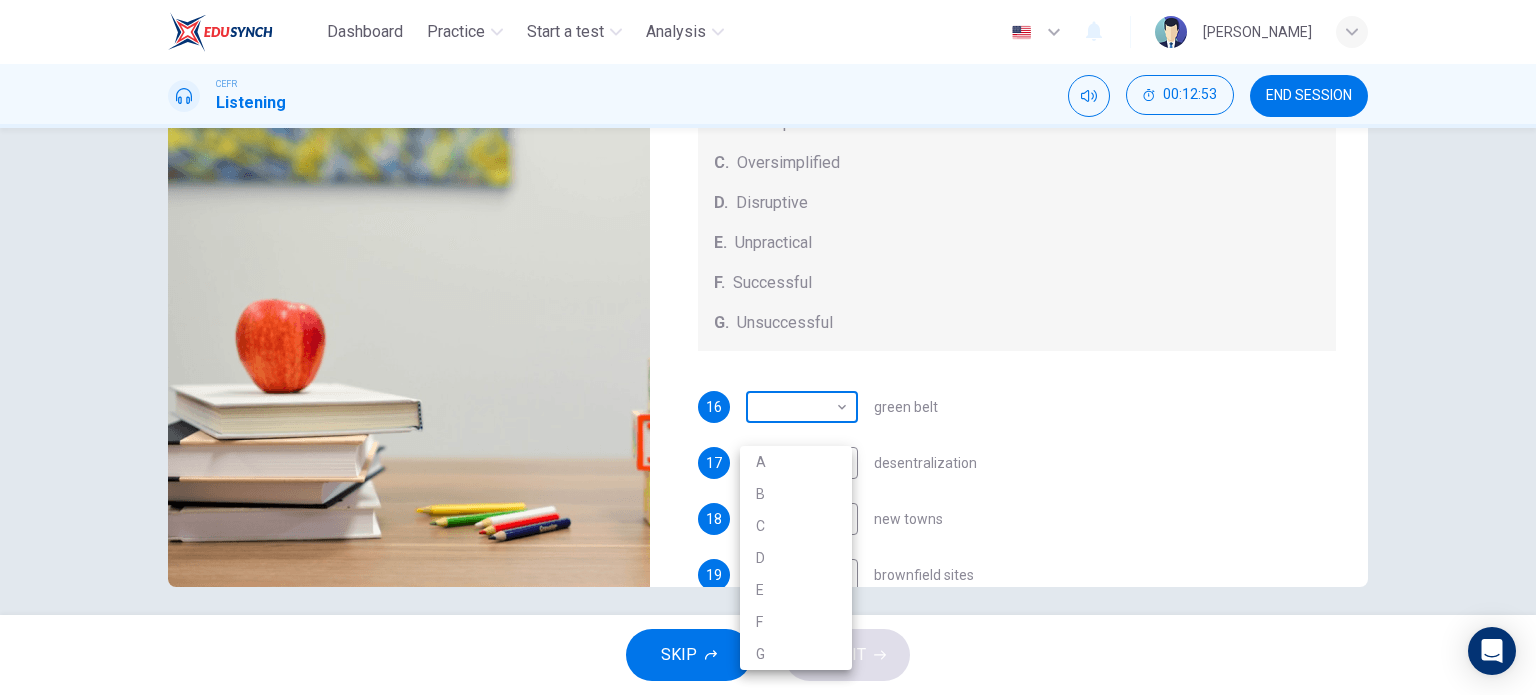 click on "Dashboard Practice Start a test Analysis English en ​ NURAFIQAH BINTI ASRUL EFFENDI CEFR Listening 00:12:53 END SESSION Questions 16 - 20 How do the speakers describe the green urban planning options? Choose  FIVE  descriptions from the box and select the correct letter next to the questions. Descriptions A. Dangerous B. Too expensive C. Oversimplified  D. Disruptive E. Unpractical F. Successful G. Unsuccessful 16 ​ ​ green belt 17 ​ ​ desentralization 18 ​ ​ new towns 19 ​ ​ brownfield sites 20 ​ ​ pedestrianized zones Case Study 05m 17s SKIP SUBMIT EduSynch - Online Language Proficiency Testing
Dashboard Practice Start a test Analysis Notifications © Copyright  2025 A B C D E F G" at bounding box center (768, 347) 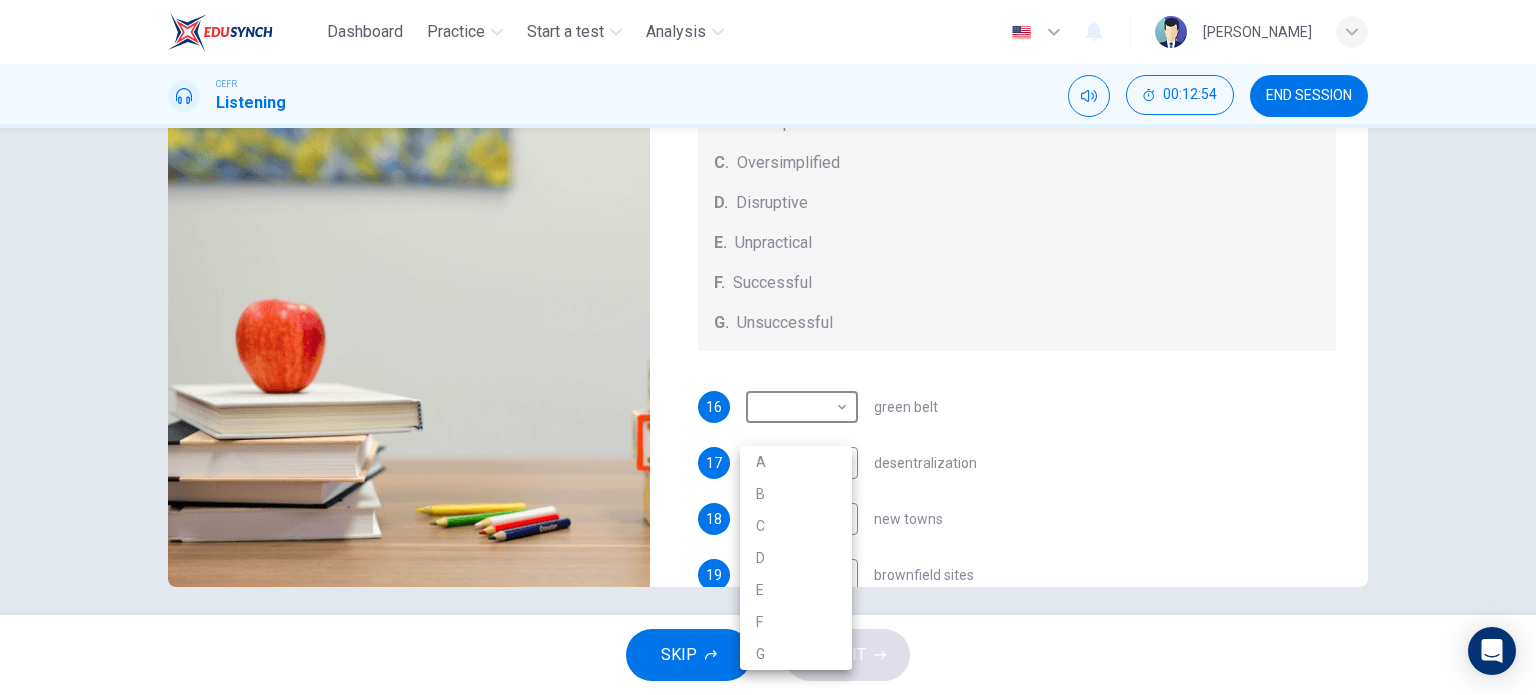 type on "13" 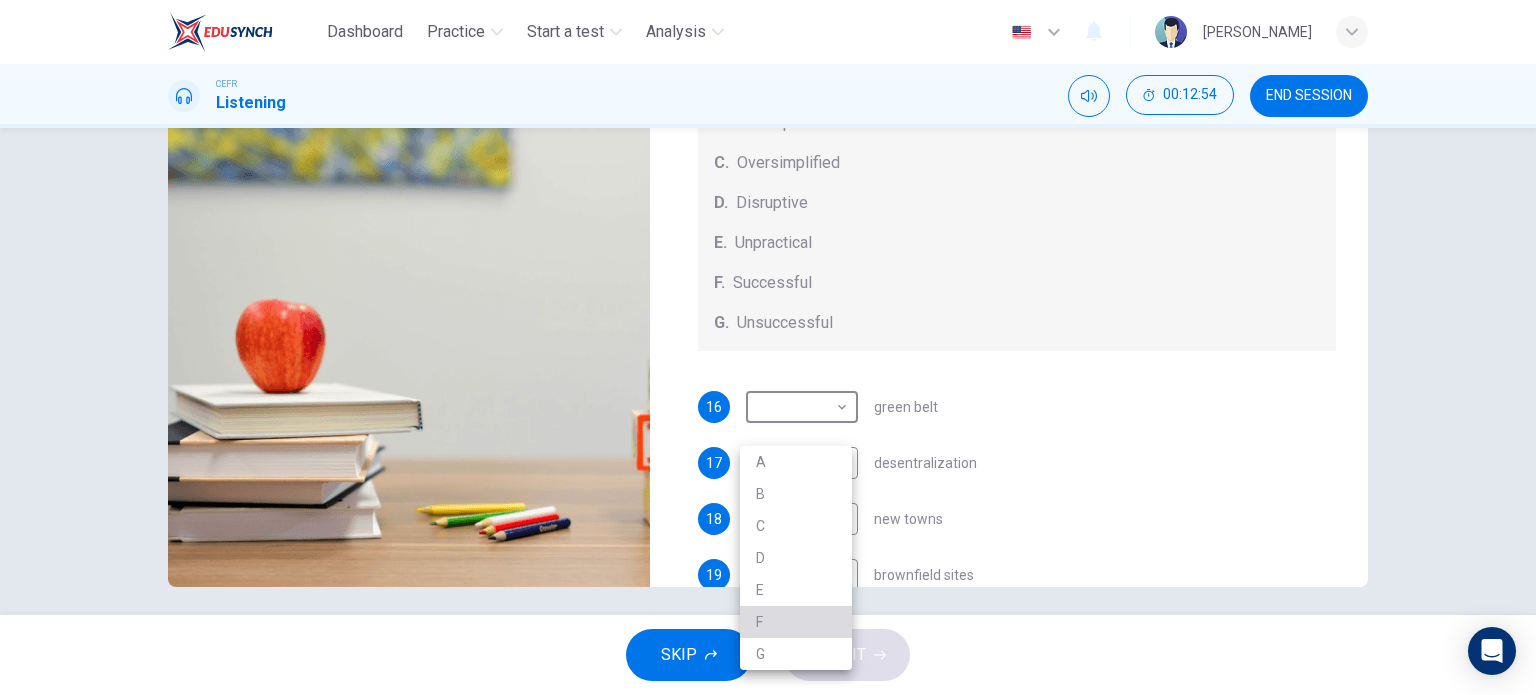 click on "F" at bounding box center (796, 622) 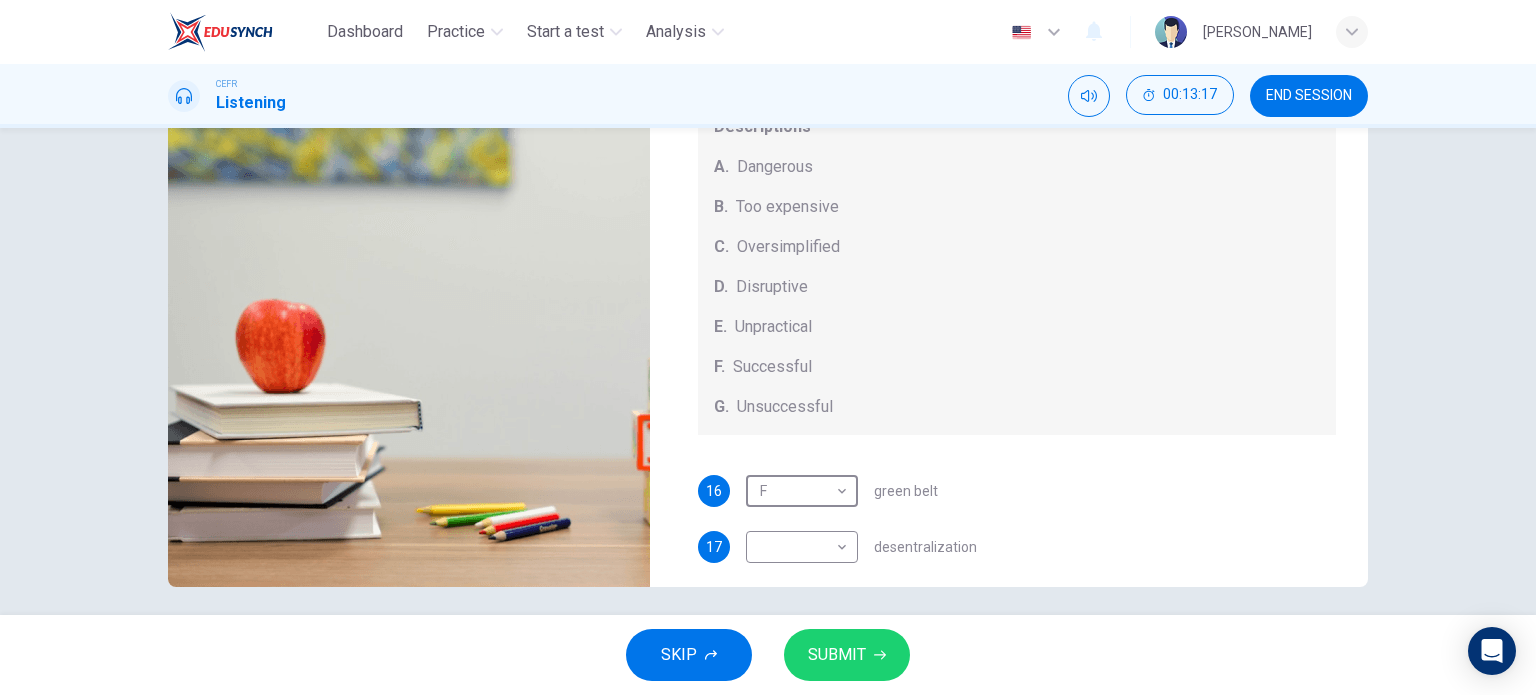 scroll, scrollTop: 0, scrollLeft: 0, axis: both 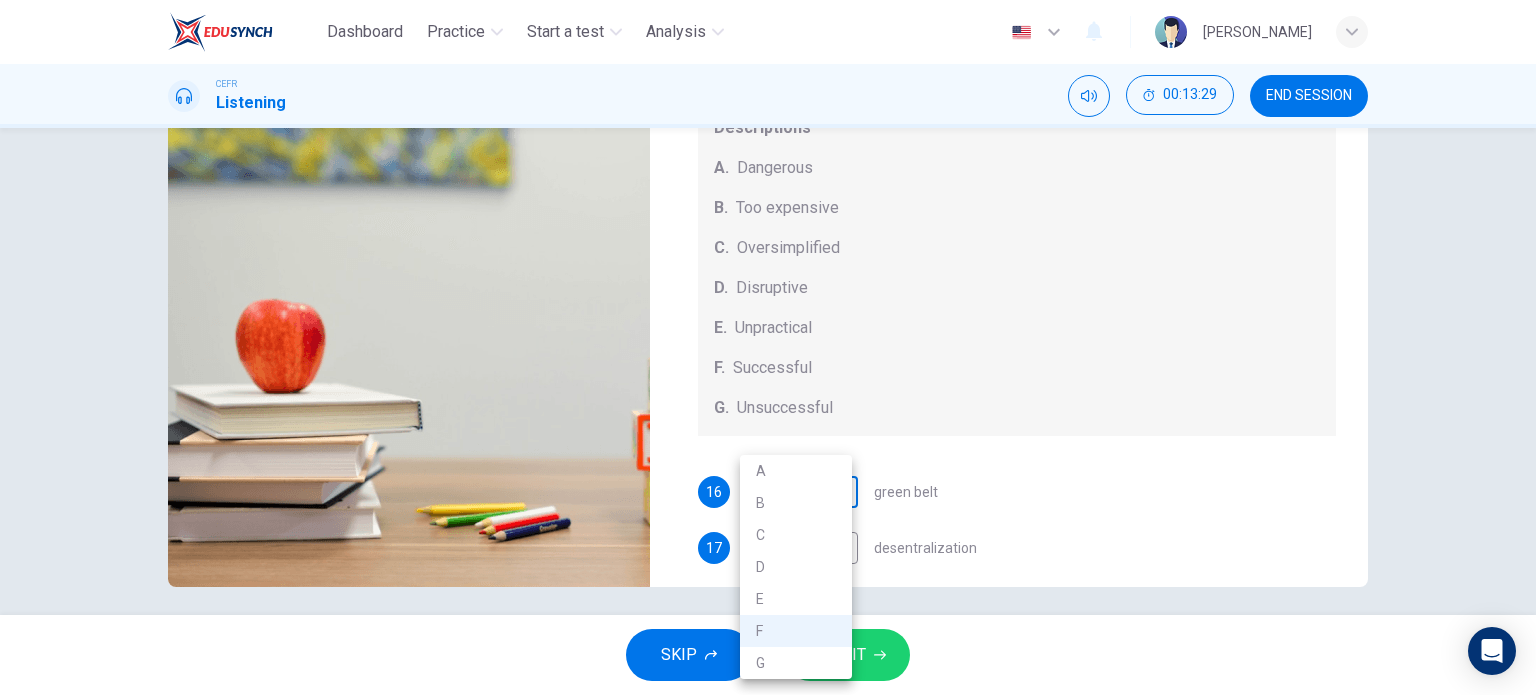 click on "Dashboard Practice Start a test Analysis English en ​ NURAFIQAH BINTI ASRUL EFFENDI CEFR Listening 00:13:29 END SESSION Questions 16 - 20 How do the speakers describe the green urban planning options? Choose  FIVE  descriptions from the box and select the correct letter next to the questions. Descriptions A. Dangerous B. Too expensive C. Oversimplified  D. Disruptive E. Unpractical F. Successful G. Unsuccessful 16 F F ​ green belt 17 ​ ​ desentralization 18 ​ ​ new towns 19 ​ ​ brownfield sites 20 ​ ​ pedestrianized zones Case Study 04m 41s SKIP SUBMIT EduSynch - Online Language Proficiency Testing
Dashboard Practice Start a test Analysis Notifications © Copyright  2025 A B C D E F G" at bounding box center (768, 347) 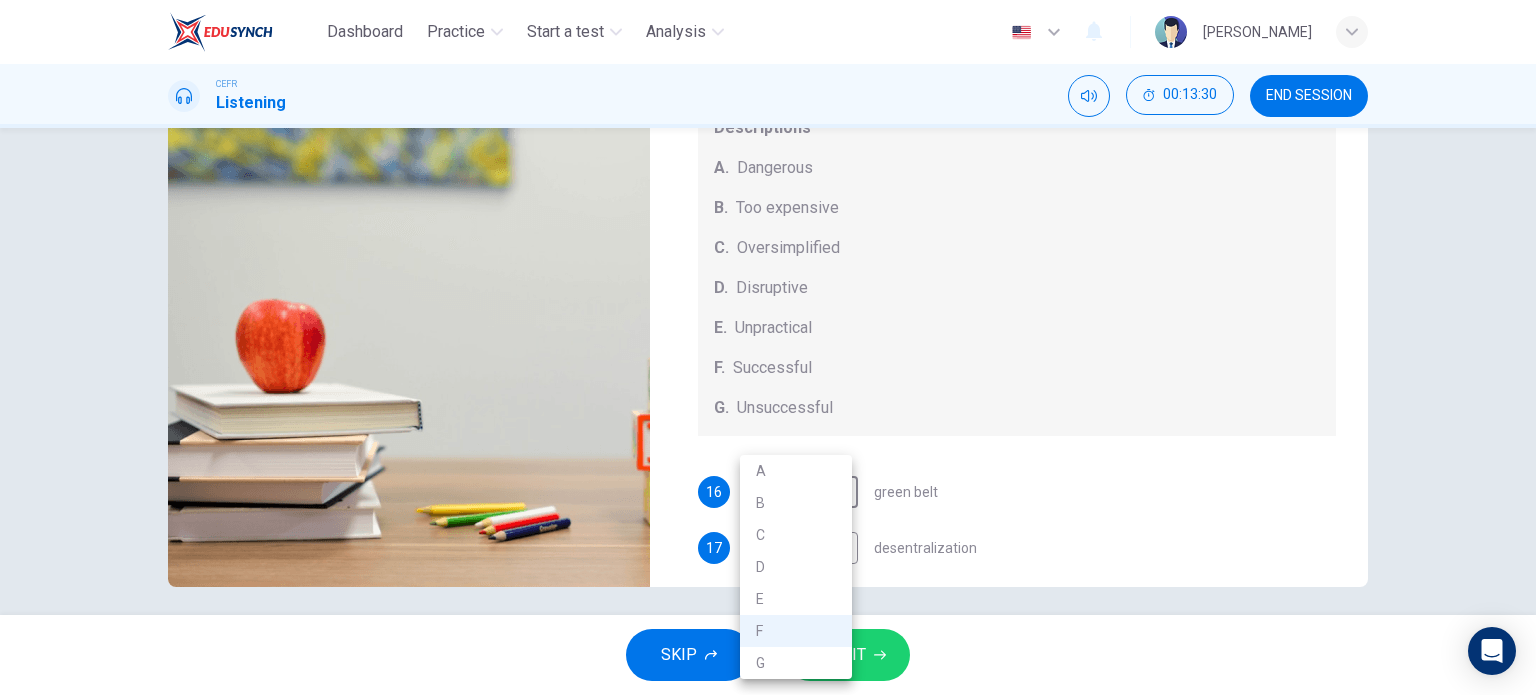 type on "23" 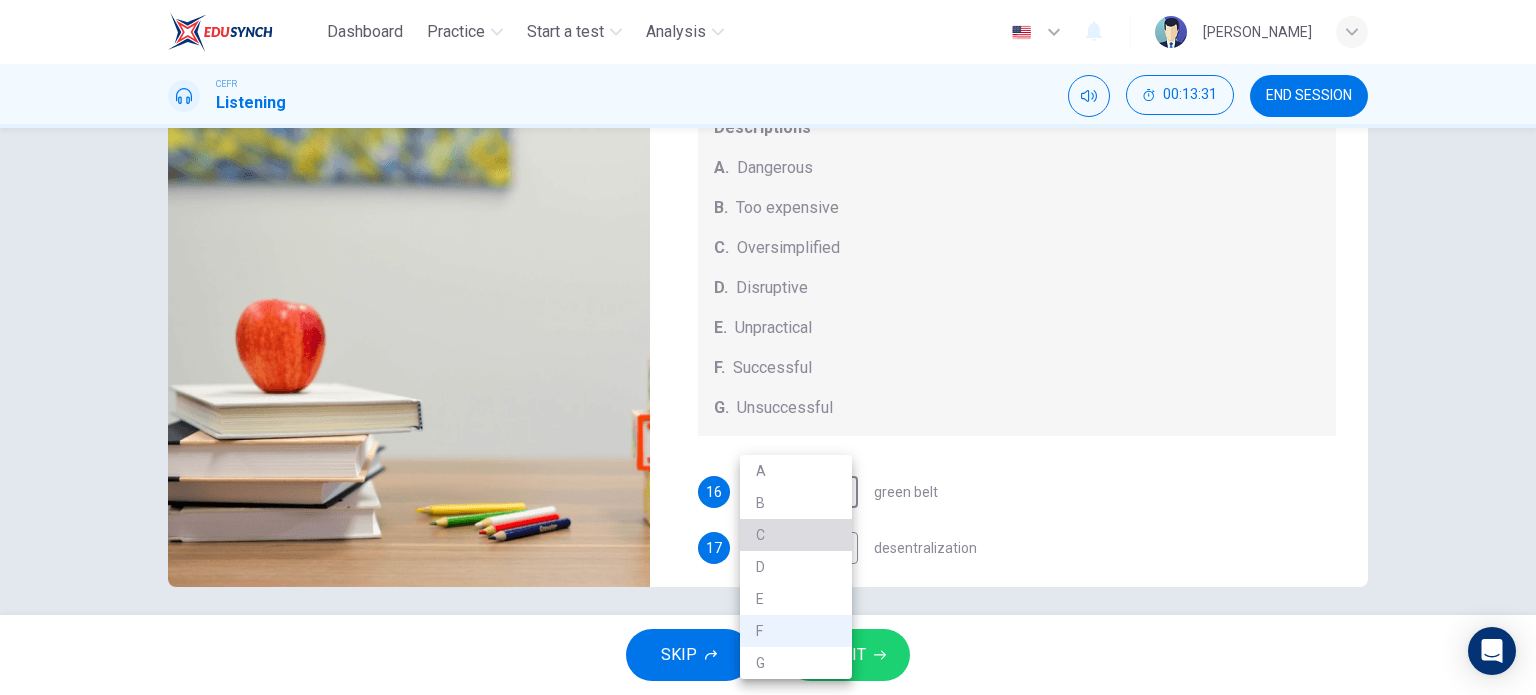 click on "C" at bounding box center (796, 535) 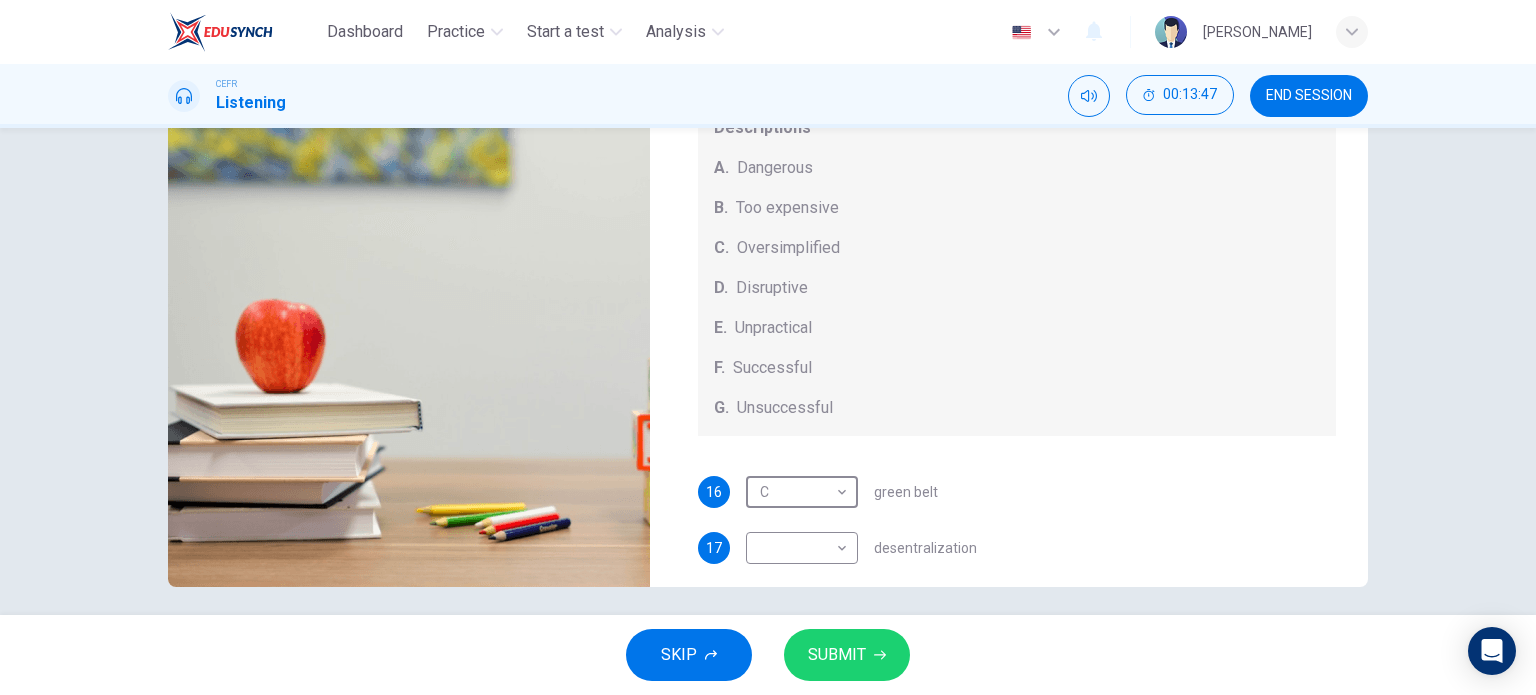 scroll, scrollTop: 112, scrollLeft: 0, axis: vertical 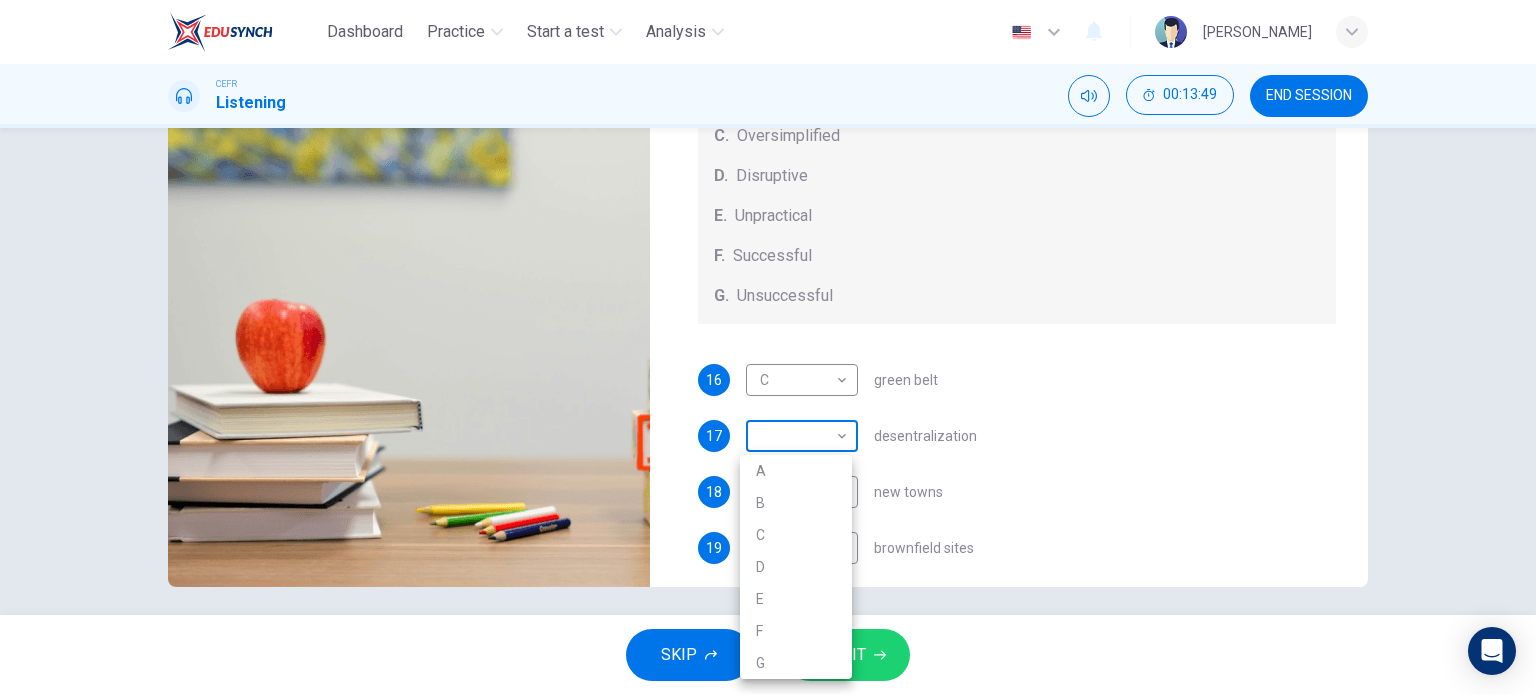 click on "Dashboard Practice Start a test Analysis English en ​ NURAFIQAH BINTI ASRUL EFFENDI CEFR Listening 00:13:49 END SESSION Questions 16 - 20 How do the speakers describe the green urban planning options? Choose  FIVE  descriptions from the box and select the correct letter next to the questions. Descriptions A. Dangerous B. Too expensive C. Oversimplified  D. Disruptive E. Unpractical F. Successful G. Unsuccessful 16 C C ​ green belt 17 ​ ​ desentralization 18 ​ ​ new towns 19 ​ ​ brownfield sites 20 ​ ​ pedestrianized zones Case Study 04m 21s SKIP SUBMIT EduSynch - Online Language Proficiency Testing
Dashboard Practice Start a test Analysis Notifications © Copyright  2025 A B C D E F G" at bounding box center (768, 347) 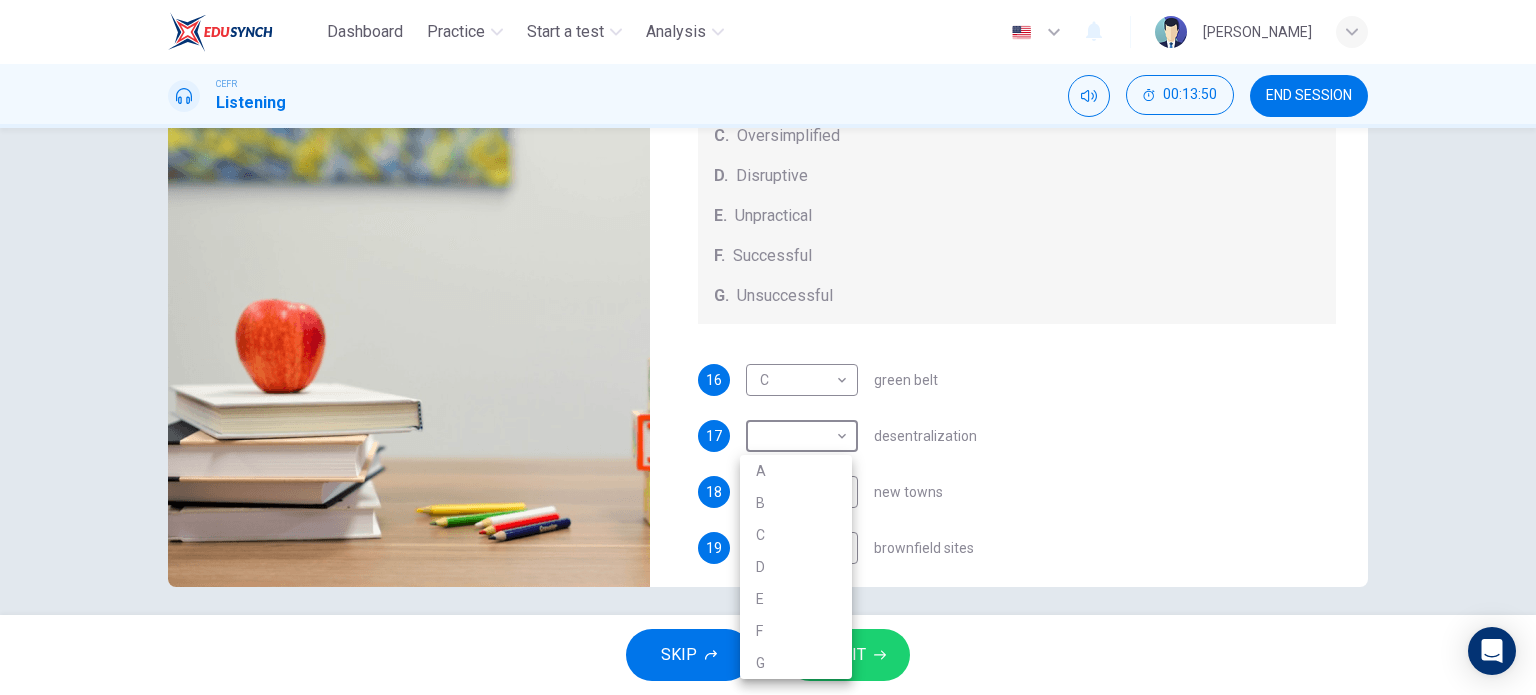 type on "29" 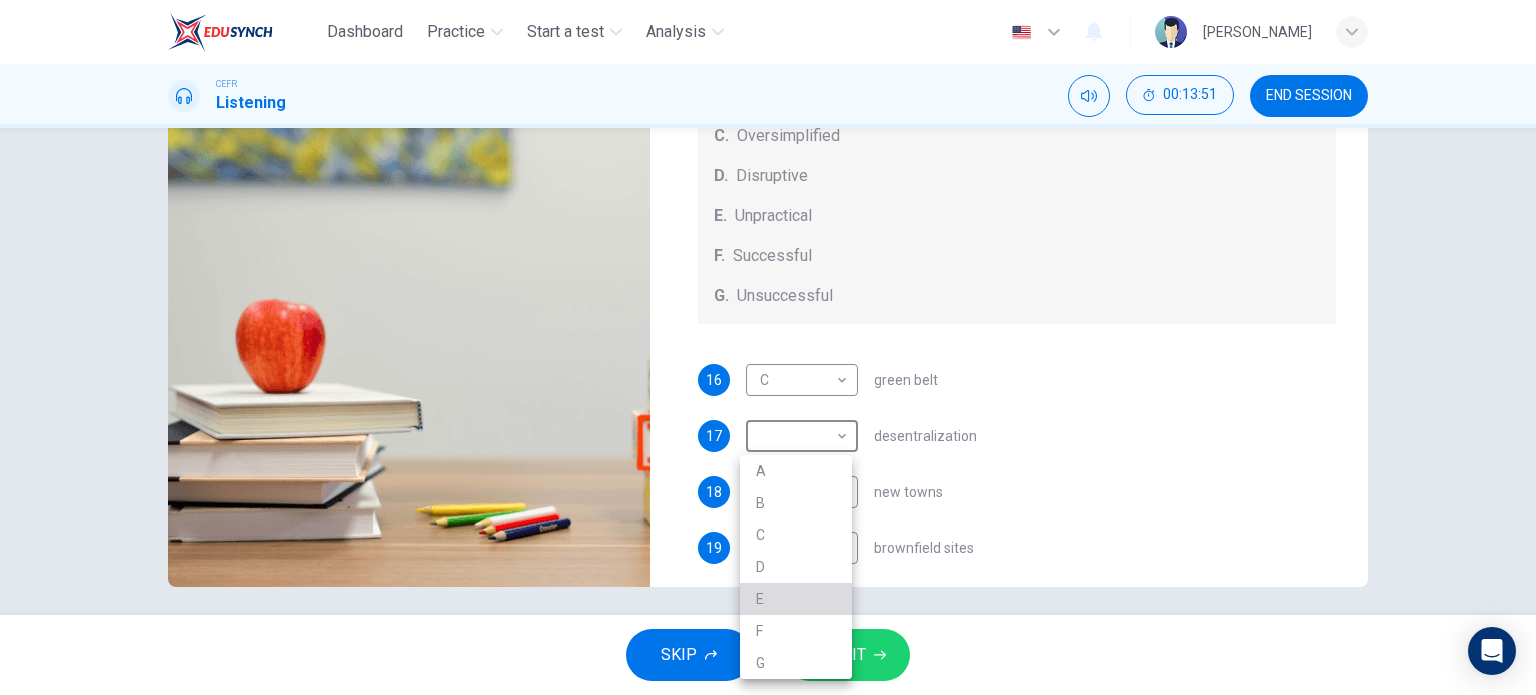 click on "E" at bounding box center (796, 599) 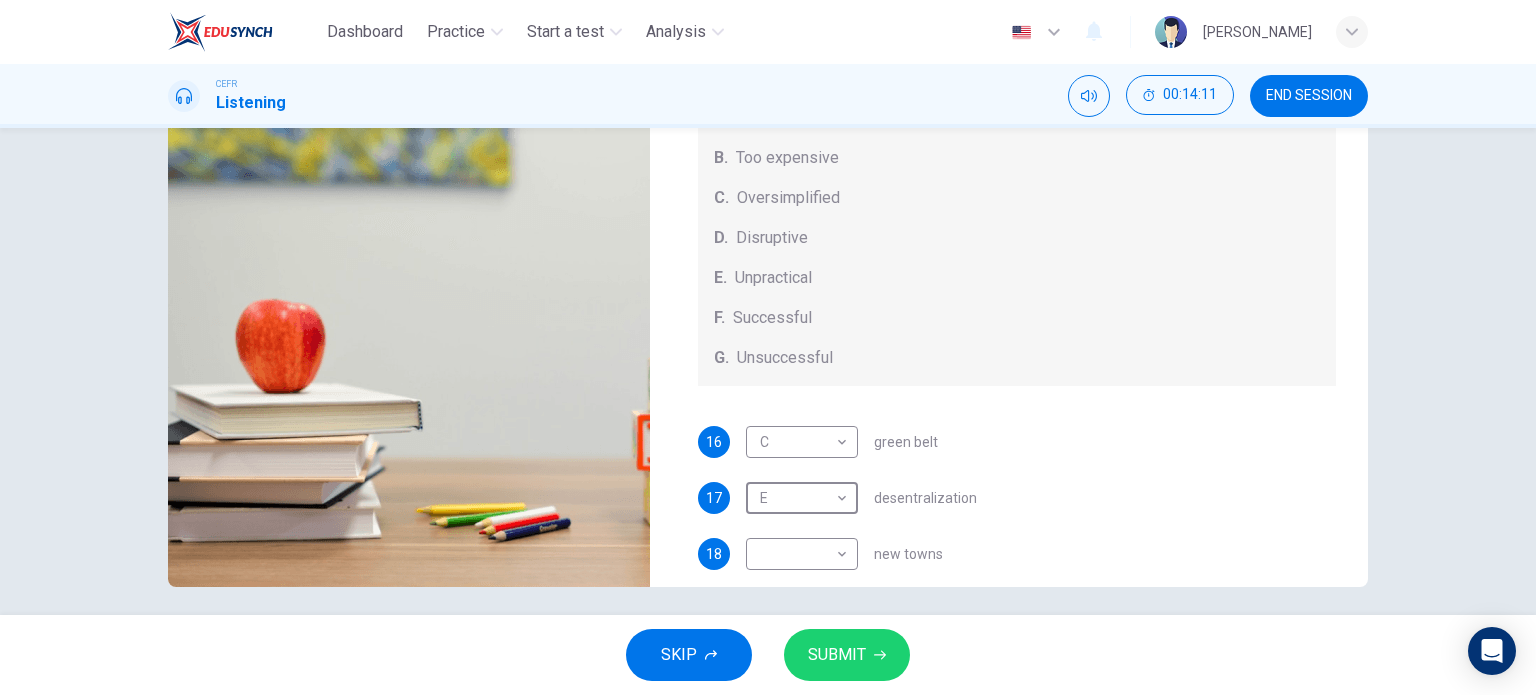 scroll, scrollTop: 51, scrollLeft: 0, axis: vertical 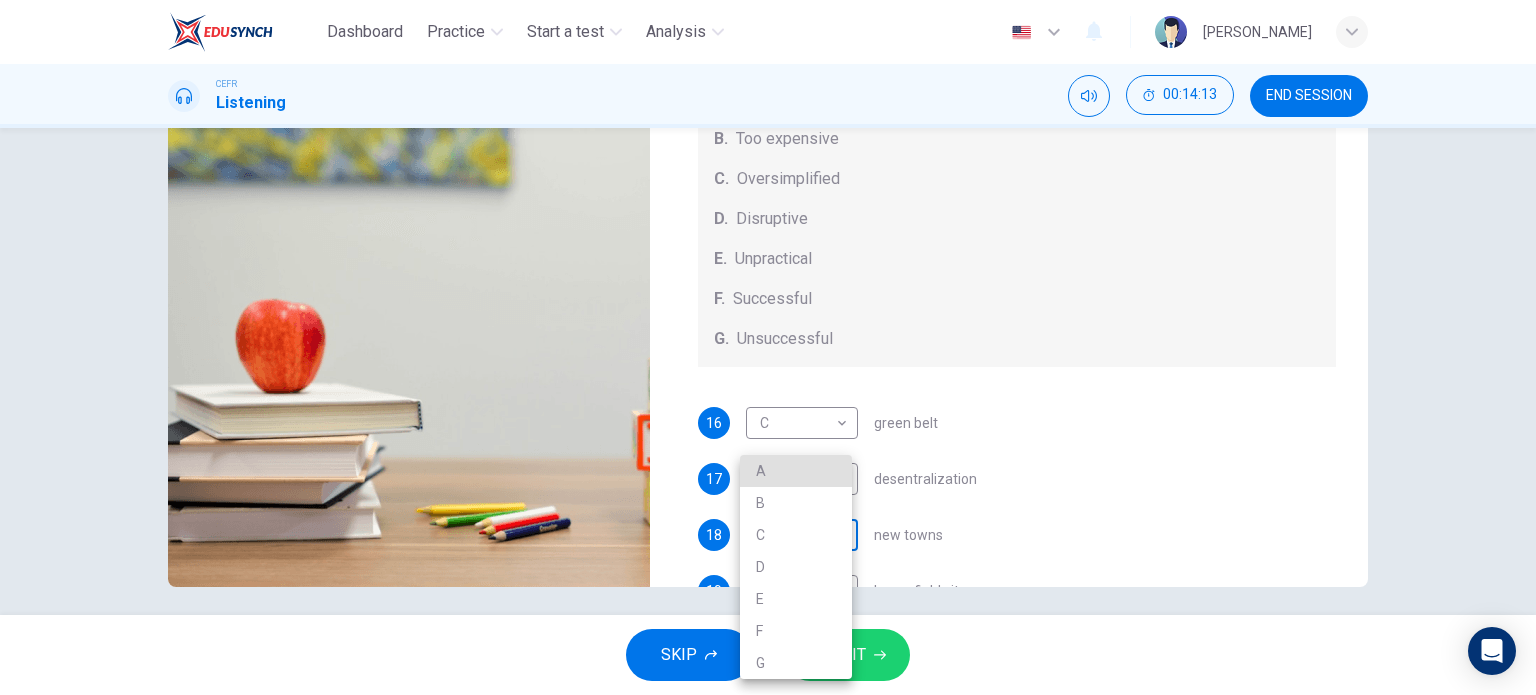 click on "Dashboard Practice Start a test Analysis English en ​ NURAFIQAH BINTI ASRUL EFFENDI CEFR Listening 00:14:13 END SESSION Questions 16 - 20 How do the speakers describe the green urban planning options? Choose  FIVE  descriptions from the box and select the correct letter next to the questions. Descriptions A. Dangerous B. Too expensive C. Oversimplified  D. Disruptive E. Unpractical F. Successful G. Unsuccessful 16 C C ​ green belt 17 E E ​ desentralization 18 ​ ​ new towns 19 ​ ​ brownfield sites 20 ​ ​ pedestrianized zones Case Study 03m 57s SKIP SUBMIT EduSynch - Online Language Proficiency Testing
Dashboard Practice Start a test Analysis Notifications © Copyright  2025 A B C D E F G" at bounding box center (768, 347) 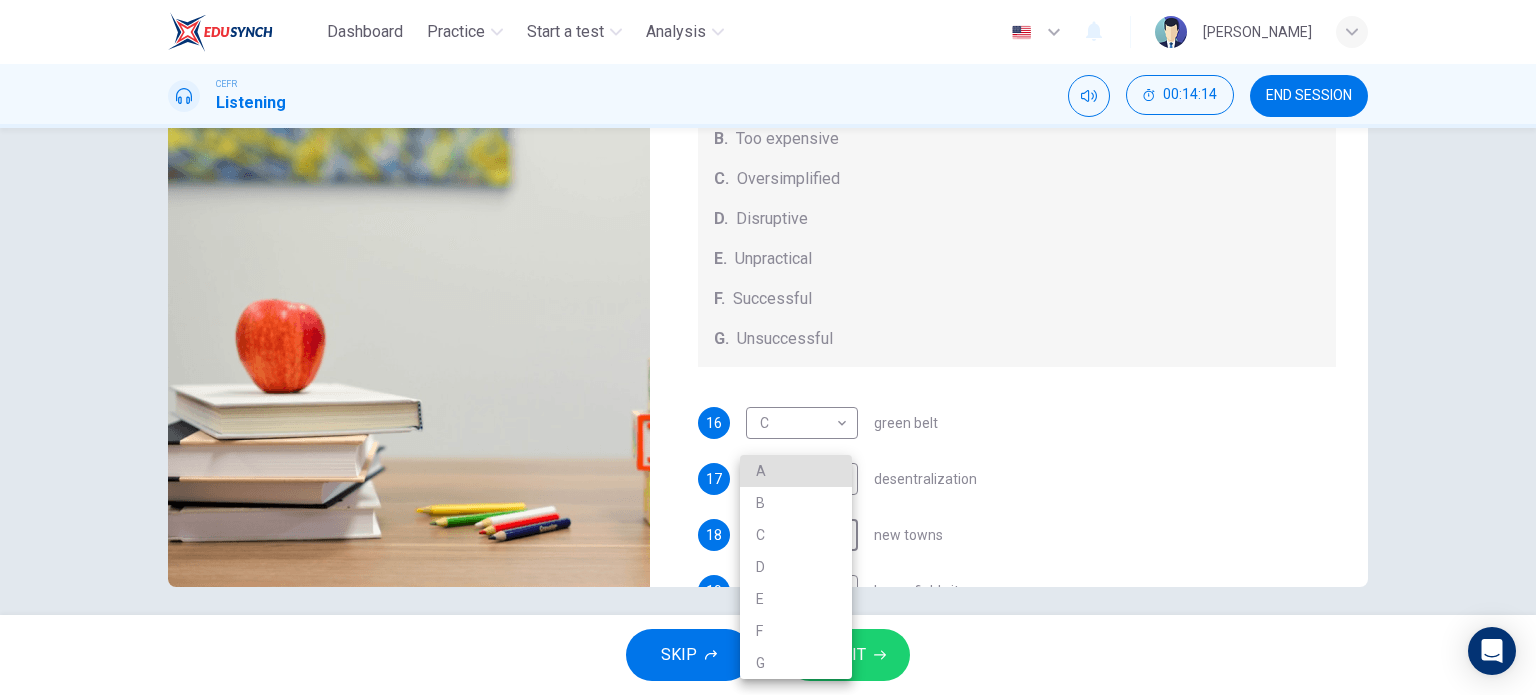 type on "35" 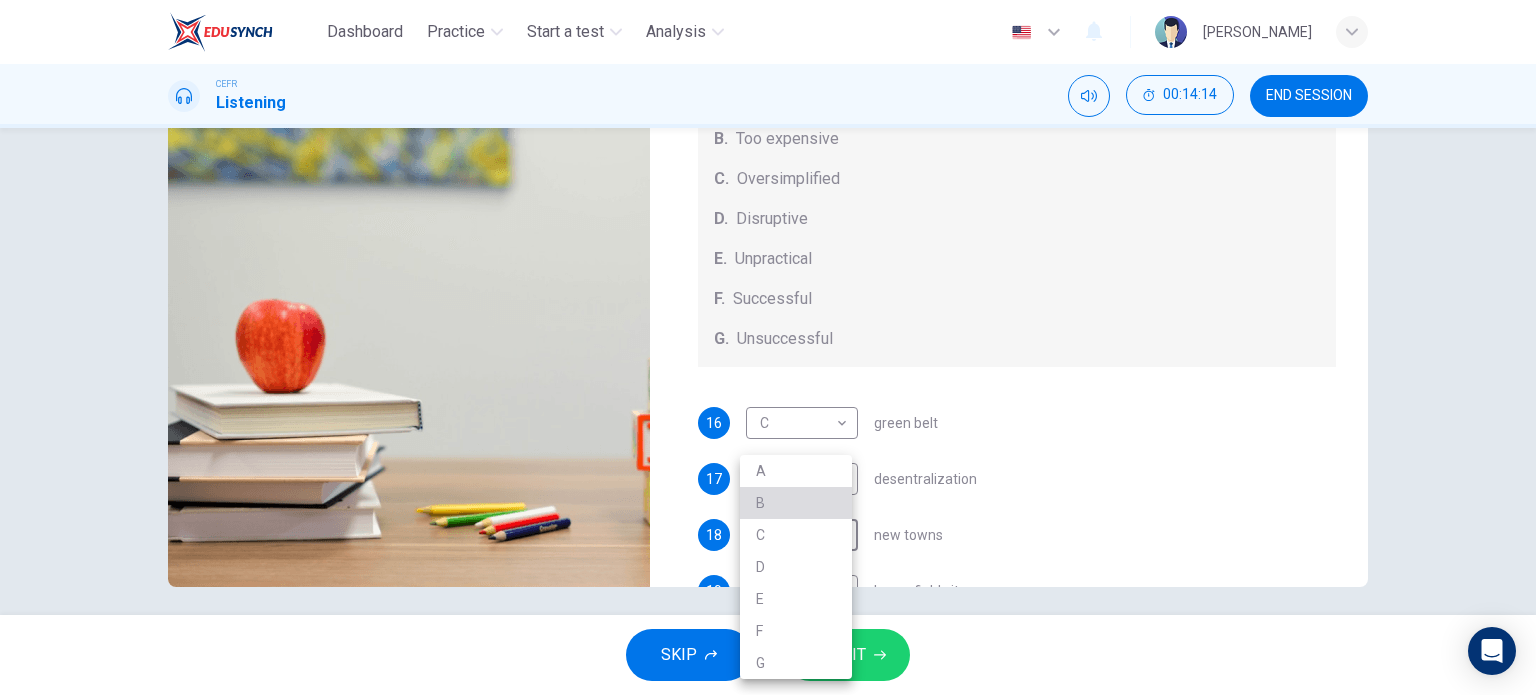 click on "B" at bounding box center [796, 503] 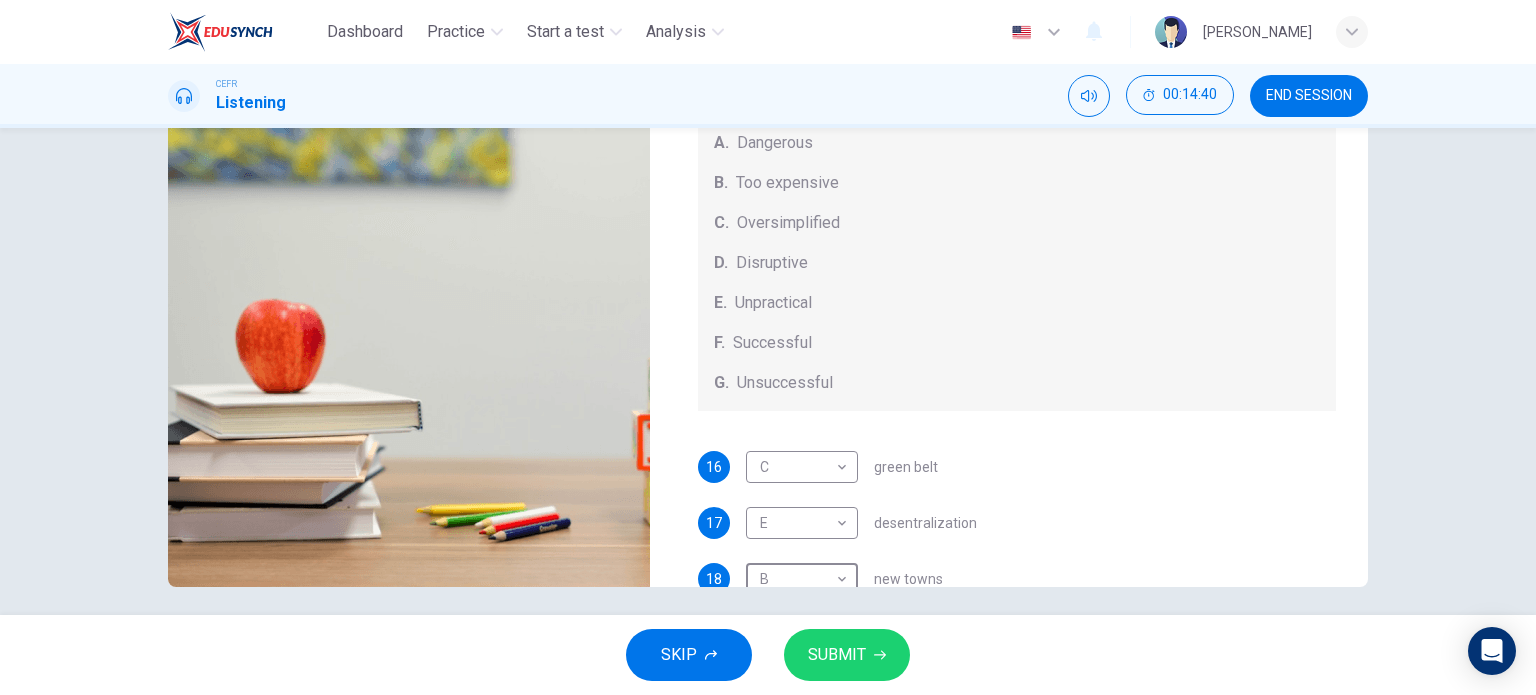 scroll, scrollTop: 208, scrollLeft: 0, axis: vertical 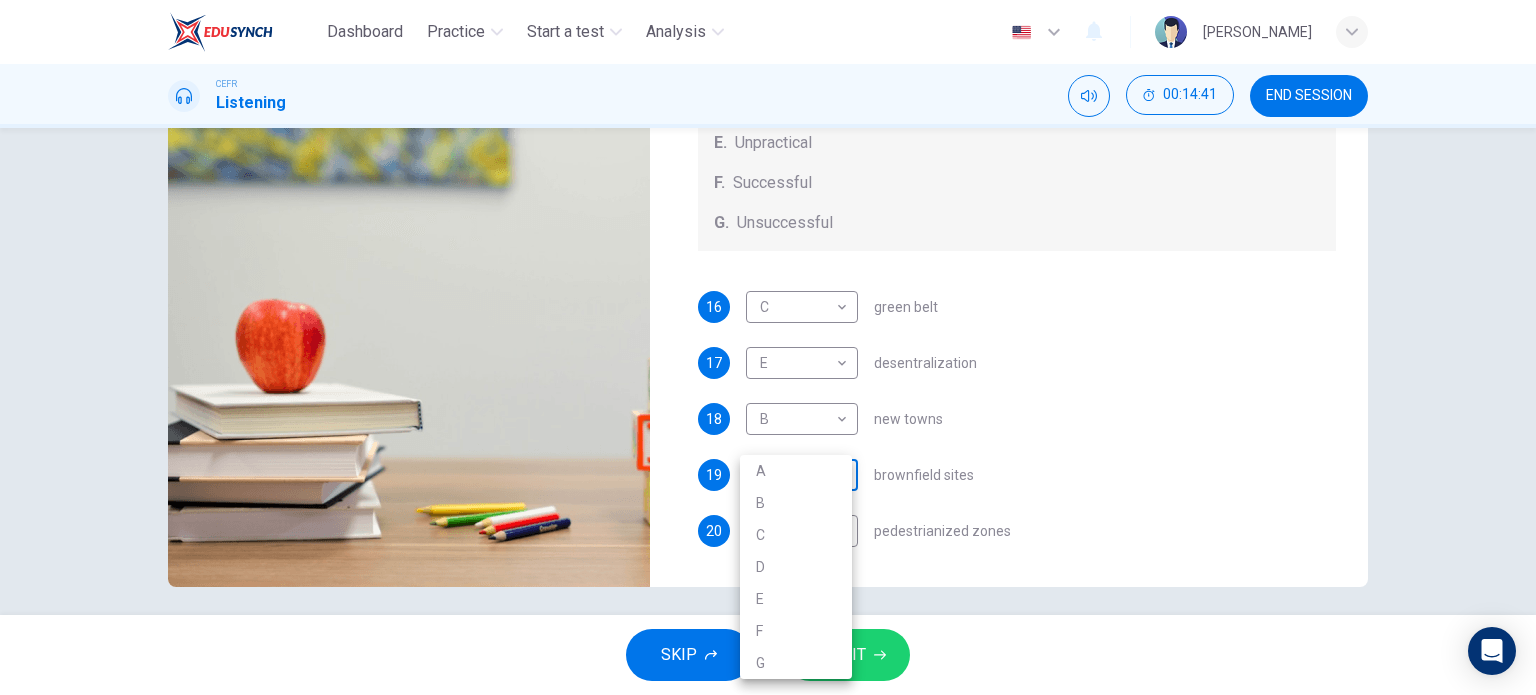 click on "Dashboard Practice Start a test Analysis English en ​ NURAFIQAH BINTI ASRUL EFFENDI CEFR Listening 00:14:41 END SESSION Questions 16 - 20 How do the speakers describe the green urban planning options? Choose  FIVE  descriptions from the box and select the correct letter next to the questions. Descriptions A. Dangerous B. Too expensive C. Oversimplified  D. Disruptive E. Unpractical F. Successful G. Unsuccessful 16 C C ​ green belt 17 E E ​ desentralization 18 B B ​ new towns 19 ​ ​ brownfield sites 20 ​ ​ pedestrianized zones Case Study 03m 29s SKIP SUBMIT EduSynch - Online Language Proficiency Testing
Dashboard Practice Start a test Analysis Notifications © Copyright  2025 A B C D E F G" at bounding box center [768, 347] 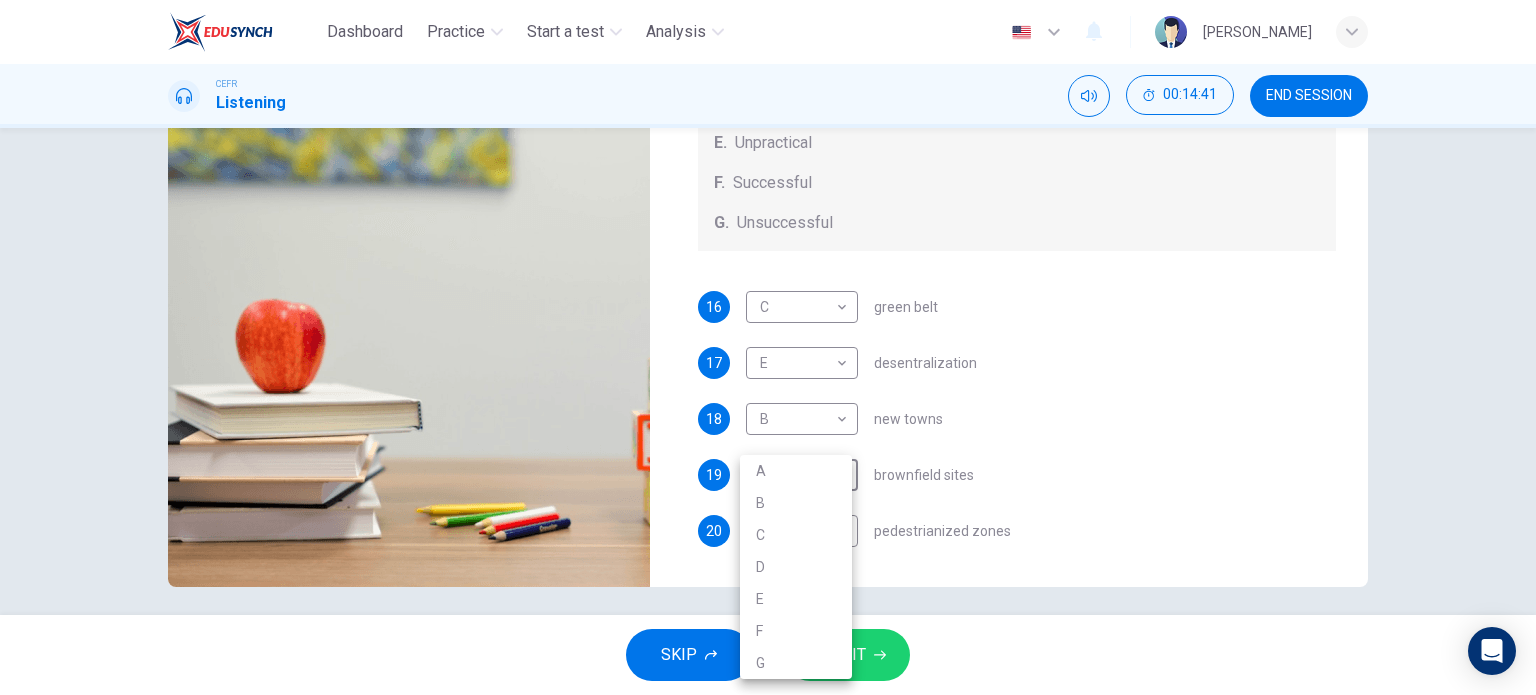 type on "43" 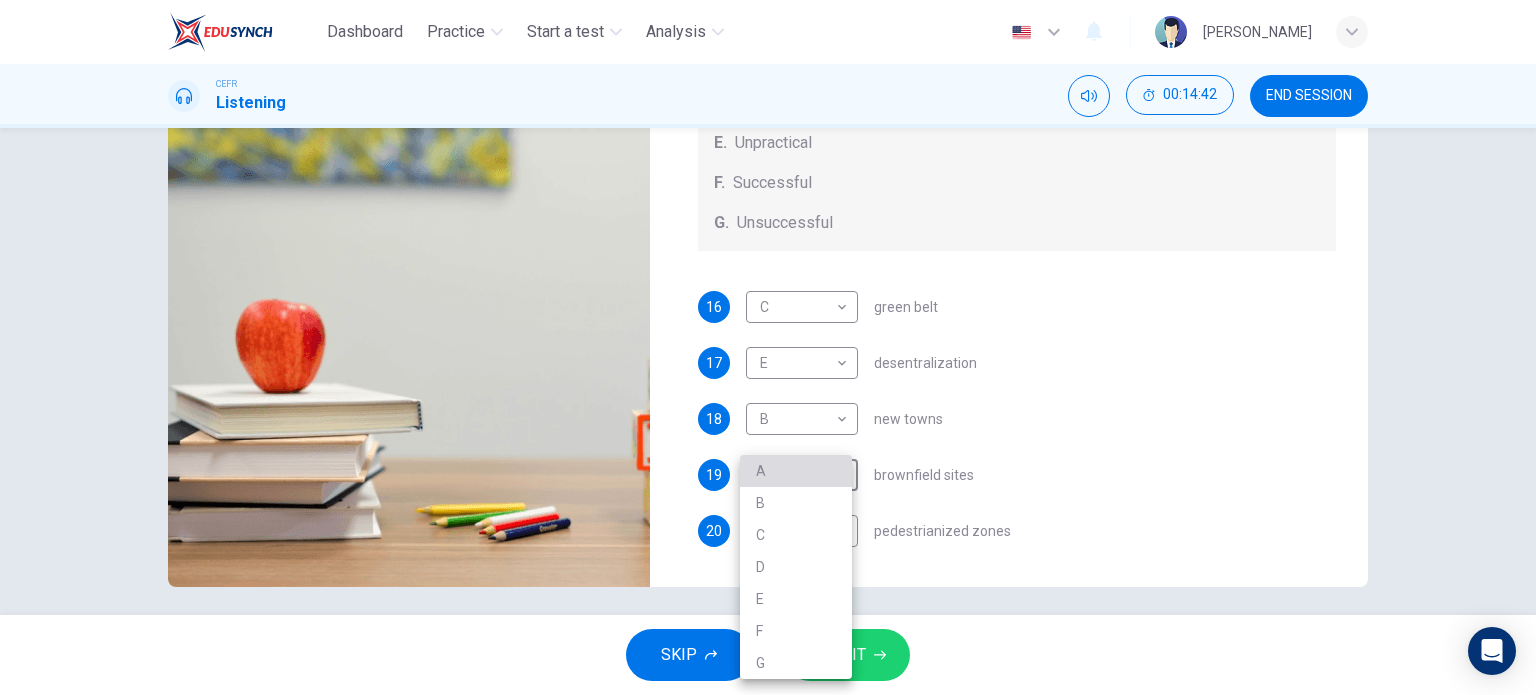 click on "A" at bounding box center (796, 471) 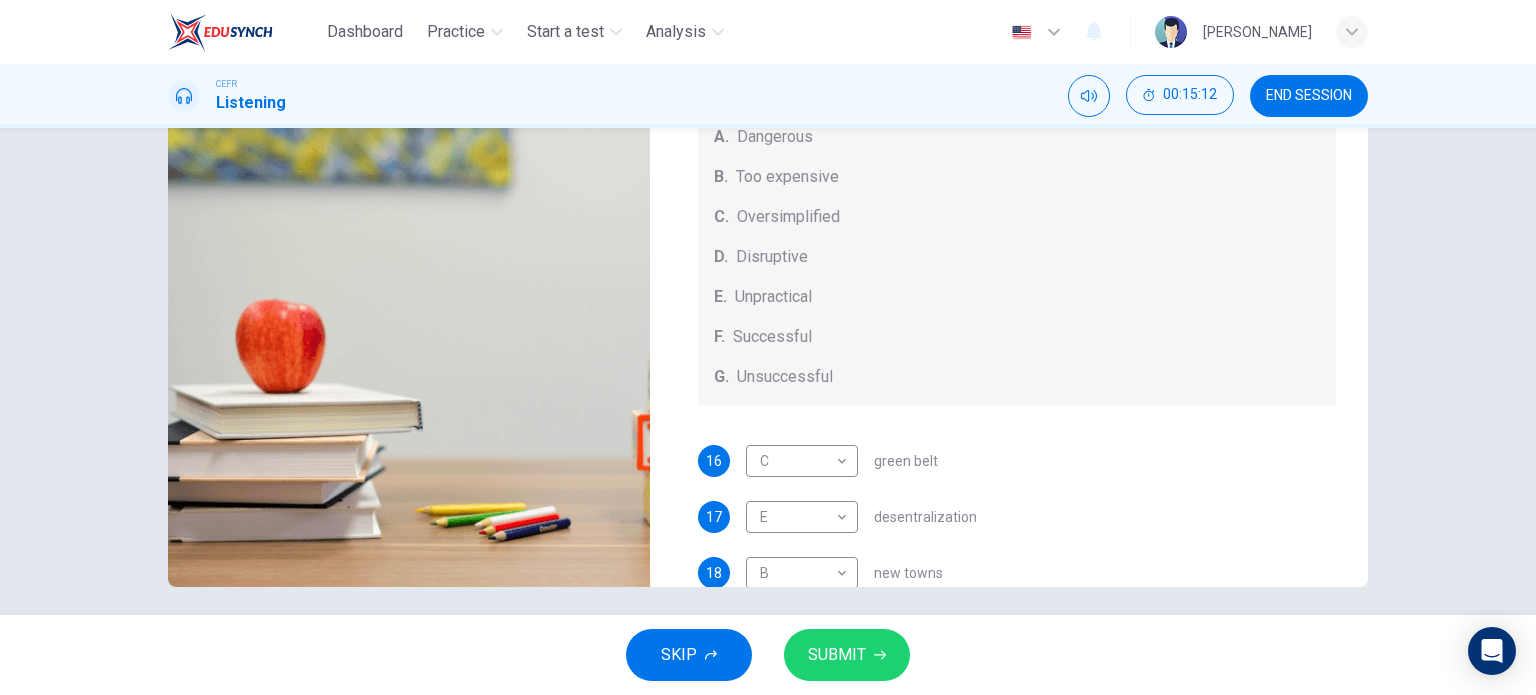 scroll, scrollTop: 208, scrollLeft: 0, axis: vertical 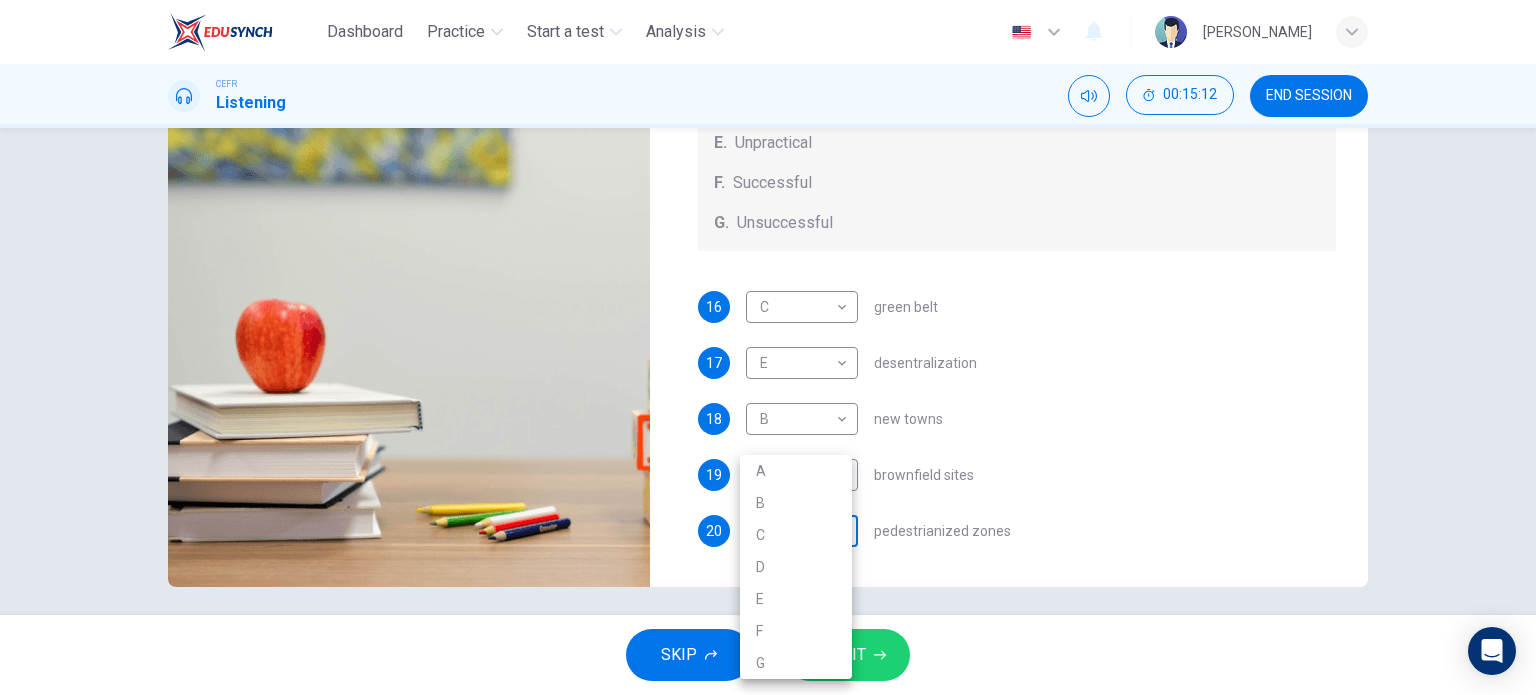 click on "Dashboard Practice Start a test Analysis English en ​ NURAFIQAH BINTI ASRUL EFFENDI CEFR Listening 00:15:12 END SESSION Questions 16 - 20 How do the speakers describe the green urban planning options? Choose  FIVE  descriptions from the box and select the correct letter next to the questions. Descriptions A. Dangerous B. Too expensive C. Oversimplified  D. Disruptive E. Unpractical F. Successful G. Unsuccessful 16 C C ​ green belt 17 E E ​ desentralization 18 B B ​ new towns 19 A A ​ brownfield sites 20 ​ ​ pedestrianized zones Case Study 02m 57s SKIP SUBMIT EduSynch - Online Language Proficiency Testing
Dashboard Practice Start a test Analysis Notifications © Copyright  2025 A B C D E F G" at bounding box center [768, 347] 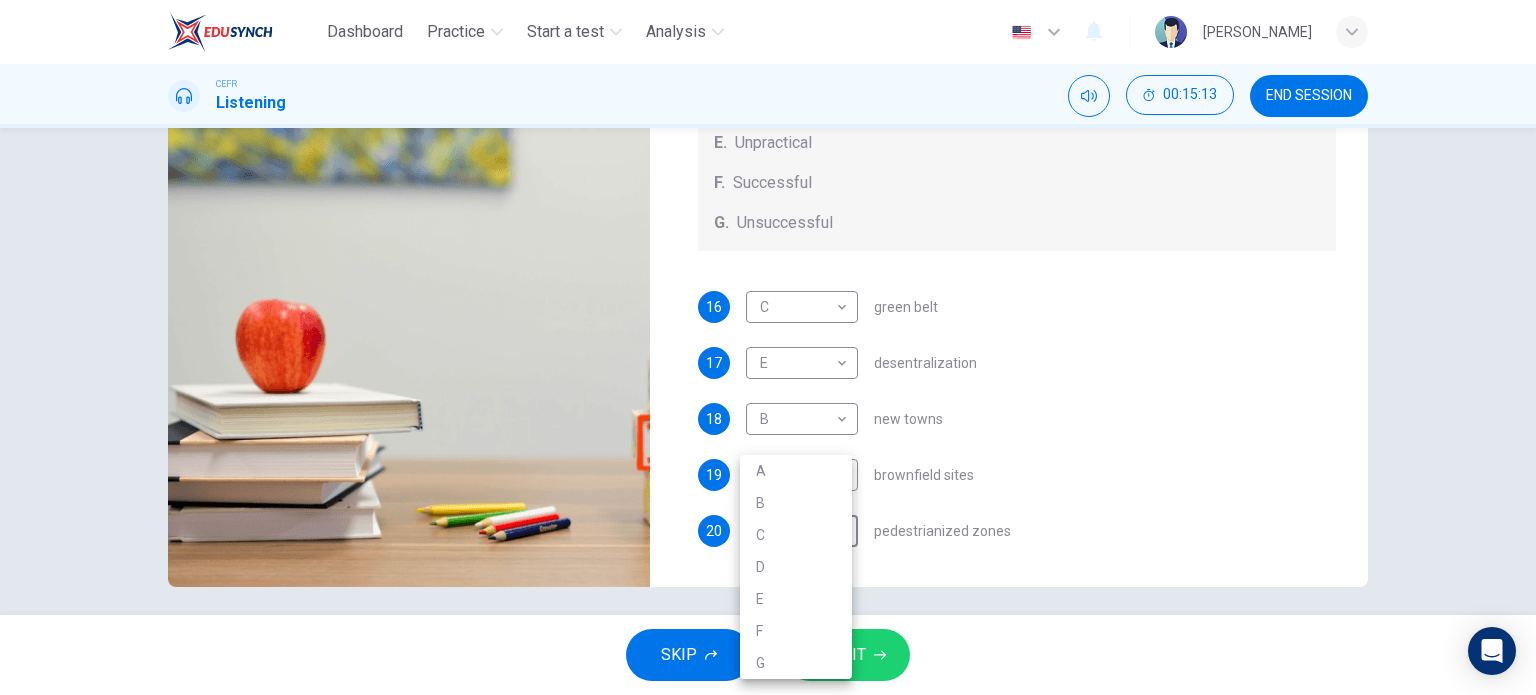 type on "51" 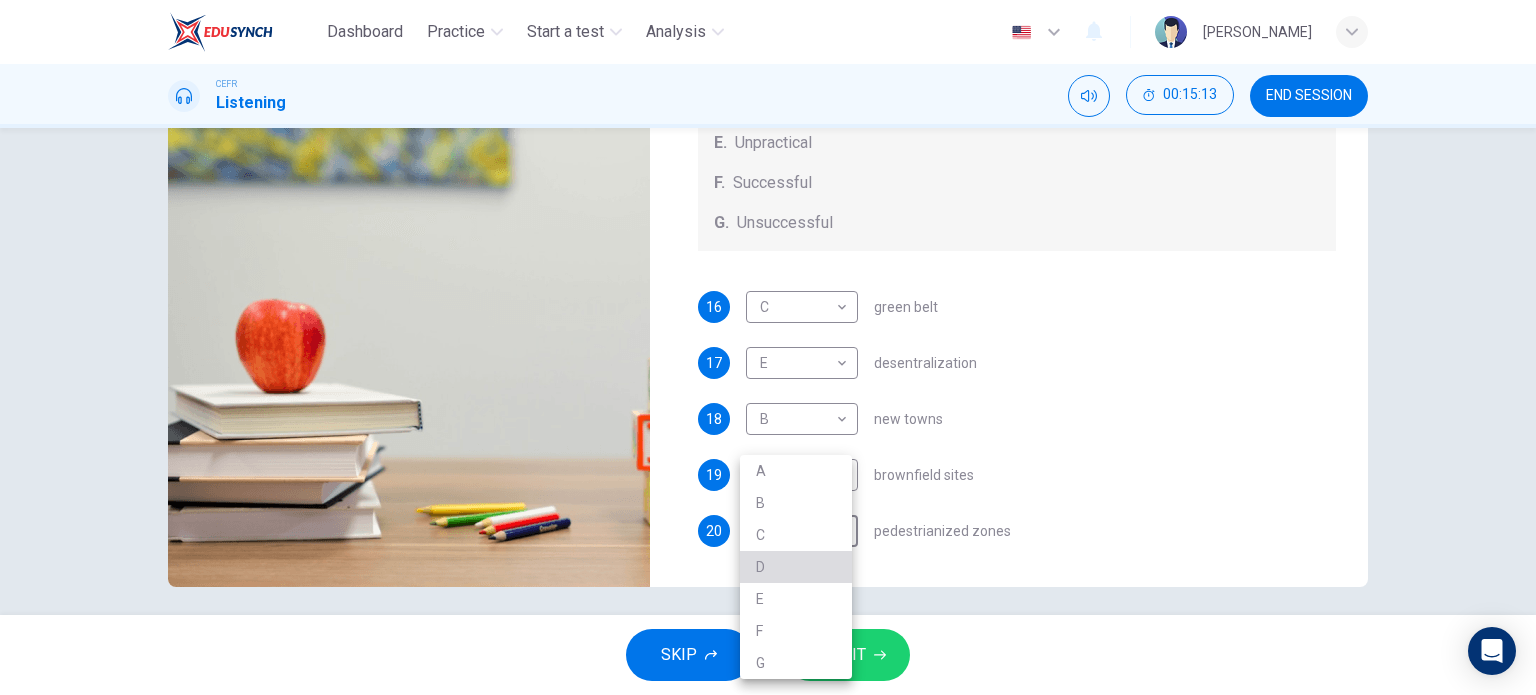 click on "D" at bounding box center [796, 567] 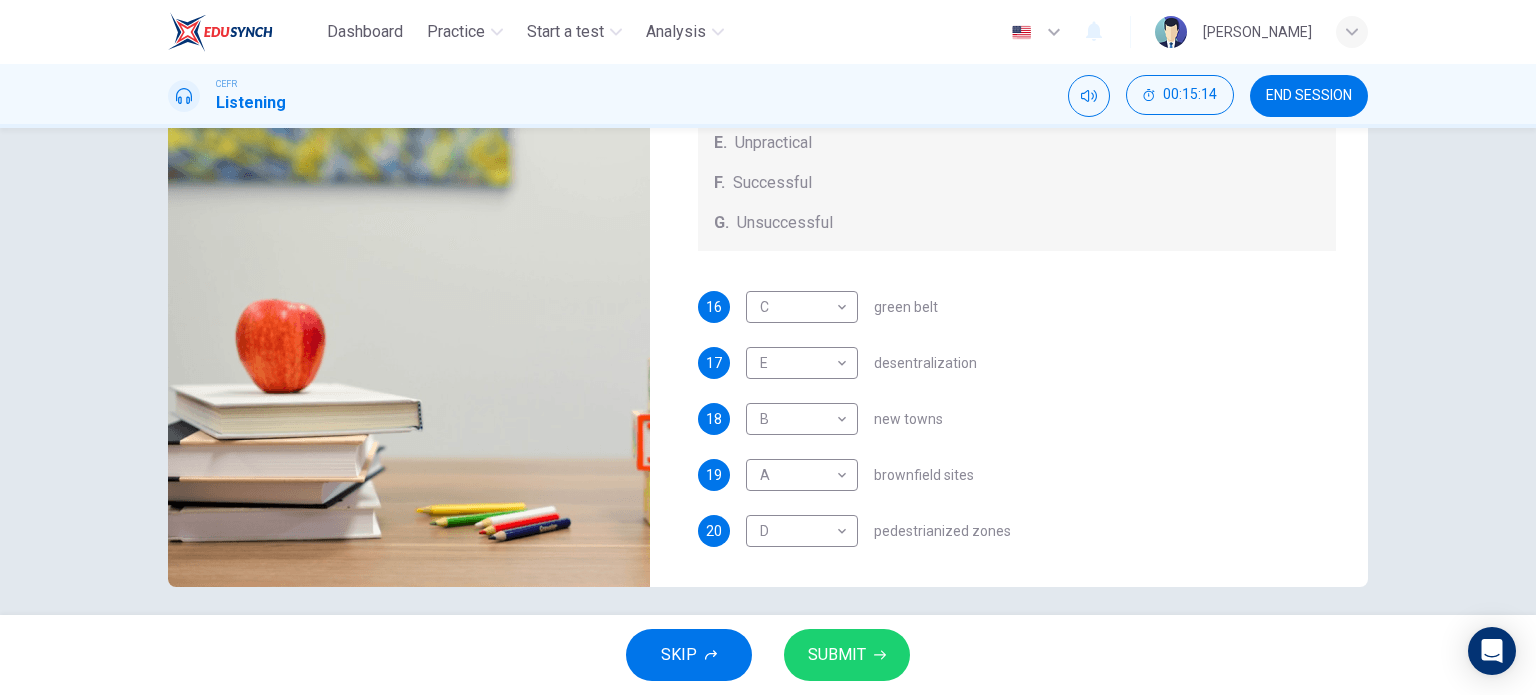 click on "SKIP SUBMIT" at bounding box center [768, 655] 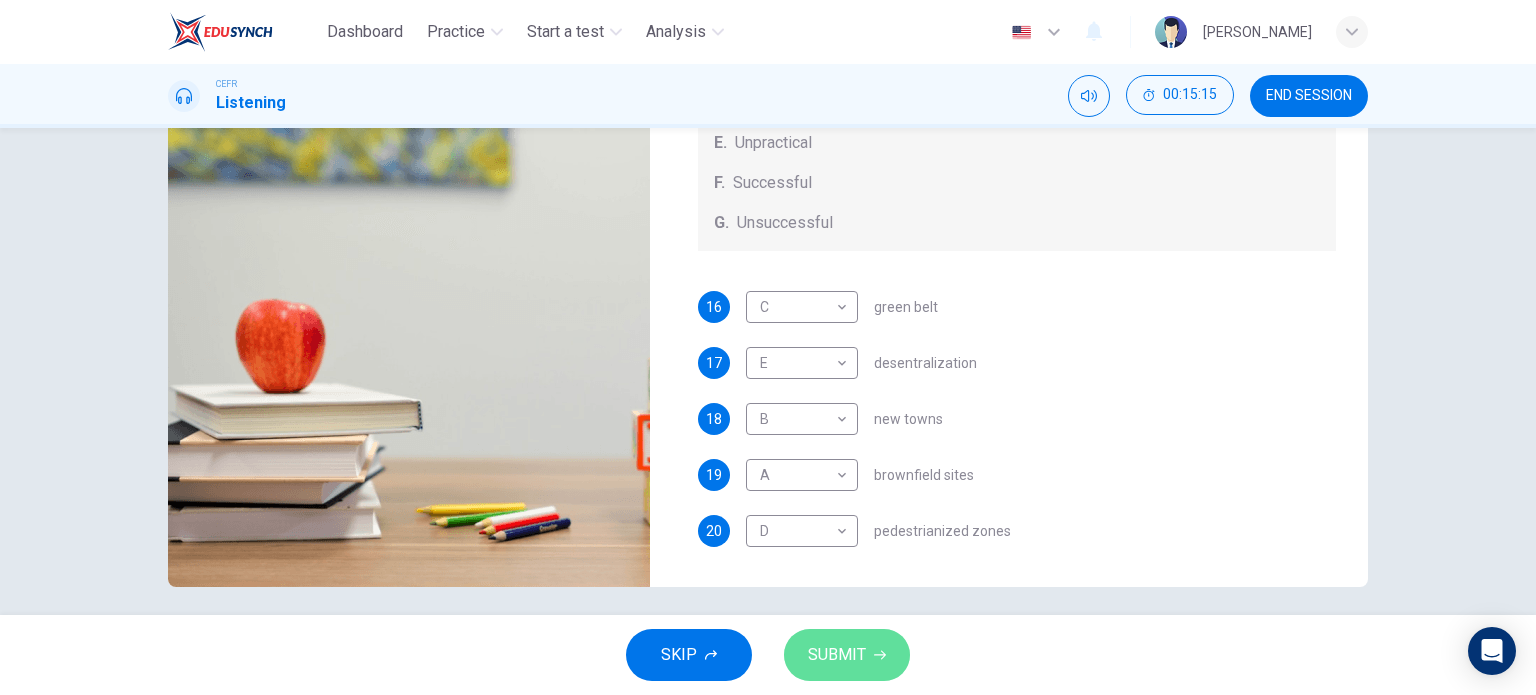 click on "SUBMIT" at bounding box center (847, 655) 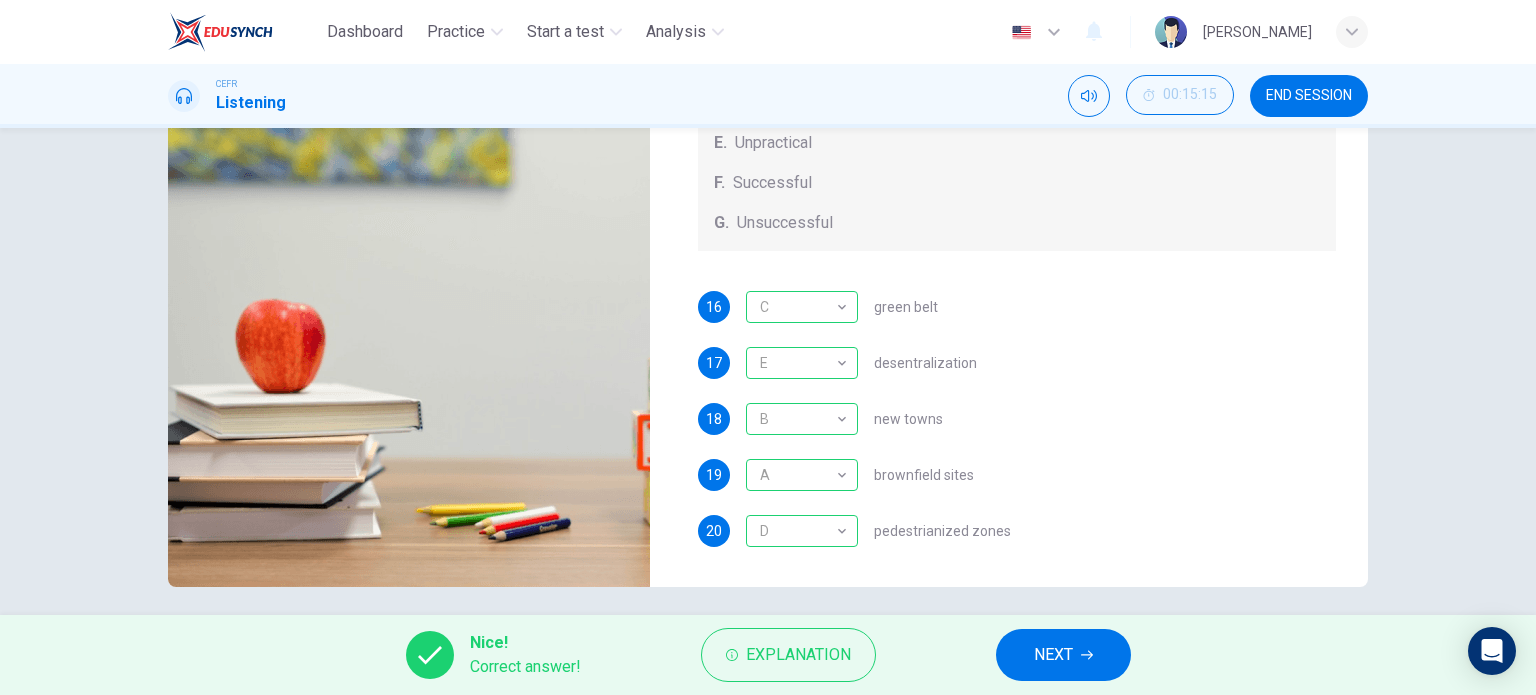 click on "NEXT" at bounding box center [1053, 655] 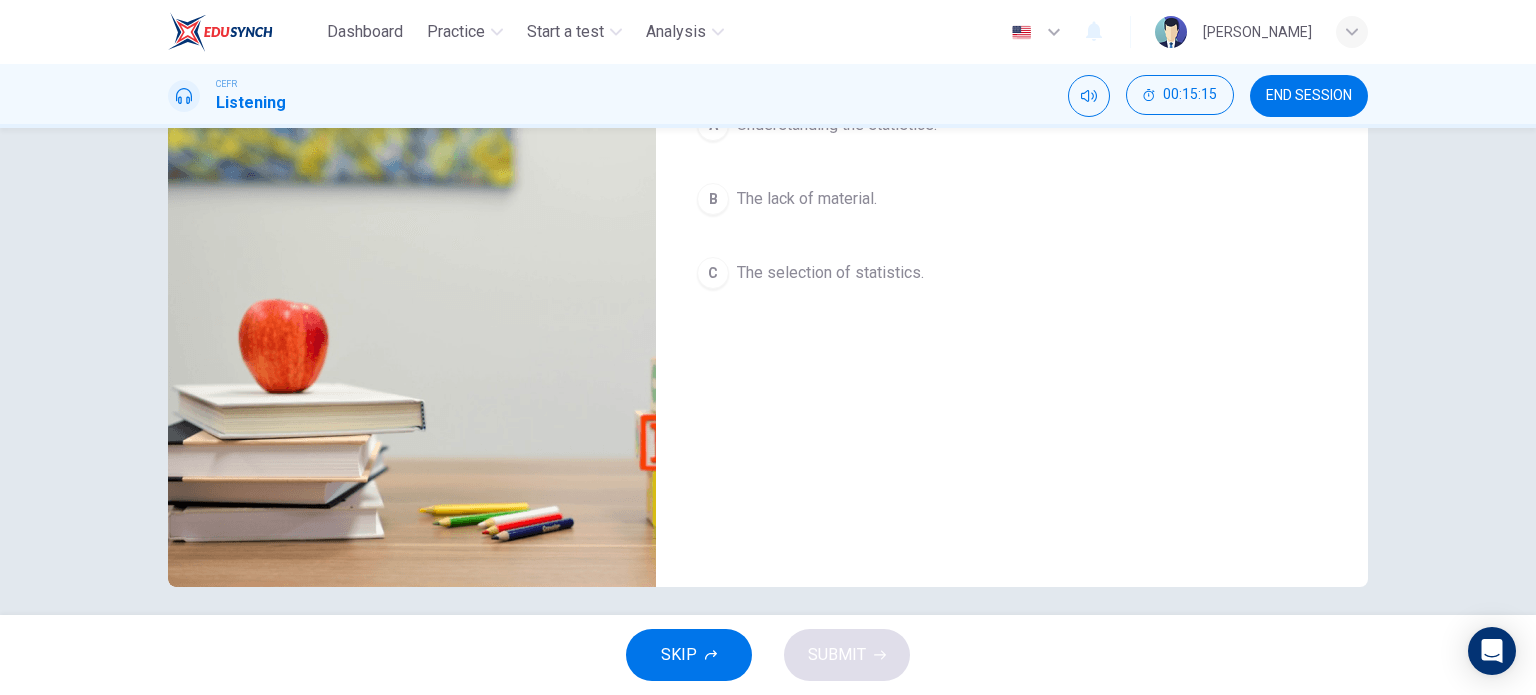 scroll, scrollTop: 0, scrollLeft: 0, axis: both 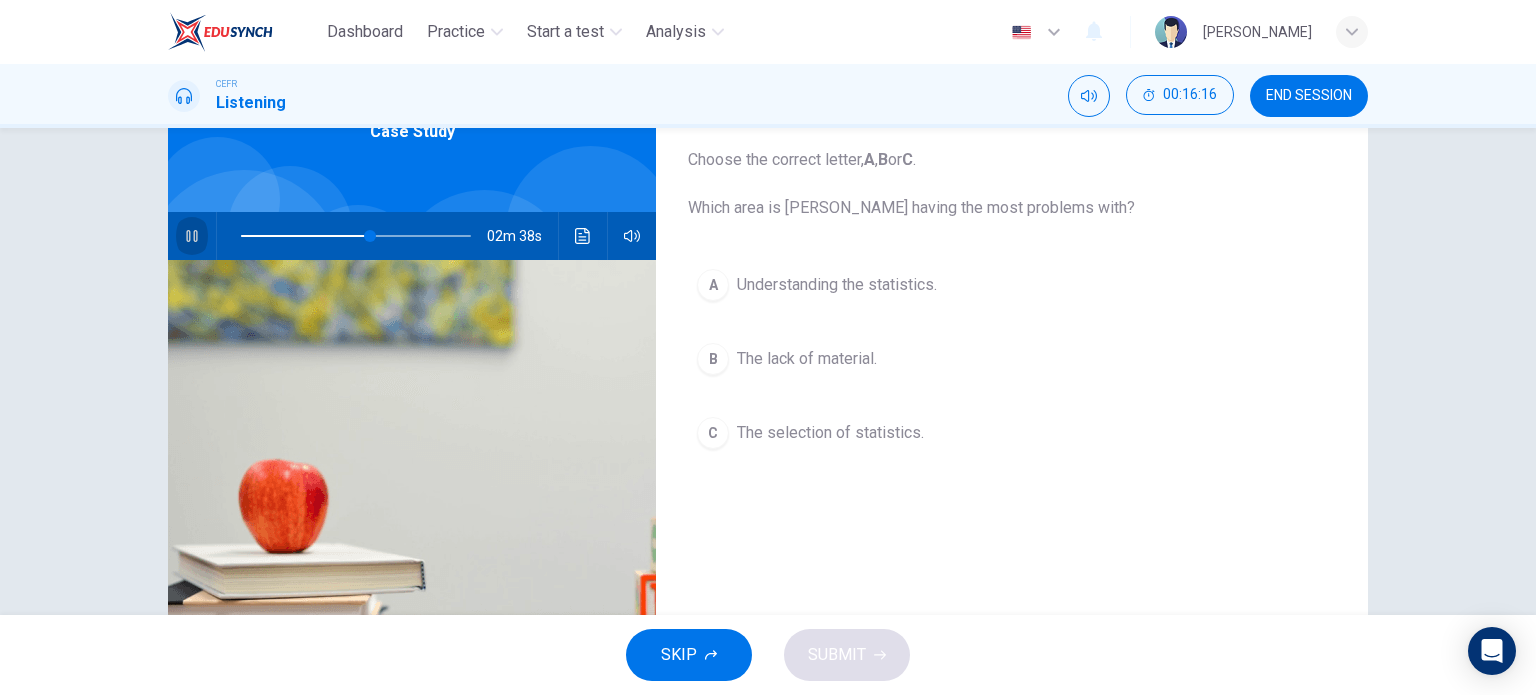 click at bounding box center [192, 236] 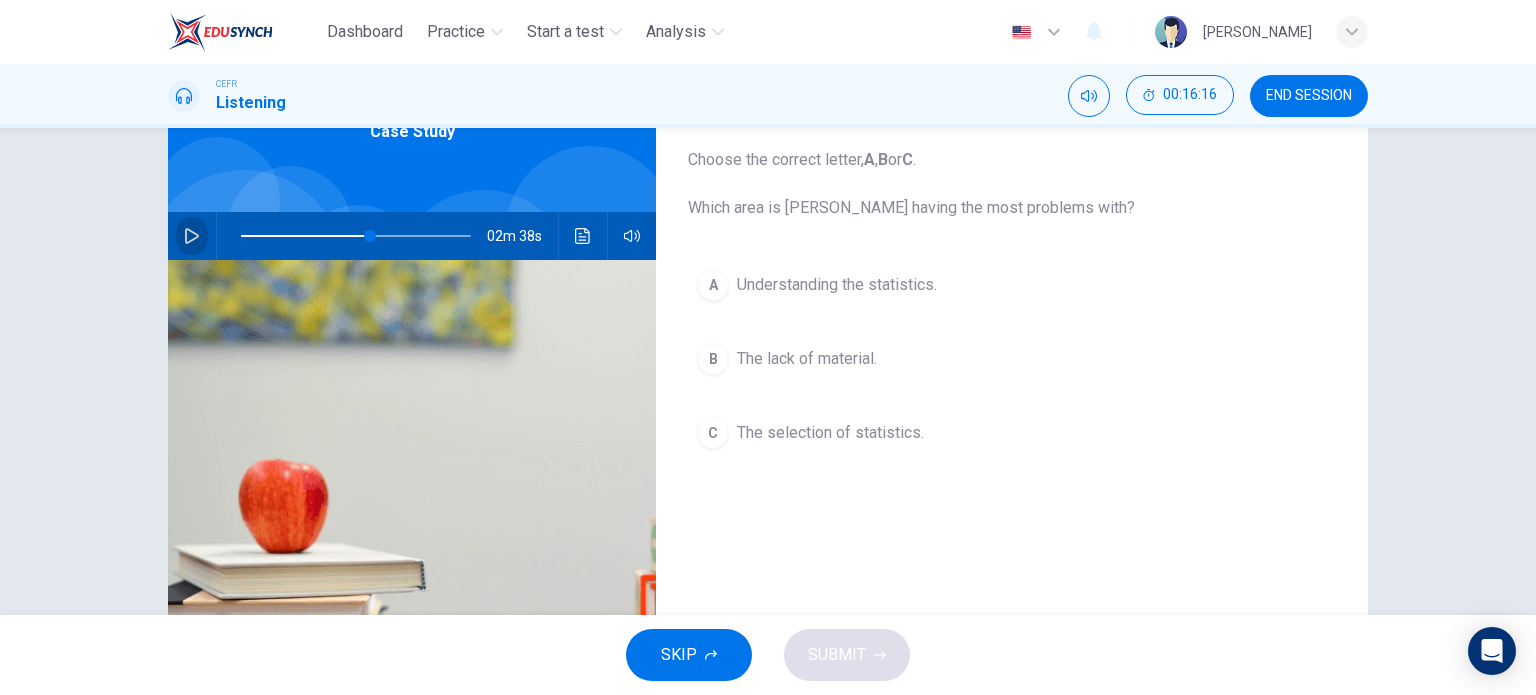 click at bounding box center (192, 236) 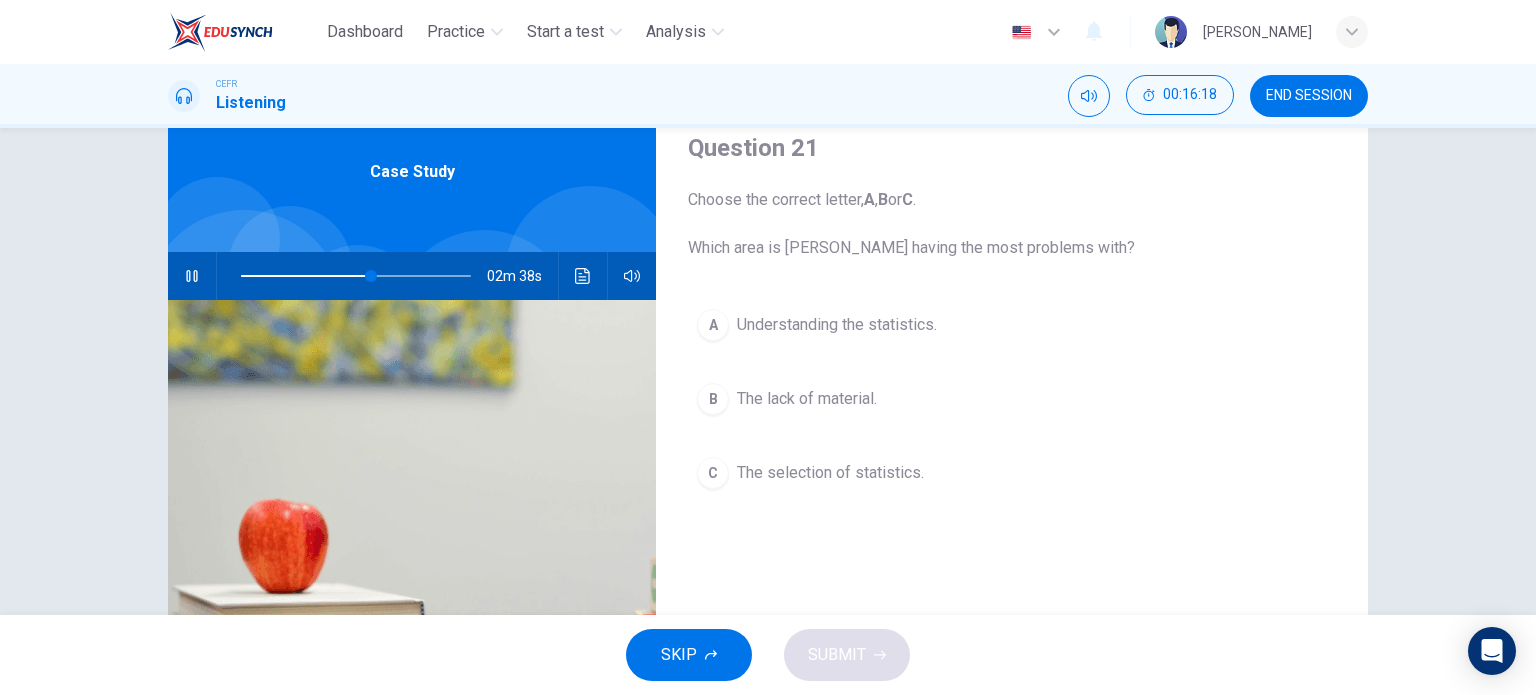 scroll, scrollTop: 52, scrollLeft: 0, axis: vertical 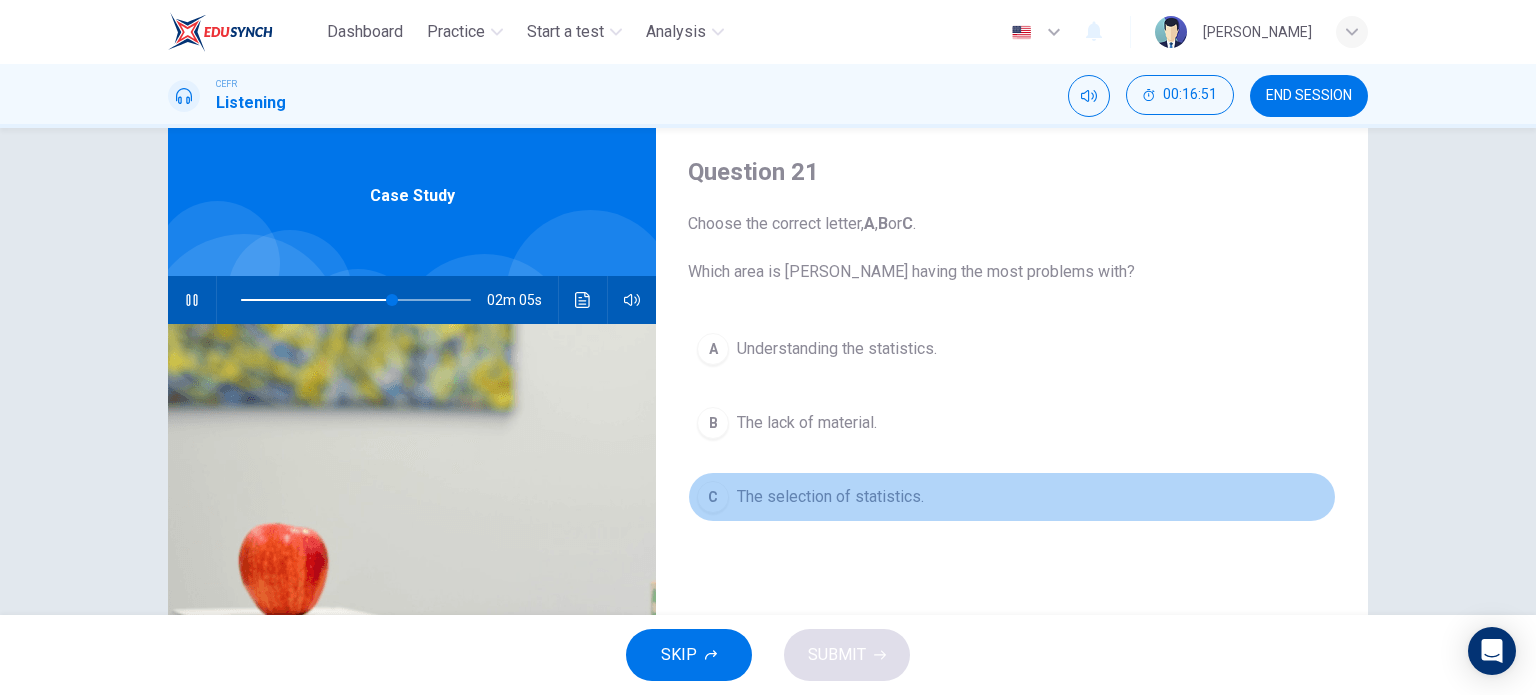 click on "The selection of statistics." at bounding box center [830, 497] 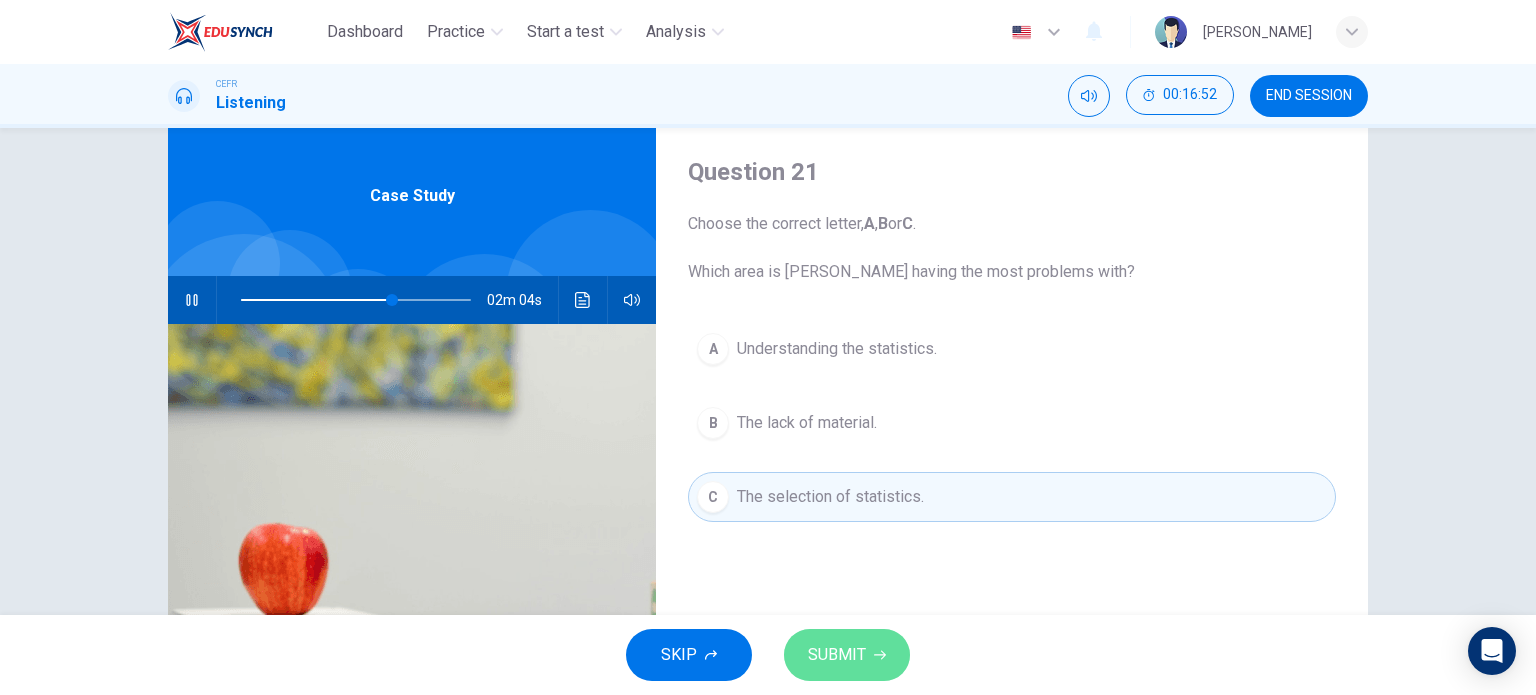 click on "SUBMIT" at bounding box center [837, 655] 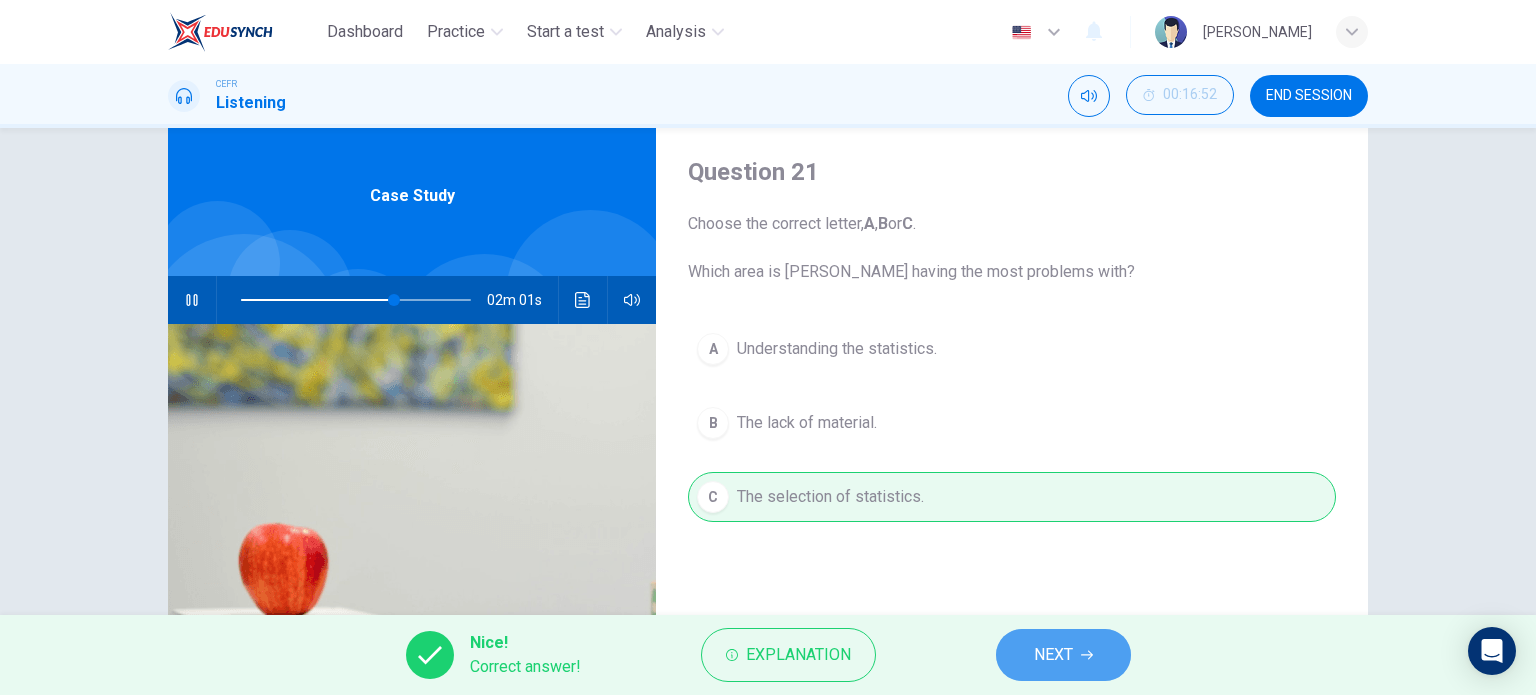click on "NEXT" at bounding box center [1063, 655] 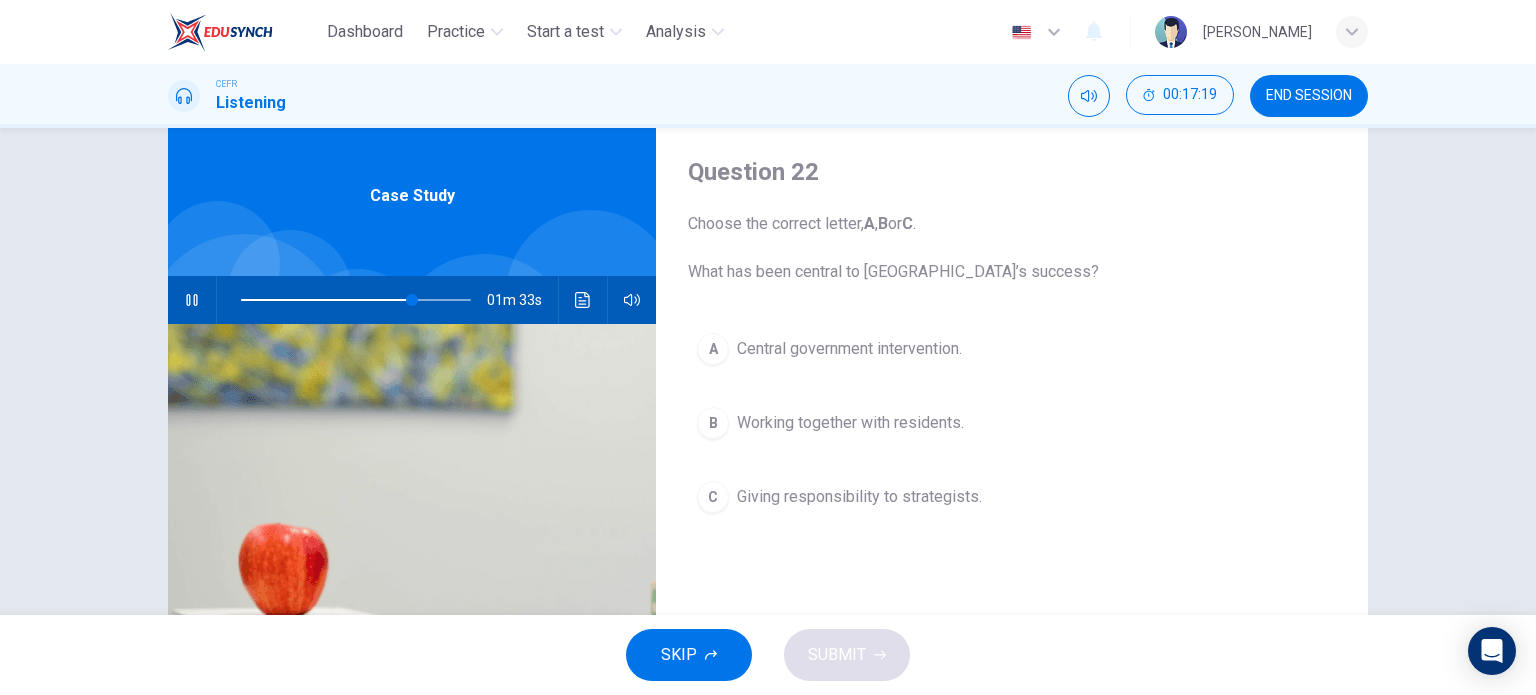 click on "Working together with residents." at bounding box center [850, 423] 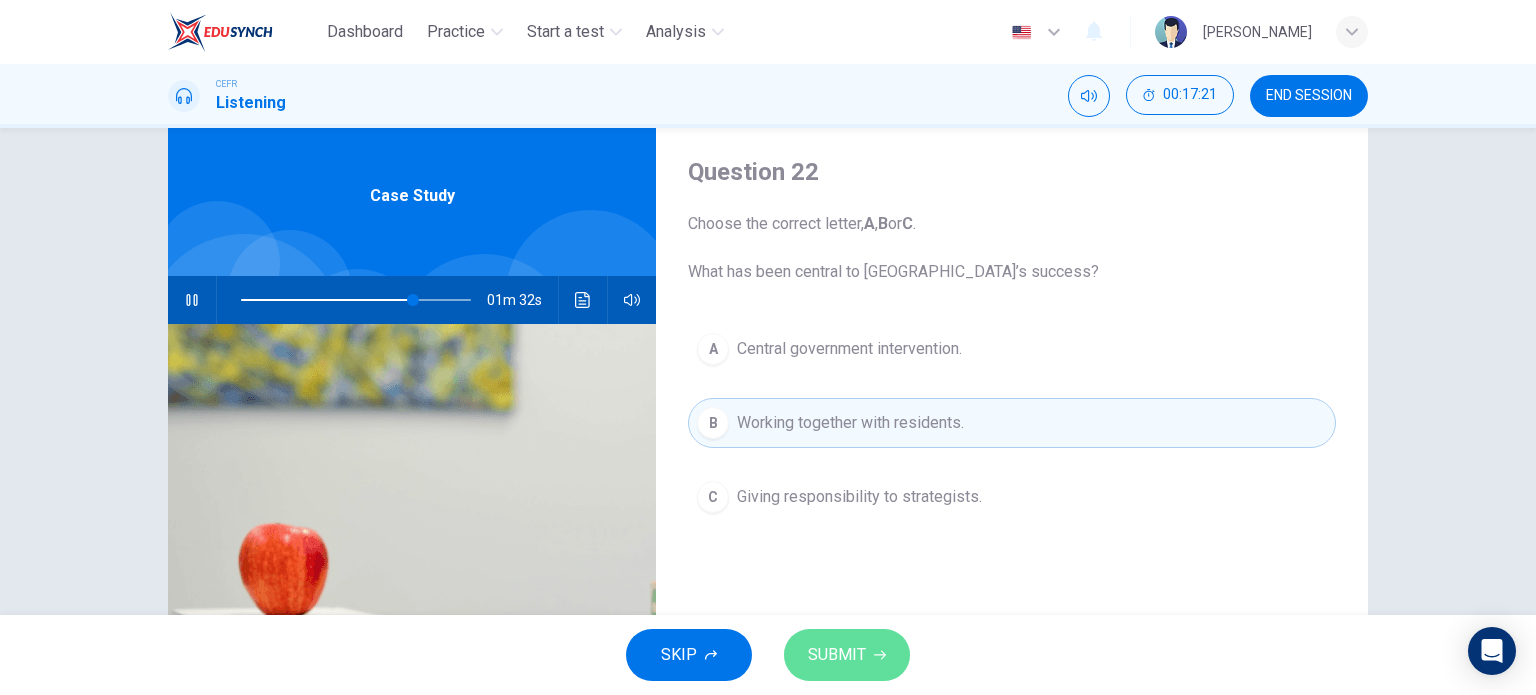 click on "SUBMIT" at bounding box center [837, 655] 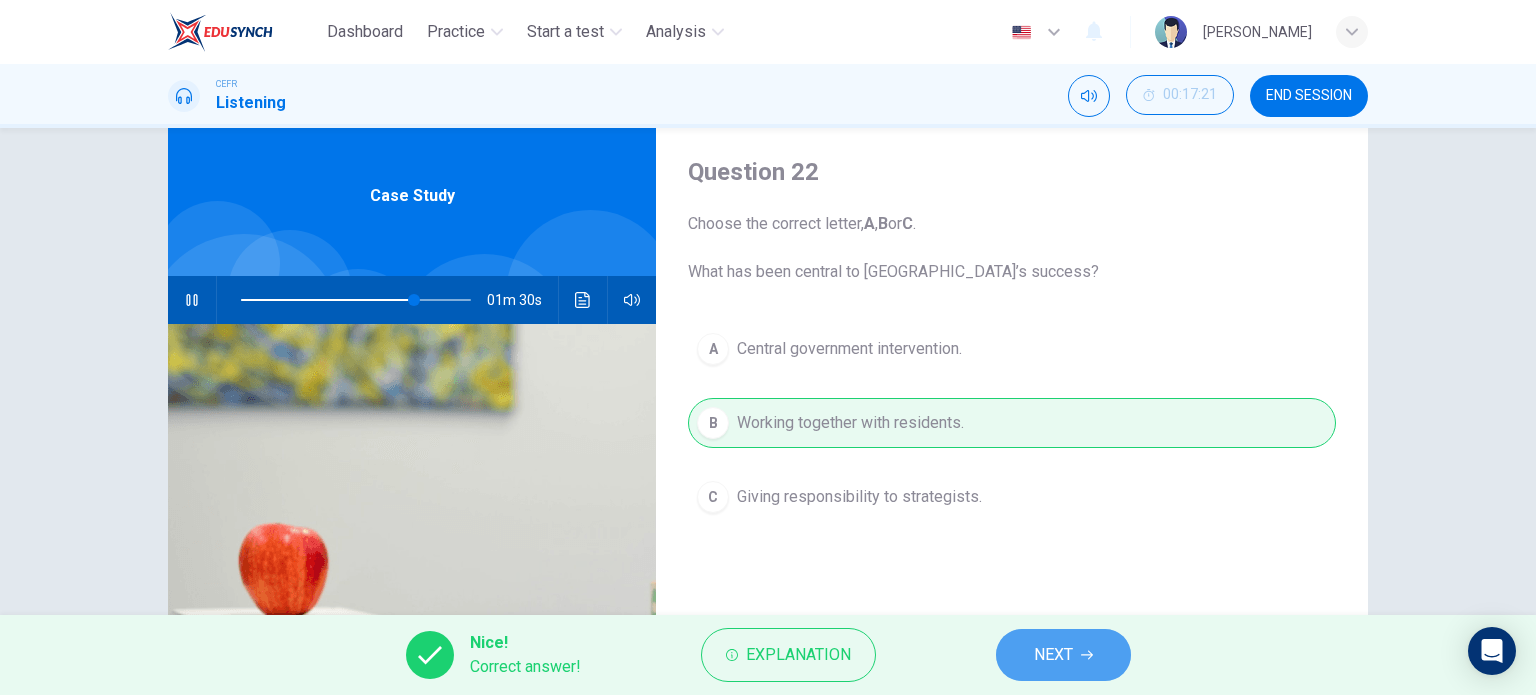 click on "NEXT" at bounding box center [1063, 655] 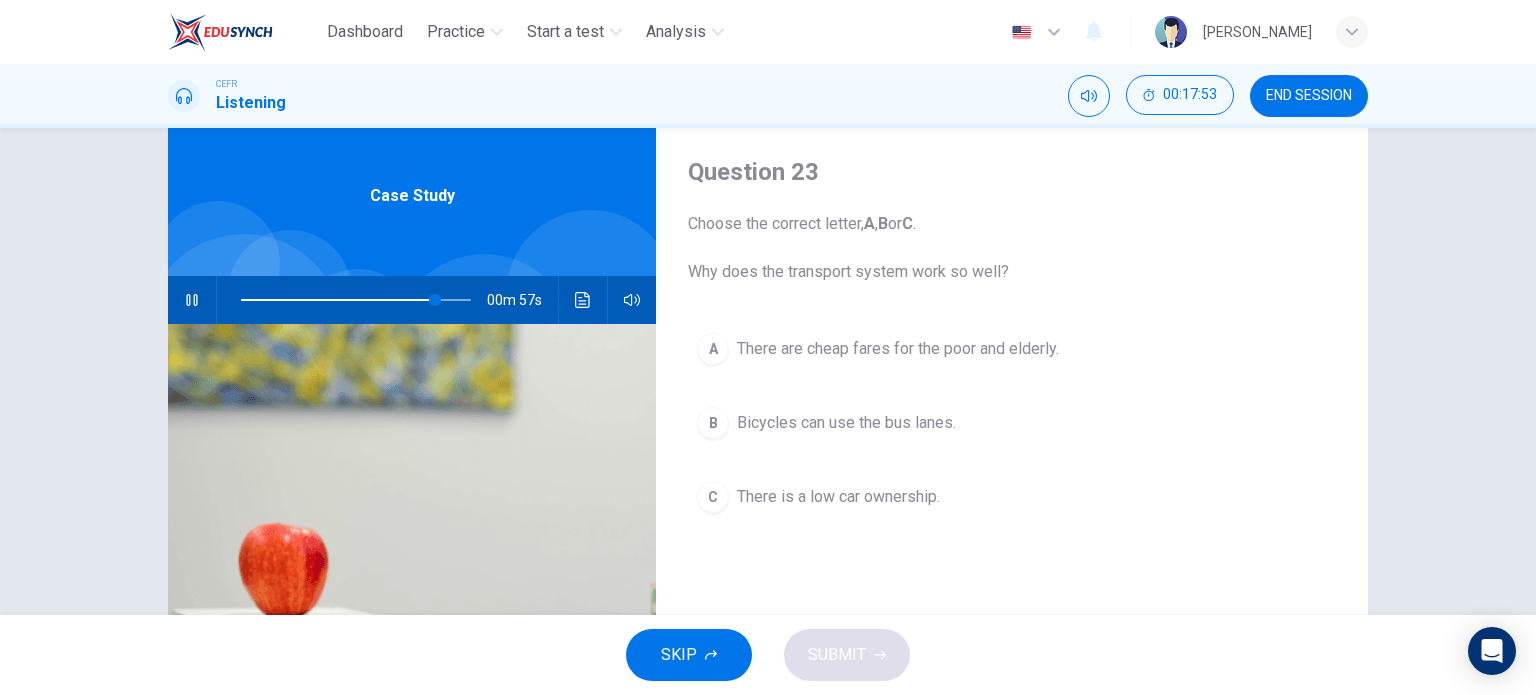drag, startPoint x: 912, startPoint y: 363, endPoint x: 832, endPoint y: 679, distance: 325.96933 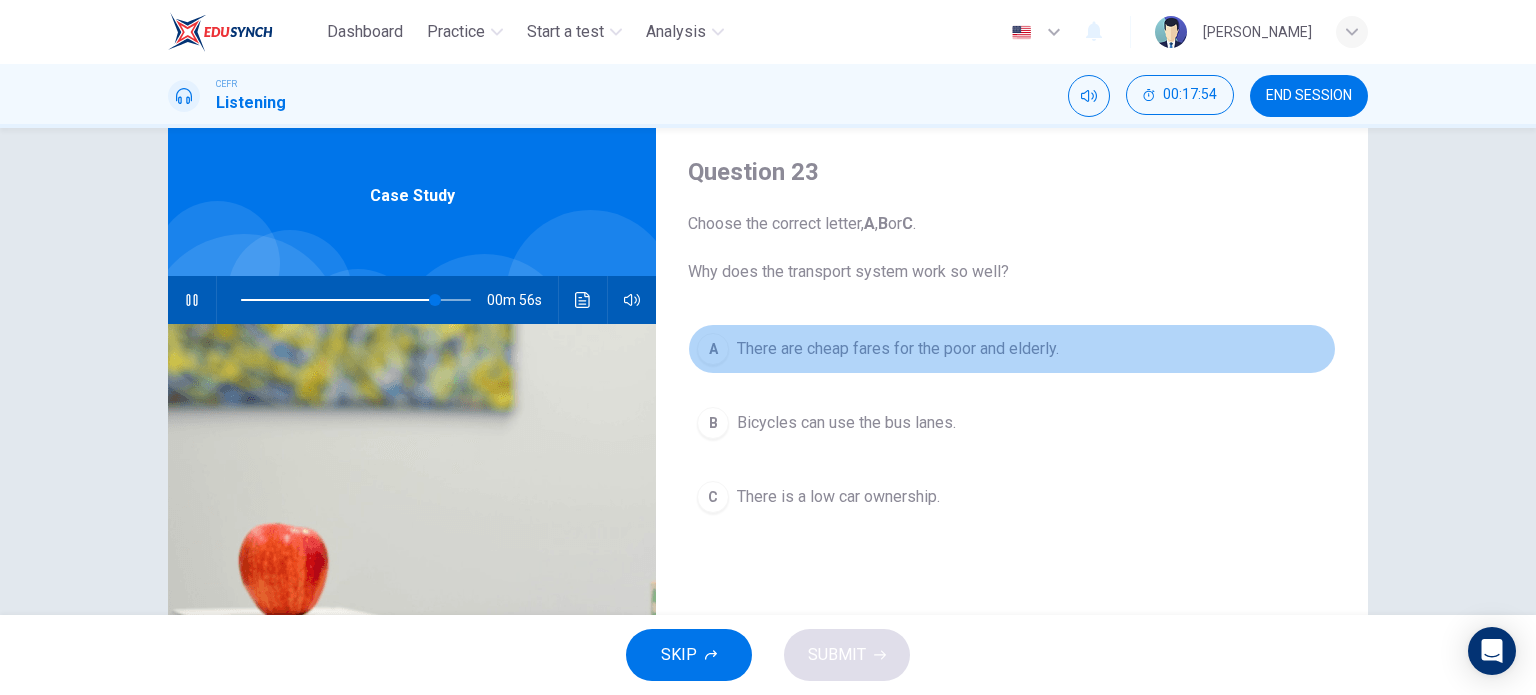 click on "A There are cheap fares for the poor and elderly." at bounding box center (1012, 349) 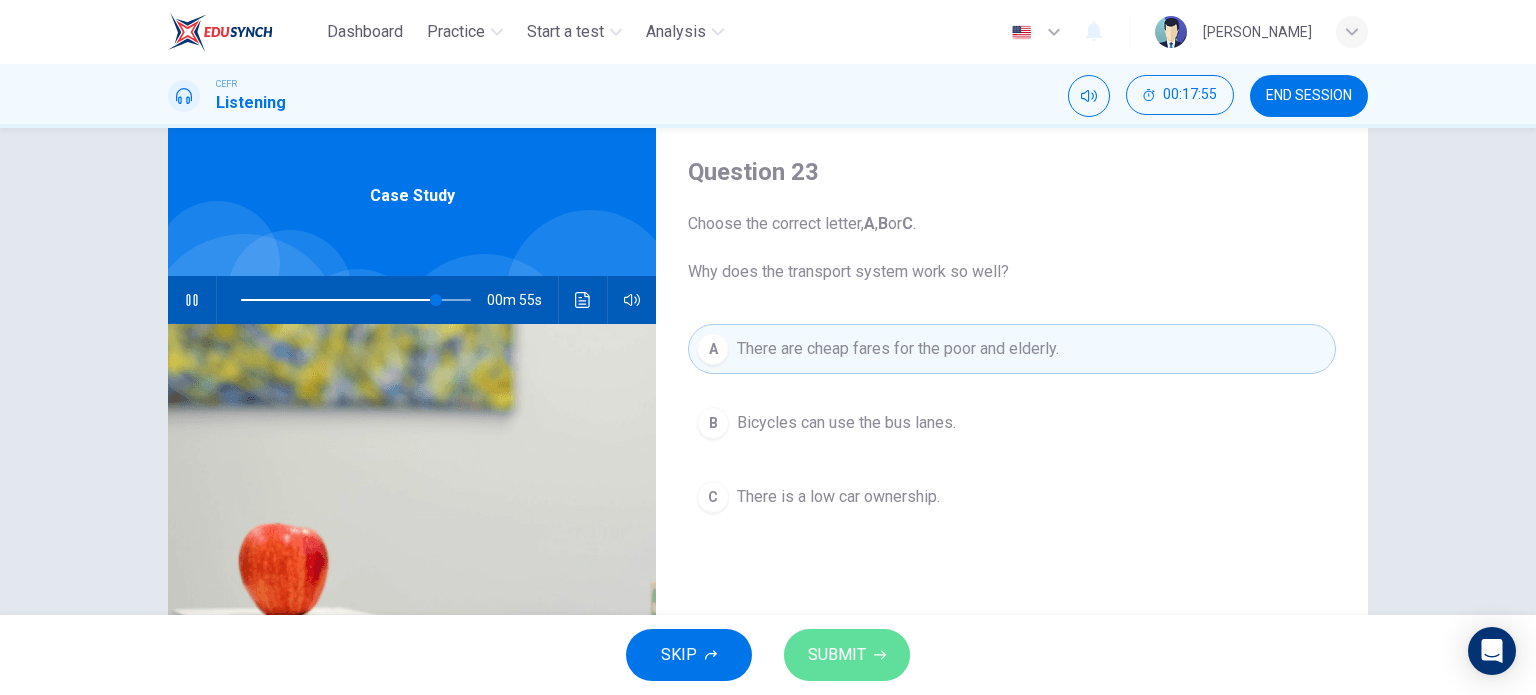 click on "SUBMIT" at bounding box center [837, 655] 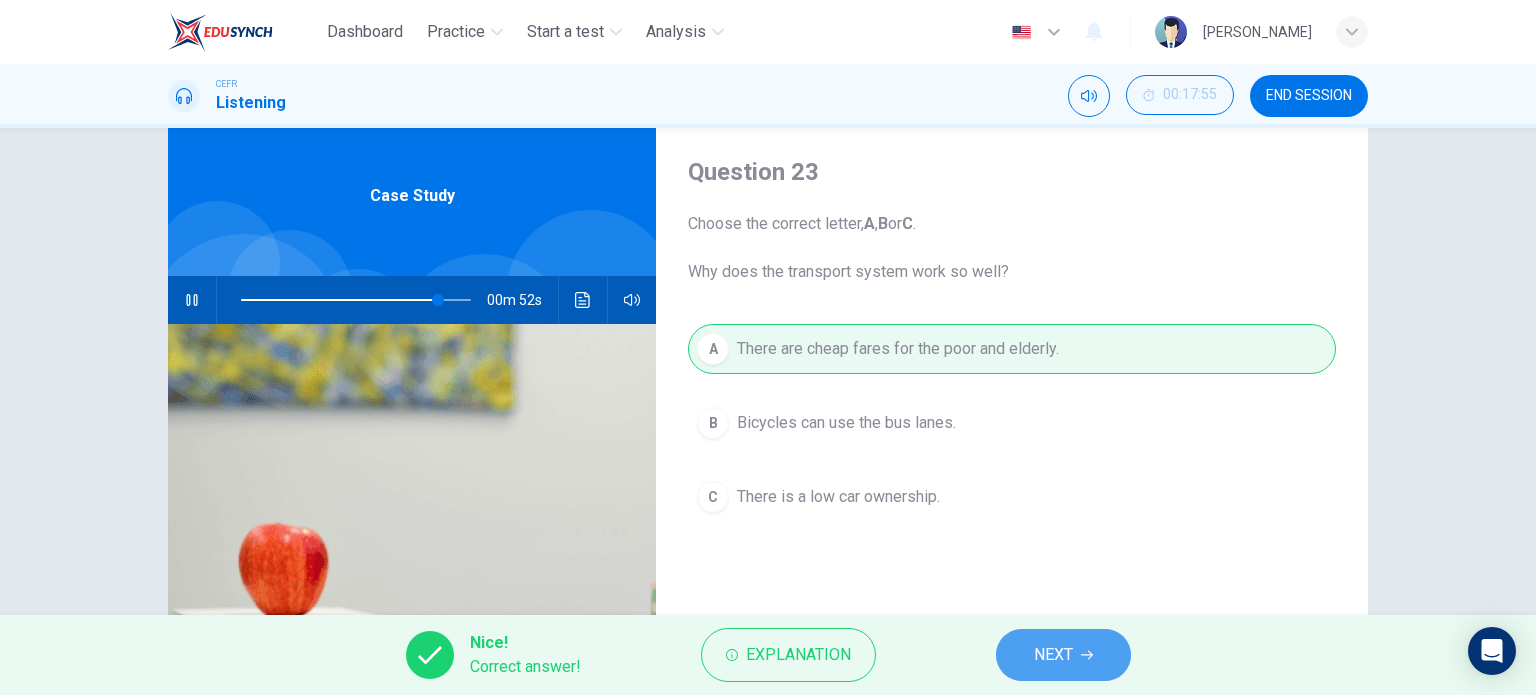 click 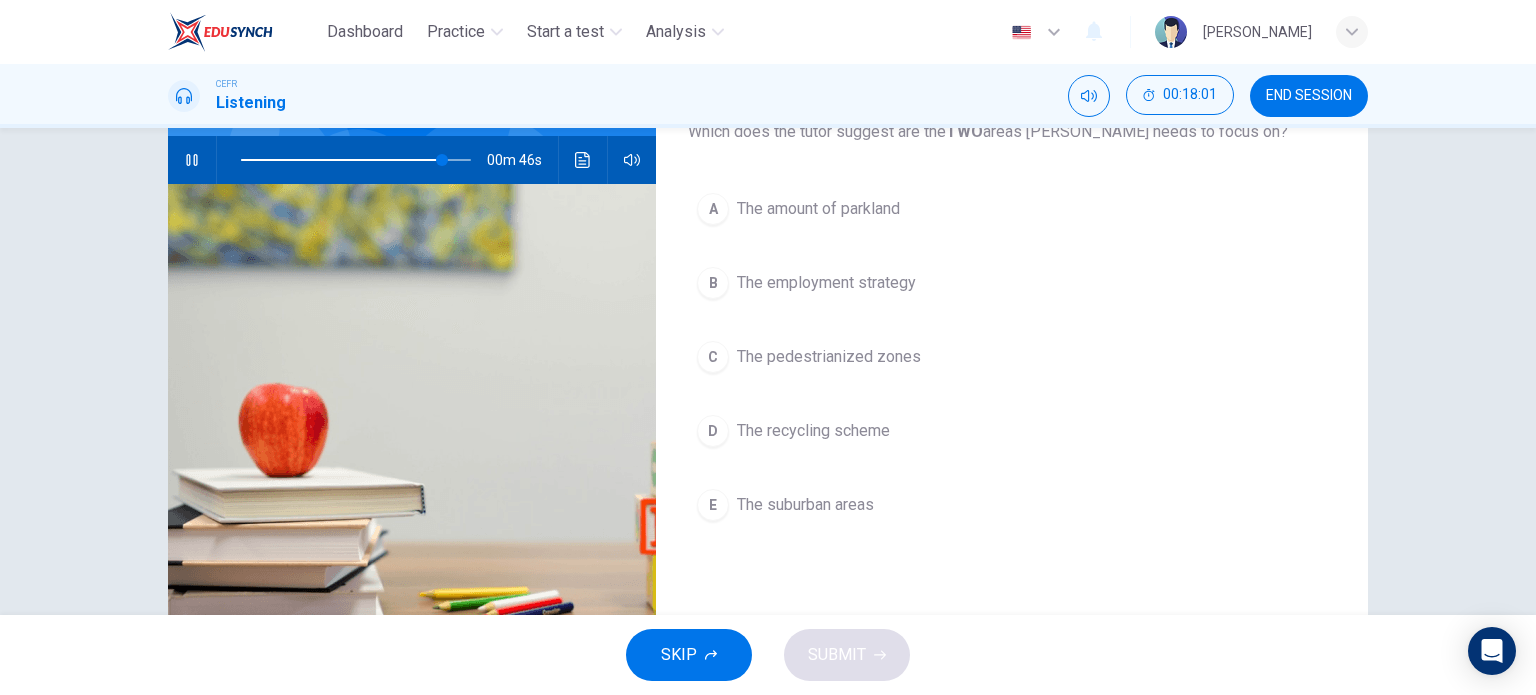 scroll, scrollTop: 180, scrollLeft: 0, axis: vertical 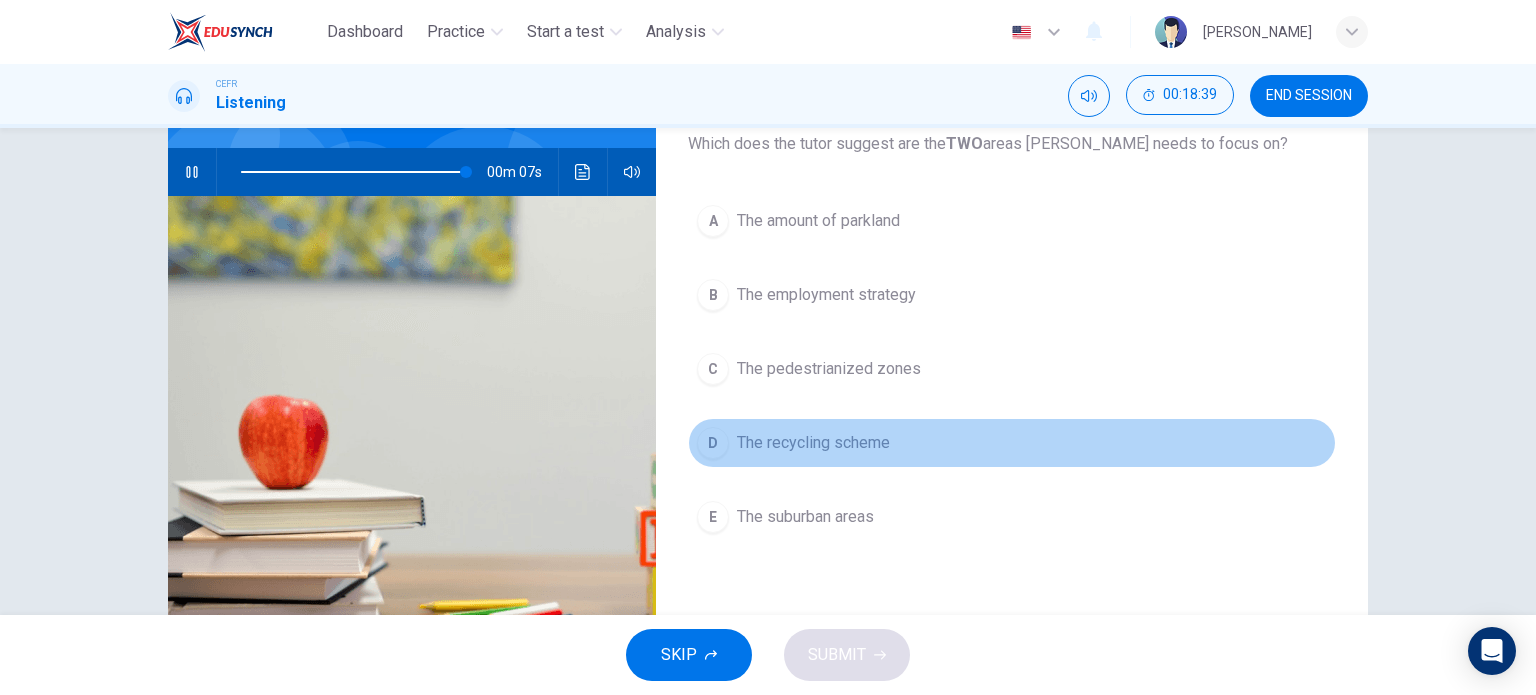 click on "D The recycling scheme" at bounding box center [1012, 443] 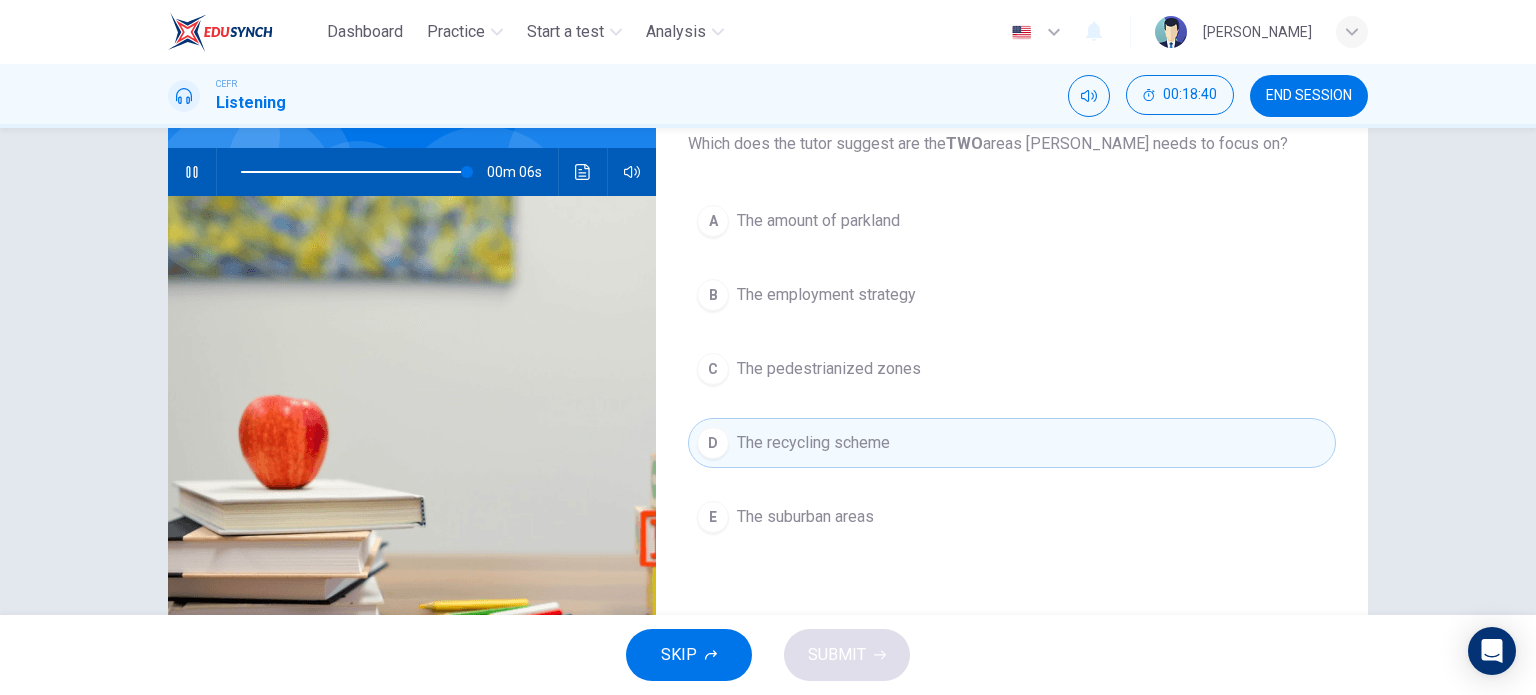 click on "The amount of parkland" at bounding box center [818, 221] 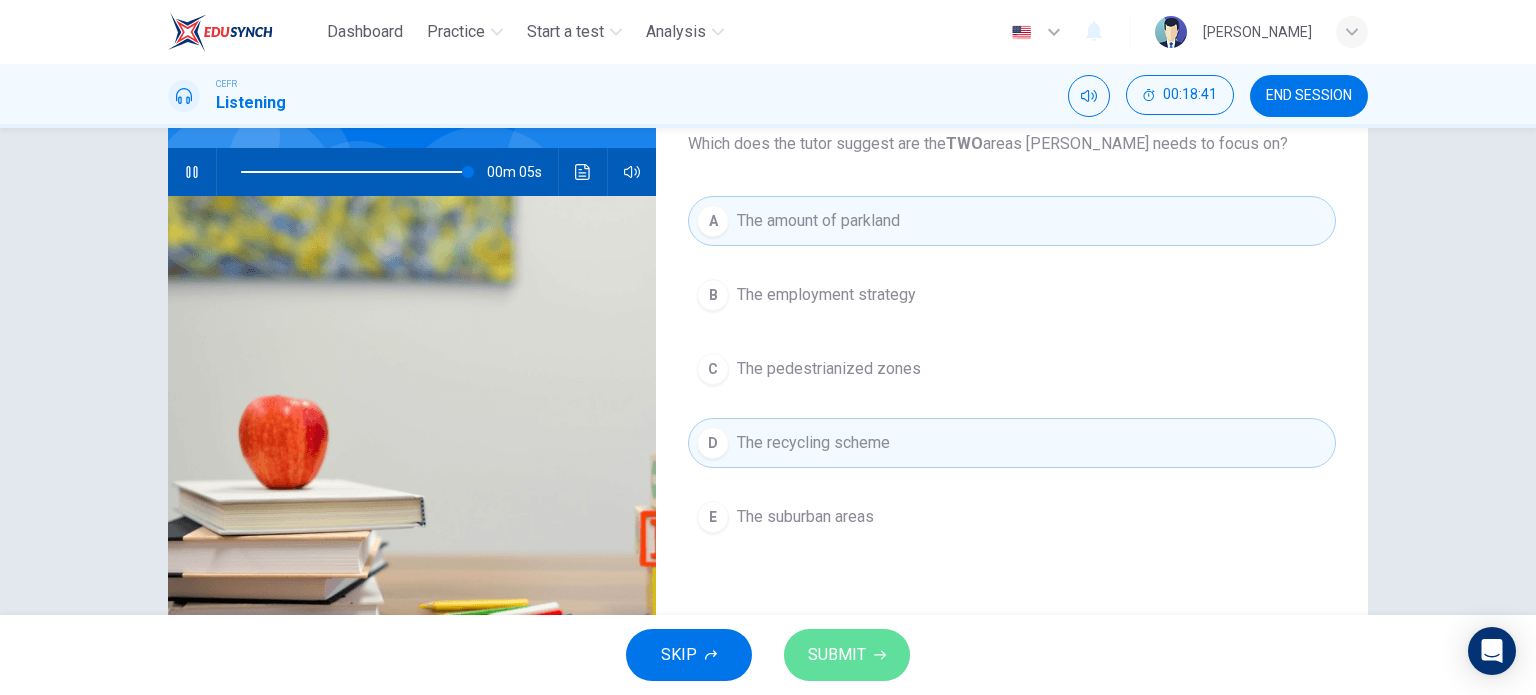 click on "SUBMIT" at bounding box center (847, 655) 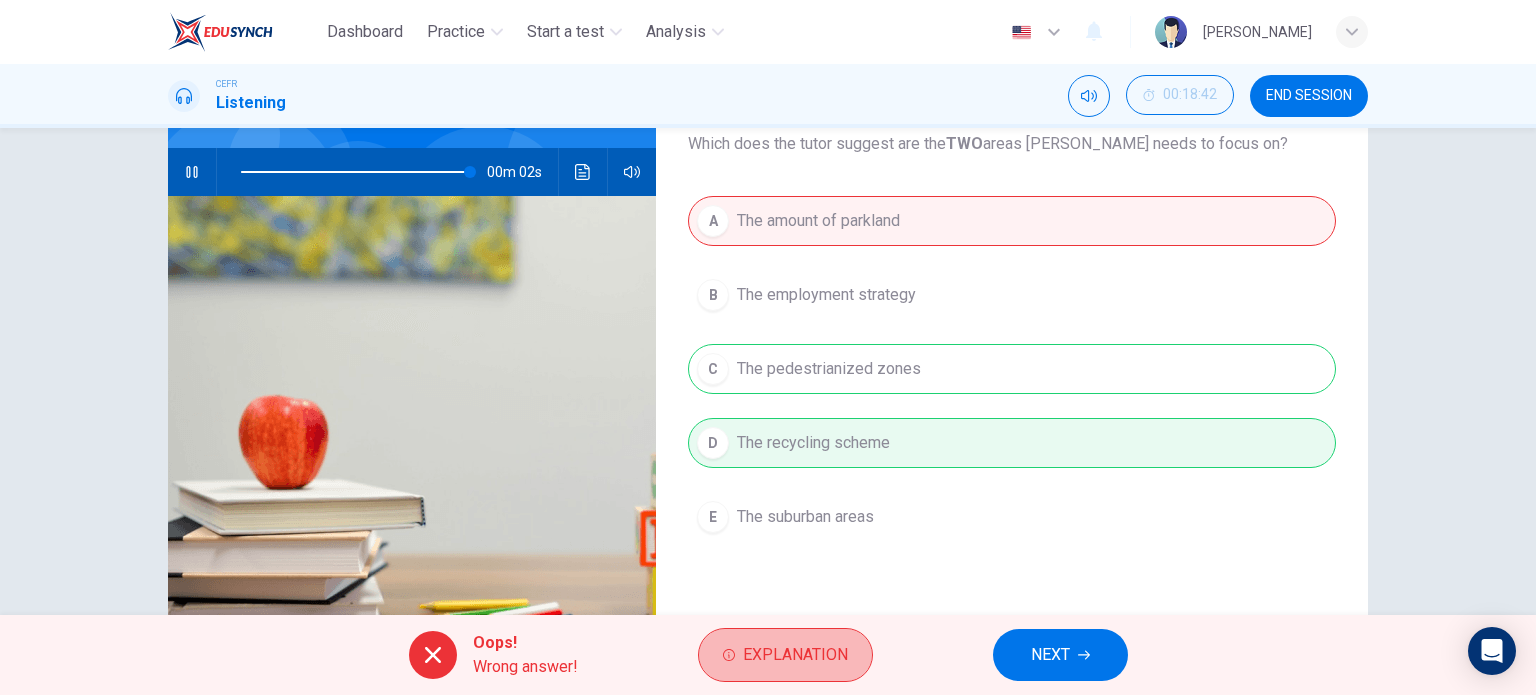 click on "Explanation" at bounding box center [785, 655] 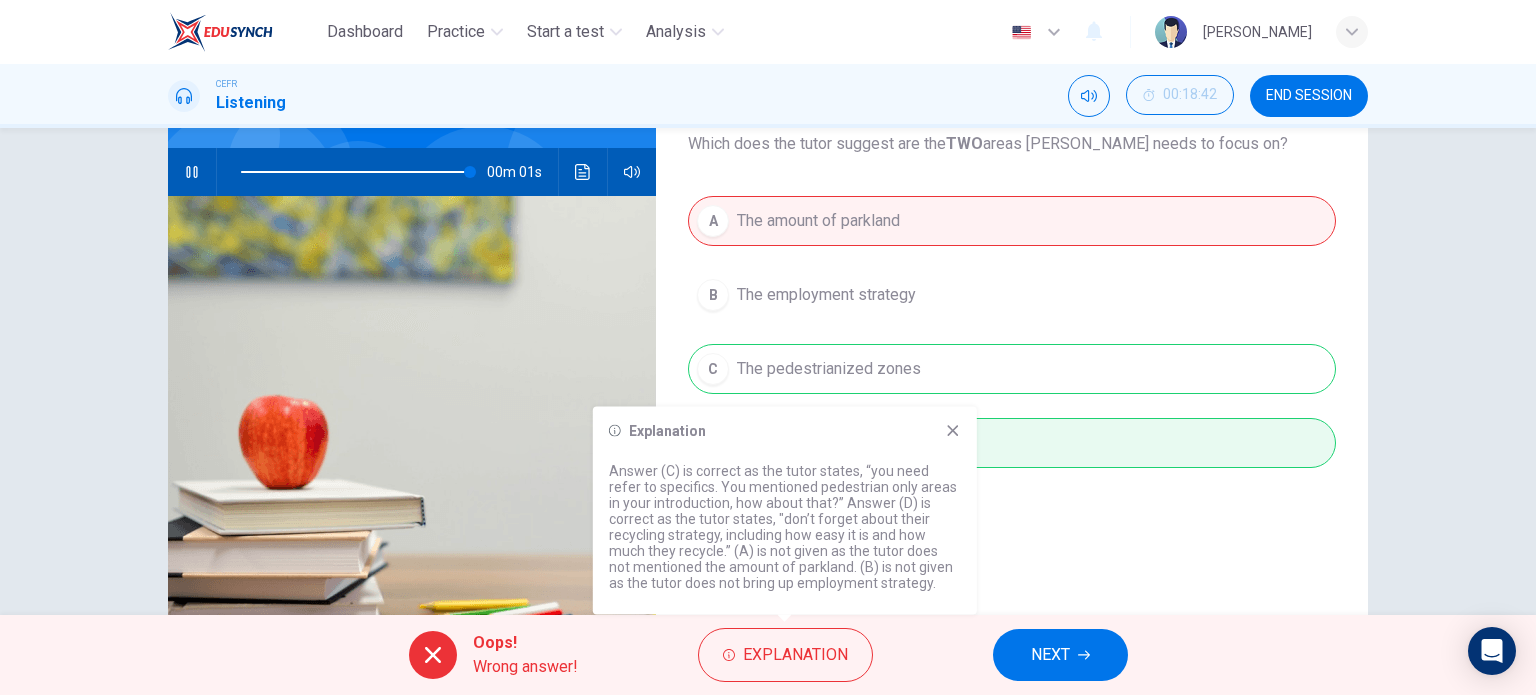 type on "0" 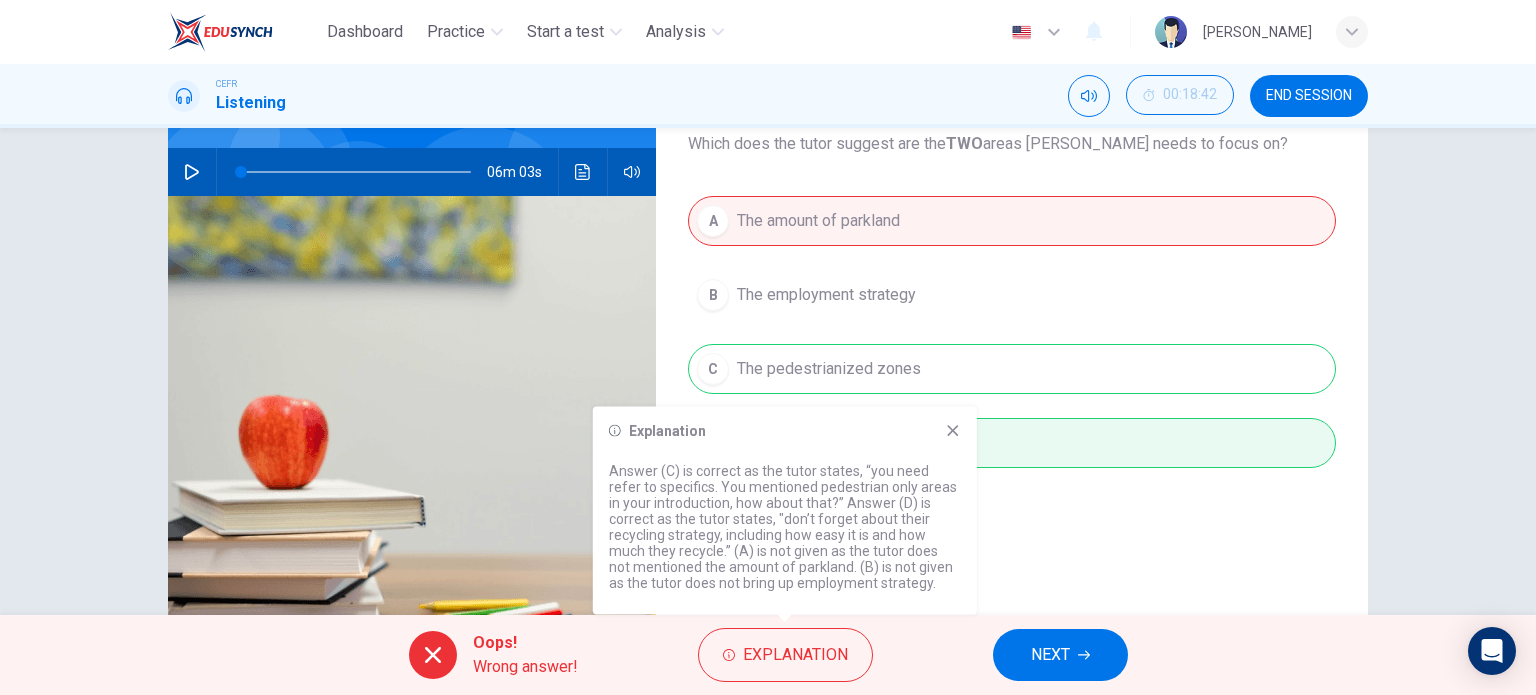 click 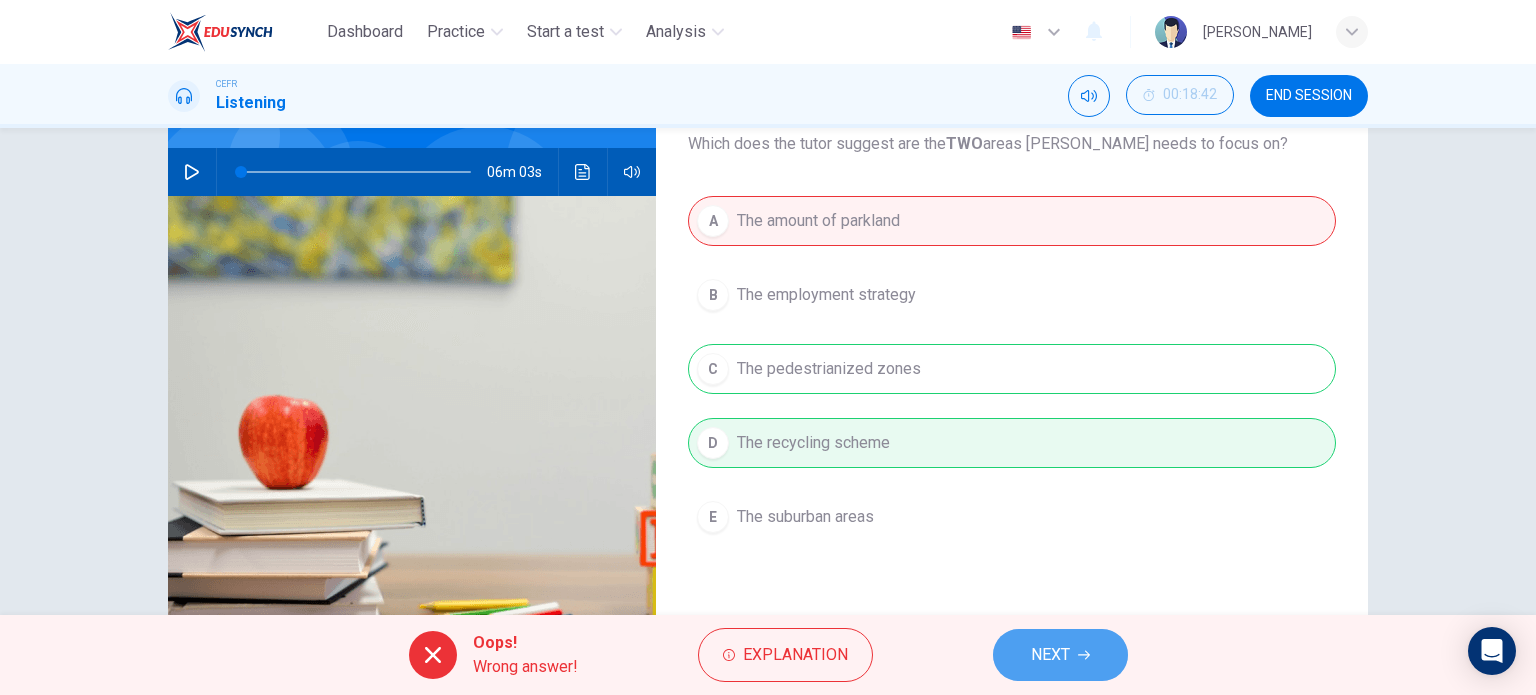 click on "NEXT" at bounding box center [1050, 655] 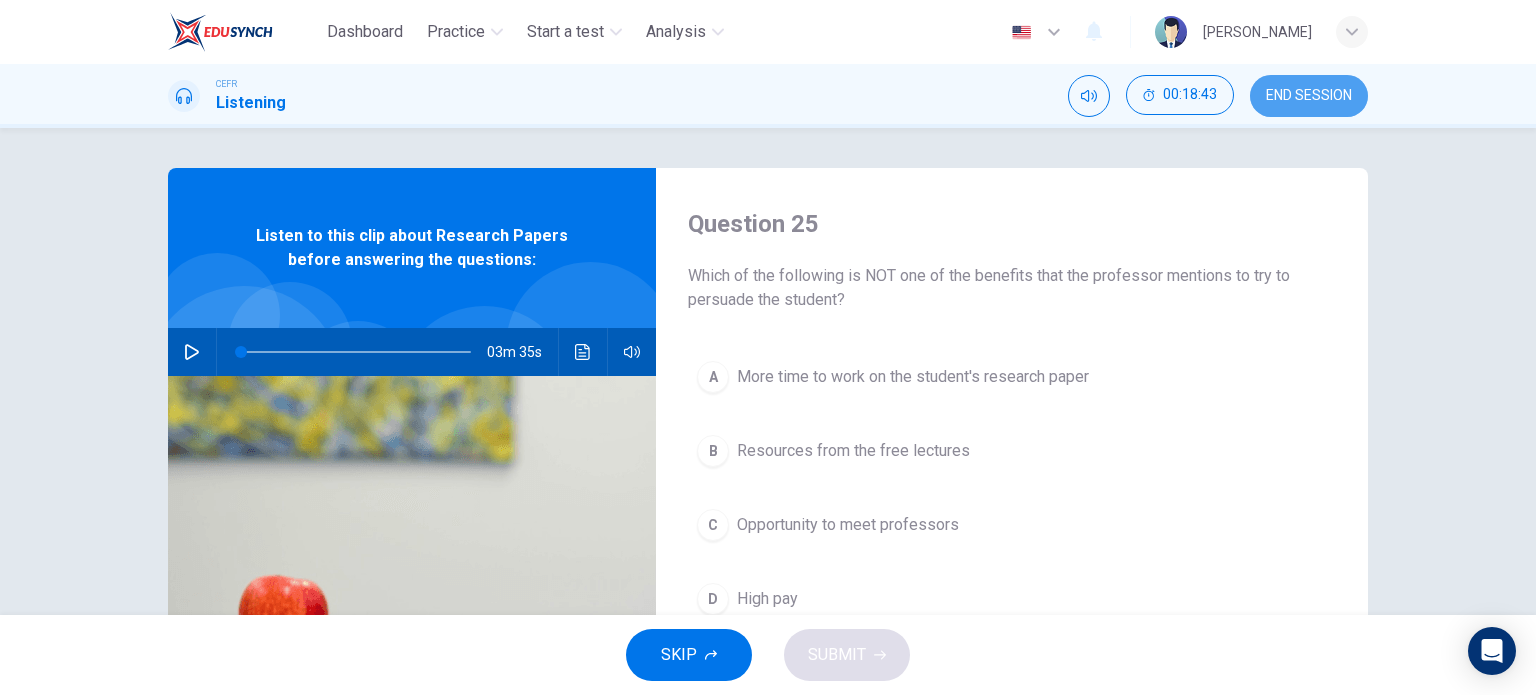 click on "END SESSION" at bounding box center [1309, 96] 